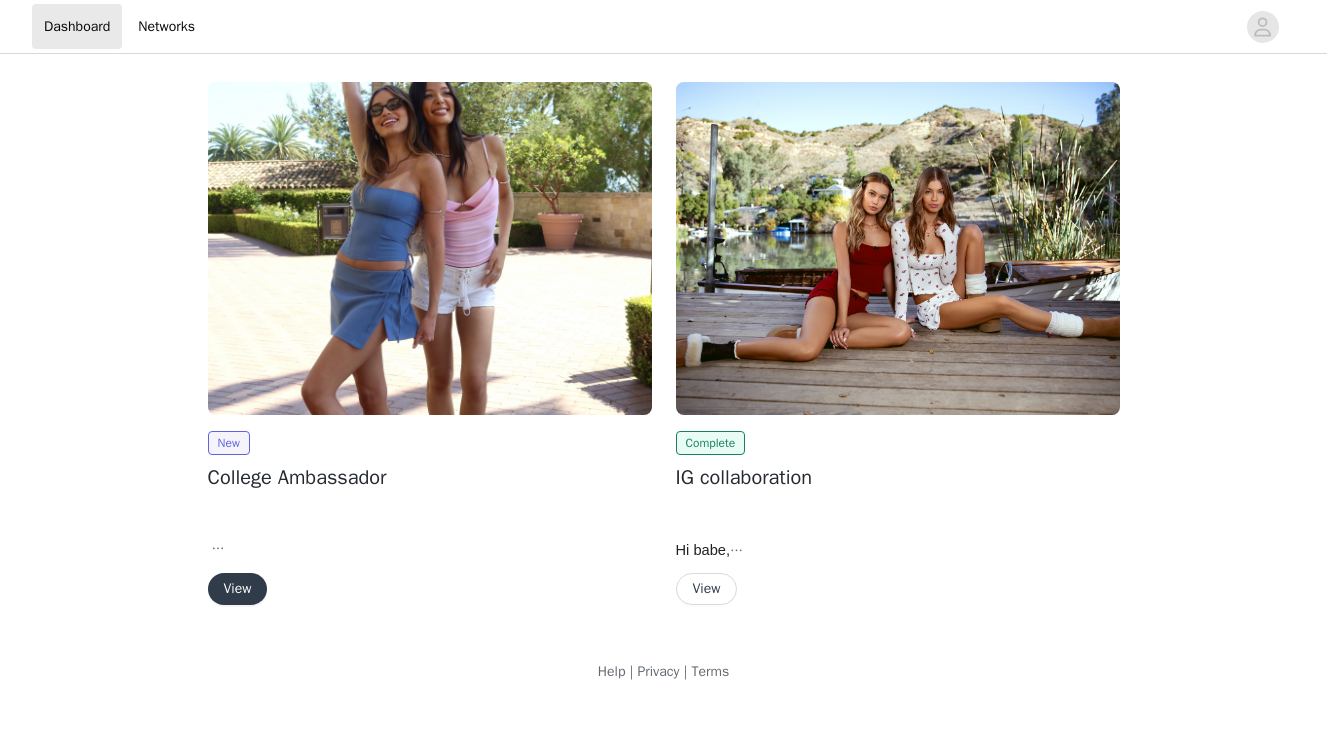 scroll, scrollTop: 0, scrollLeft: 0, axis: both 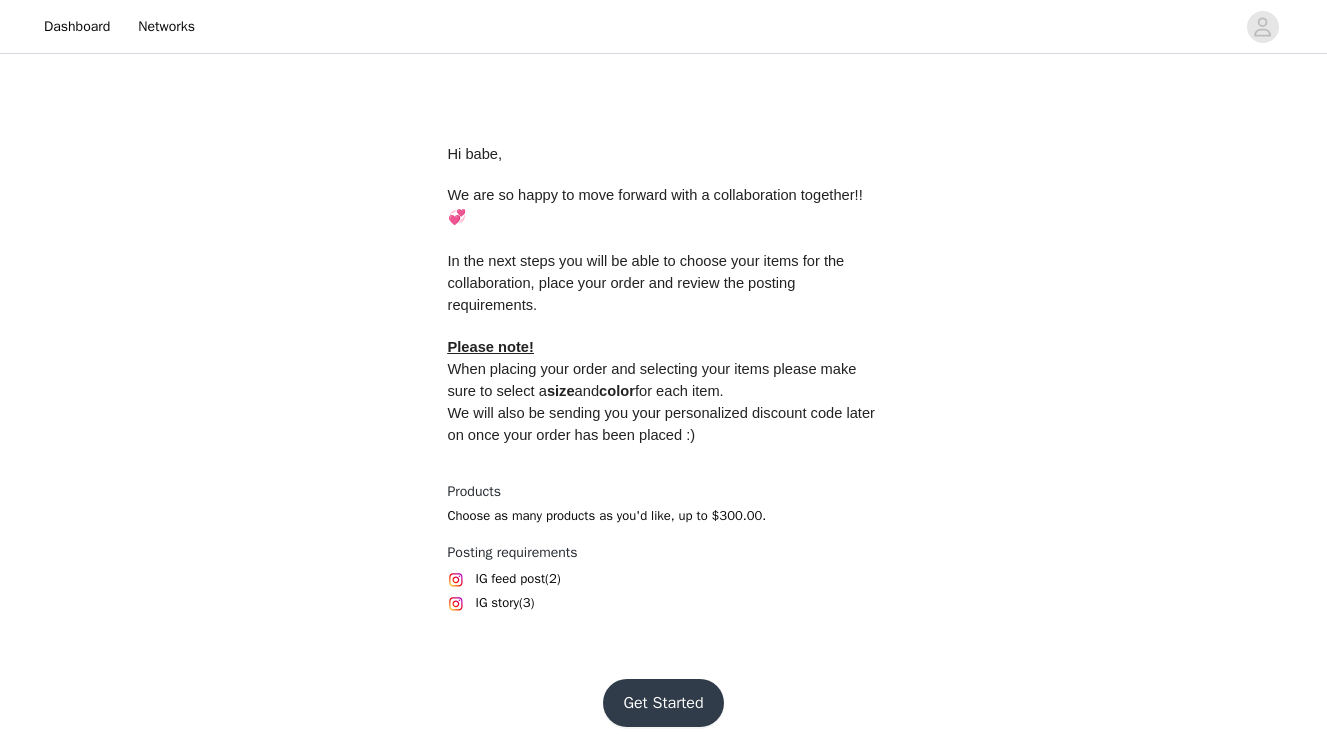 click on "Get Started" at bounding box center [663, 703] 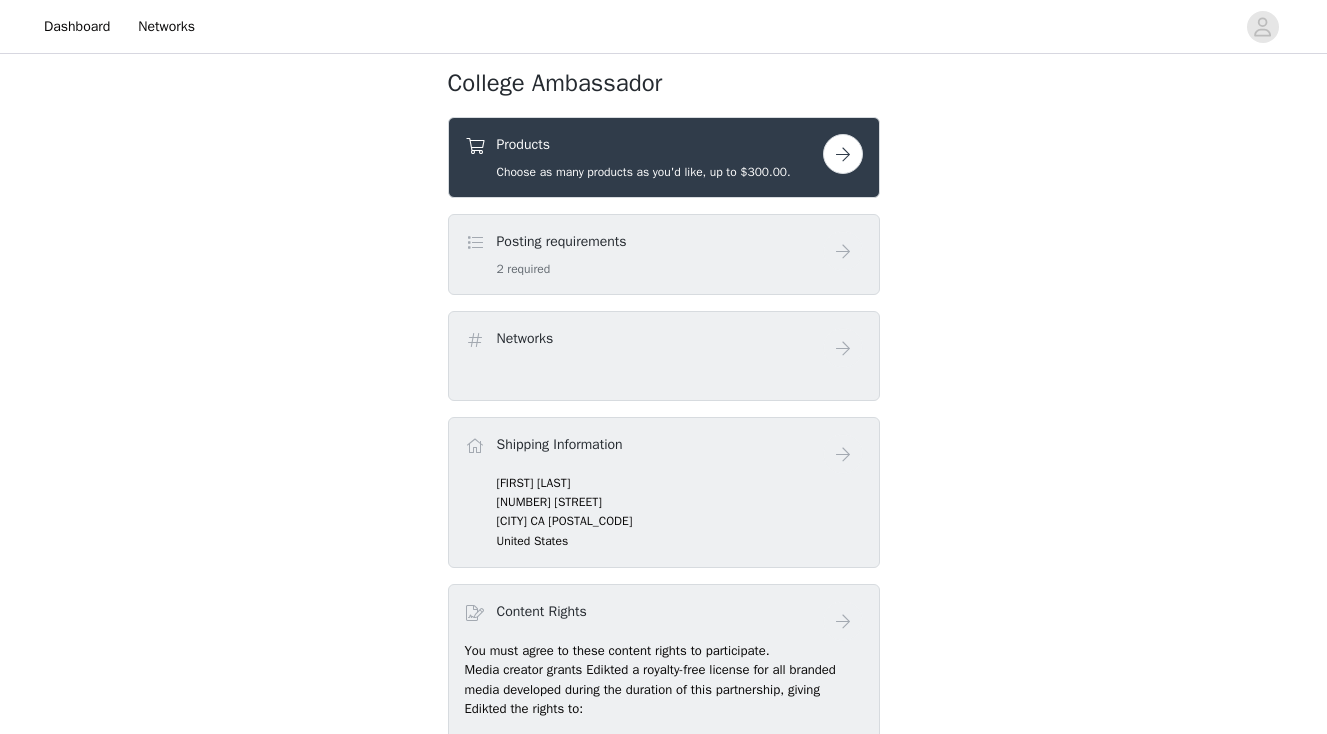 scroll, scrollTop: 634, scrollLeft: 0, axis: vertical 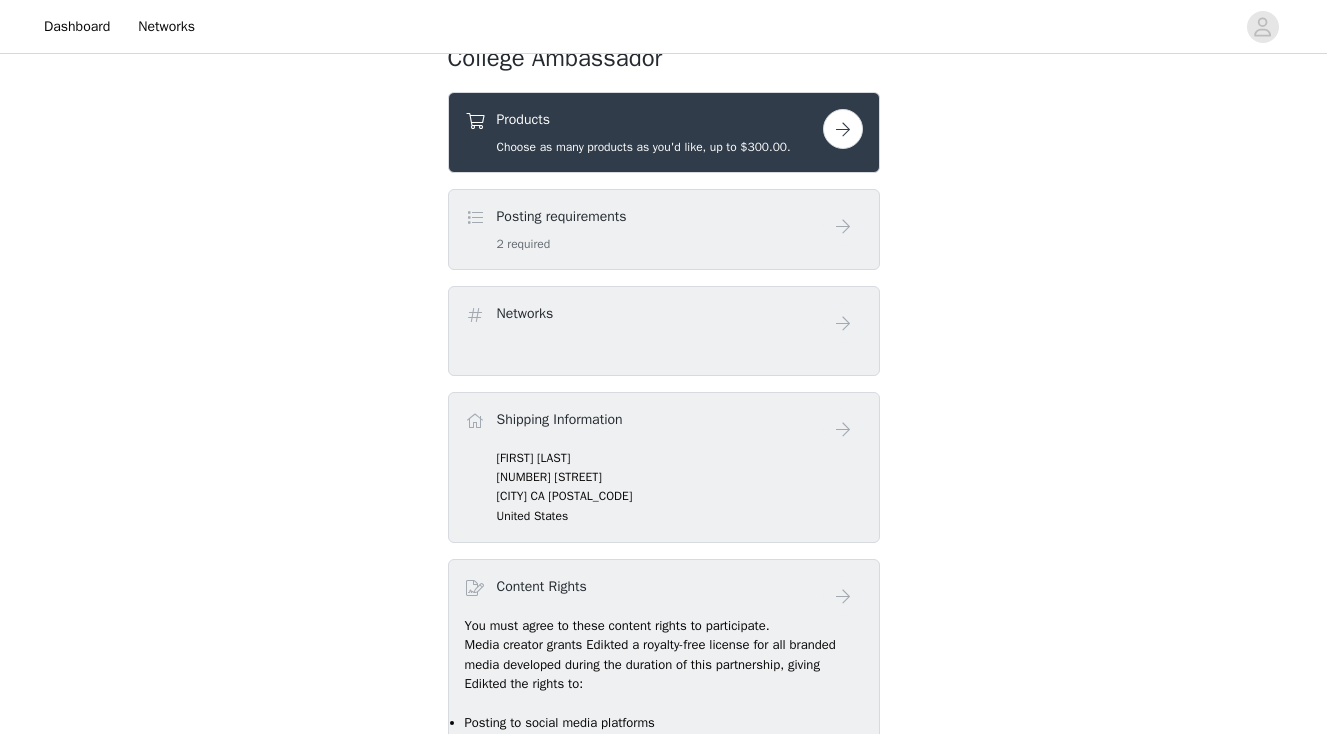 click at bounding box center (843, 129) 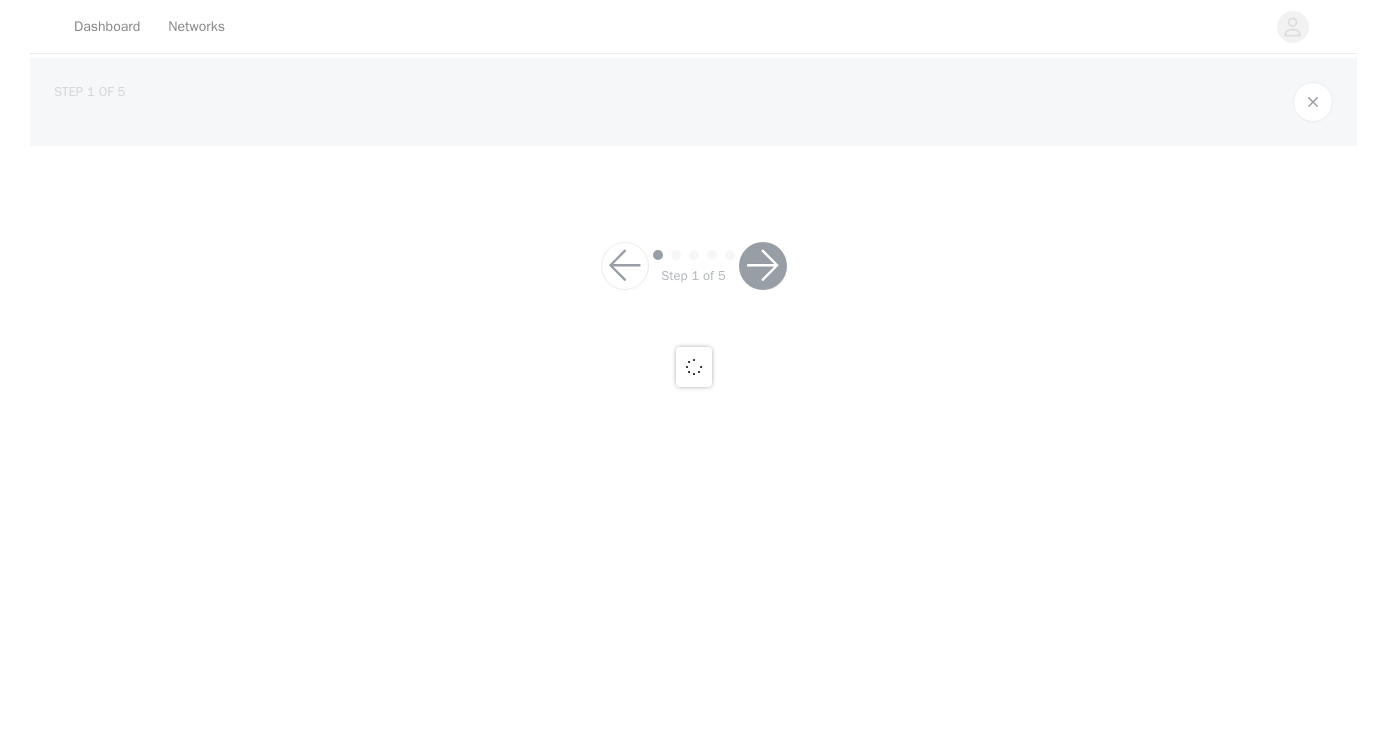 scroll, scrollTop: 0, scrollLeft: 0, axis: both 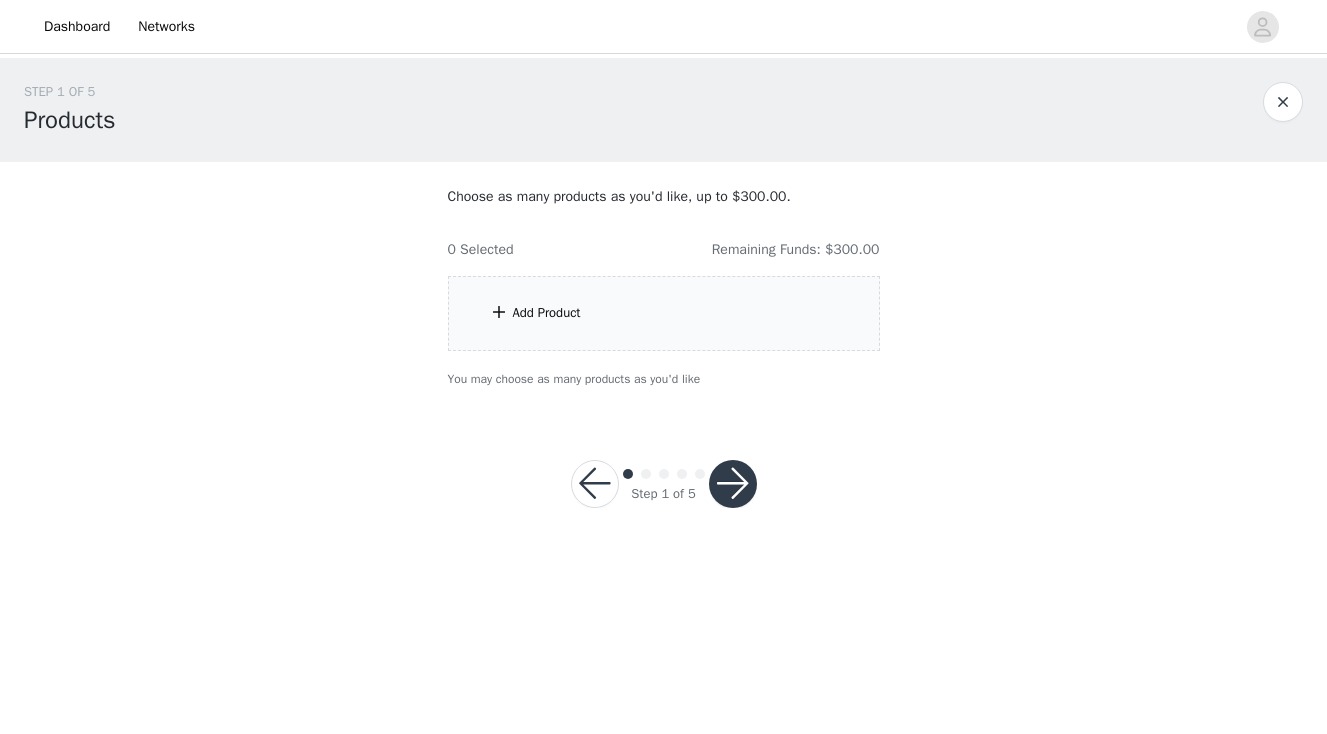 click on "Add Product" at bounding box center [664, 313] 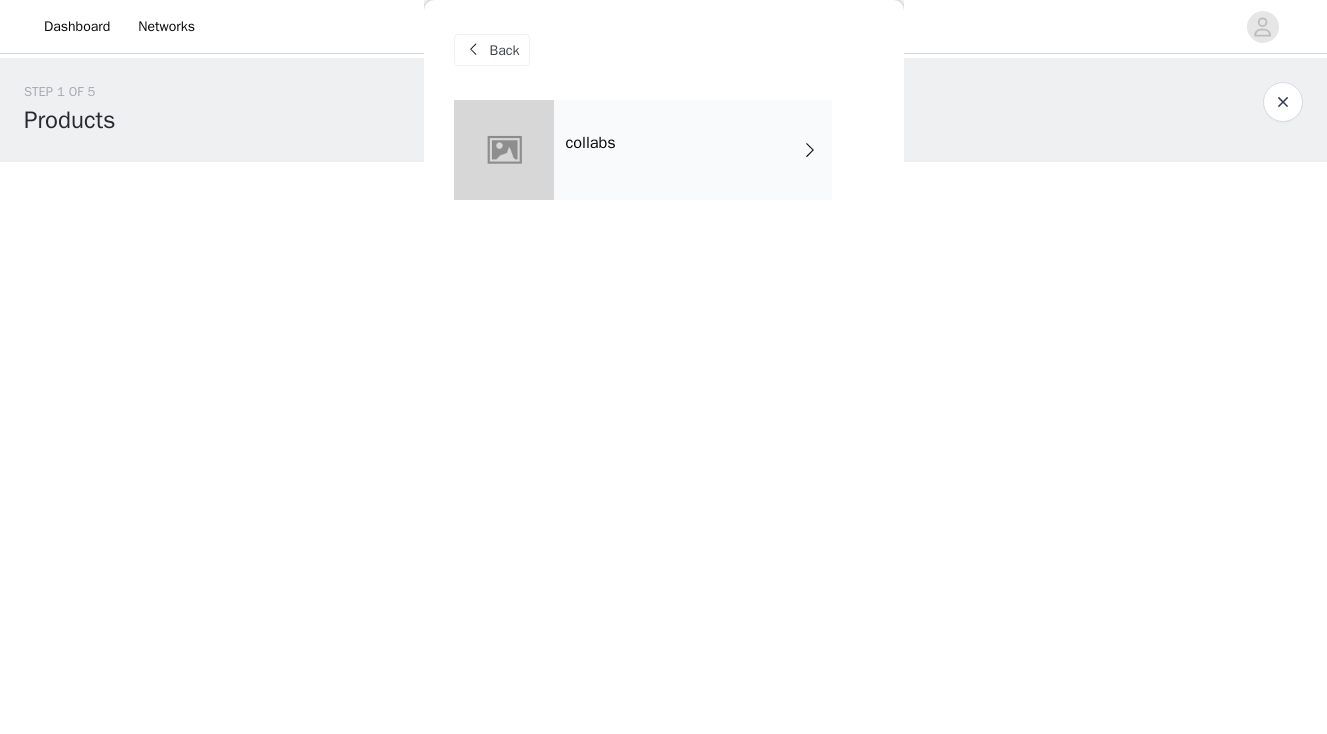 click on "collabs" at bounding box center [693, 150] 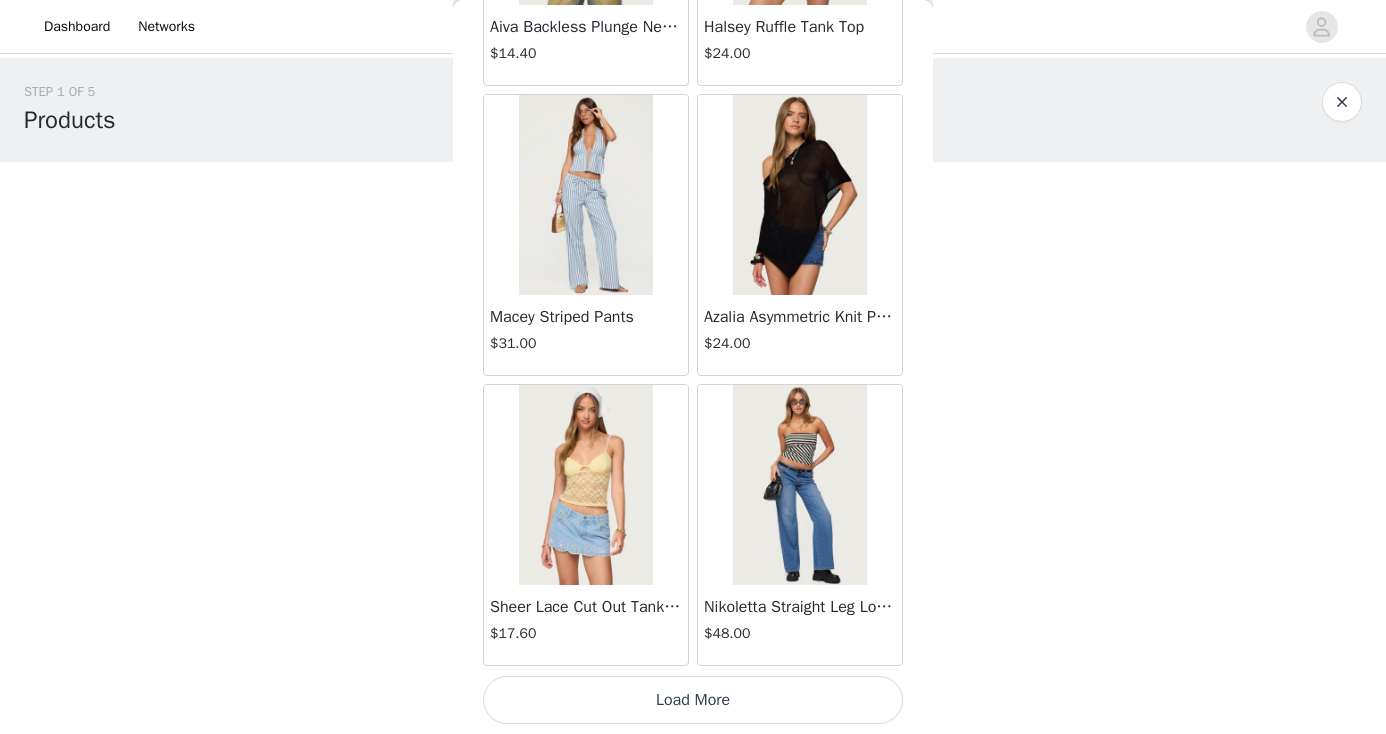 scroll, scrollTop: 2326, scrollLeft: 0, axis: vertical 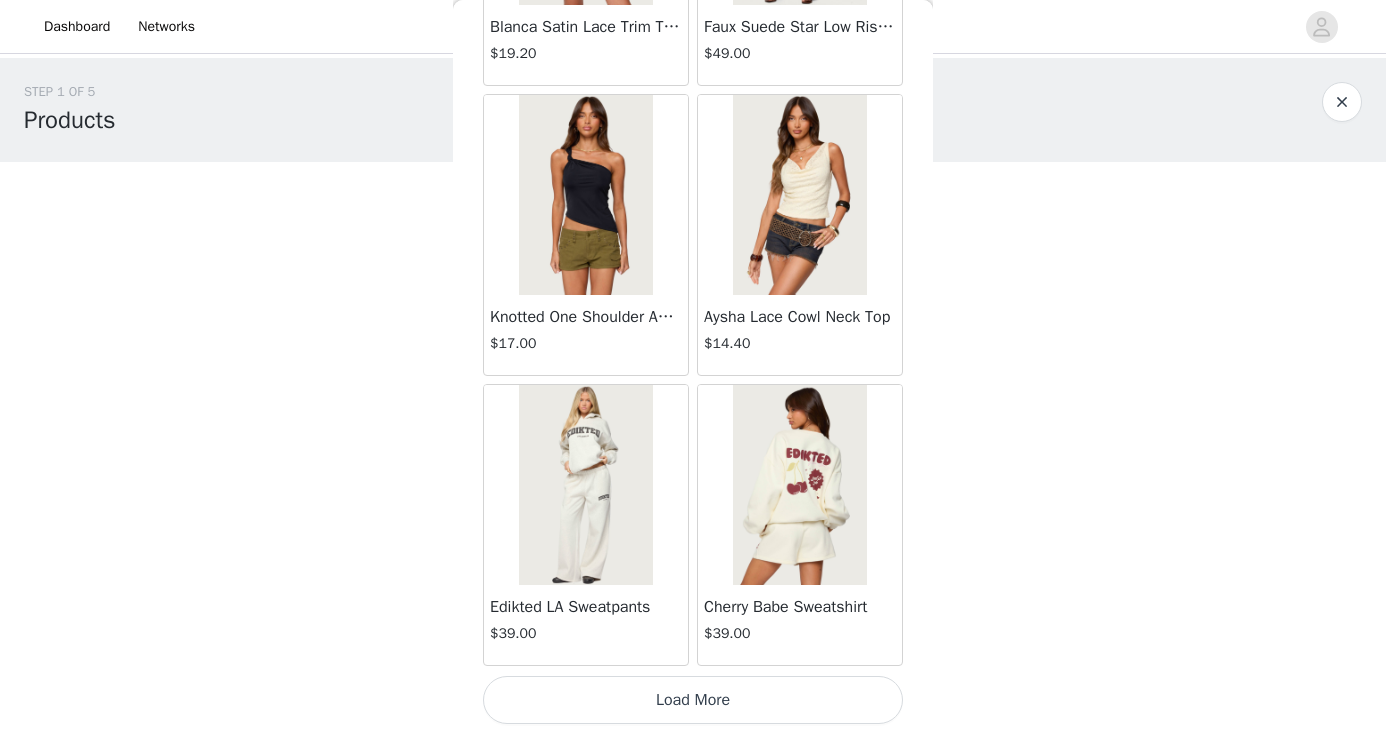 click on "Load More" at bounding box center (693, 700) 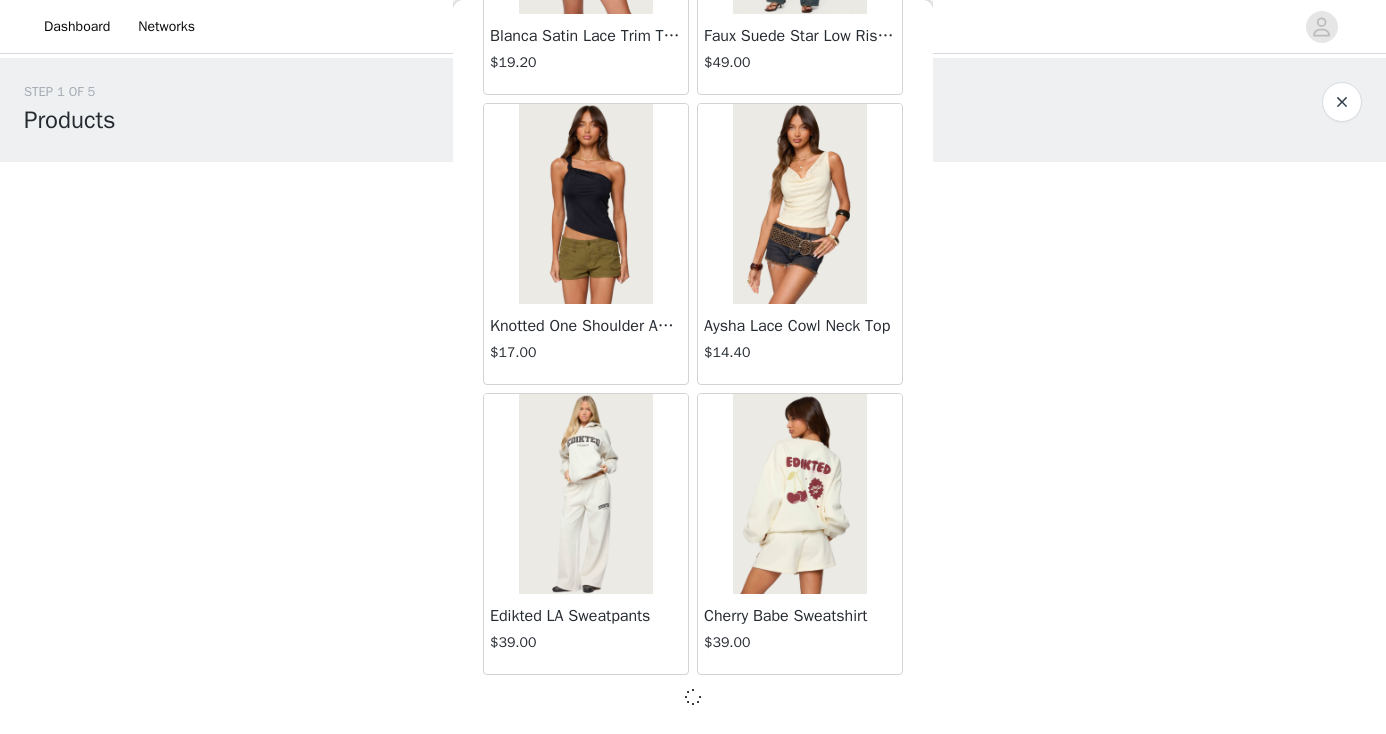 scroll, scrollTop: 5217, scrollLeft: 0, axis: vertical 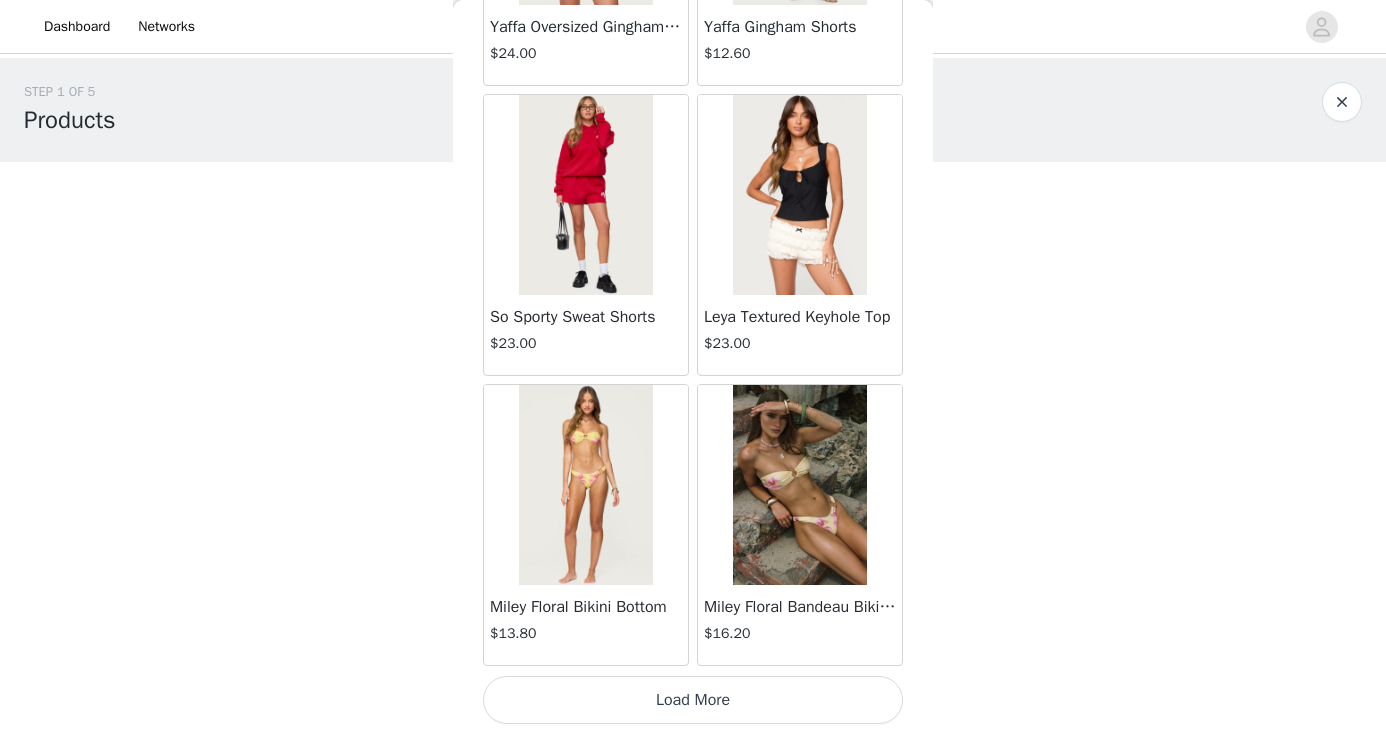 click on "Load More" at bounding box center [693, 700] 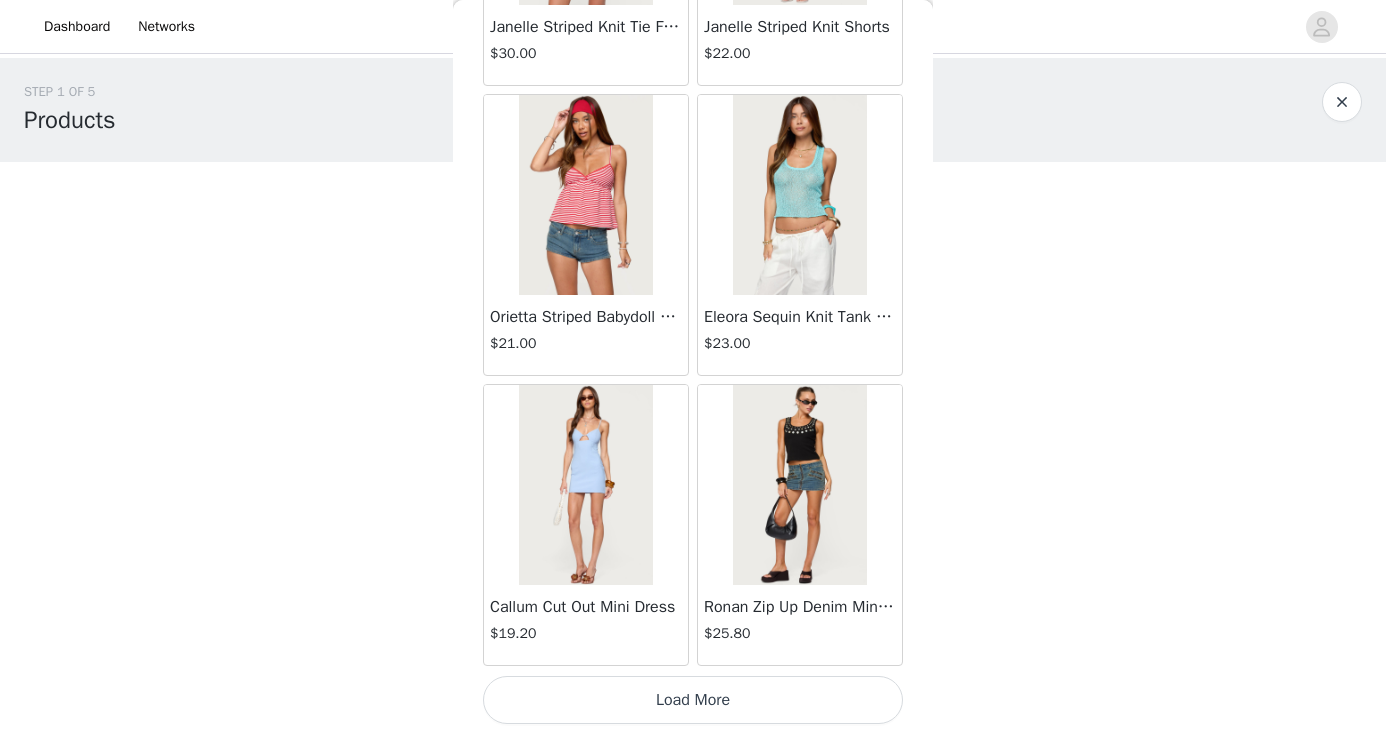 click on "Load More" at bounding box center (693, 700) 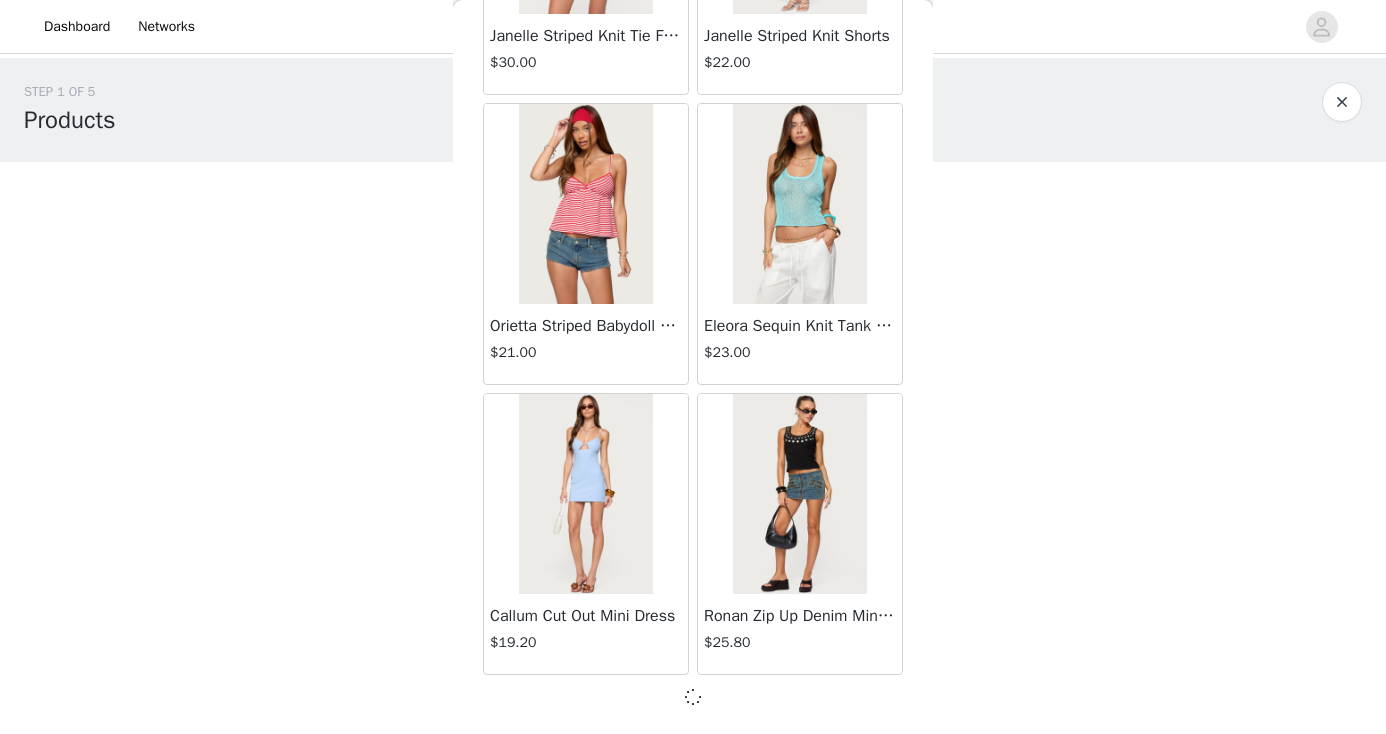 scroll, scrollTop: 11017, scrollLeft: 0, axis: vertical 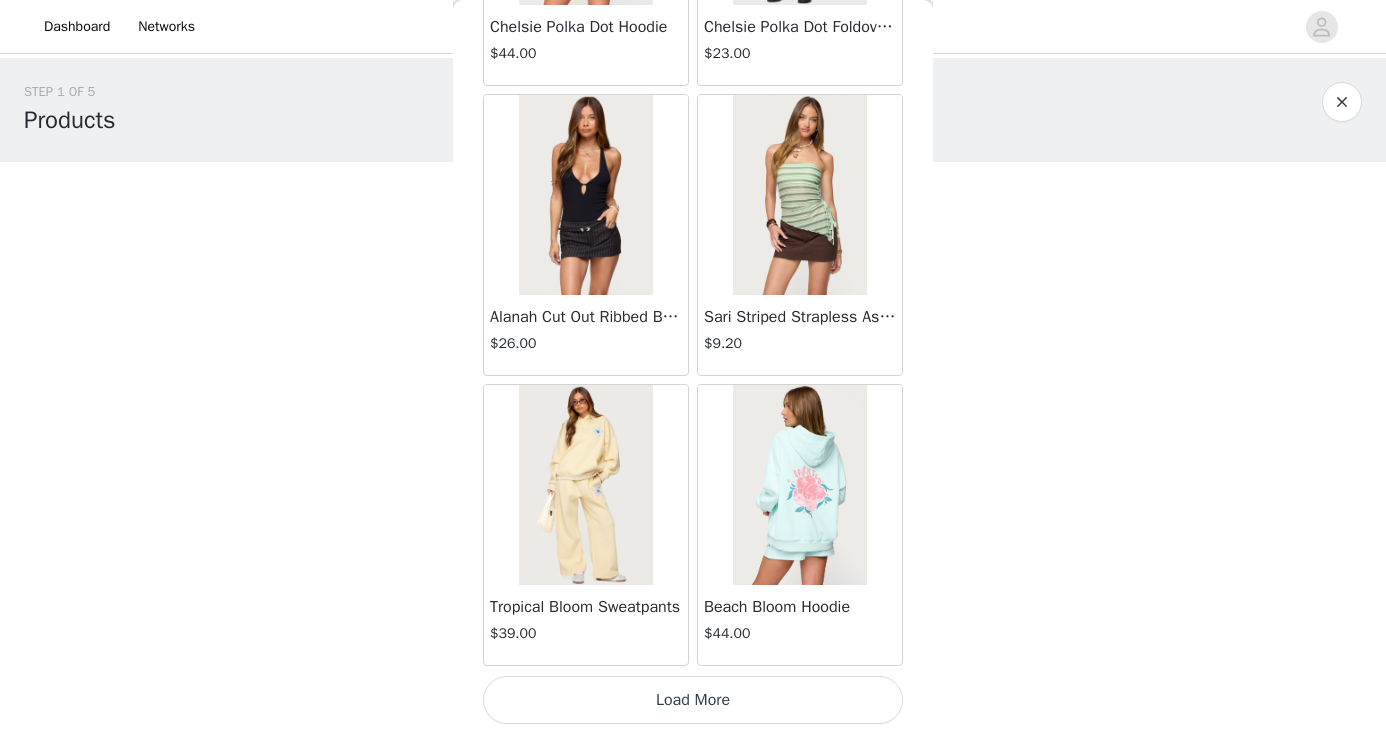 click on "Load More" at bounding box center (693, 700) 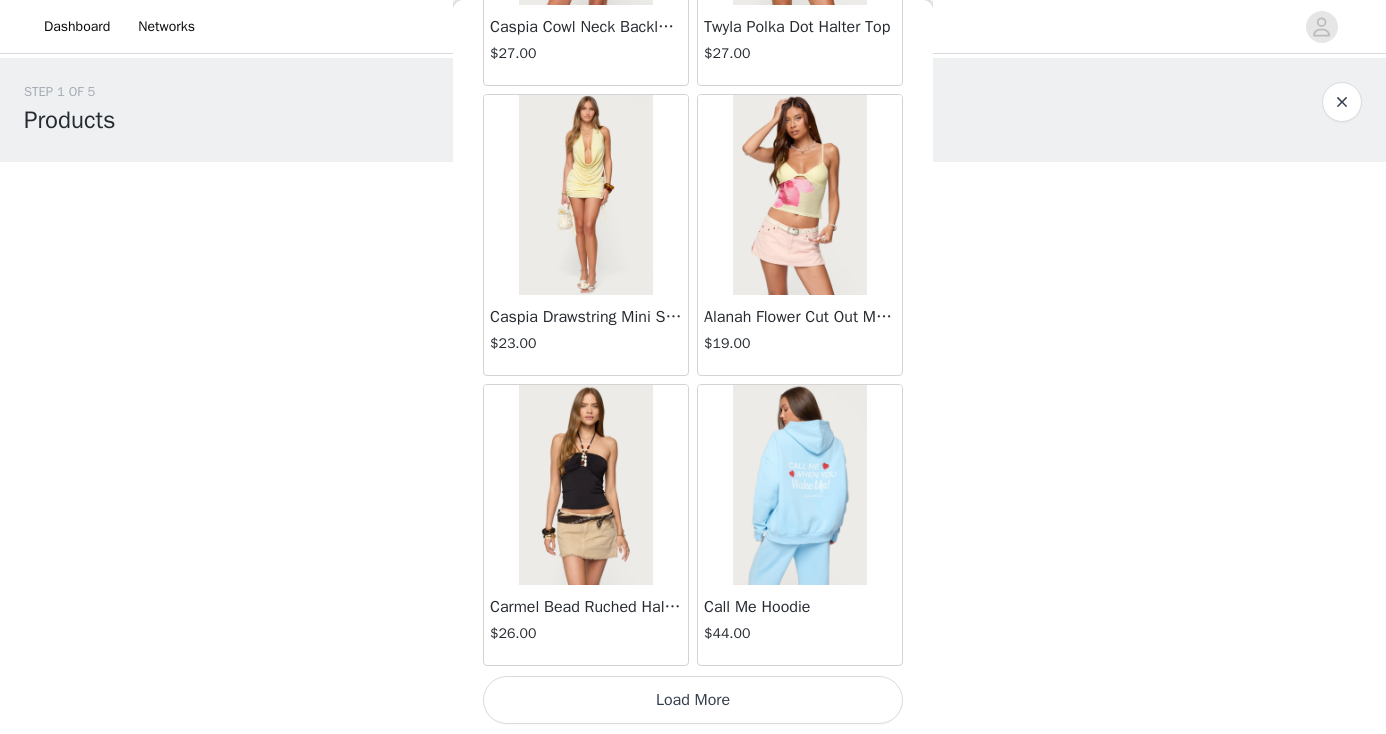 click on "Load More" at bounding box center (693, 700) 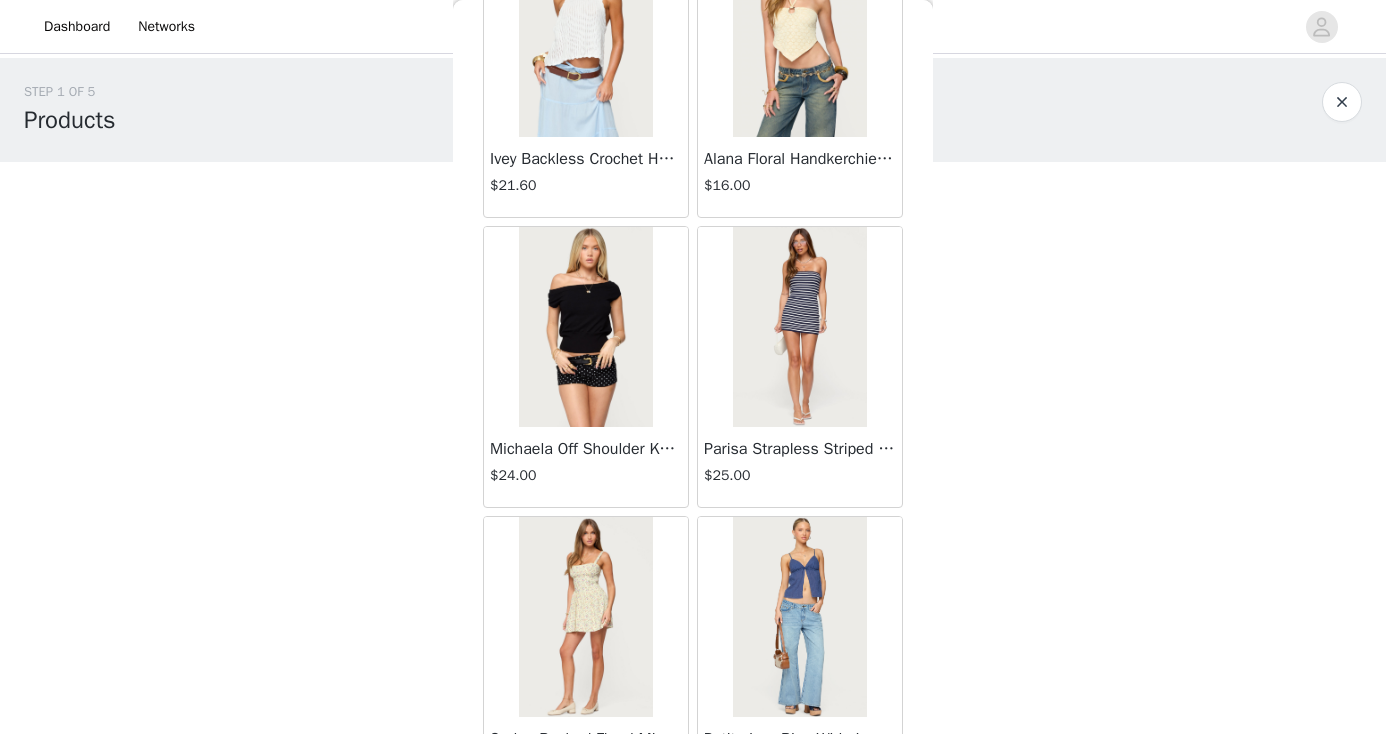 scroll, scrollTop: 17708, scrollLeft: 0, axis: vertical 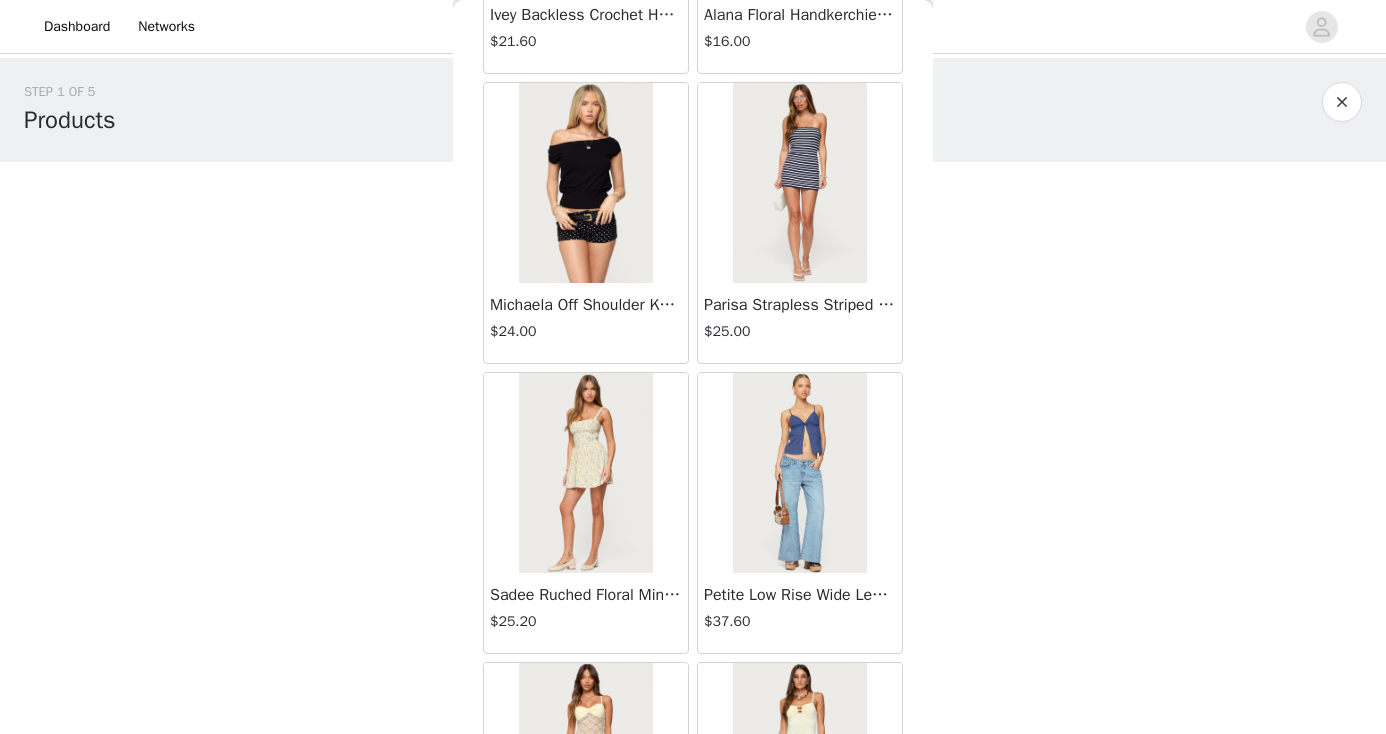 click at bounding box center (585, 183) 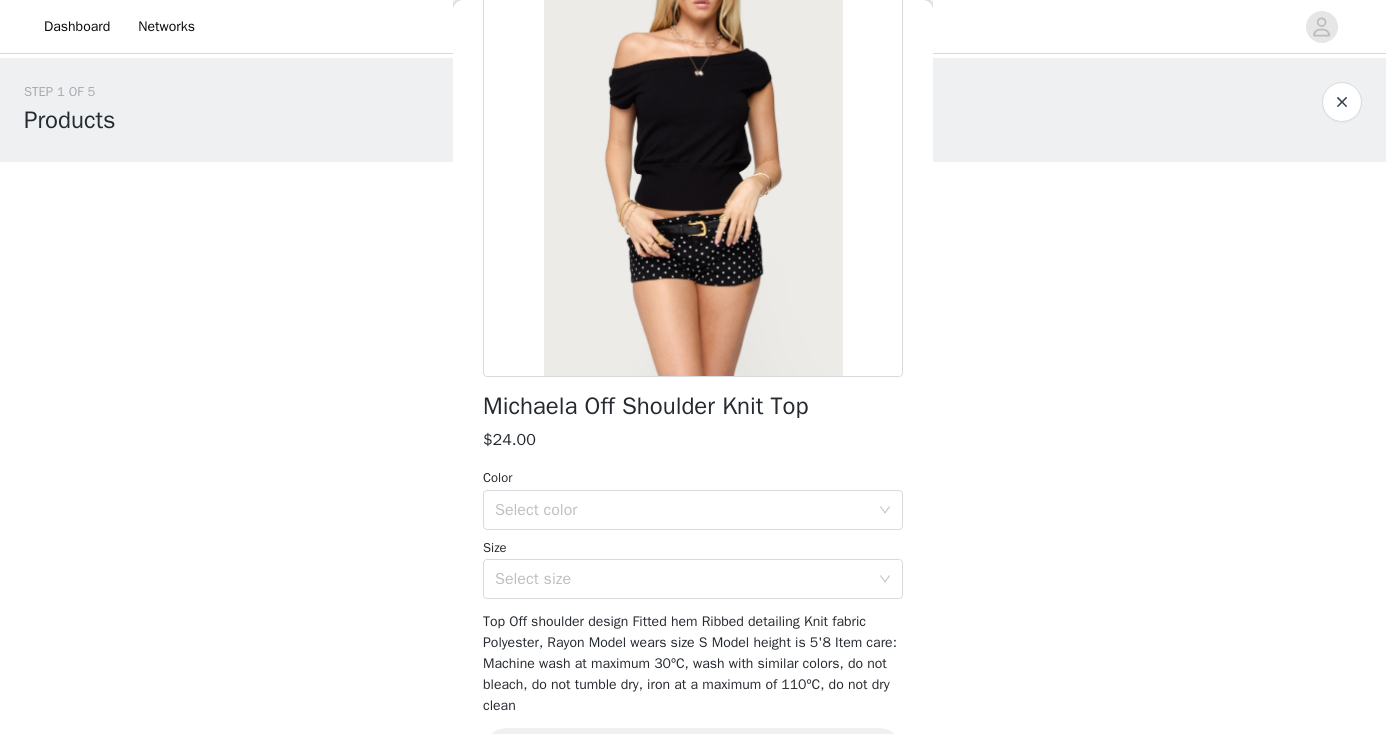 scroll, scrollTop: 174, scrollLeft: 0, axis: vertical 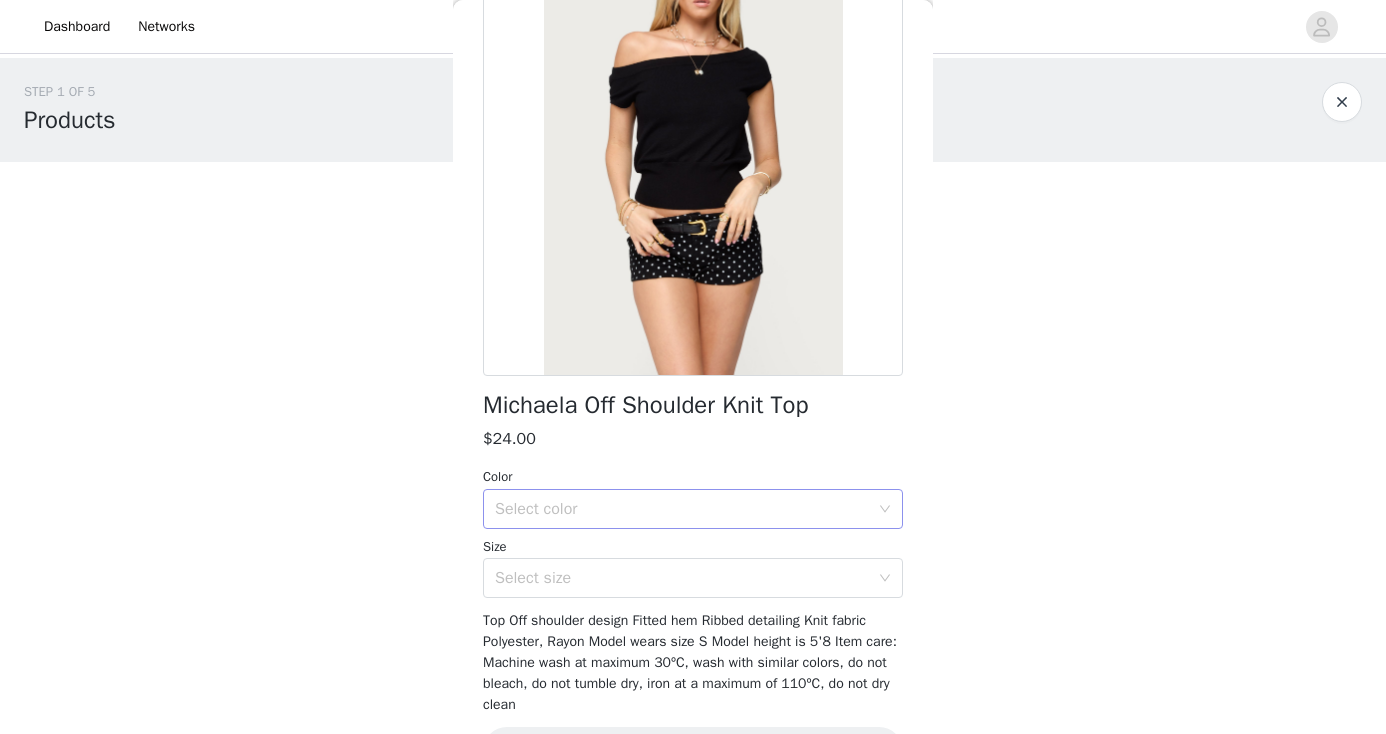 click on "Select color" at bounding box center [682, 509] 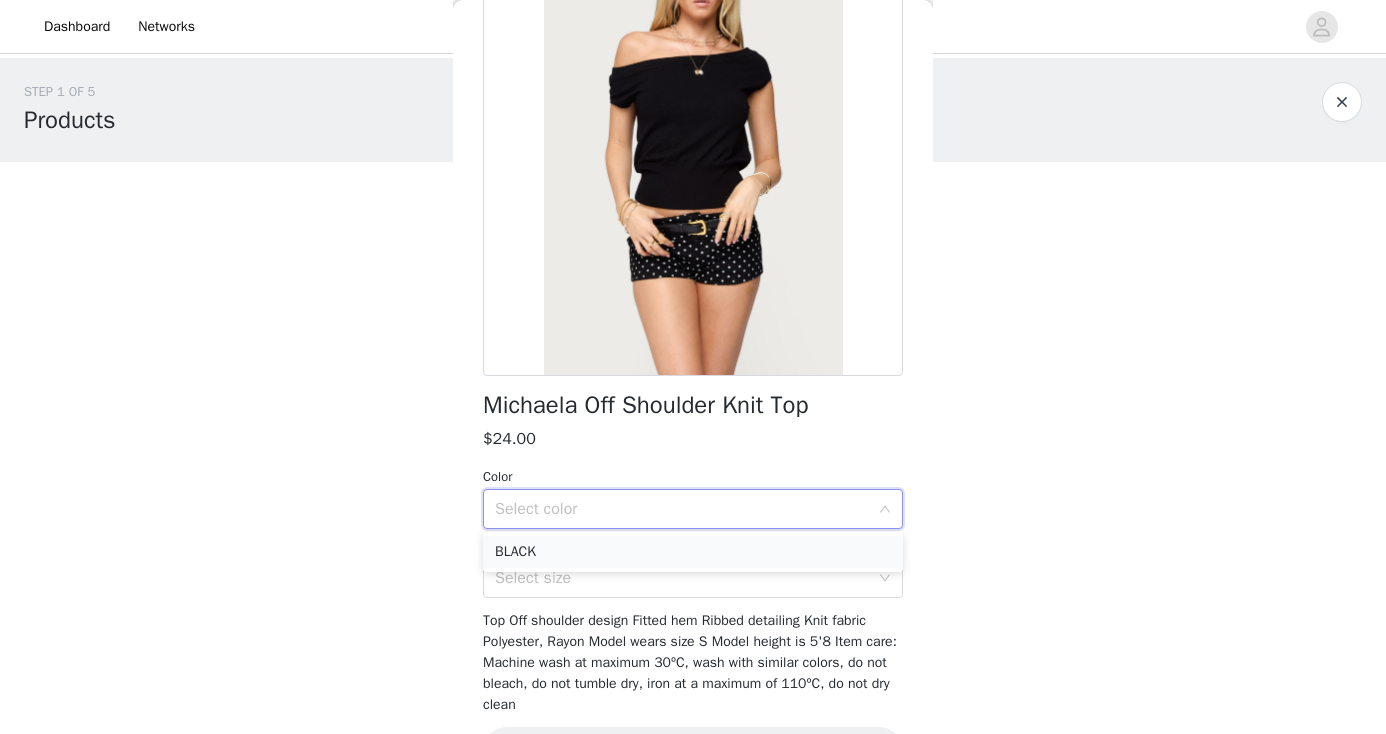 click on "BLACK" at bounding box center [693, 552] 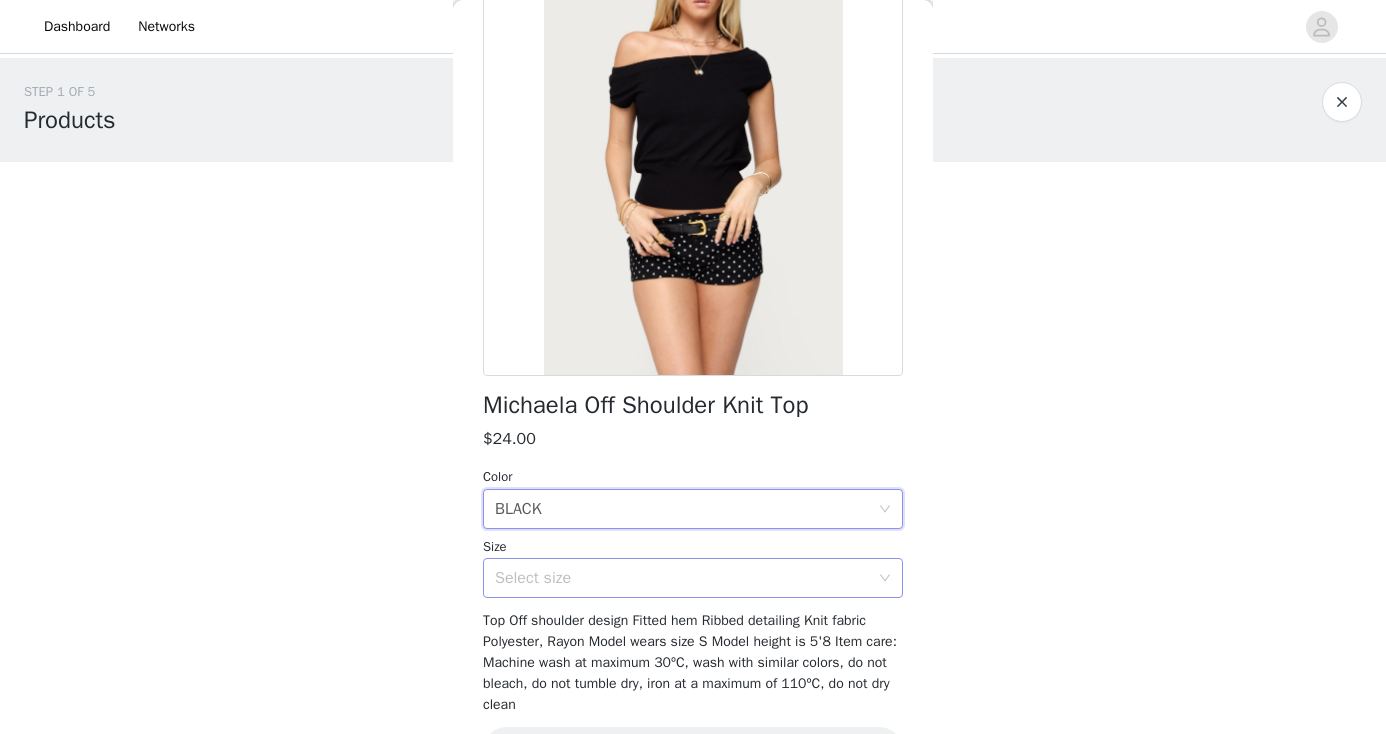 click on "Select size" at bounding box center (682, 578) 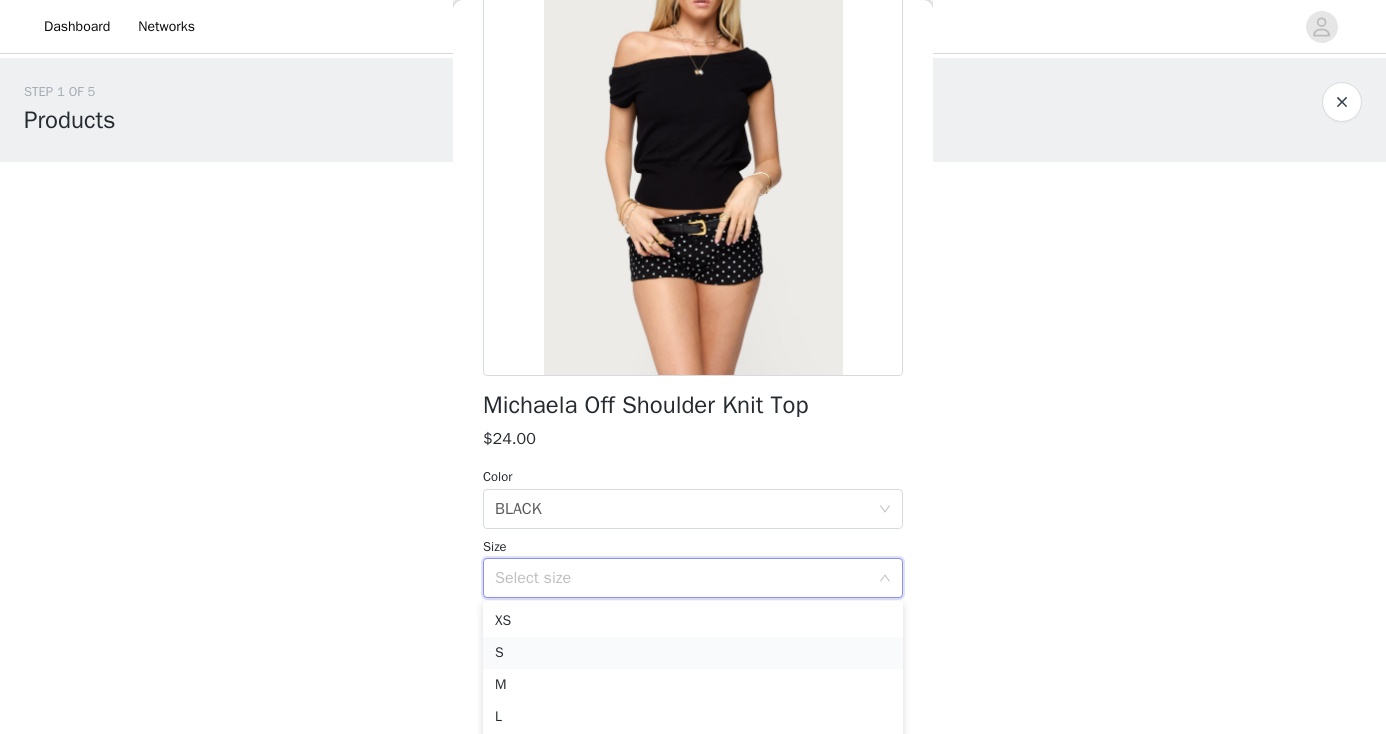 click on "S" at bounding box center (693, 653) 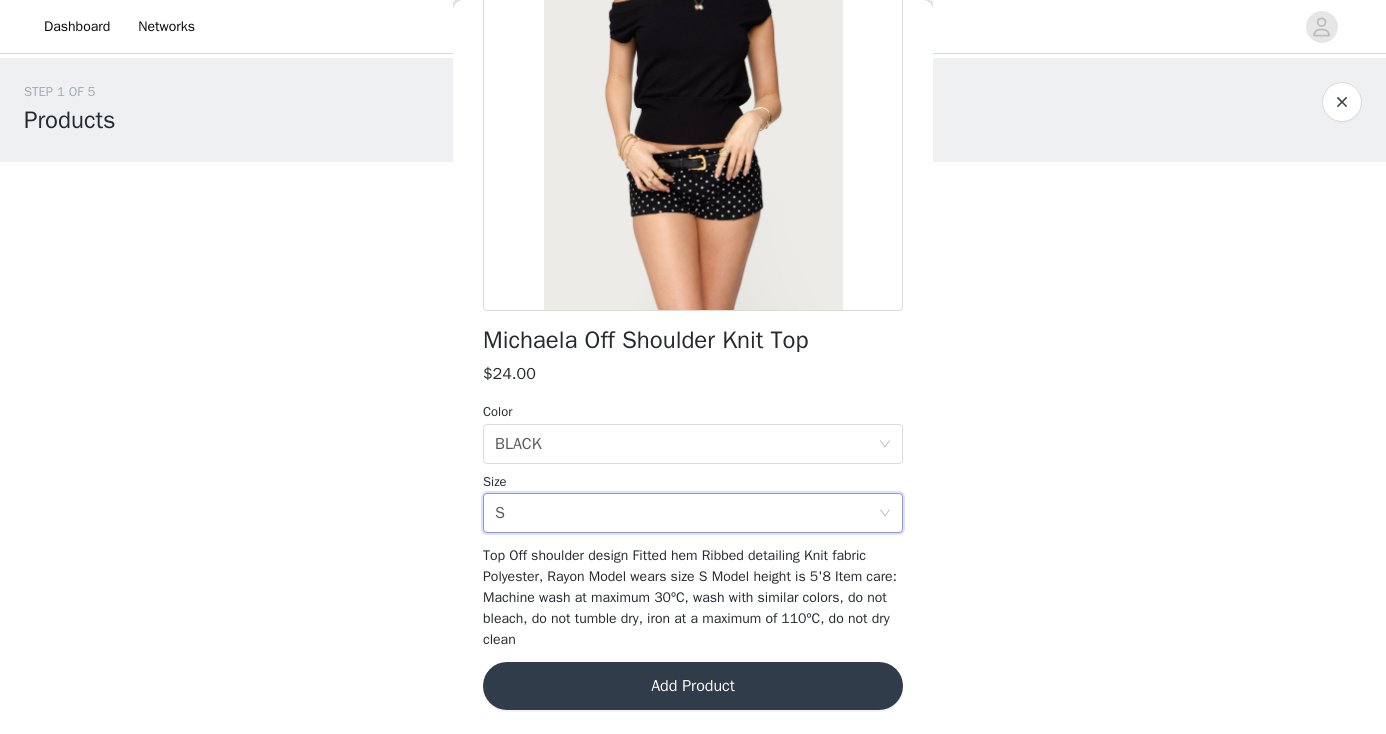 scroll, scrollTop: 238, scrollLeft: 0, axis: vertical 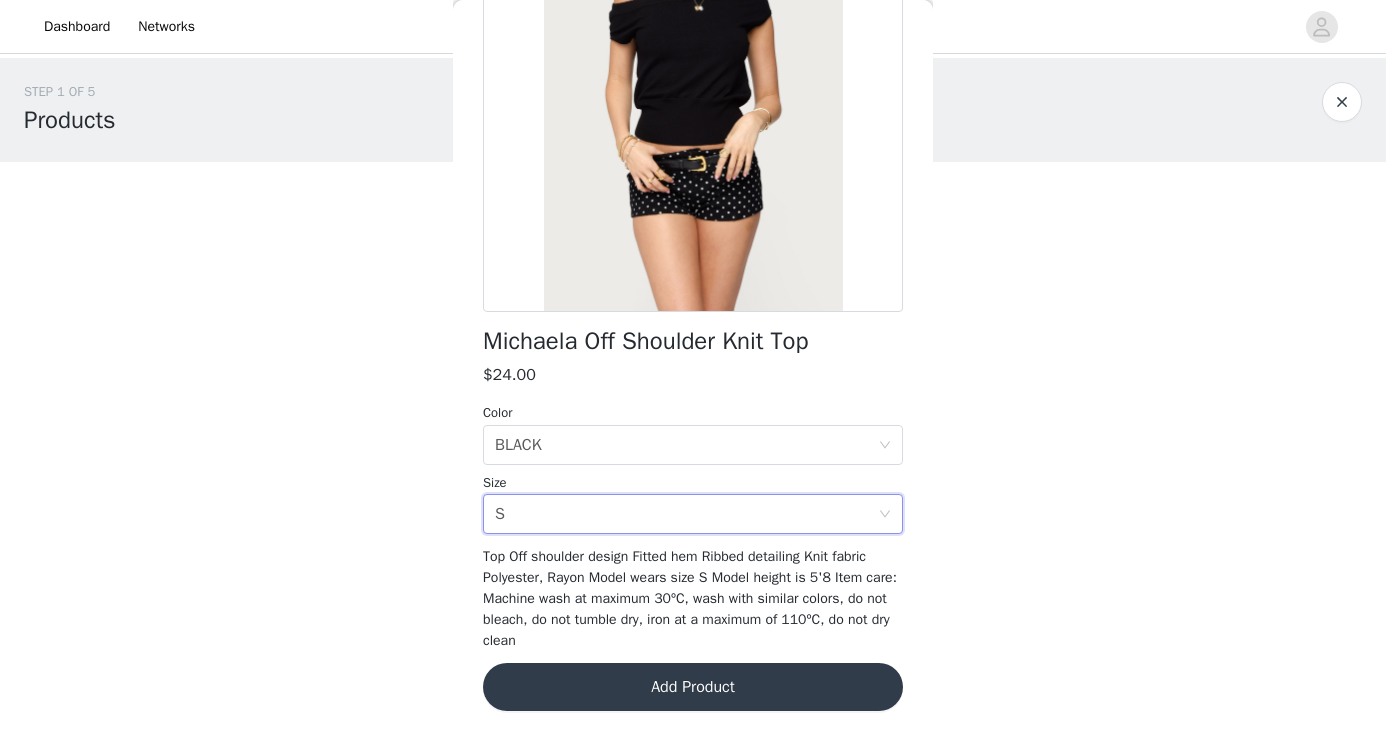 click on "Add Product" at bounding box center [693, 687] 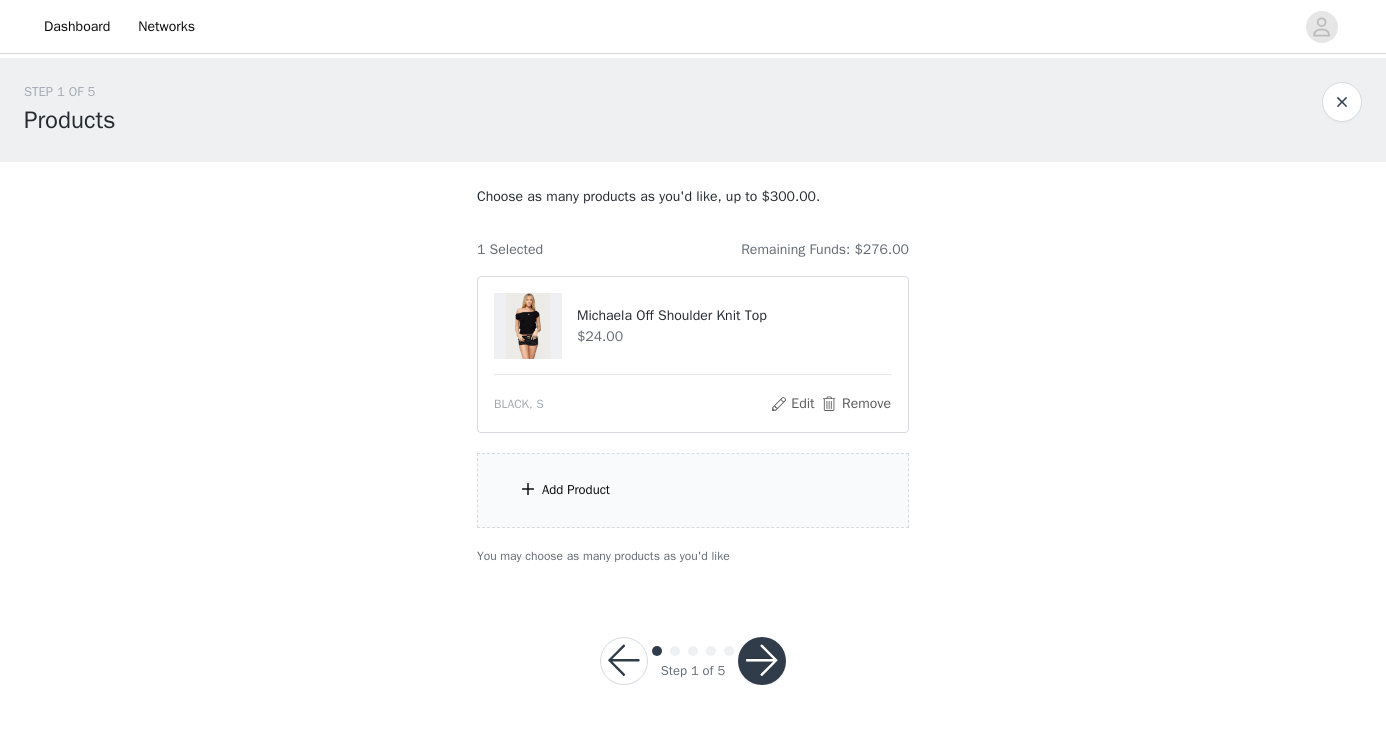 click on "Add Product" at bounding box center [693, 490] 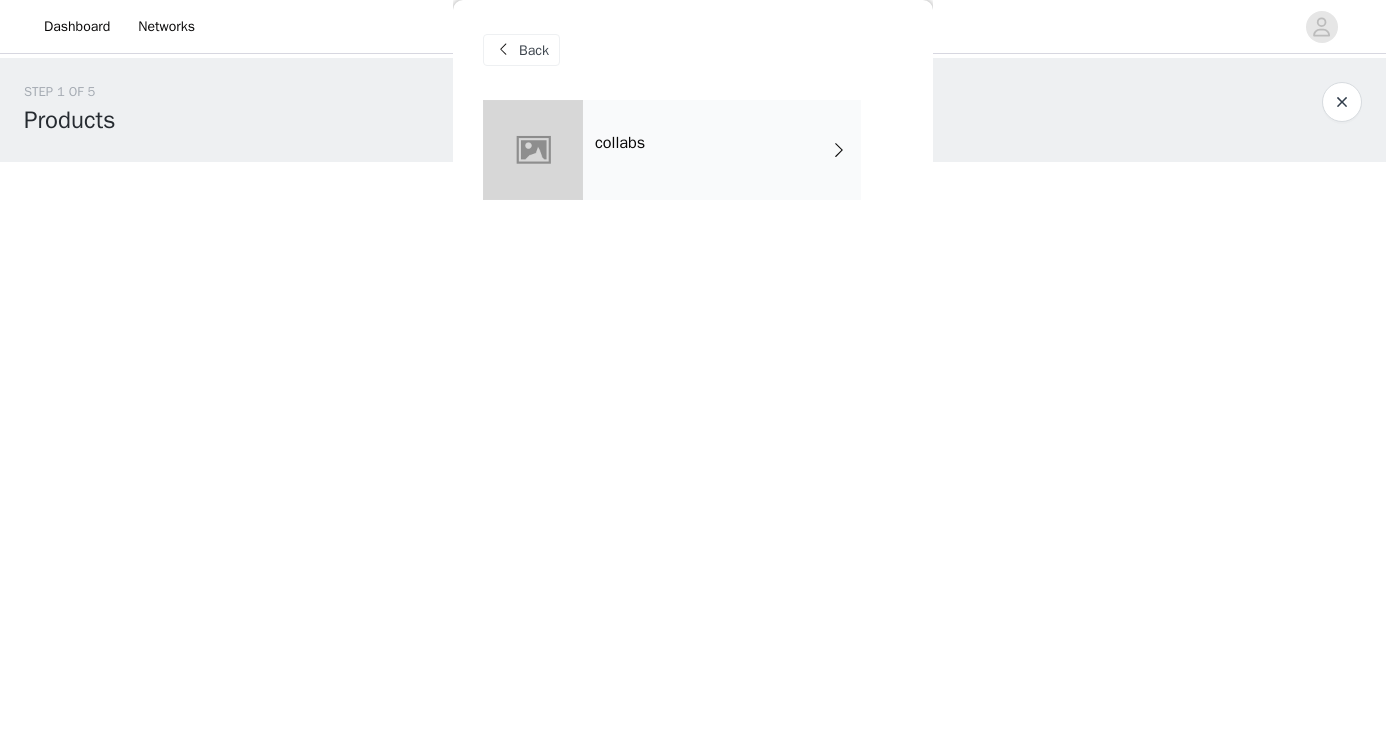 click on "collabs" at bounding box center [722, 150] 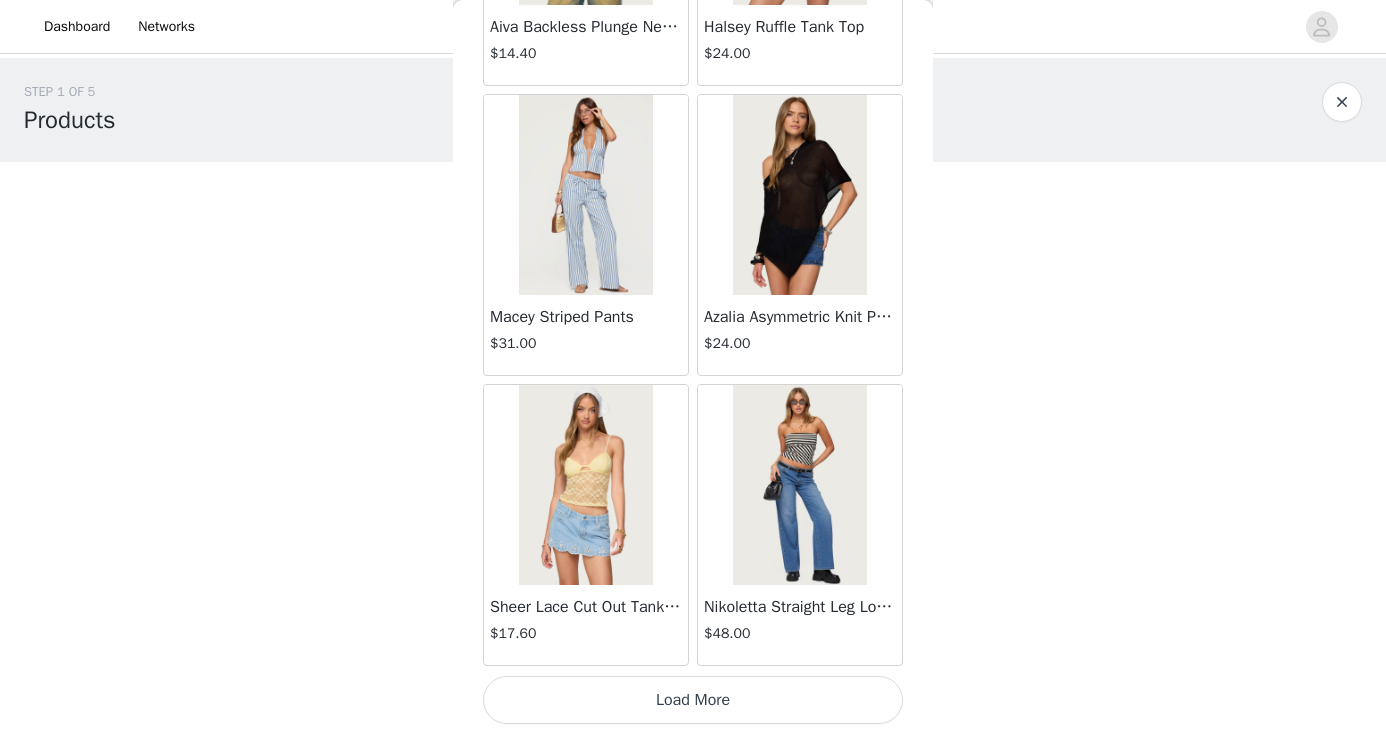 click on "Load More" at bounding box center (693, 700) 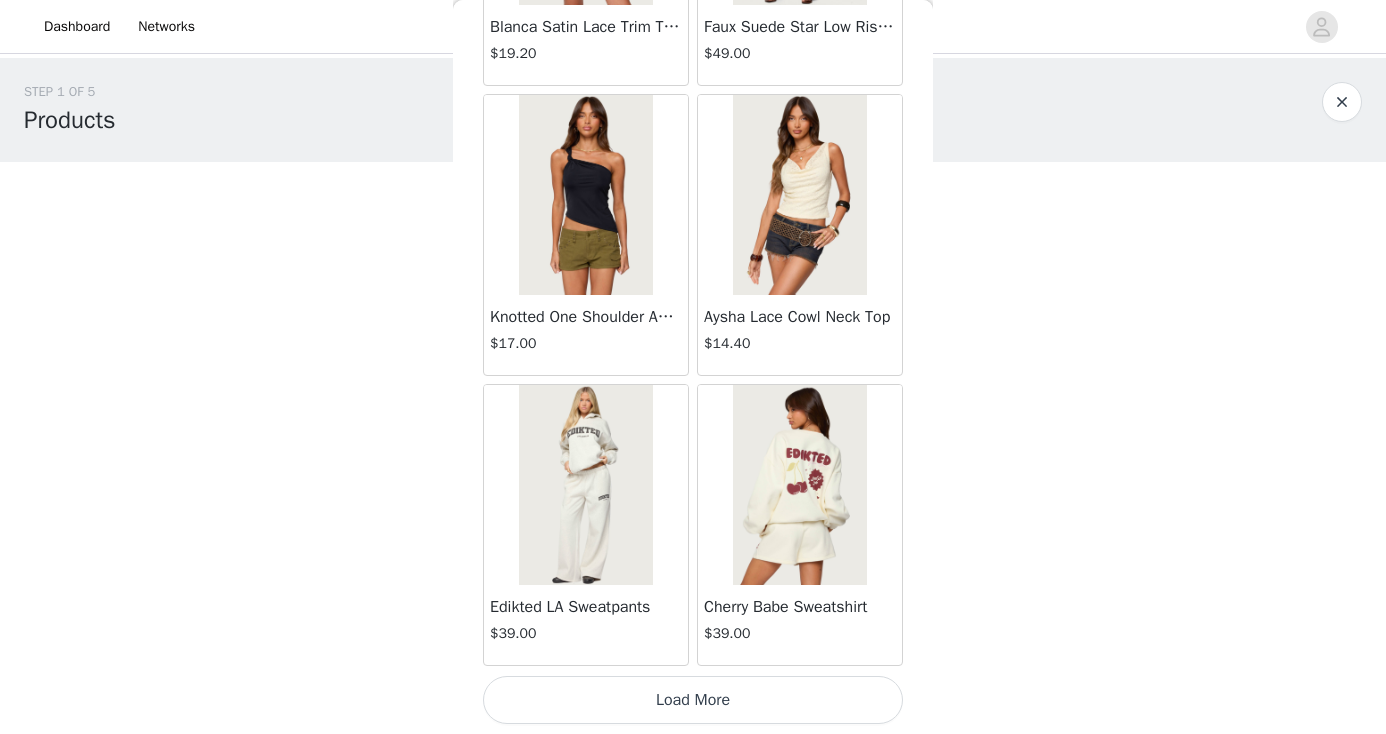 scroll, scrollTop: 5226, scrollLeft: 0, axis: vertical 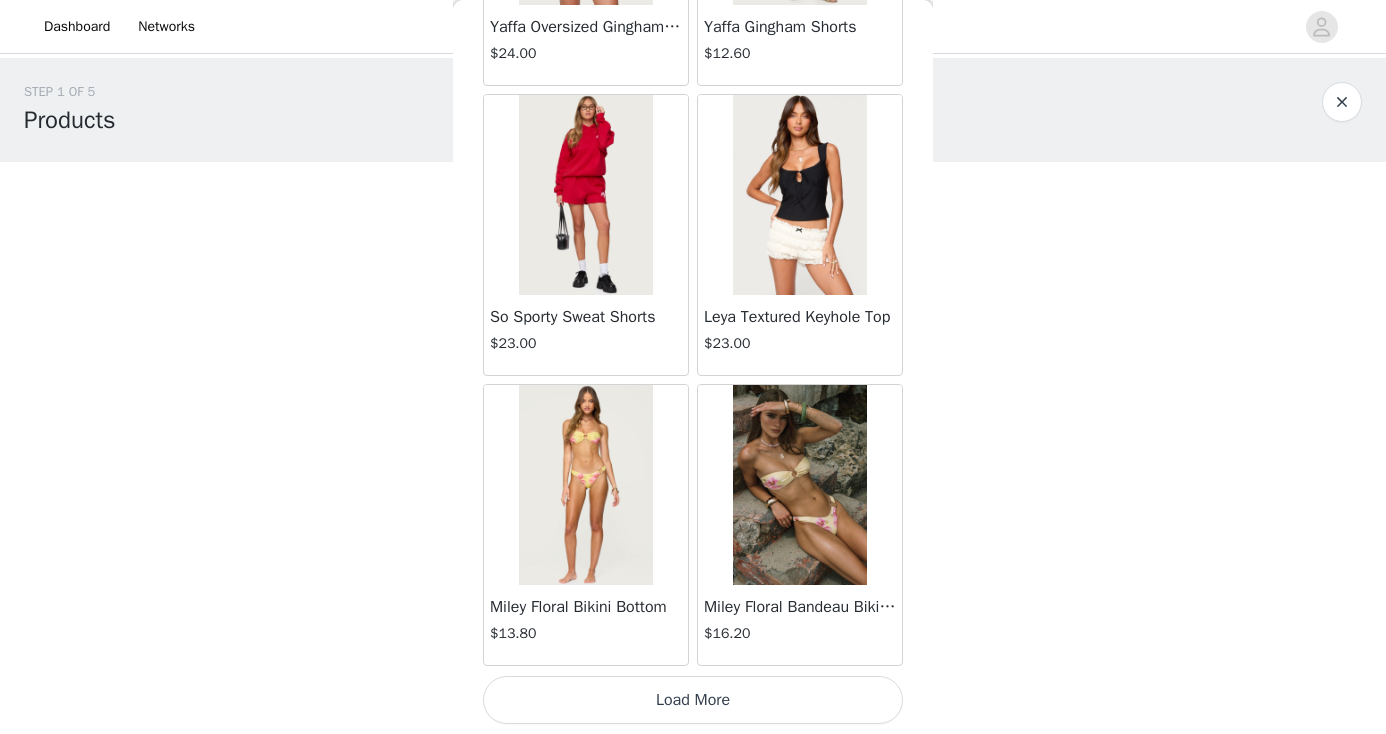 click on "Load More" at bounding box center (693, 700) 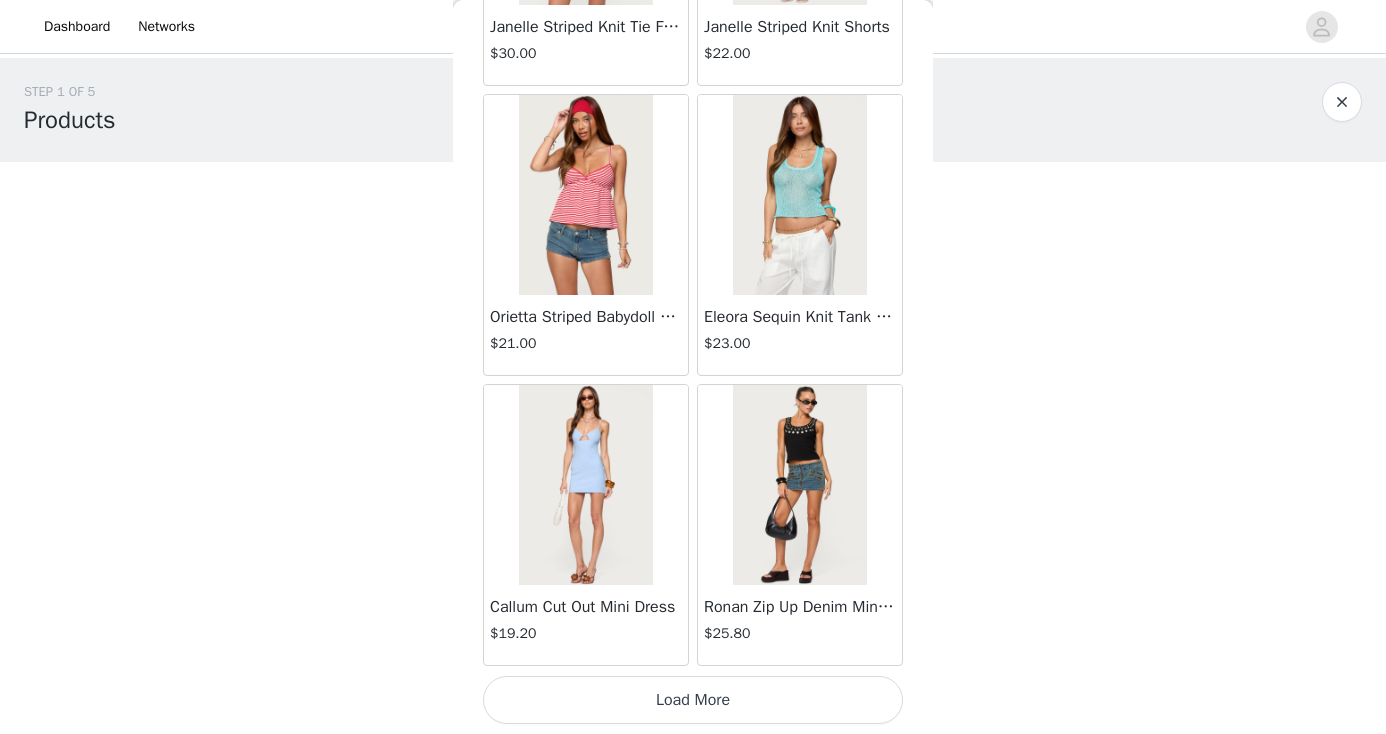 scroll, scrollTop: 11036, scrollLeft: 0, axis: vertical 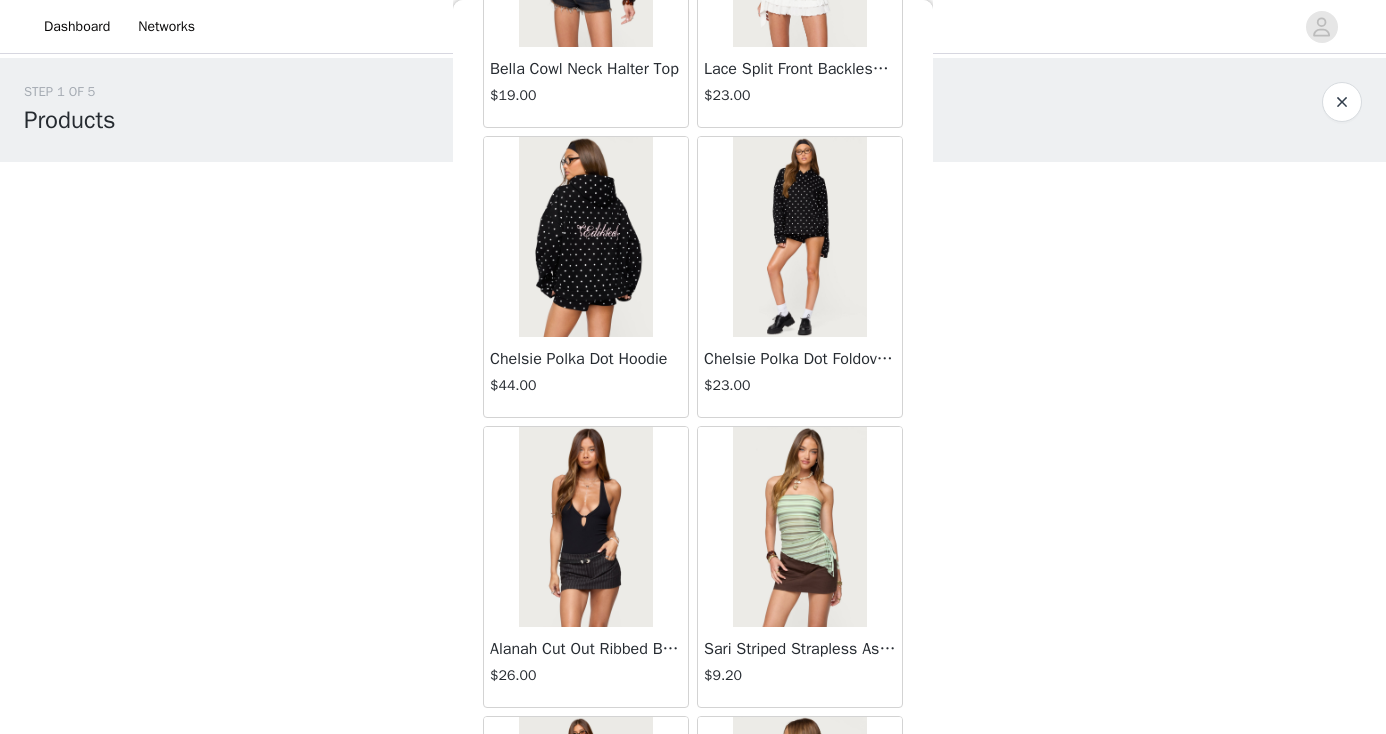 click on "$23.00" at bounding box center (800, 385) 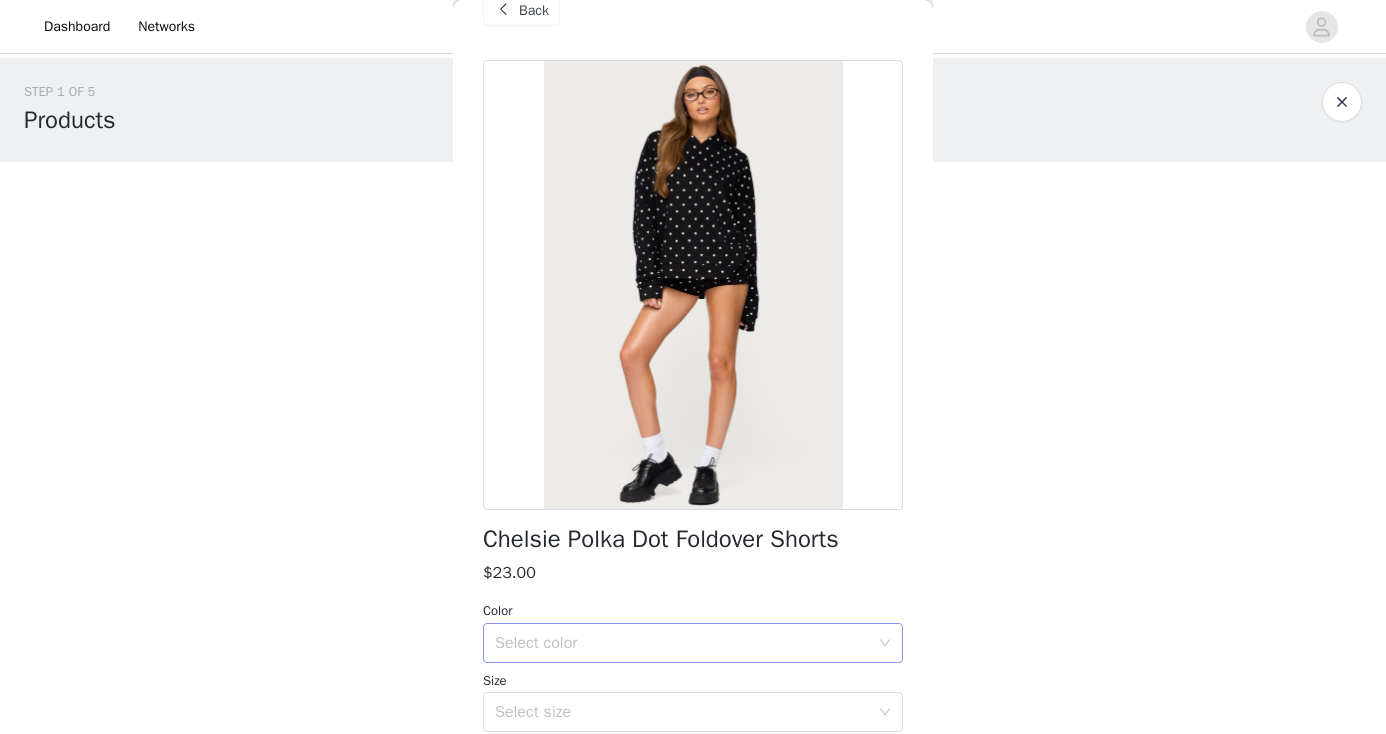 scroll, scrollTop: 44, scrollLeft: 0, axis: vertical 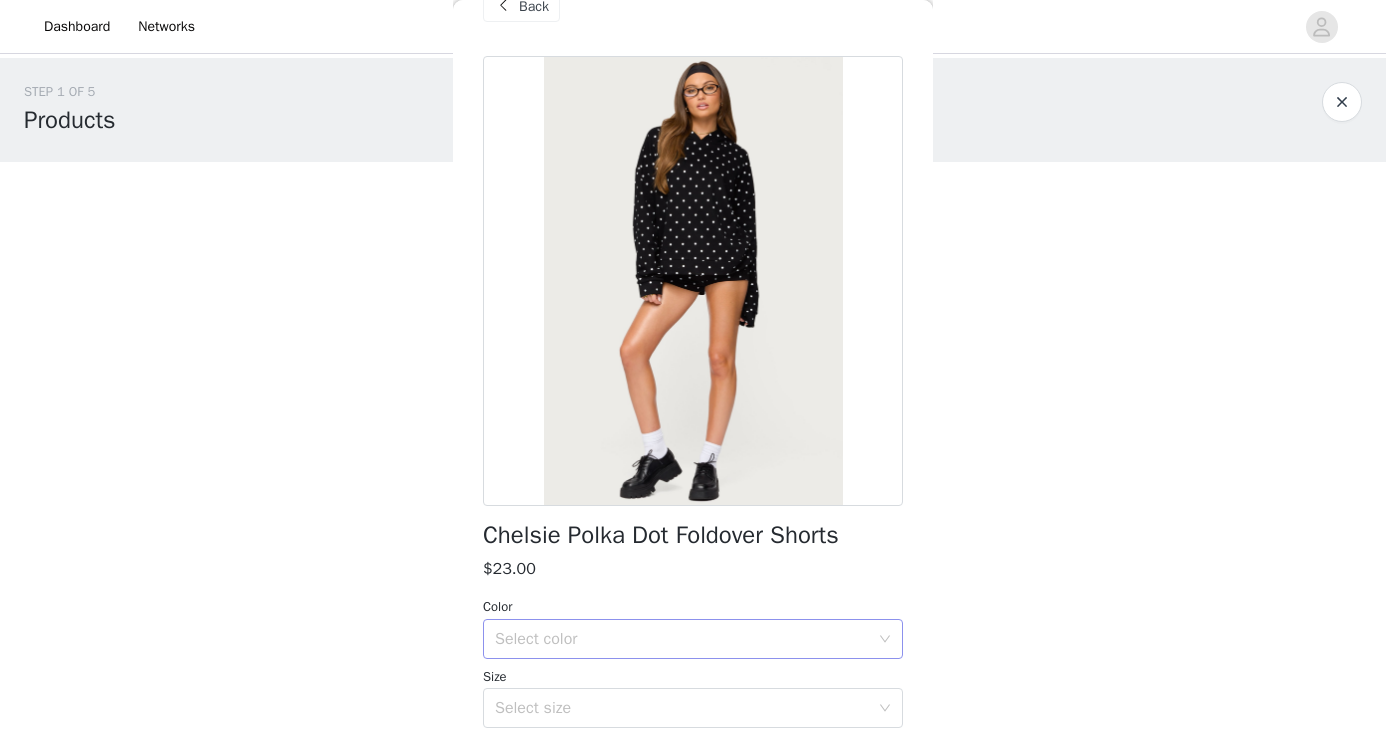 click on "Select color" at bounding box center [682, 639] 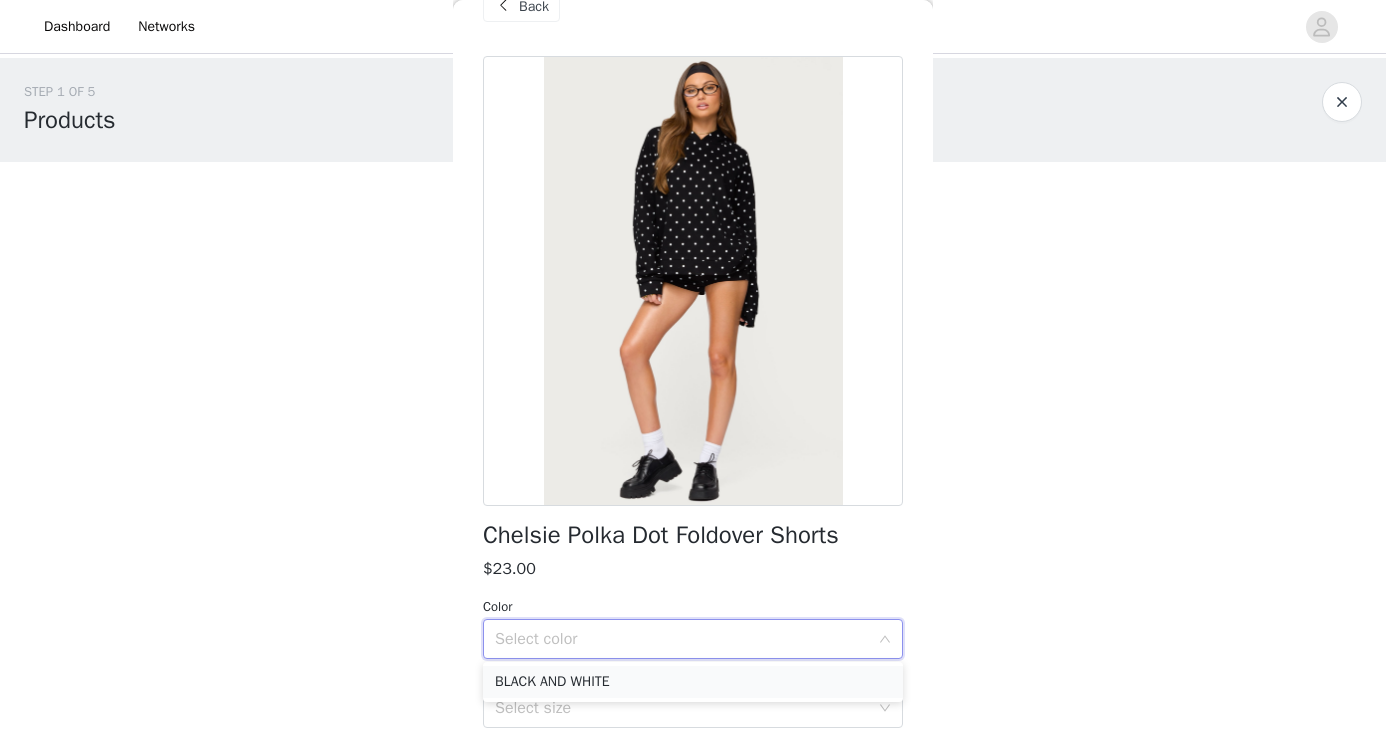 click on "BLACK AND WHITE" at bounding box center [693, 682] 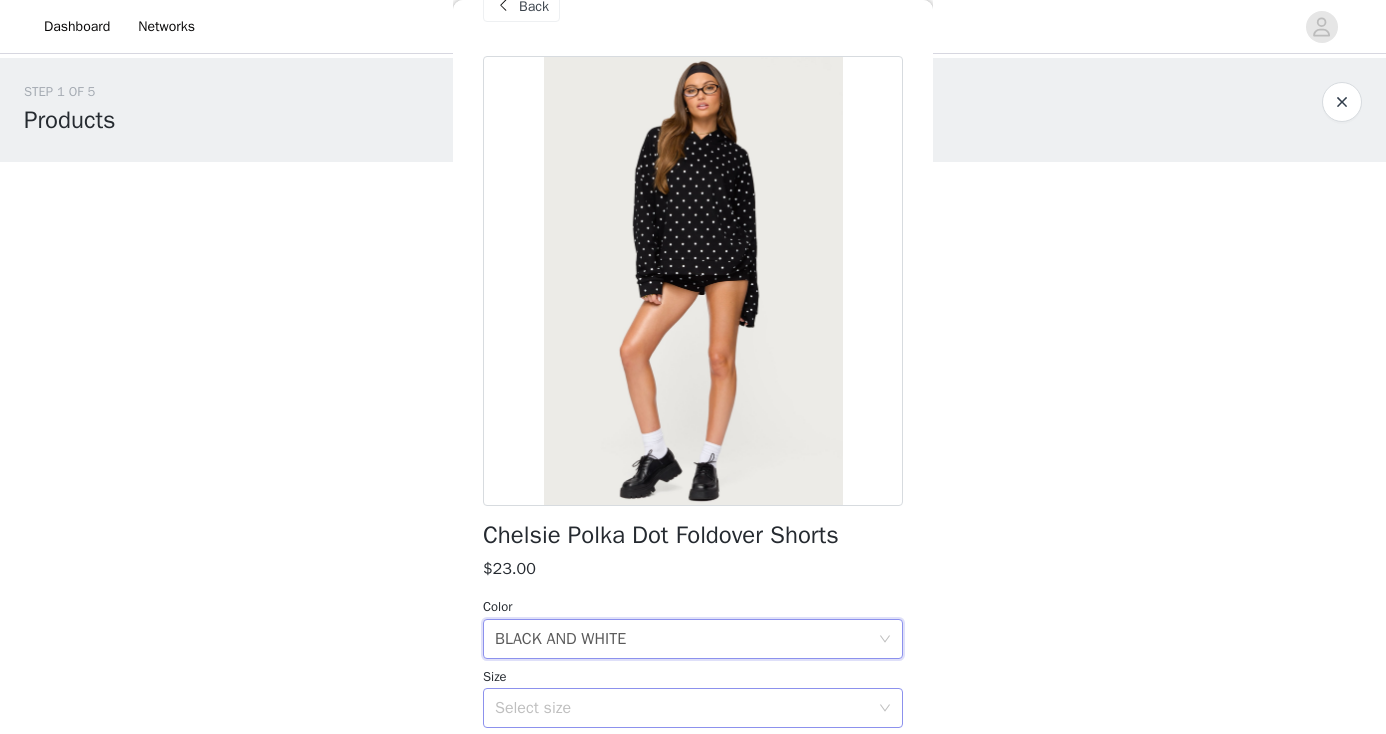 click on "Select size" at bounding box center [686, 708] 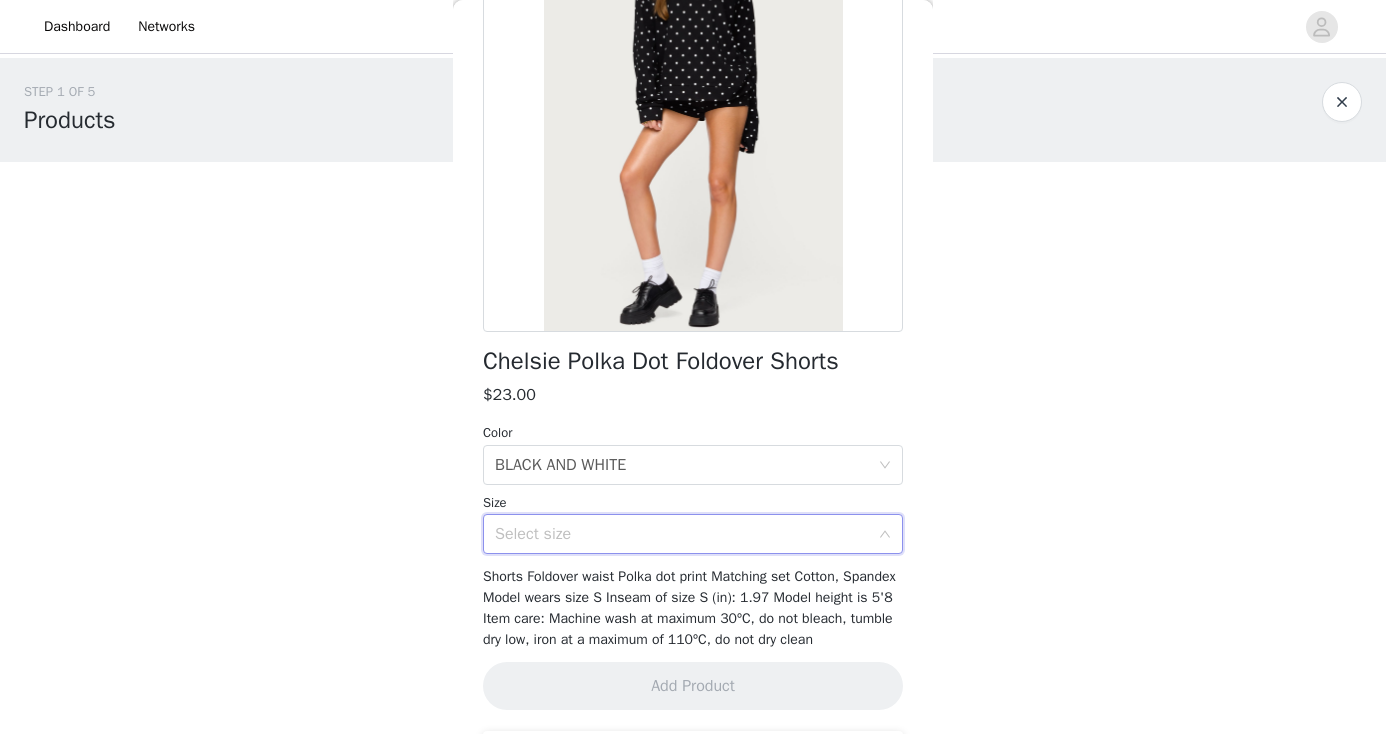 scroll, scrollTop: 238, scrollLeft: 0, axis: vertical 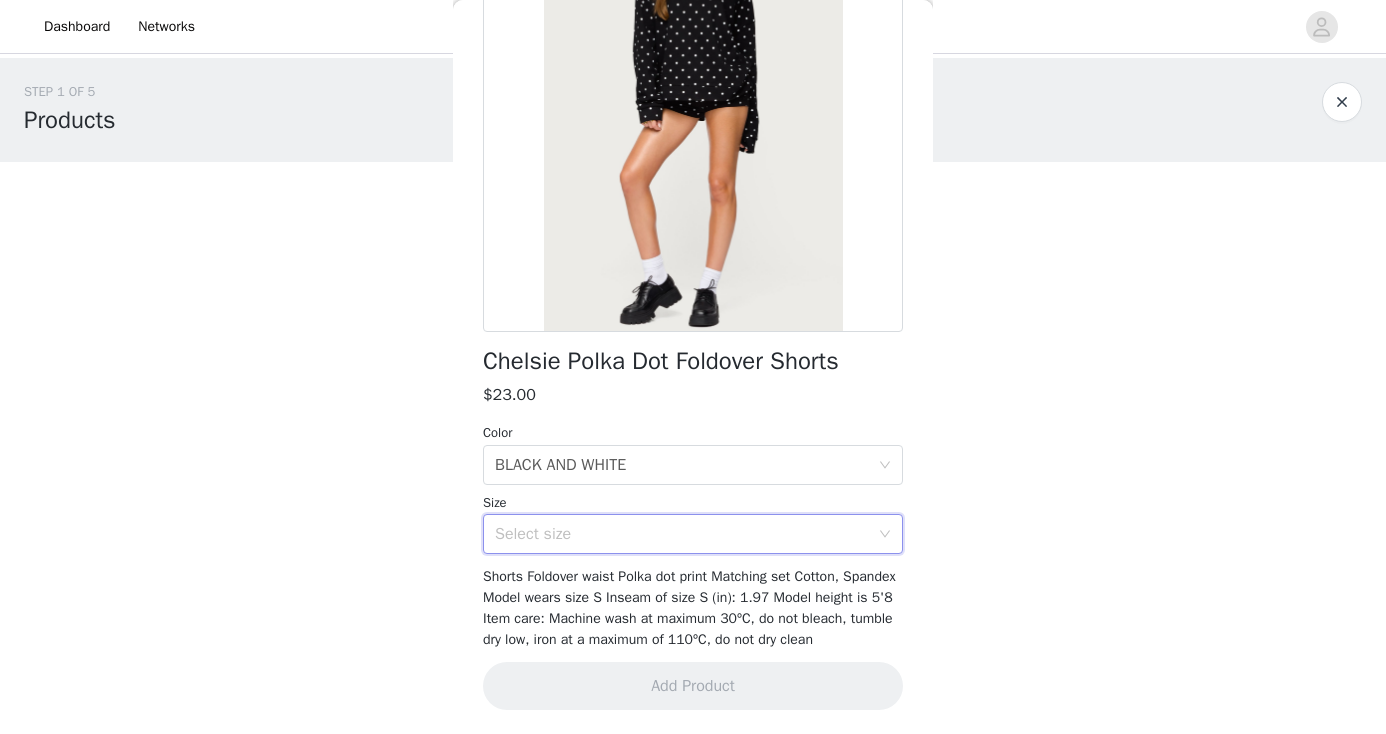 click on "Select size" at bounding box center (682, 534) 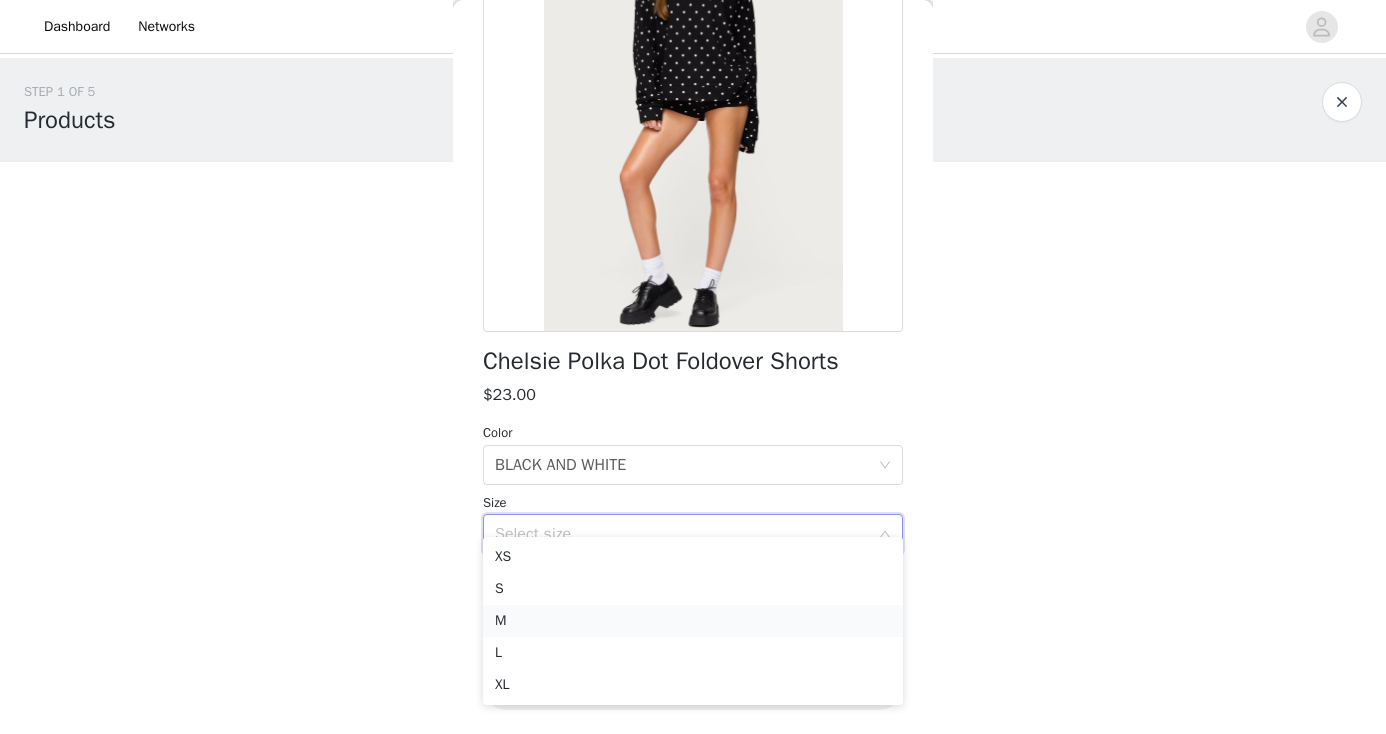 click on "M" at bounding box center (693, 621) 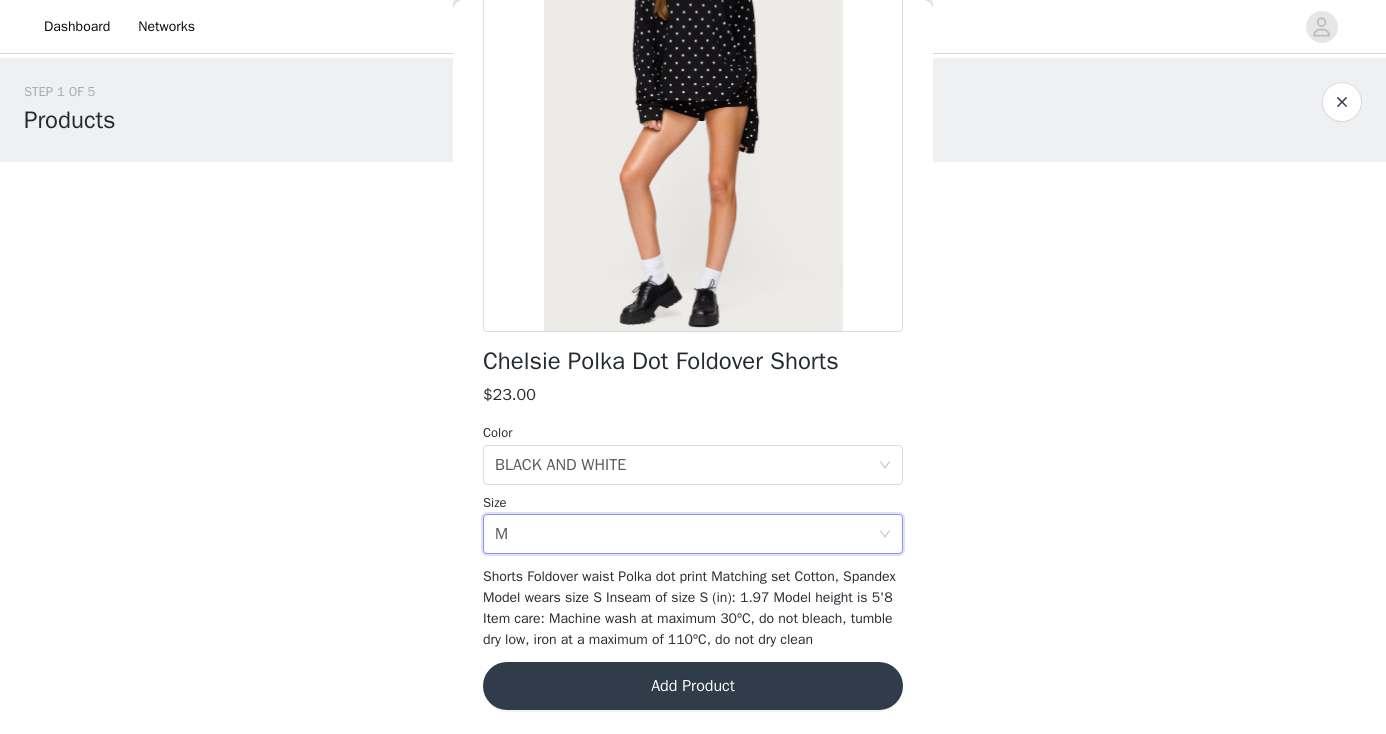 click on "Add Product" at bounding box center (693, 686) 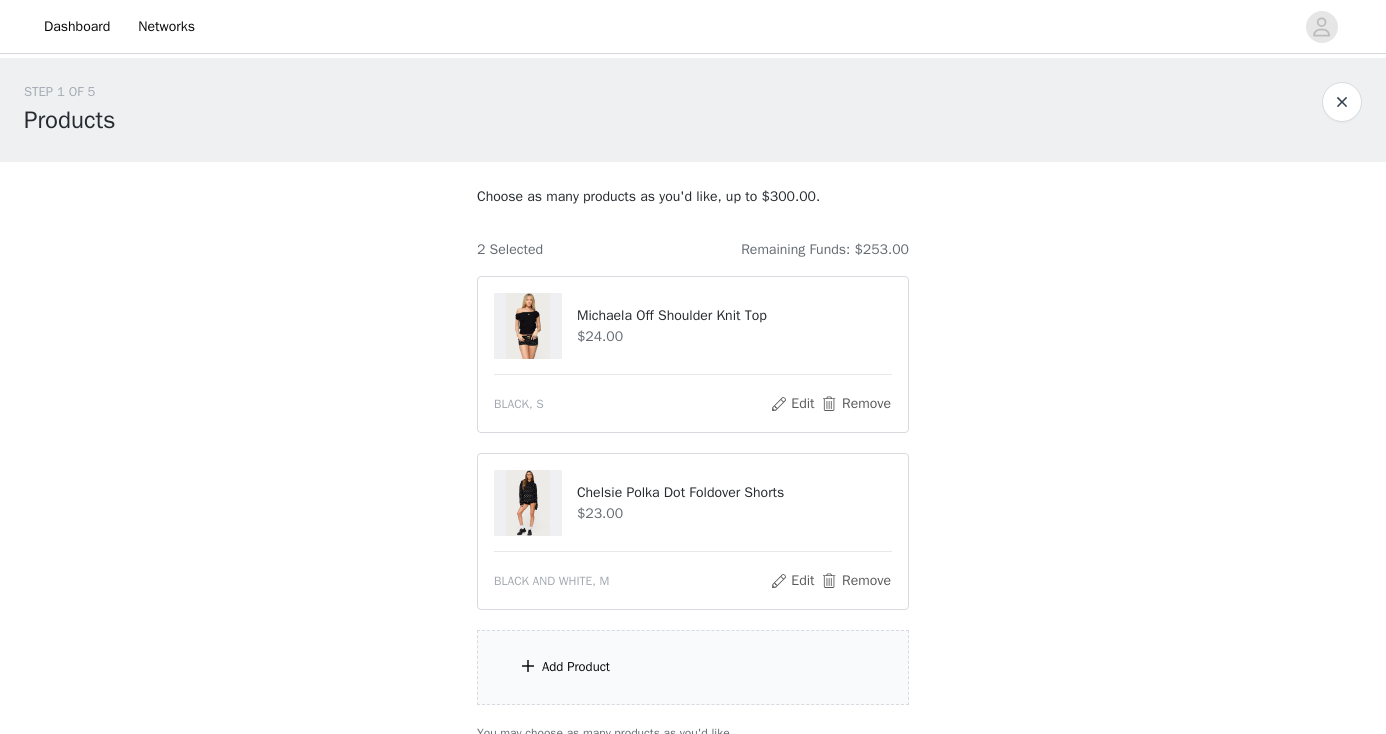click on "Add Product" at bounding box center (693, 667) 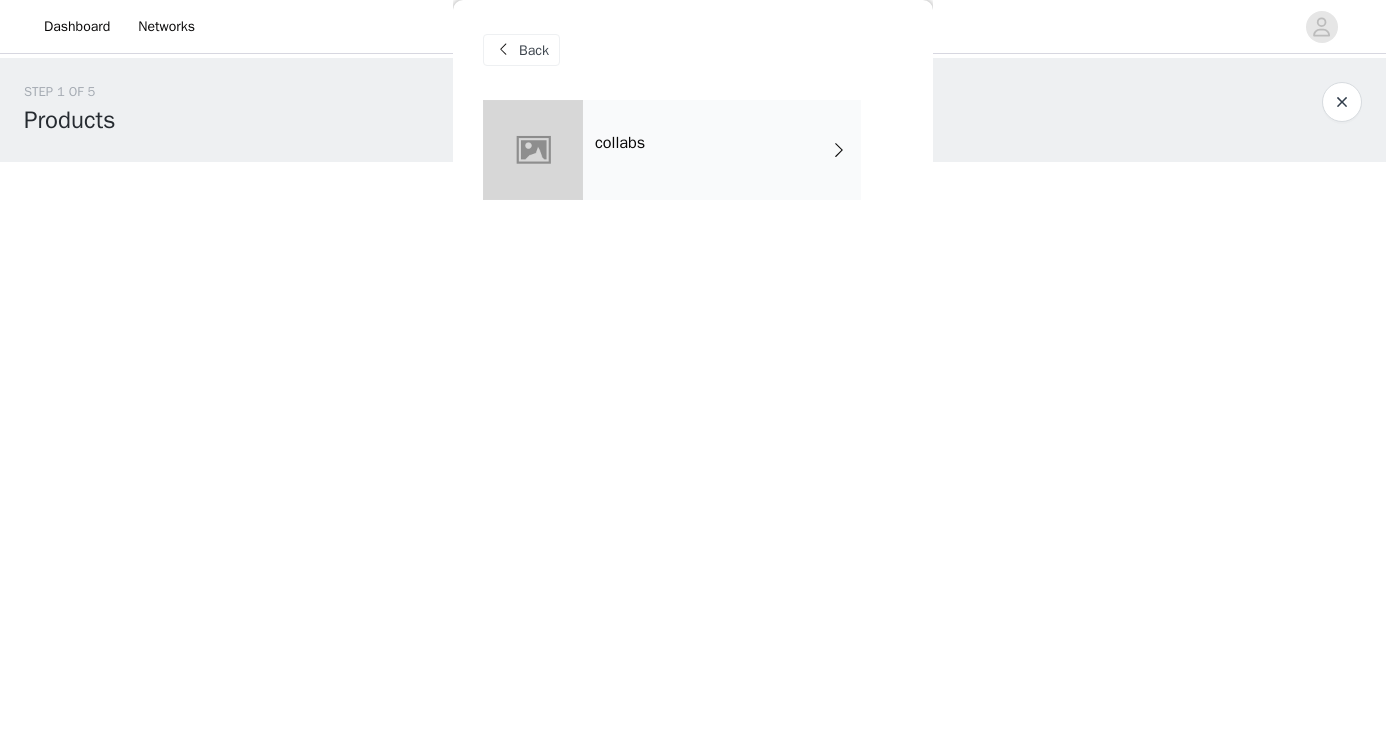 click on "collabs" at bounding box center (722, 150) 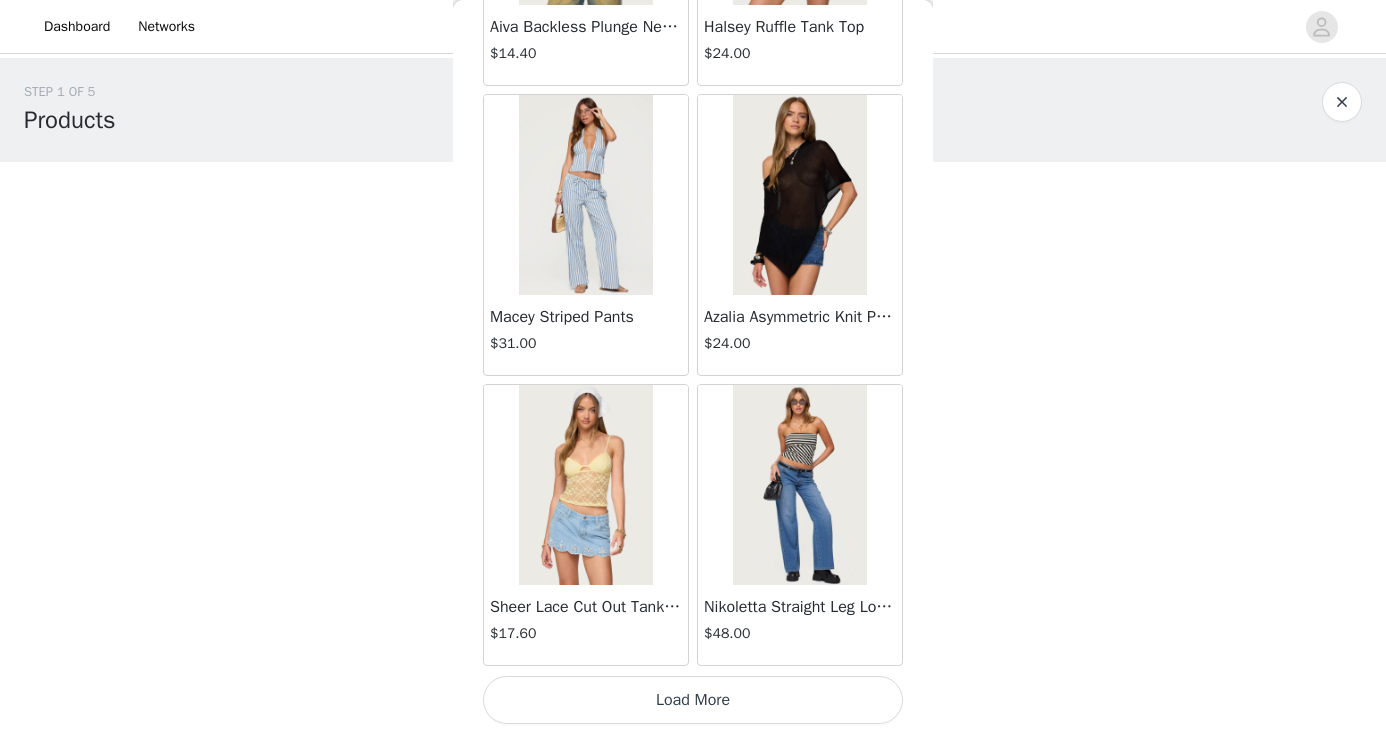 scroll, scrollTop: 2326, scrollLeft: 0, axis: vertical 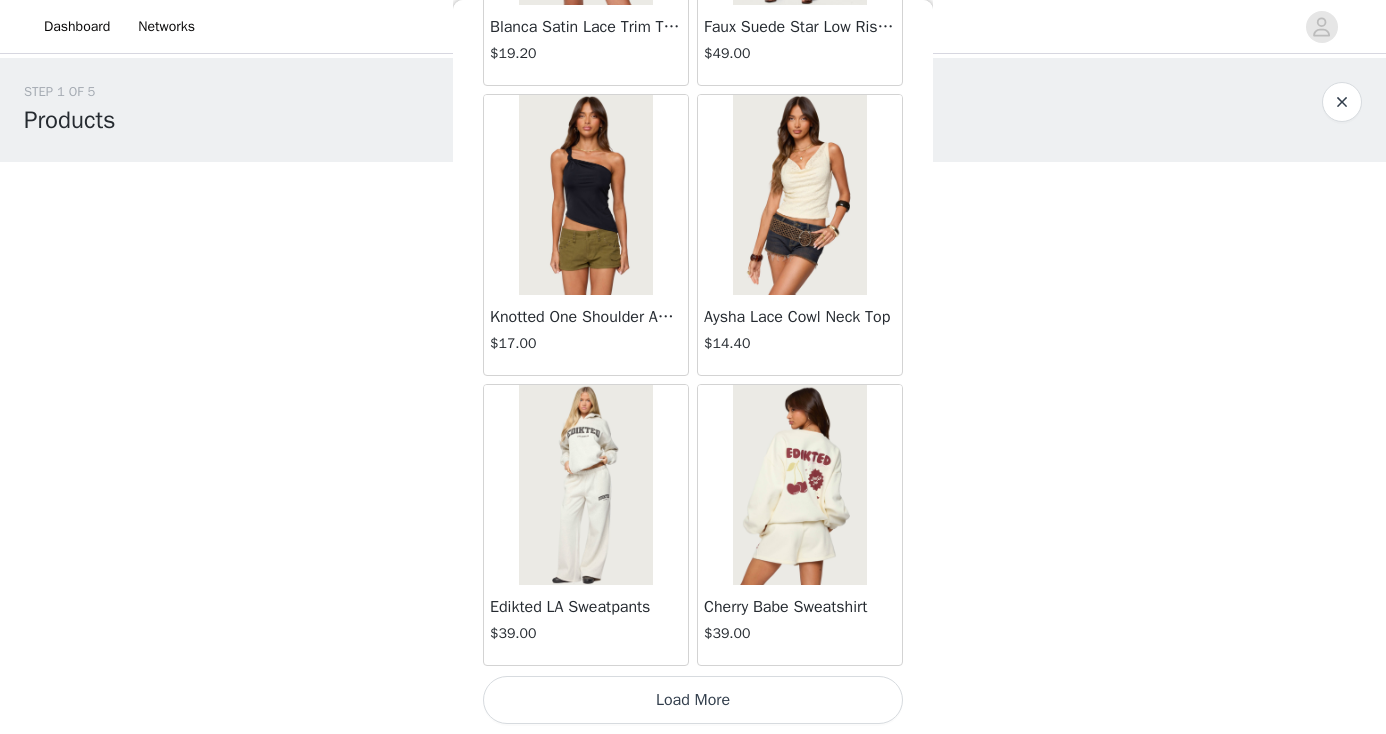 click on "Load More" at bounding box center [693, 700] 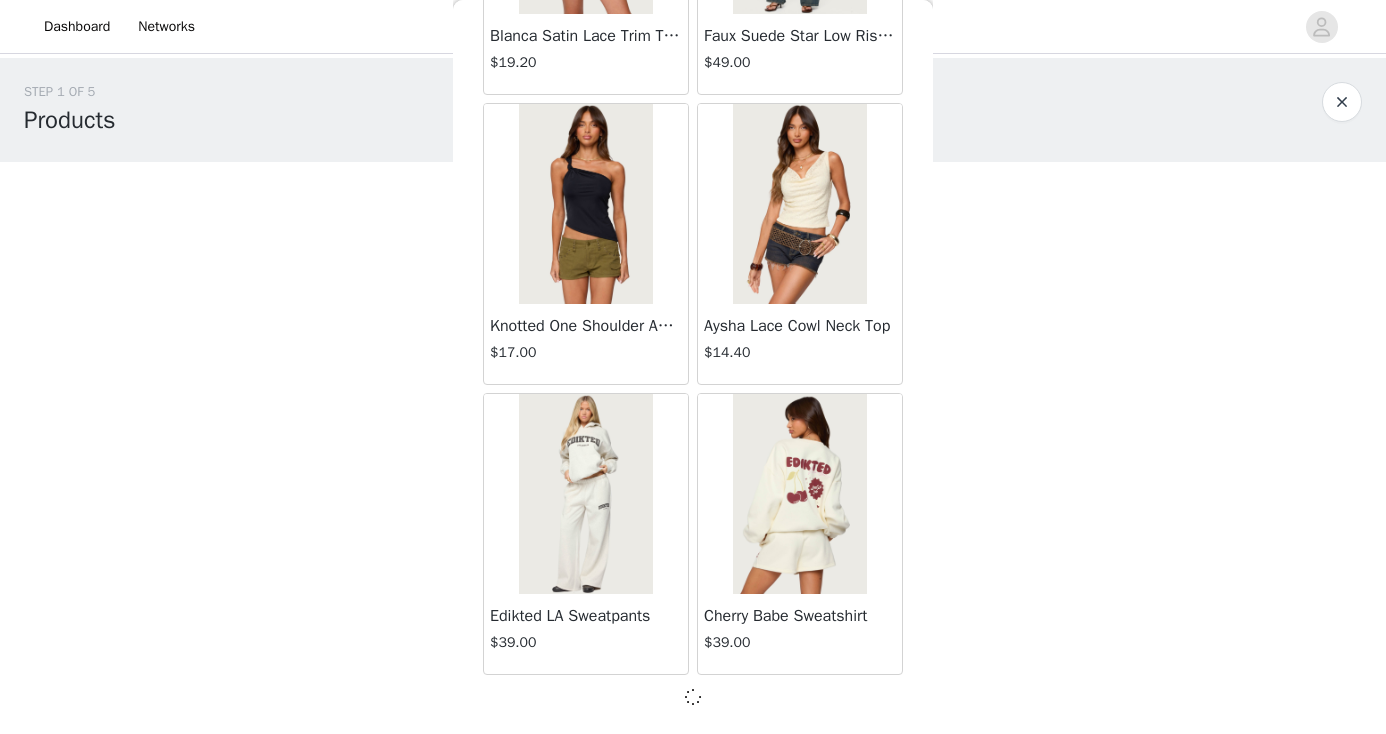 scroll, scrollTop: 5217, scrollLeft: 0, axis: vertical 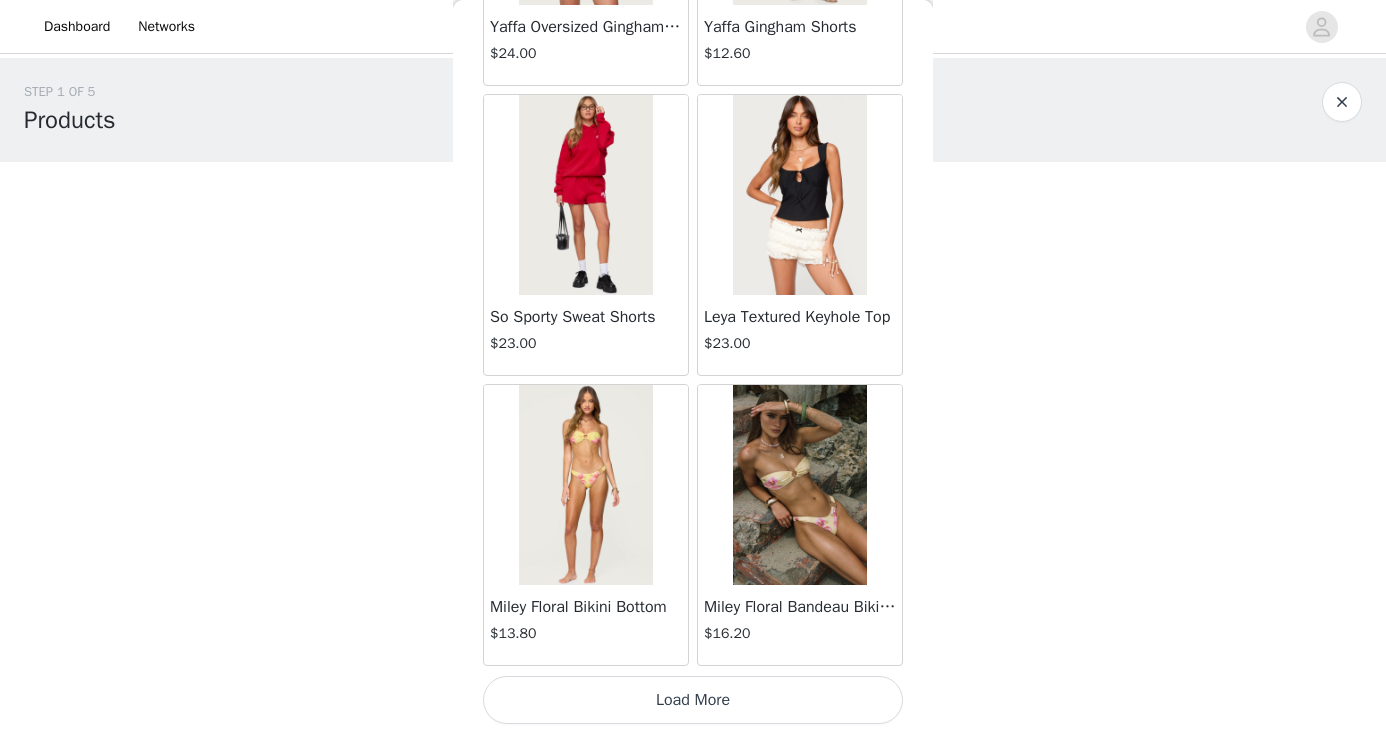 click on "Load More" at bounding box center (693, 700) 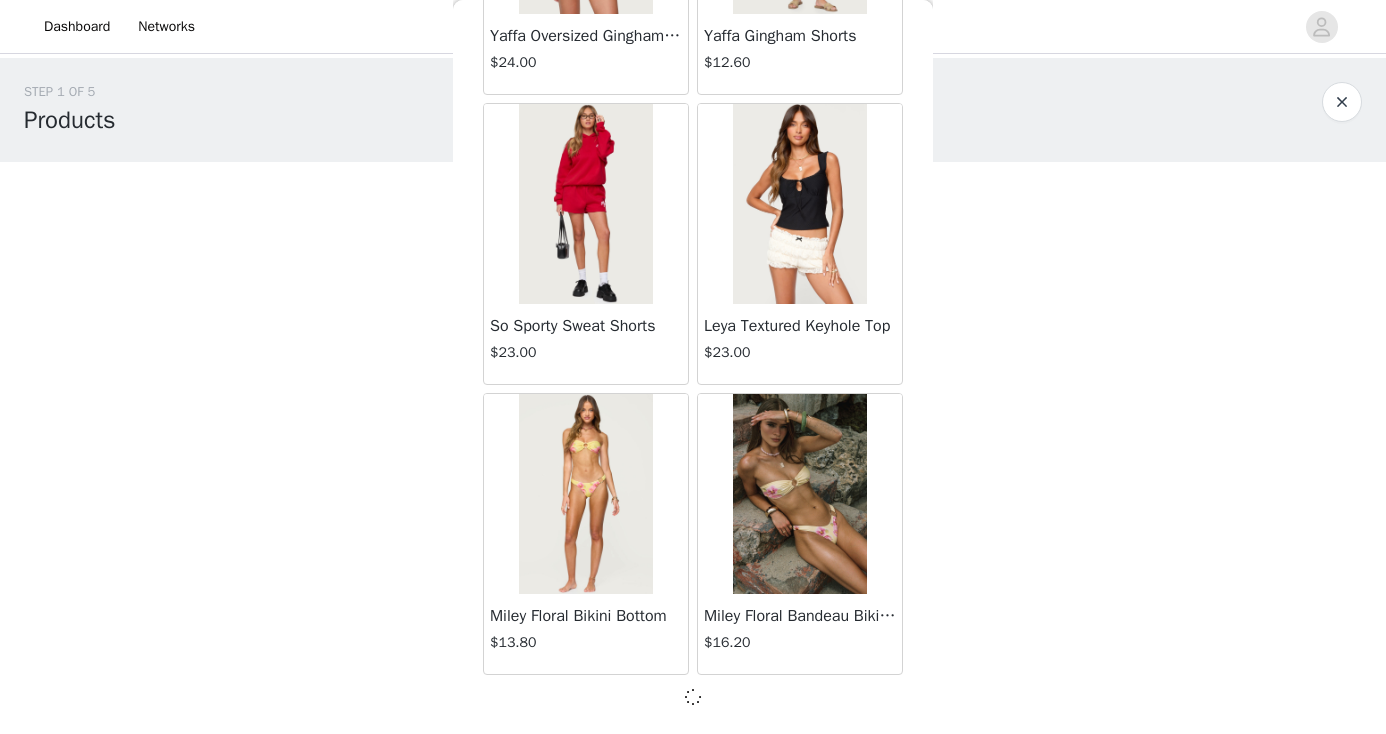 scroll, scrollTop: 8117, scrollLeft: 0, axis: vertical 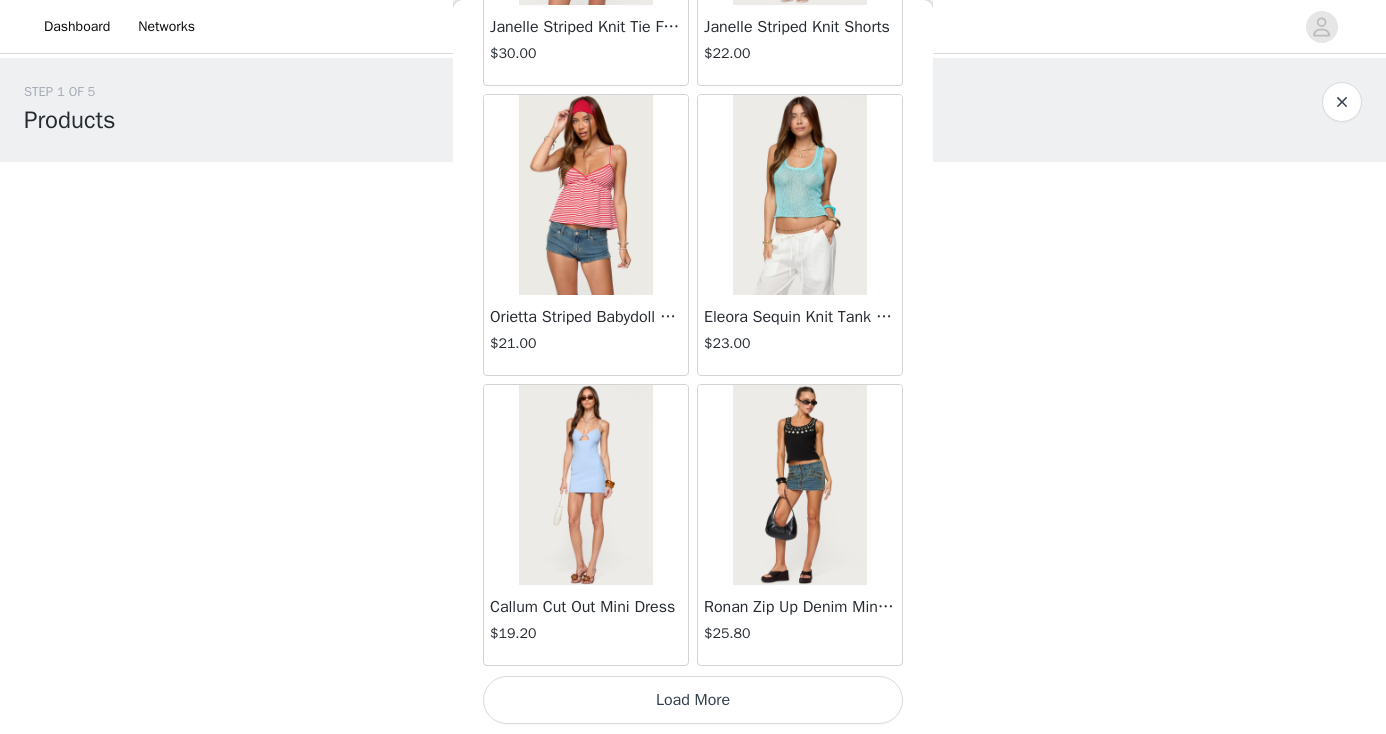 click on "Load More" at bounding box center [693, 700] 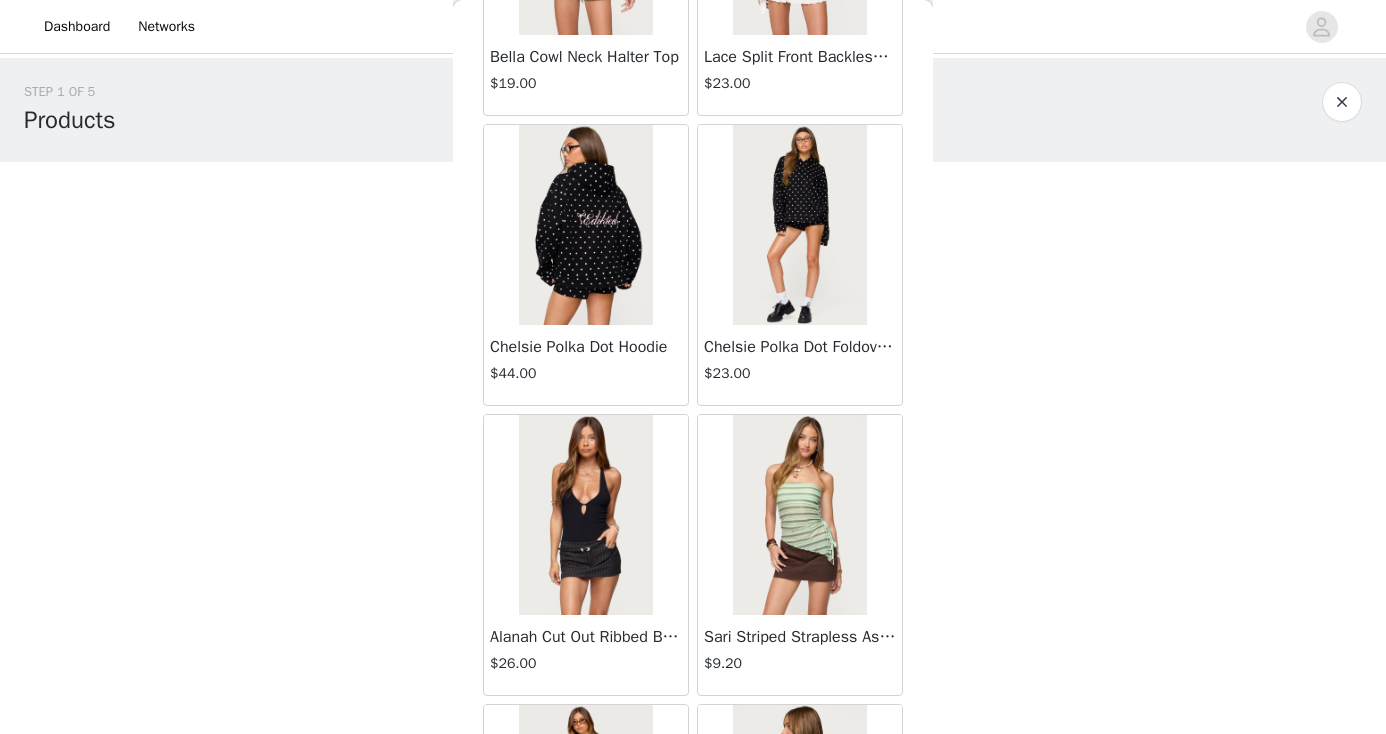 scroll, scrollTop: 13716, scrollLeft: 0, axis: vertical 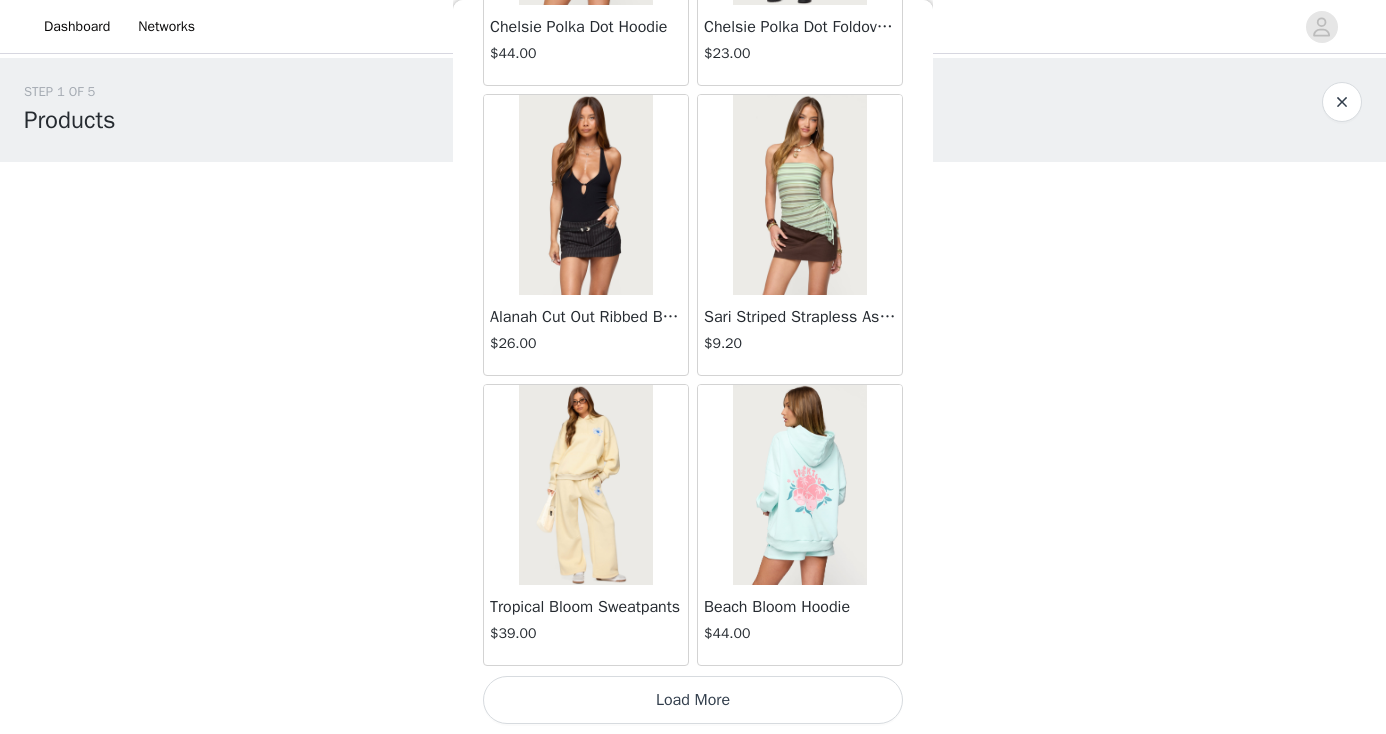 click on "Load More" at bounding box center [693, 700] 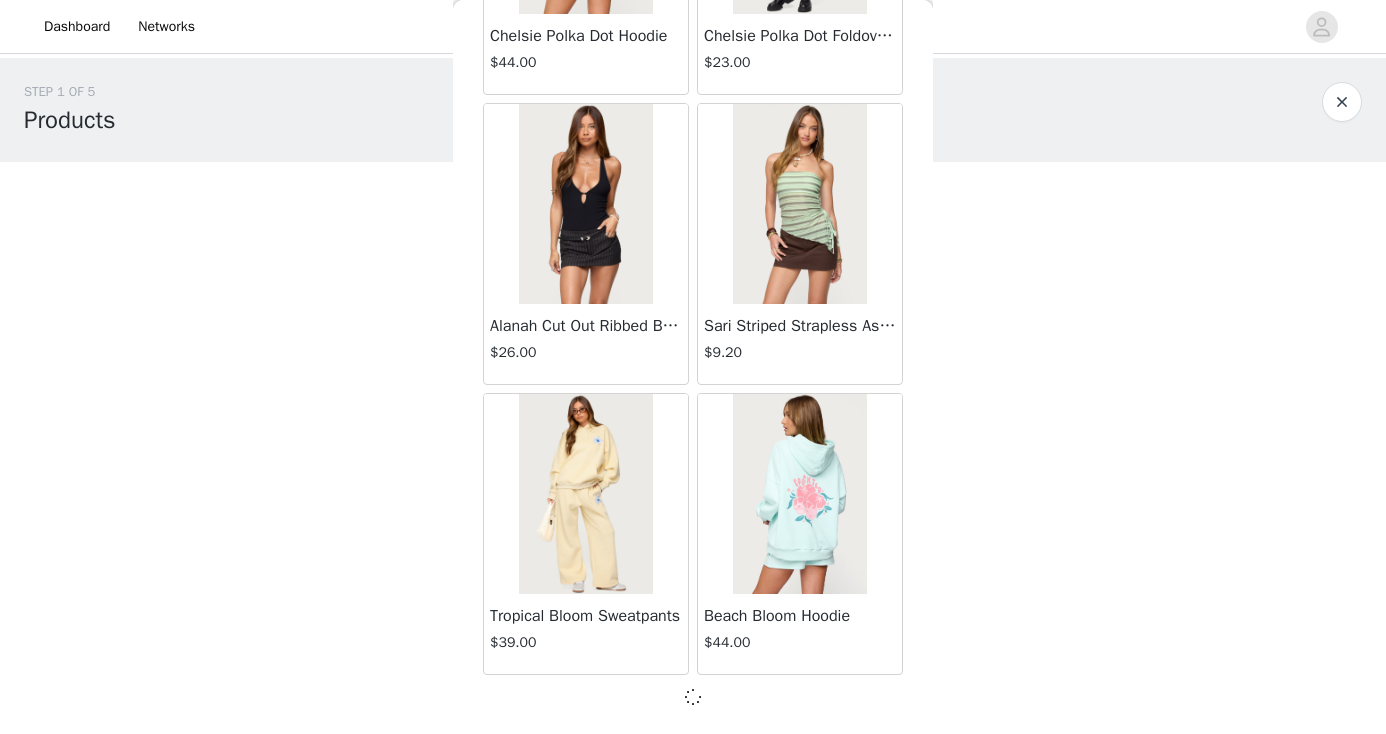 scroll, scrollTop: 13917, scrollLeft: 0, axis: vertical 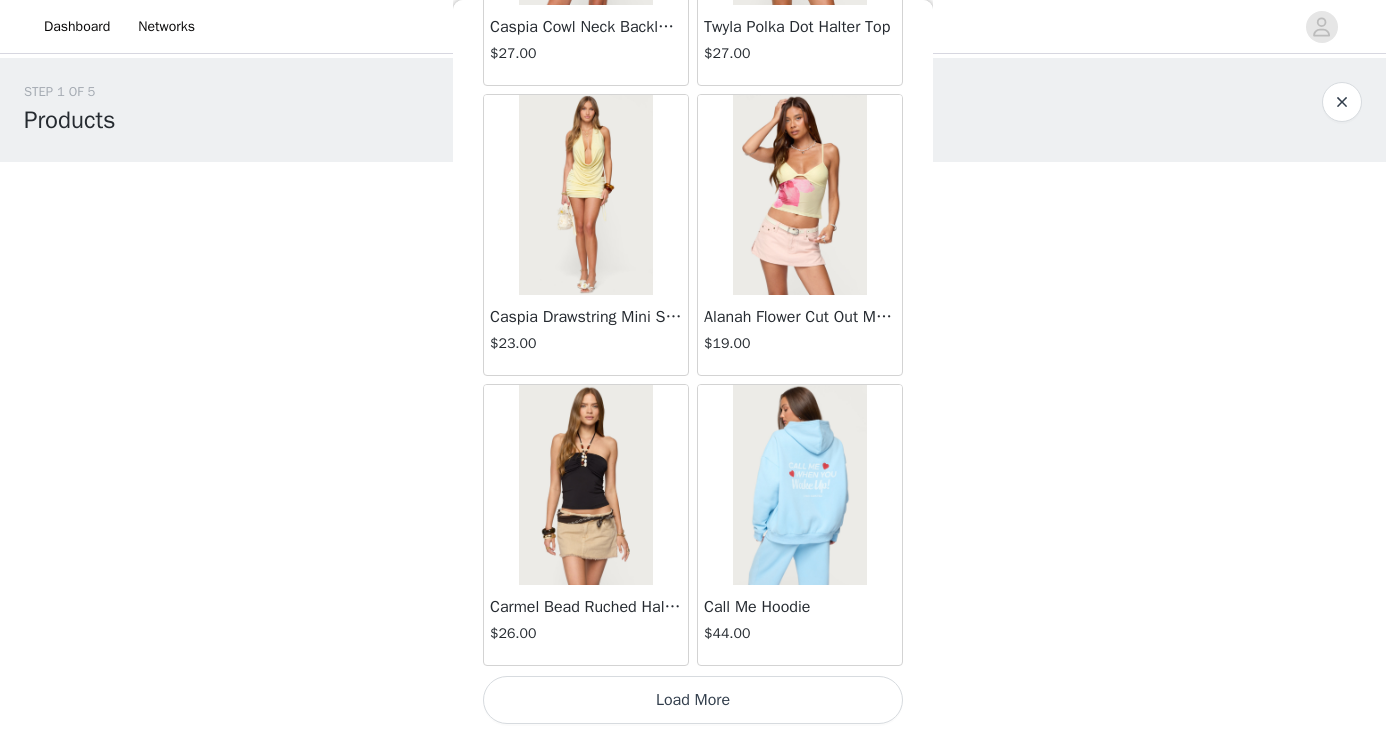 click on "Load More" at bounding box center (693, 700) 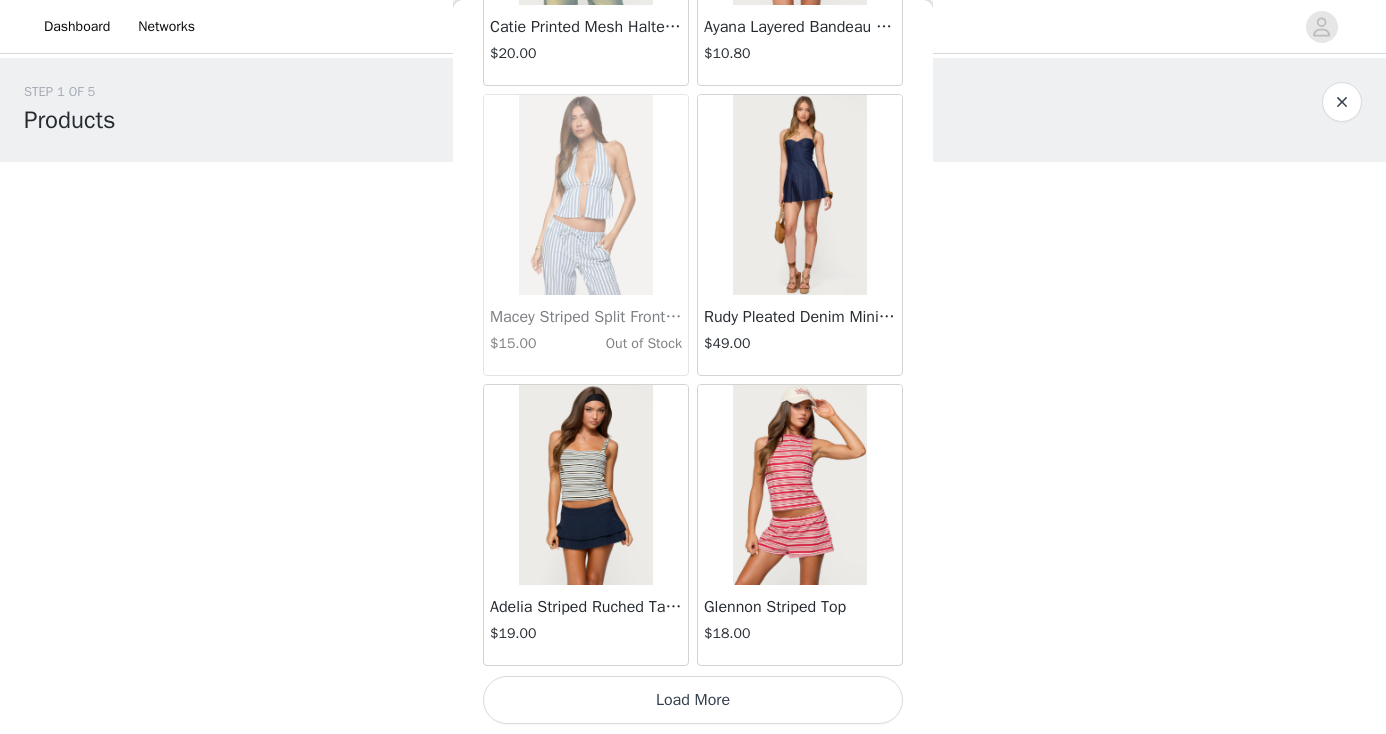 scroll, scrollTop: 19726, scrollLeft: 0, axis: vertical 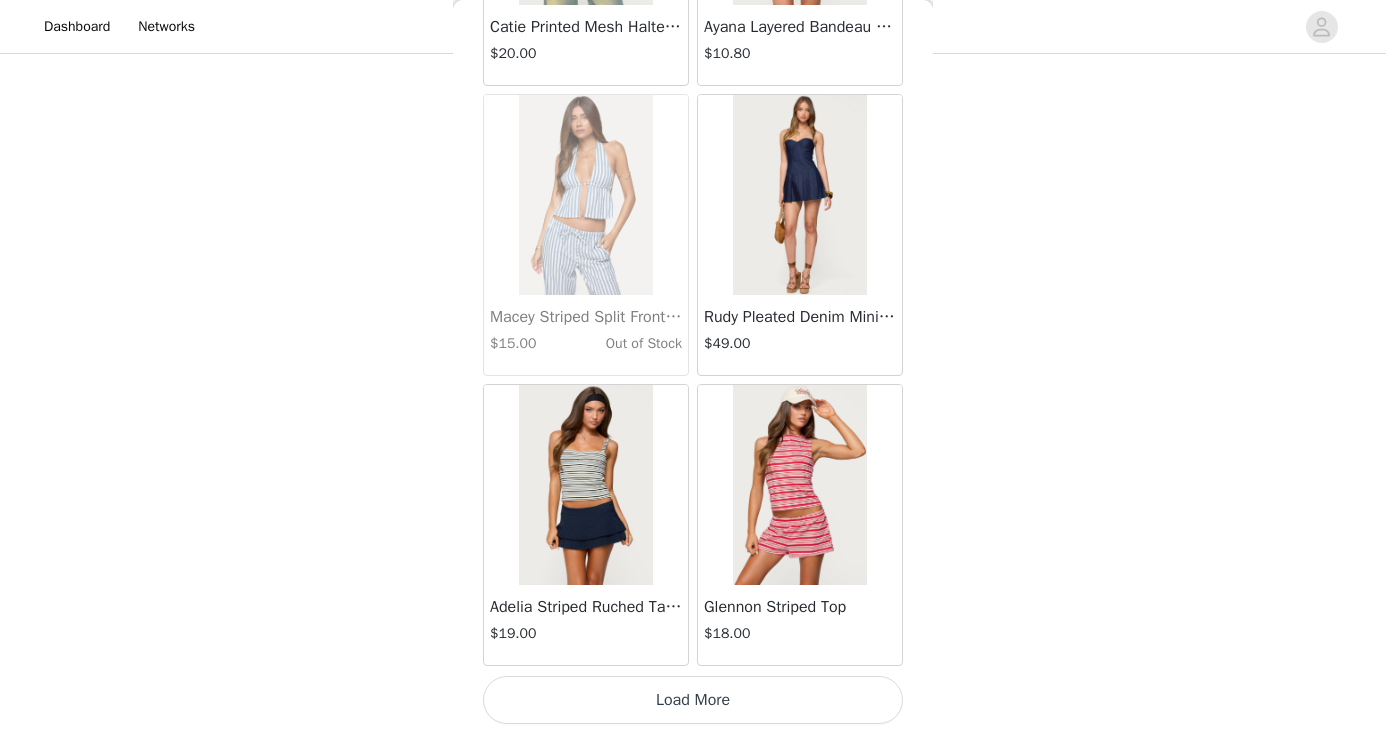 click on "Load More" at bounding box center (693, 700) 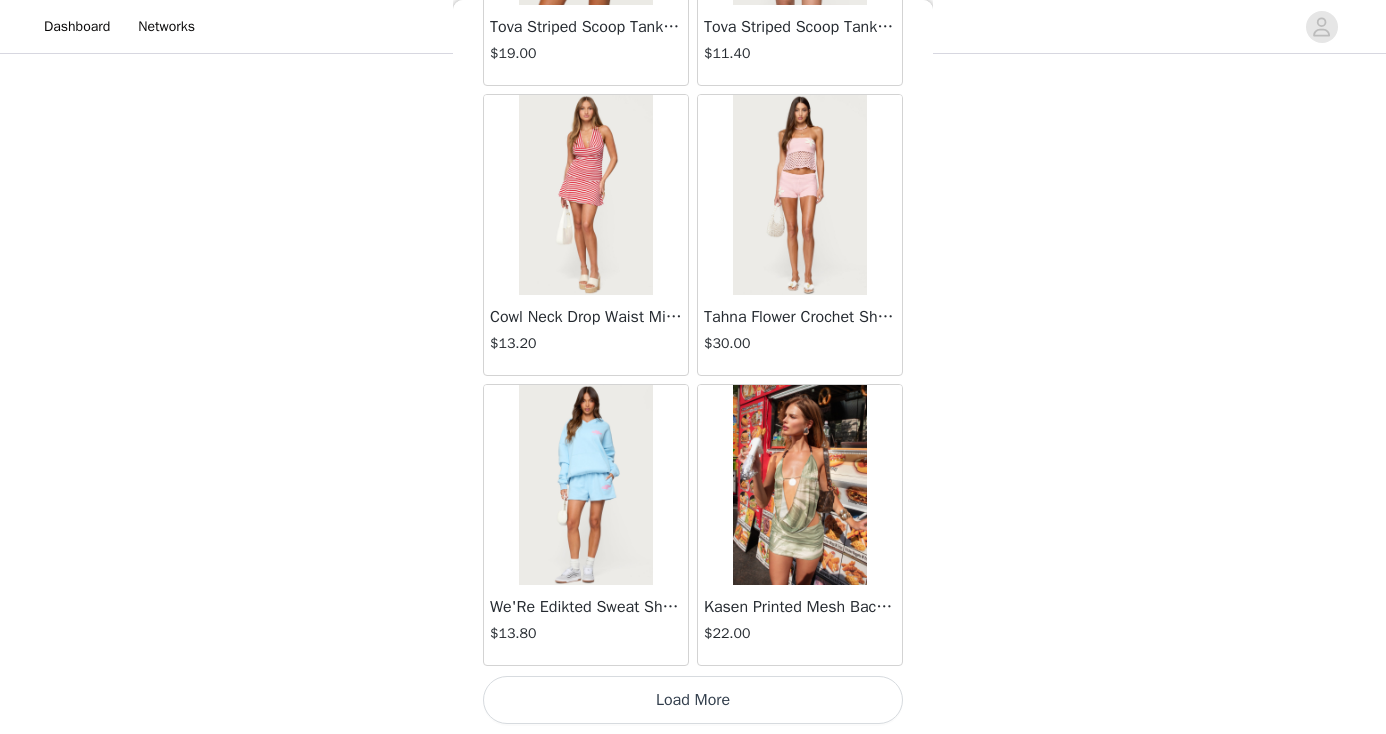 scroll, scrollTop: 22626, scrollLeft: 0, axis: vertical 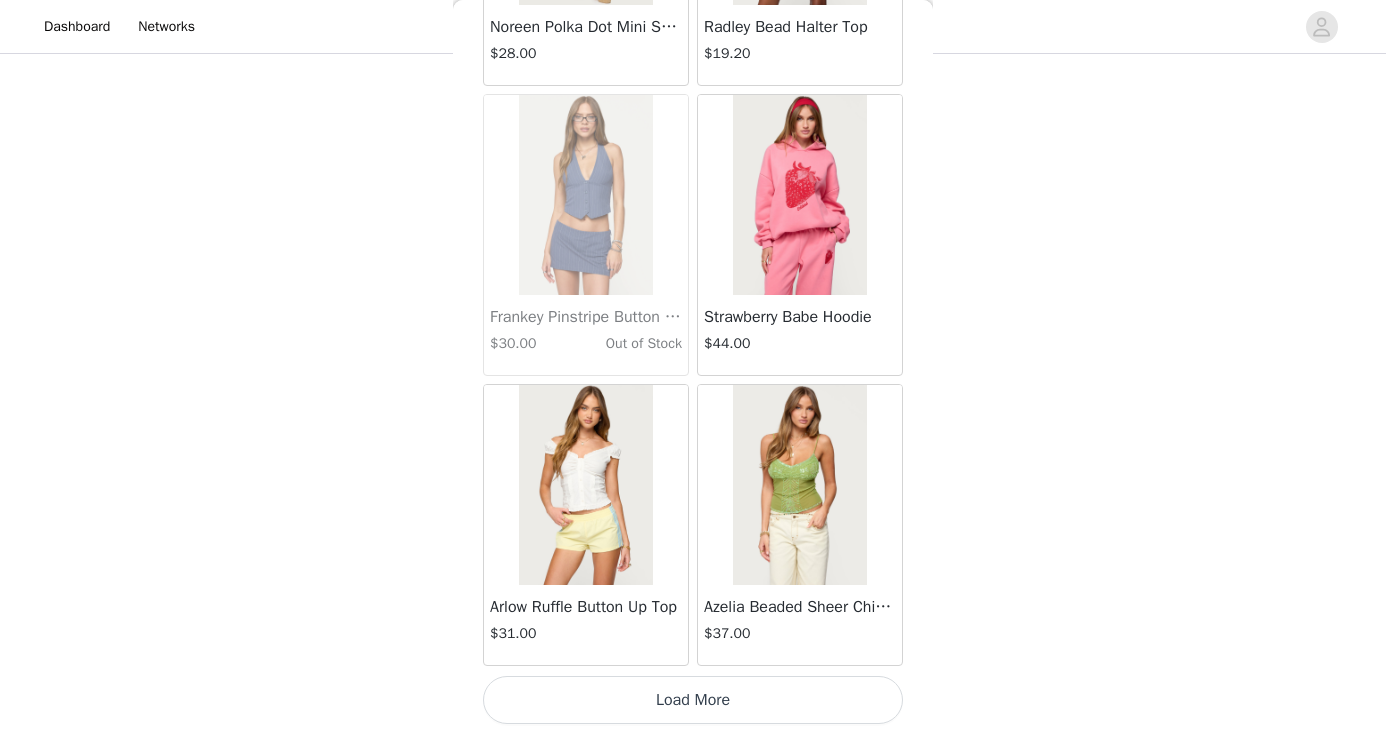 click on "Load More" at bounding box center (693, 700) 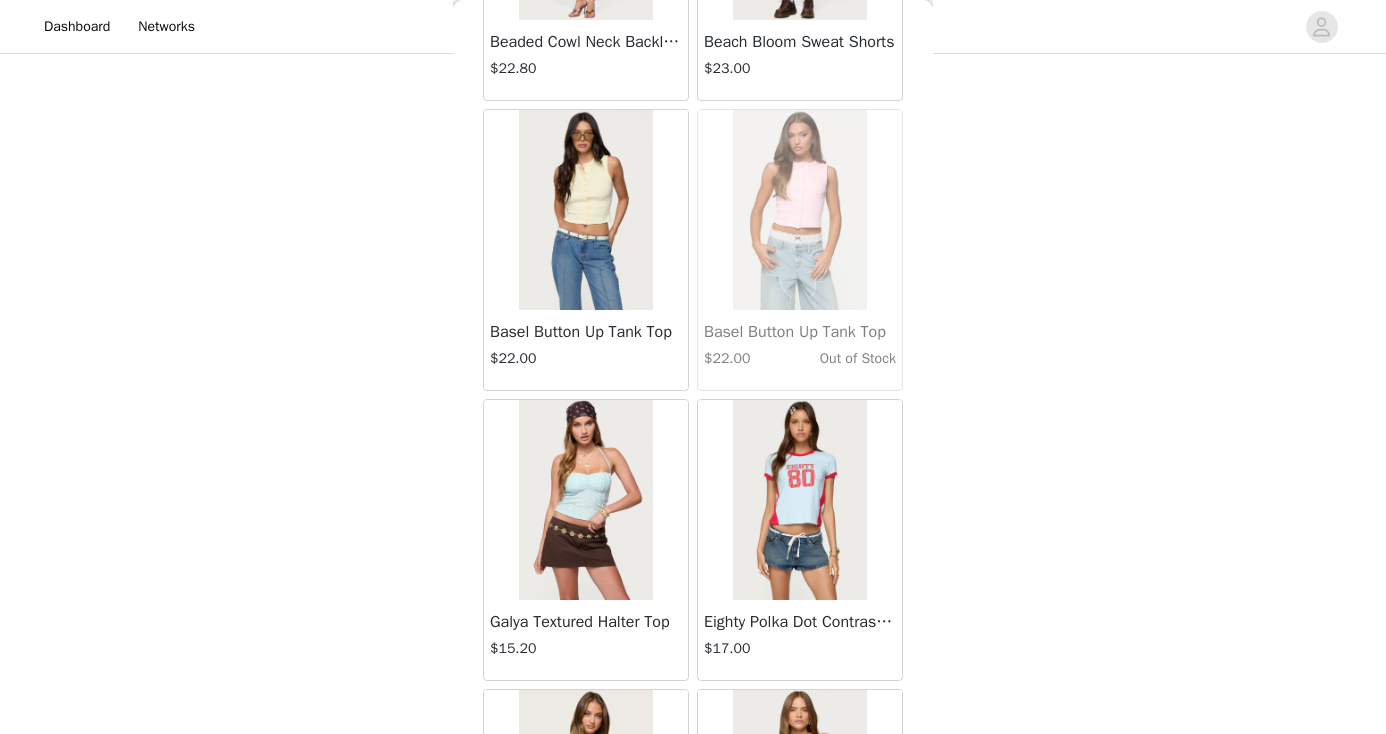 scroll, scrollTop: 28072, scrollLeft: 0, axis: vertical 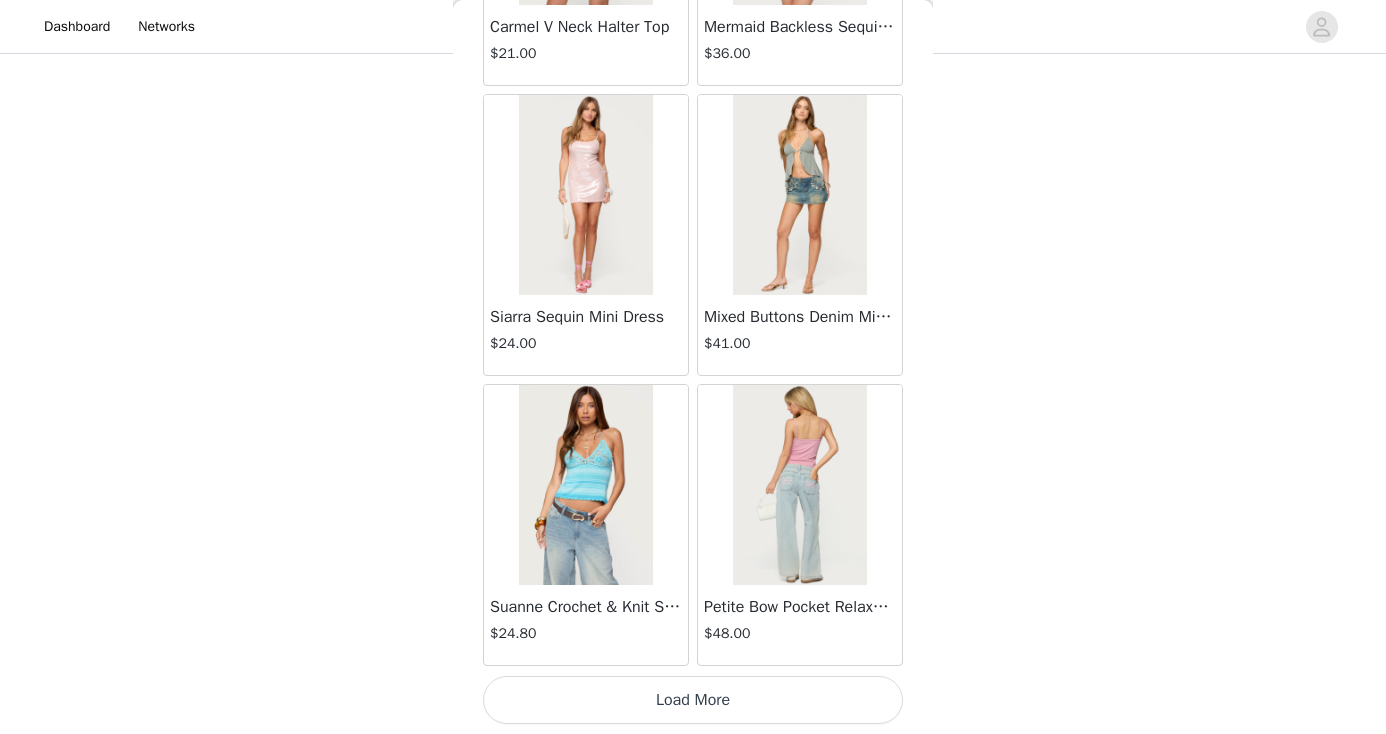 click on "Load More" at bounding box center (693, 700) 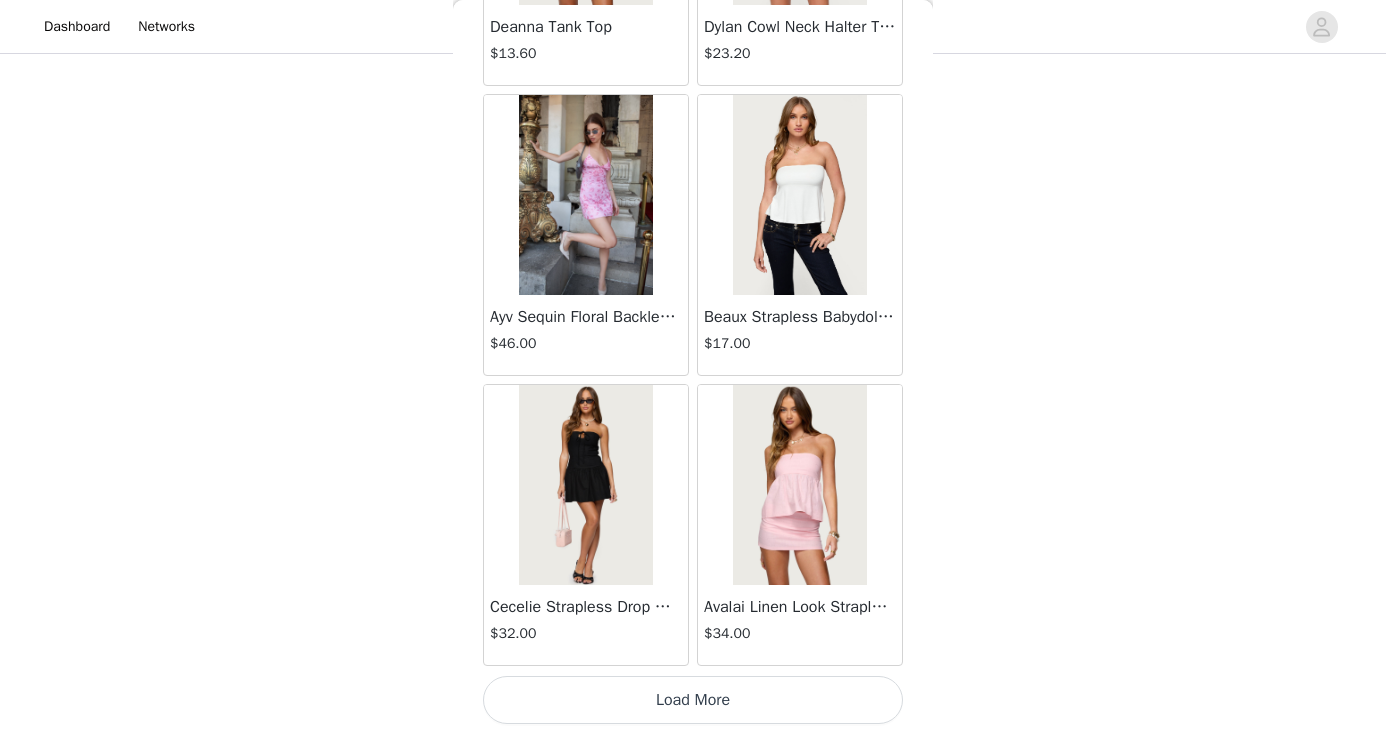 scroll, scrollTop: 31326, scrollLeft: 0, axis: vertical 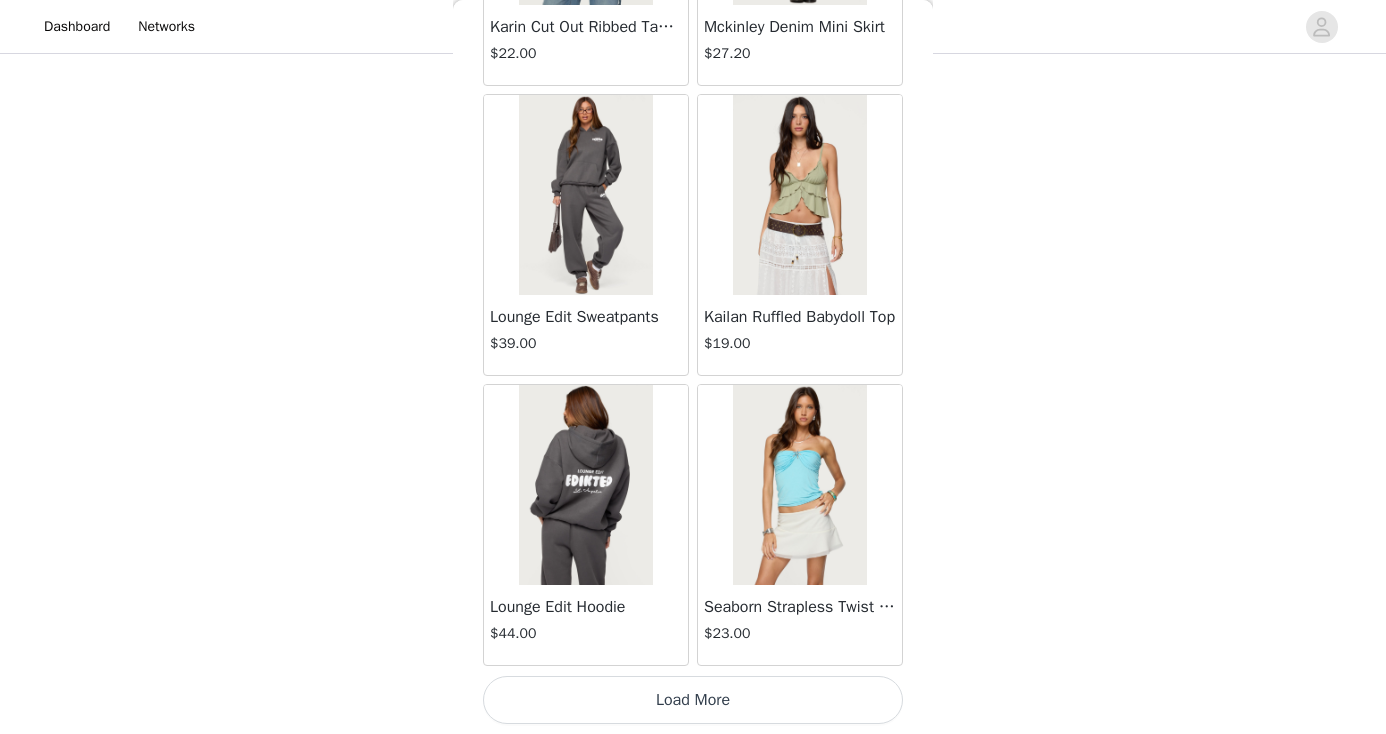 click on "Load More" at bounding box center (693, 700) 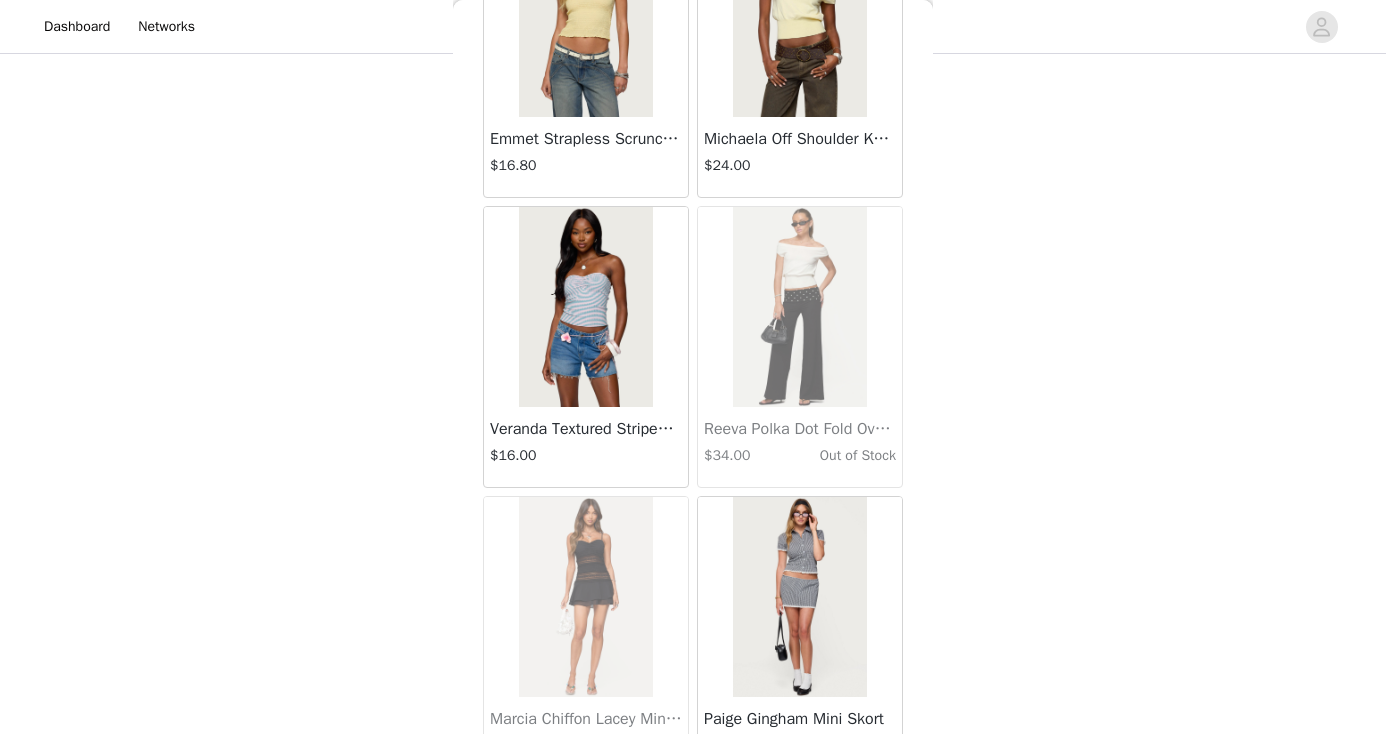 scroll, scrollTop: 37126, scrollLeft: 0, axis: vertical 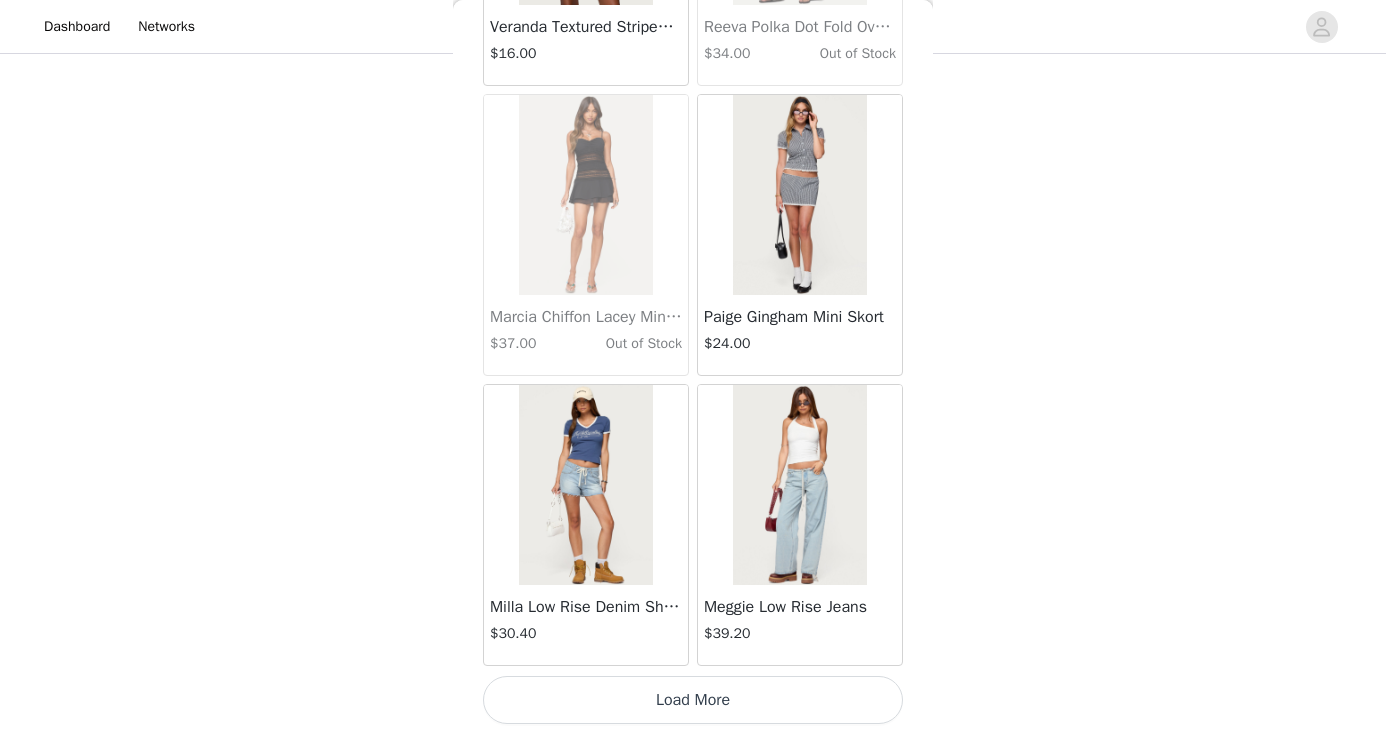 click on "Load More" at bounding box center [693, 700] 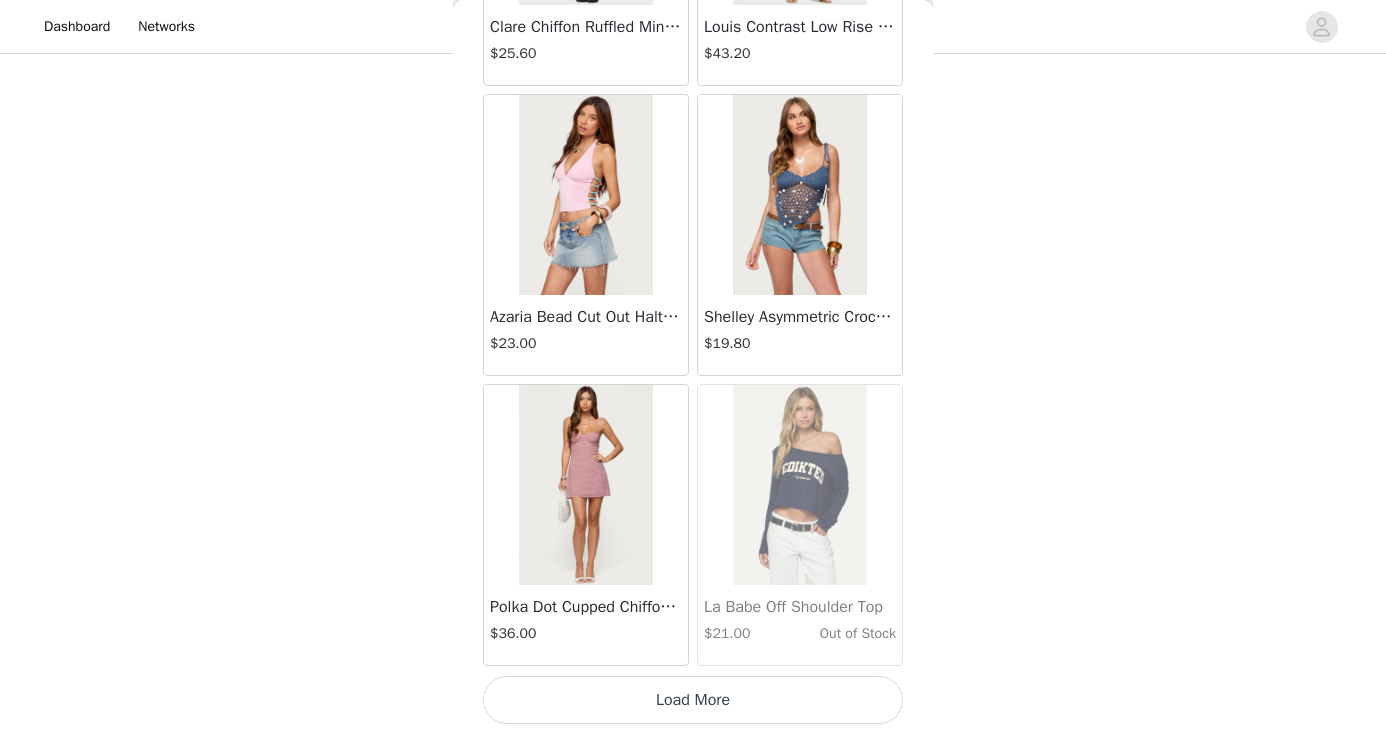 click on "Load More" at bounding box center [693, 700] 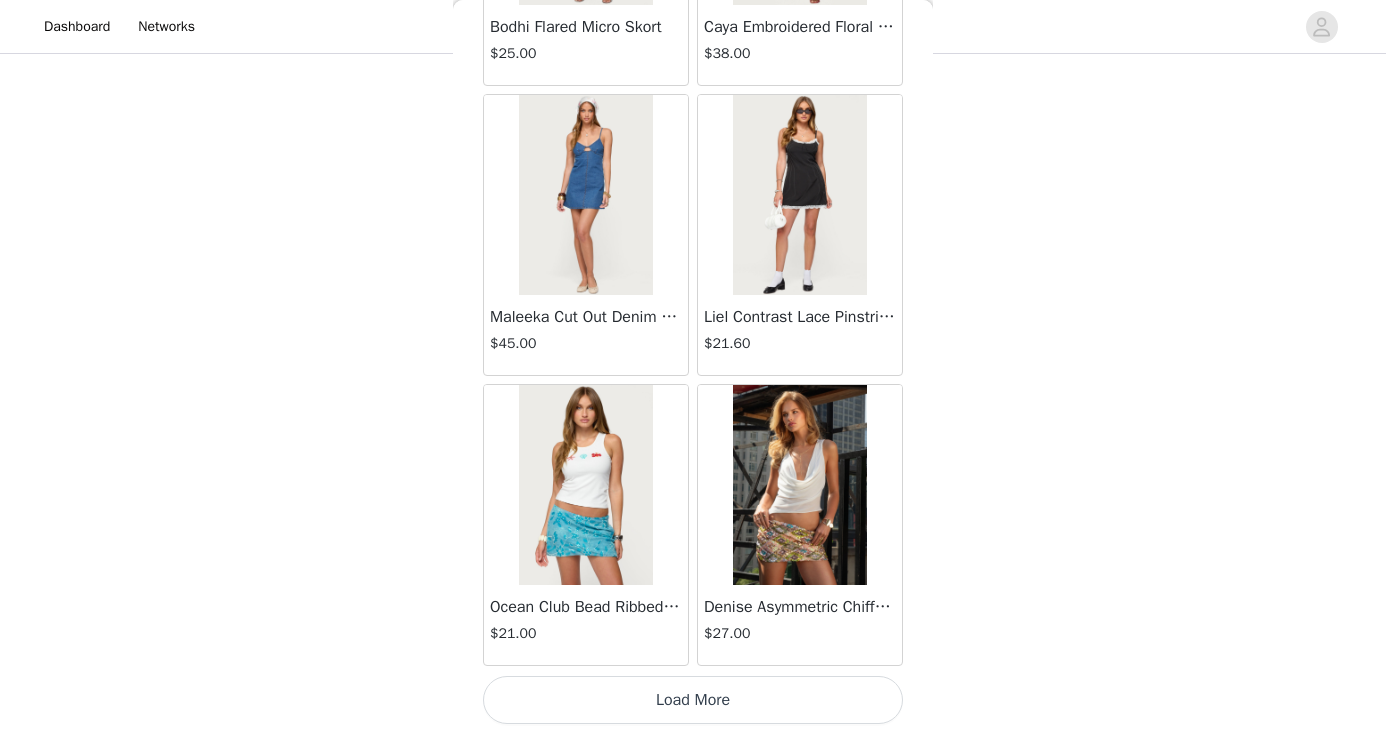 scroll, scrollTop: 42926, scrollLeft: 0, axis: vertical 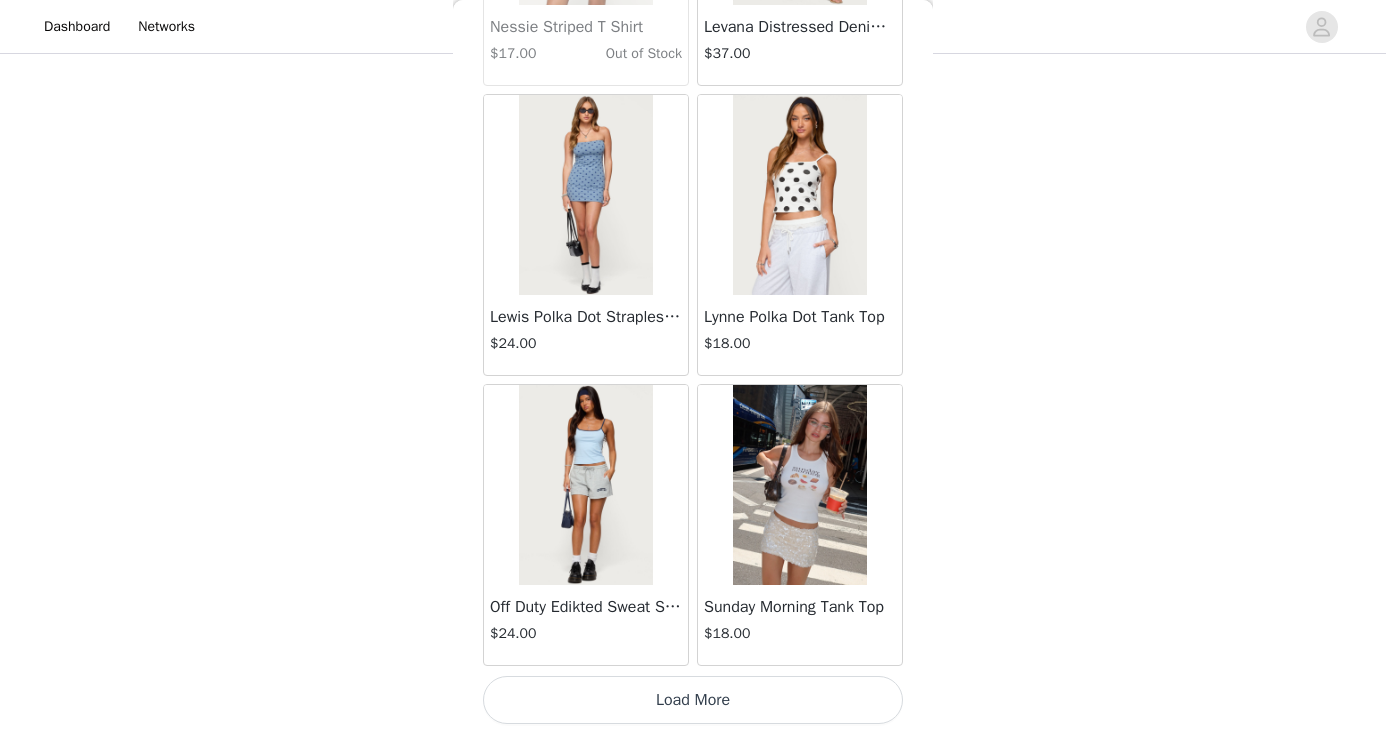 click on "Load More" at bounding box center (693, 700) 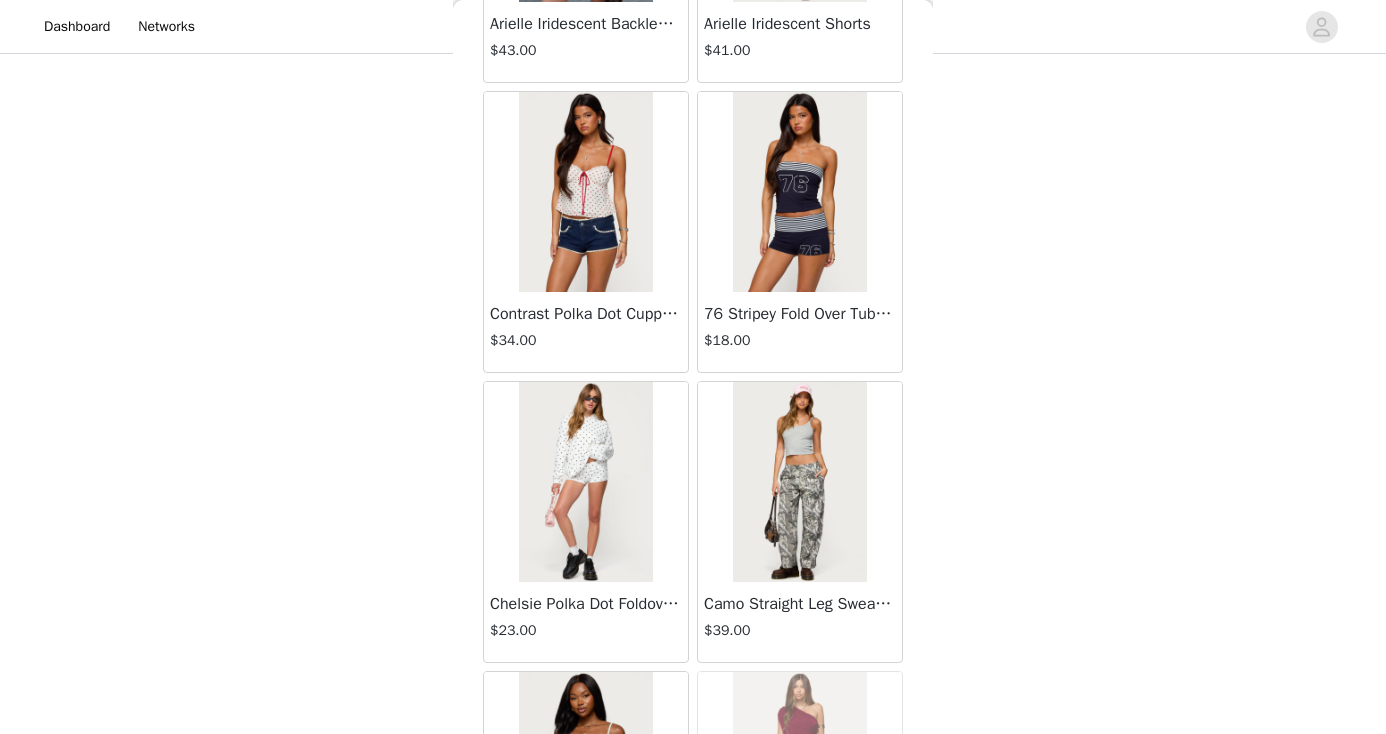 scroll, scrollTop: 46991, scrollLeft: 0, axis: vertical 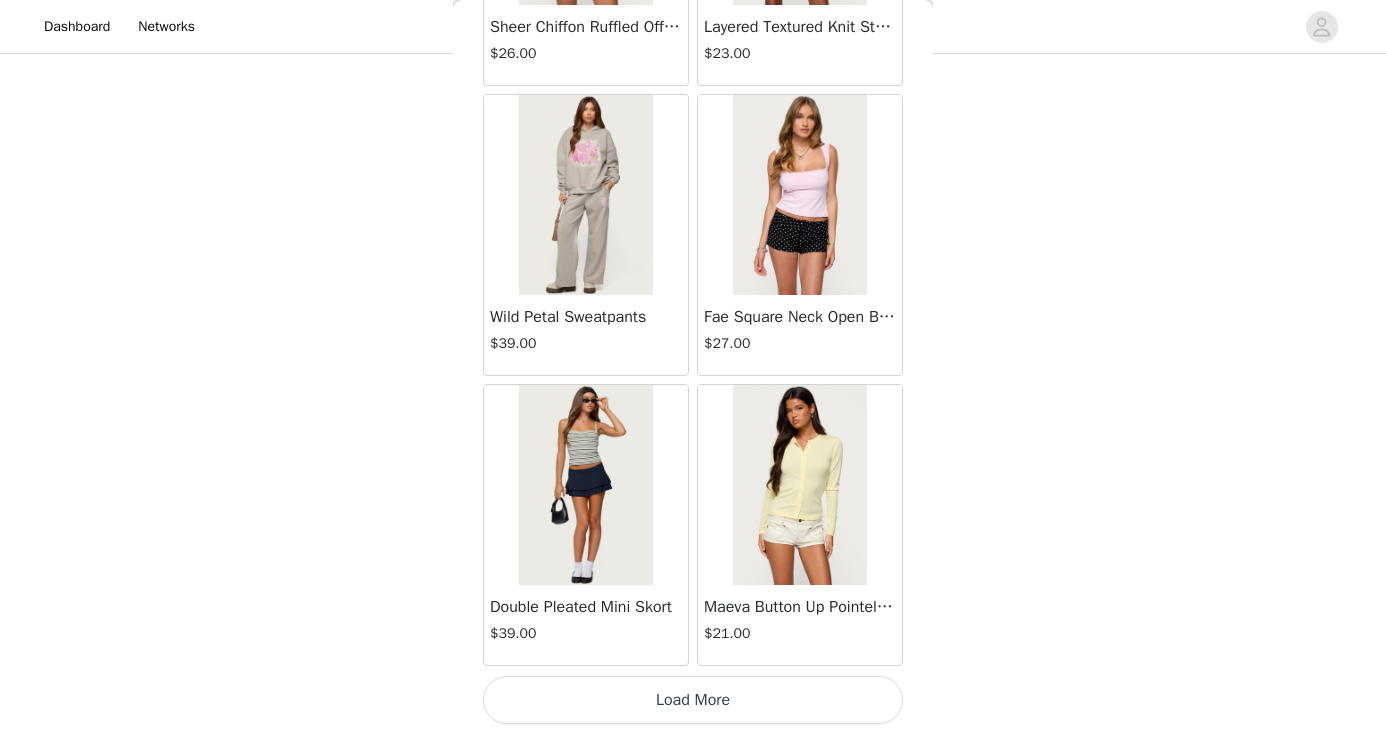 click on "Load More" at bounding box center (693, 700) 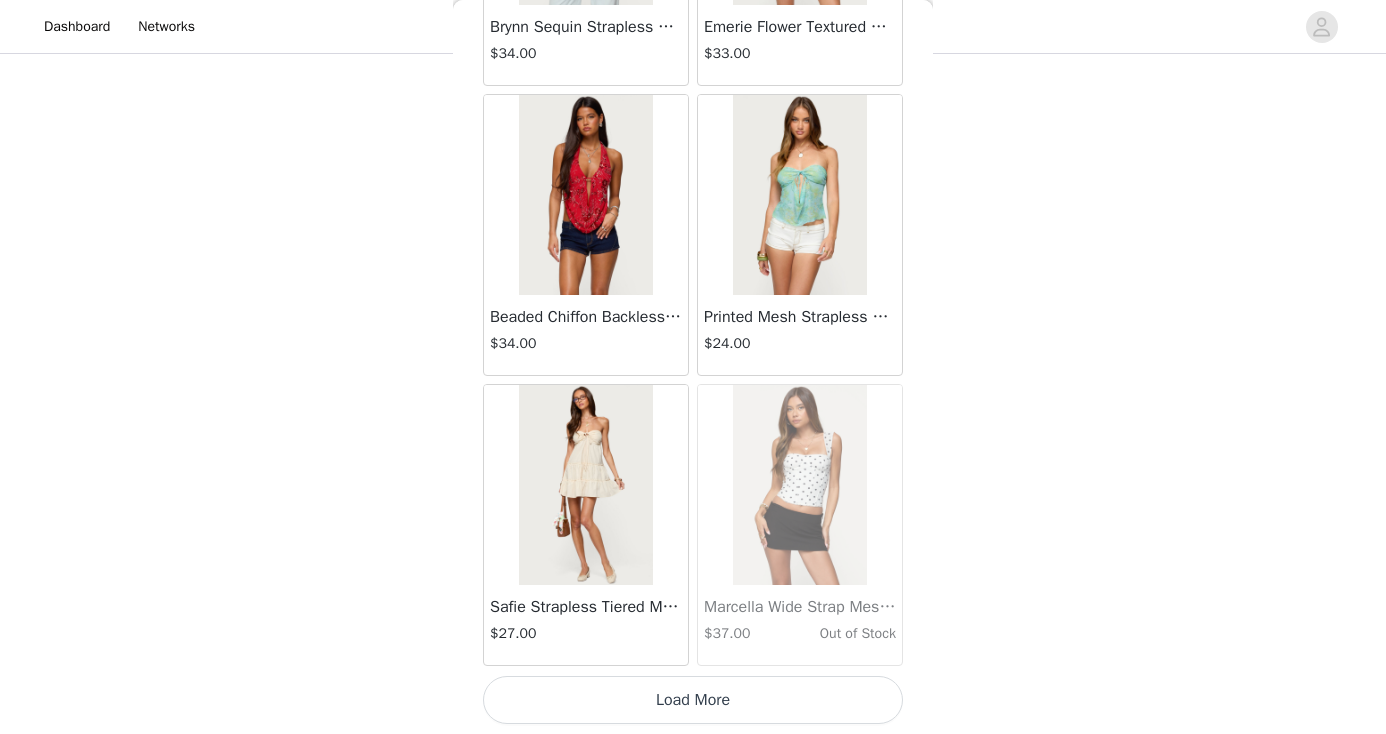 scroll, scrollTop: 51628, scrollLeft: 0, axis: vertical 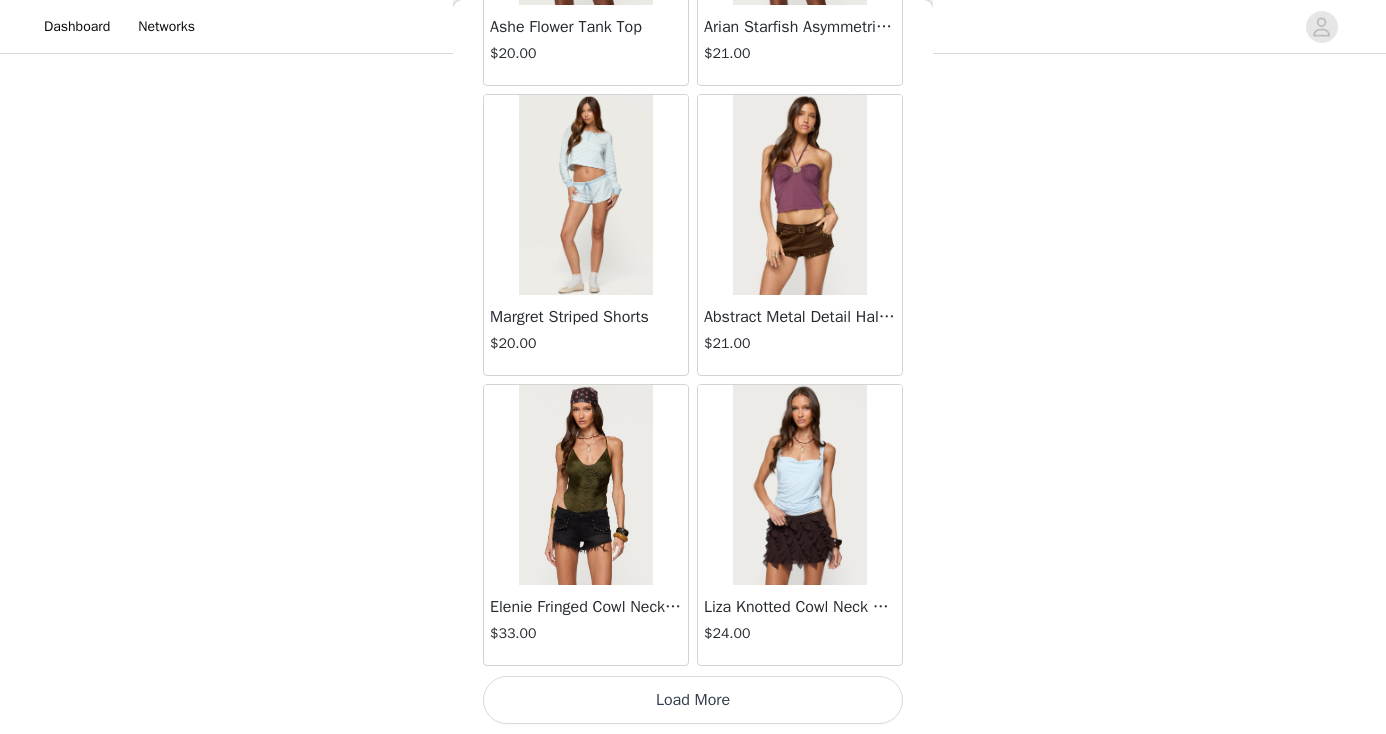 click on "Load More" at bounding box center (693, 700) 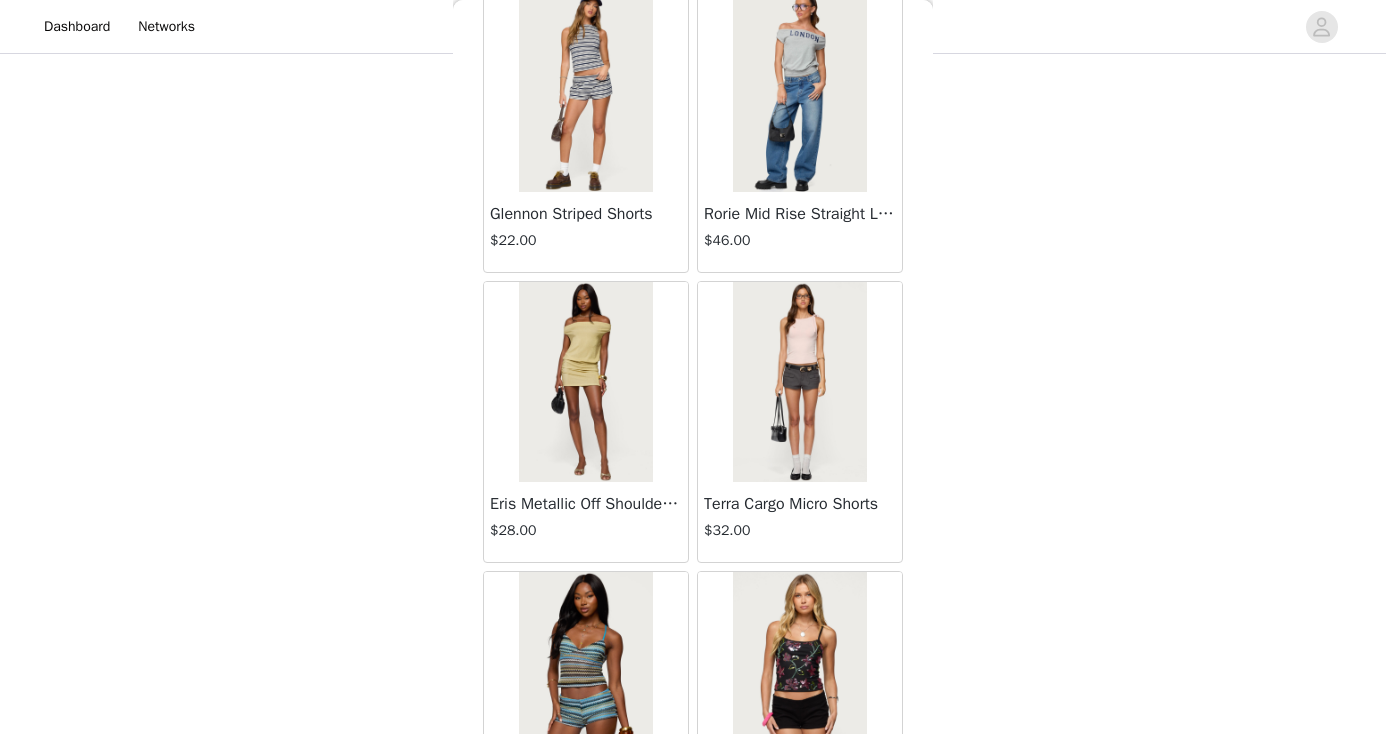scroll, scrollTop: 55787, scrollLeft: 0, axis: vertical 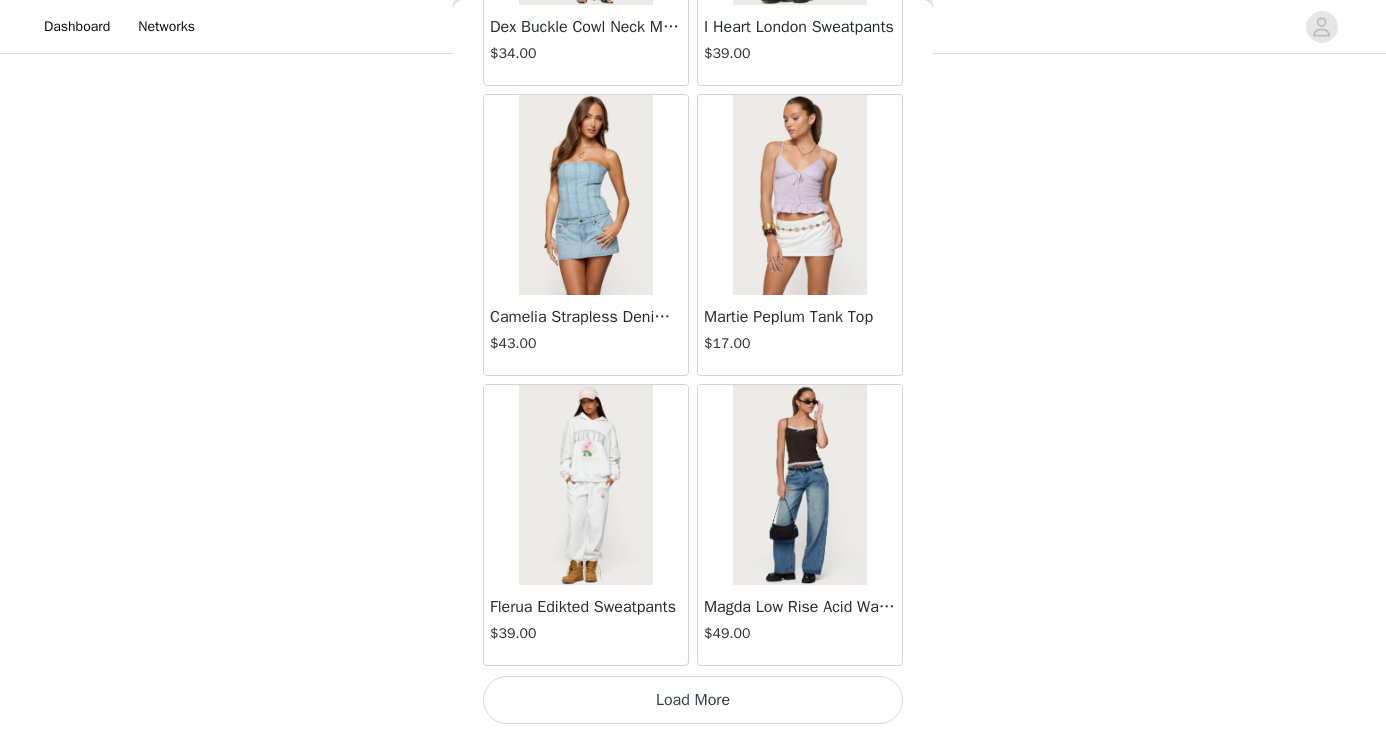 click on "Load More" at bounding box center (693, 700) 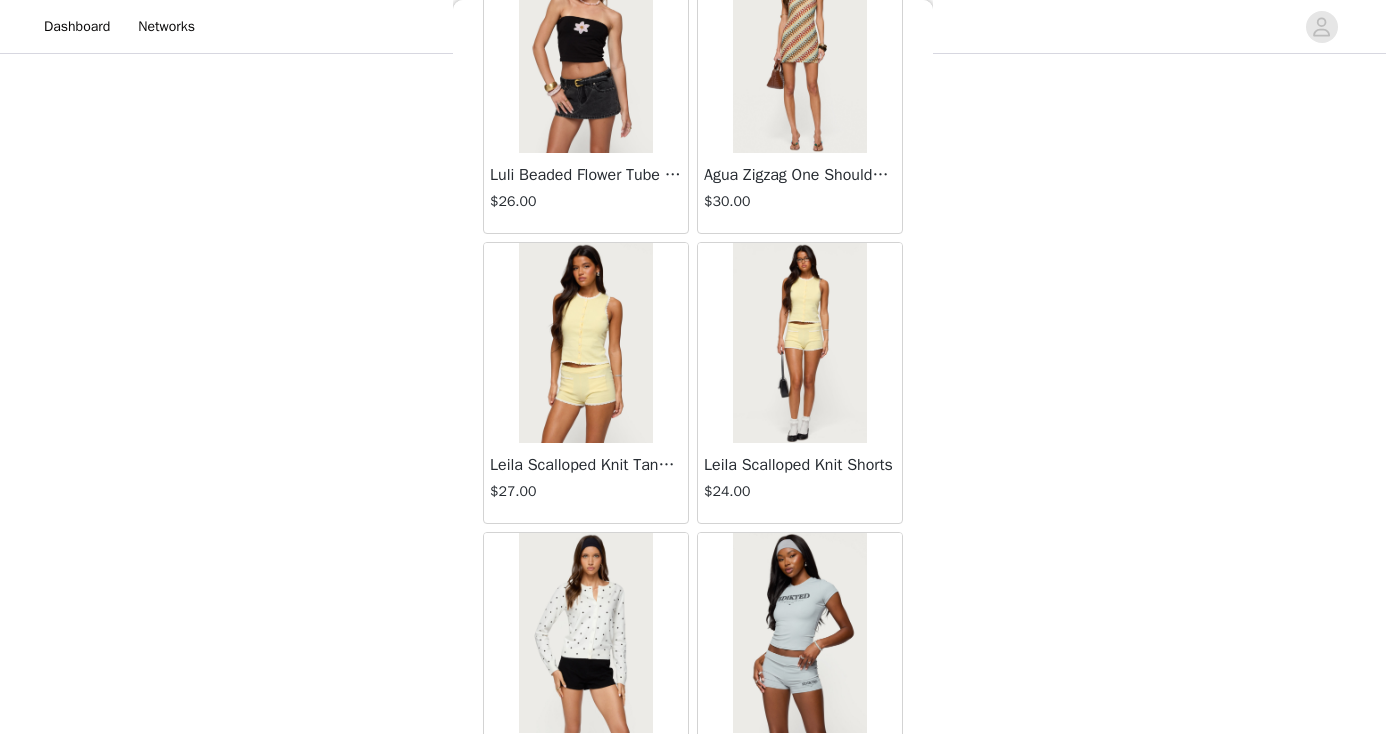 scroll, scrollTop: 59637, scrollLeft: 0, axis: vertical 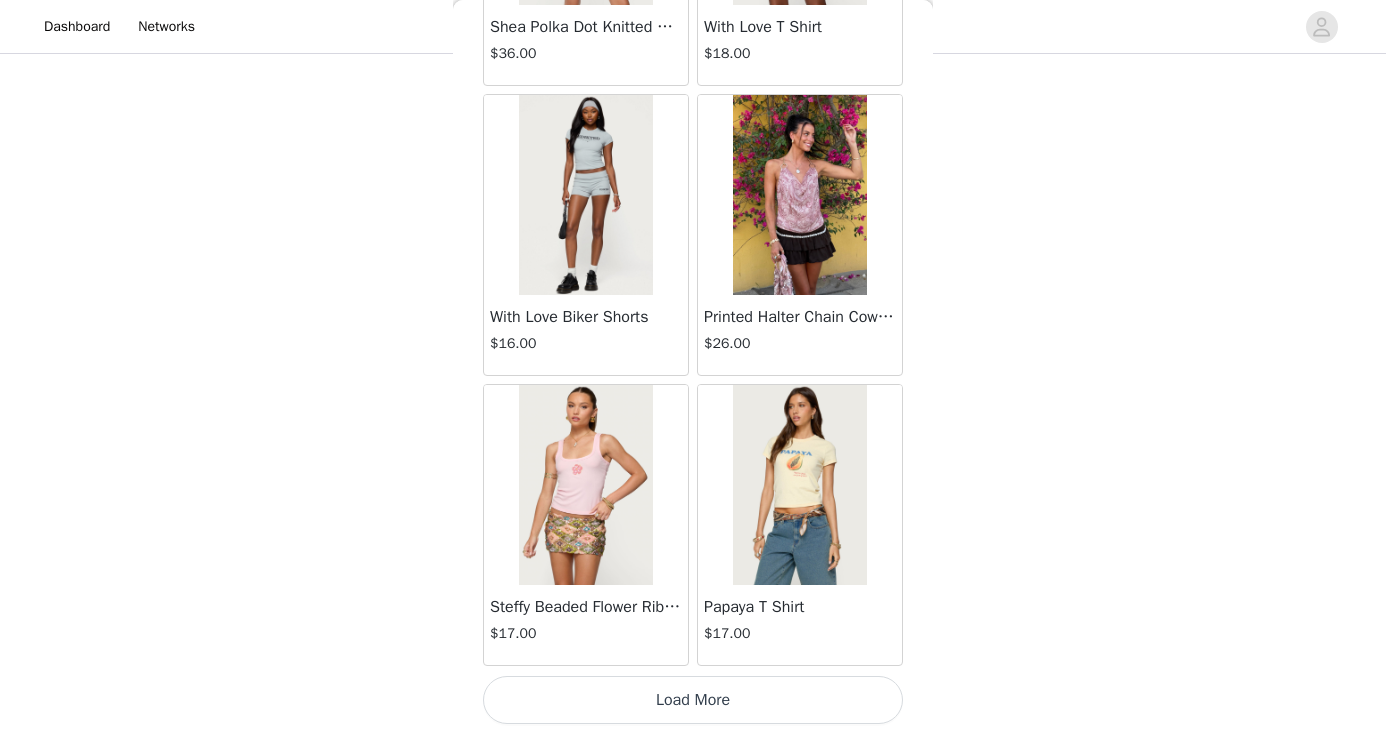 click on "Load More" at bounding box center (693, 700) 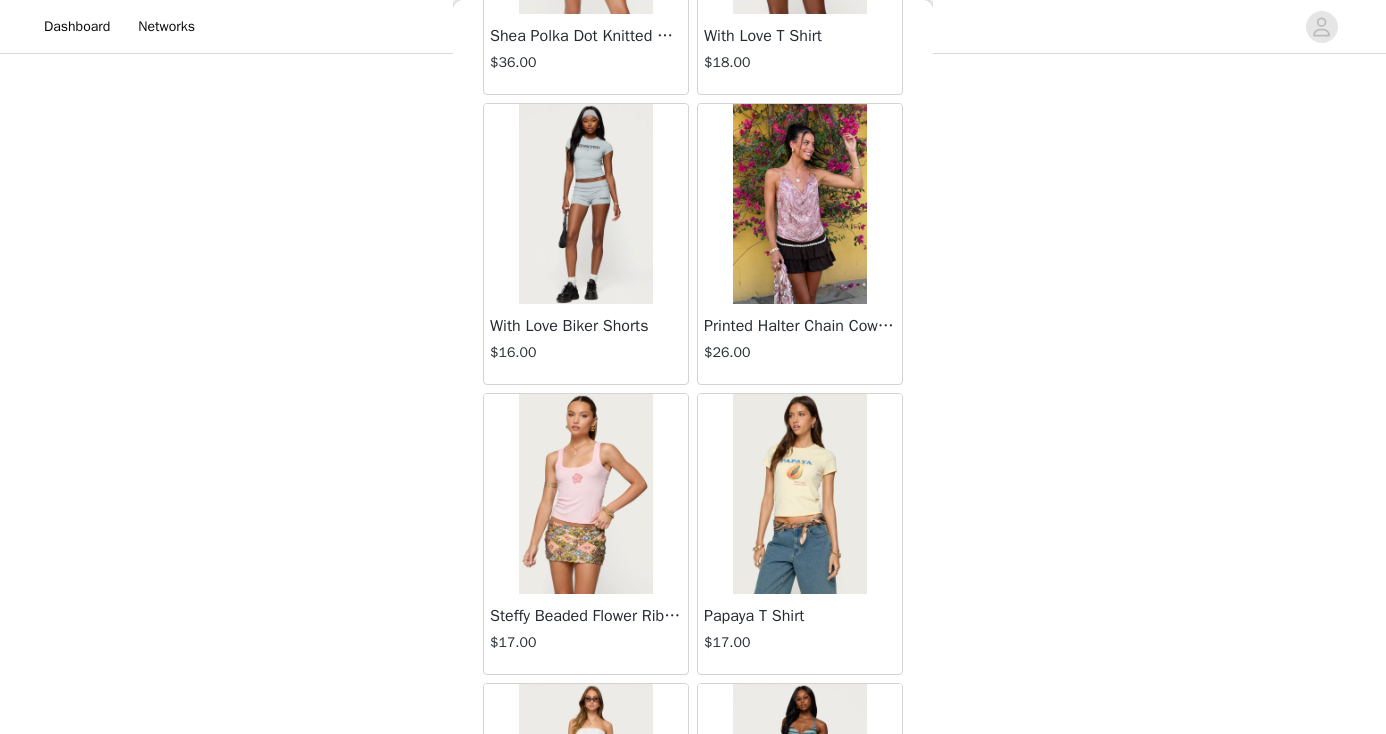 scroll, scrollTop: 176, scrollLeft: 0, axis: vertical 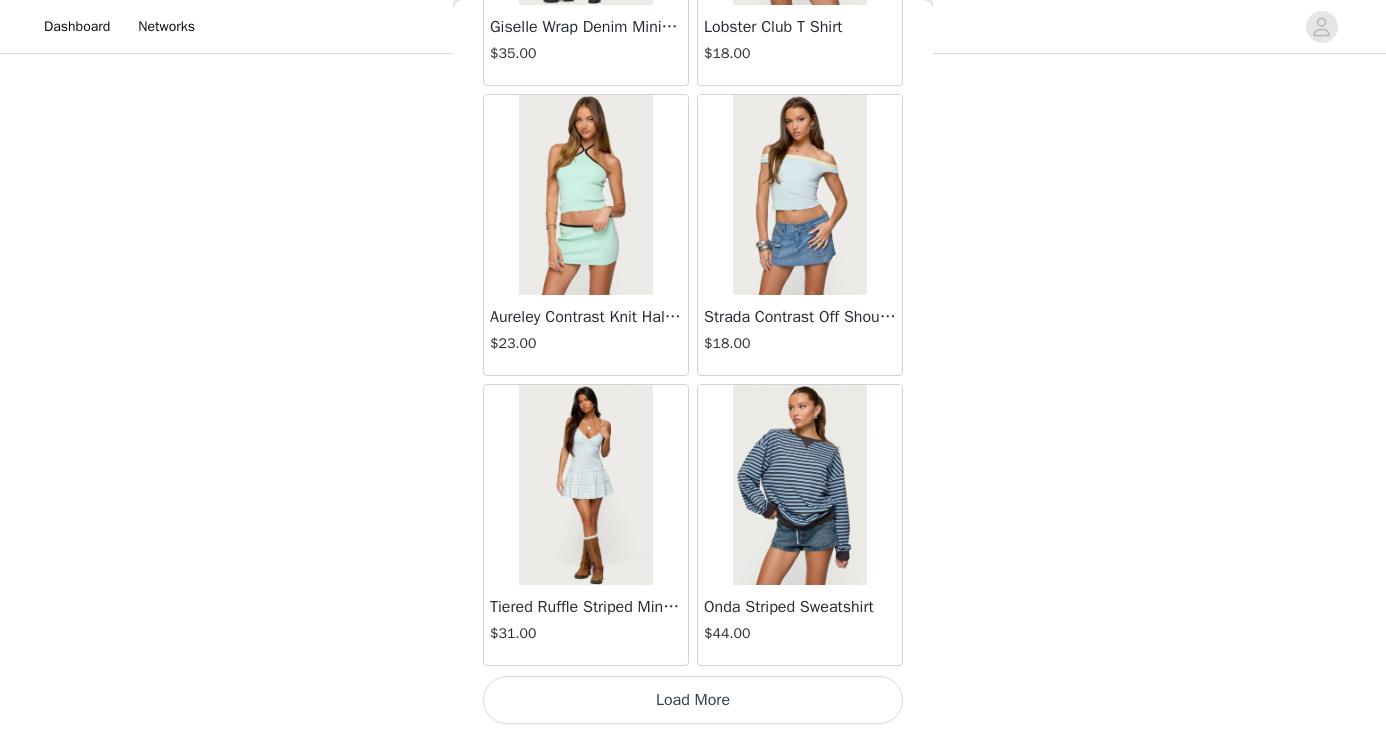 click on "Load More" at bounding box center (693, 700) 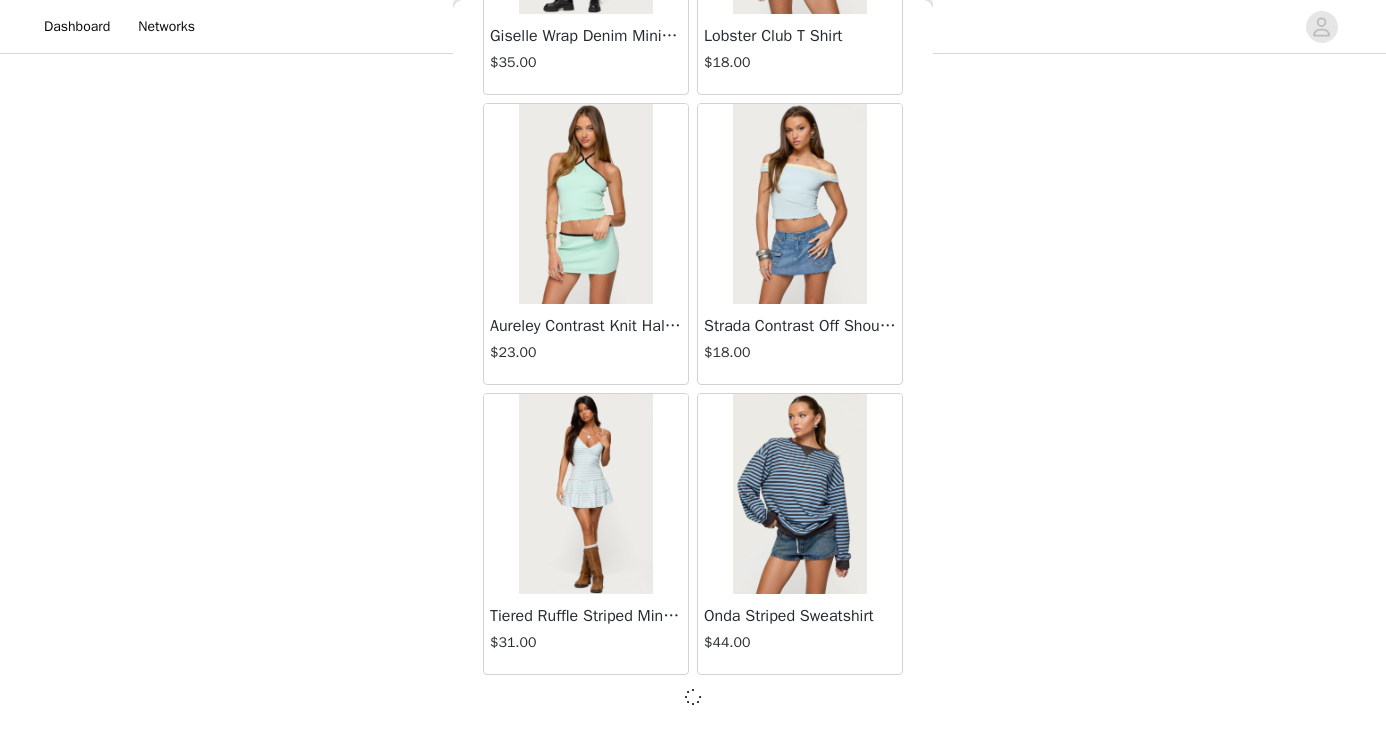 scroll, scrollTop: 63217, scrollLeft: 0, axis: vertical 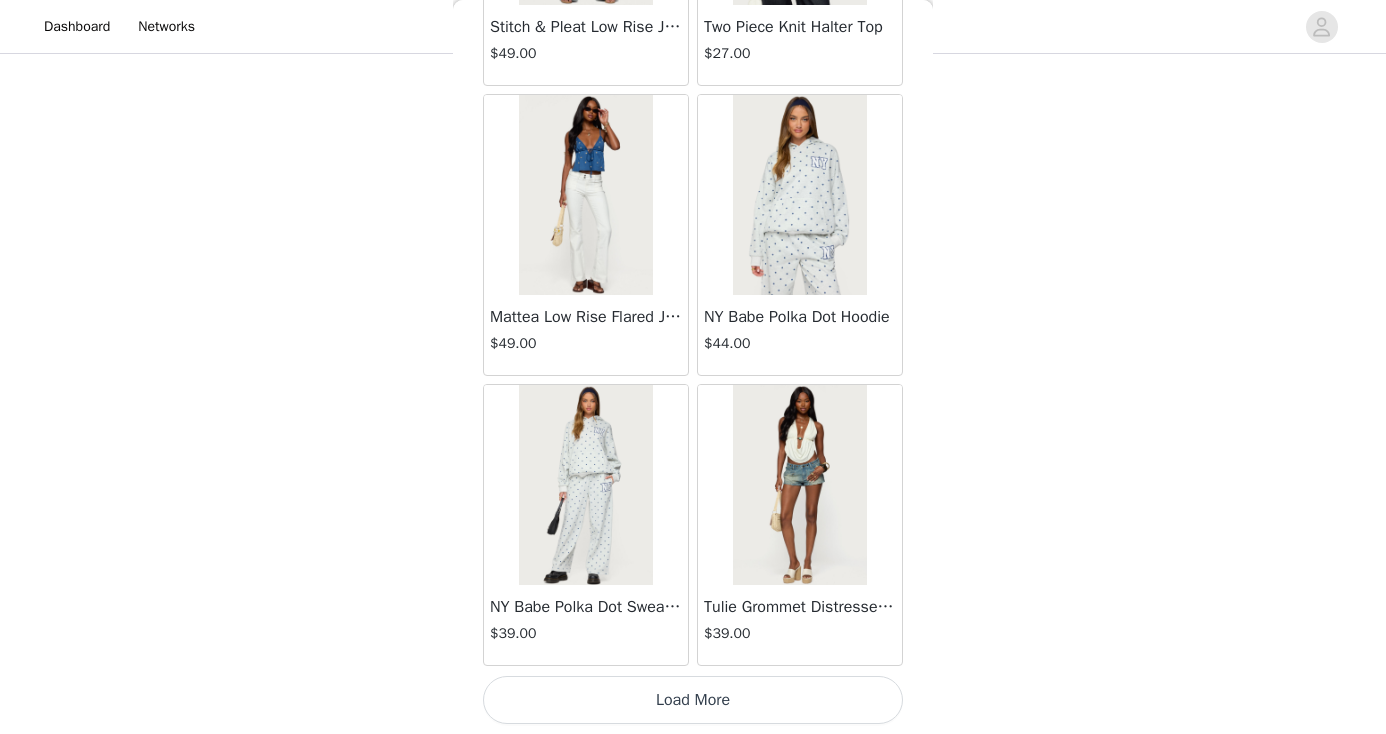 click on "Load More" at bounding box center [693, 700] 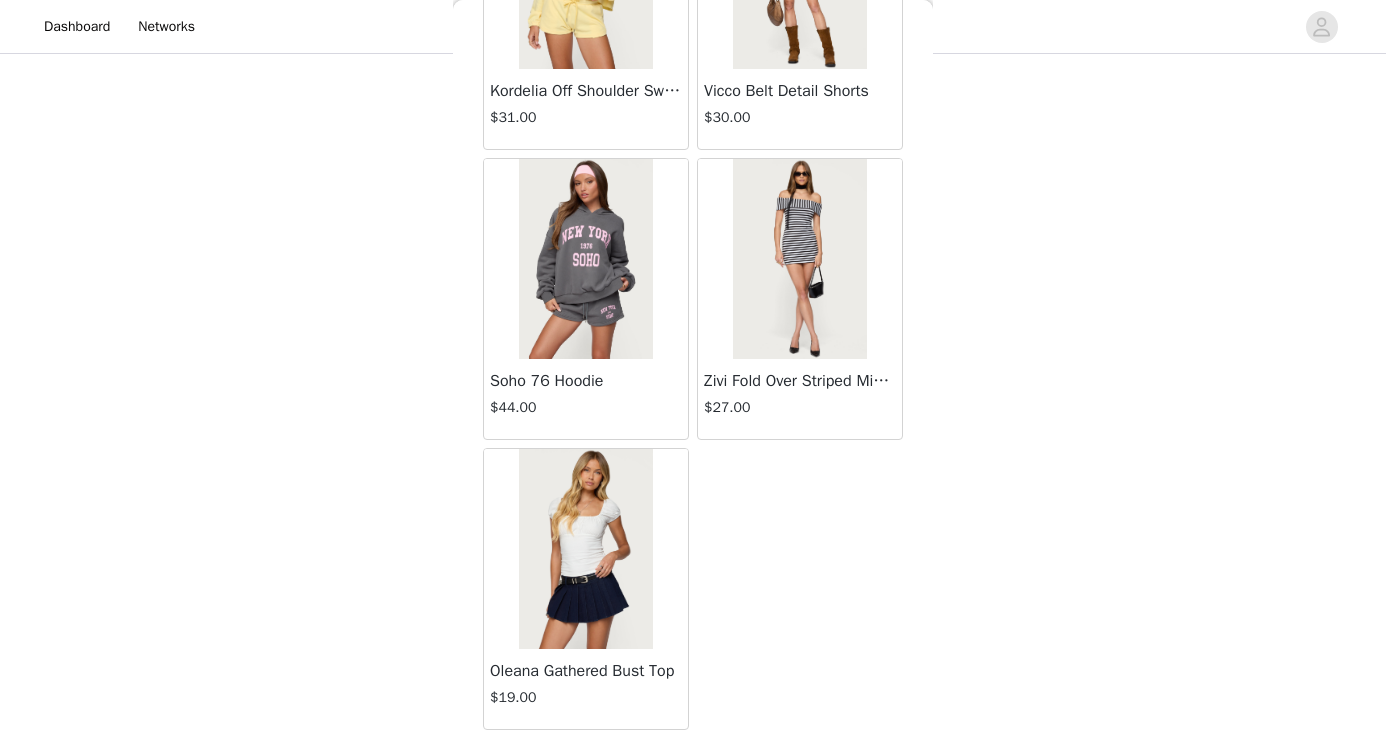 scroll, scrollTop: 68962, scrollLeft: 0, axis: vertical 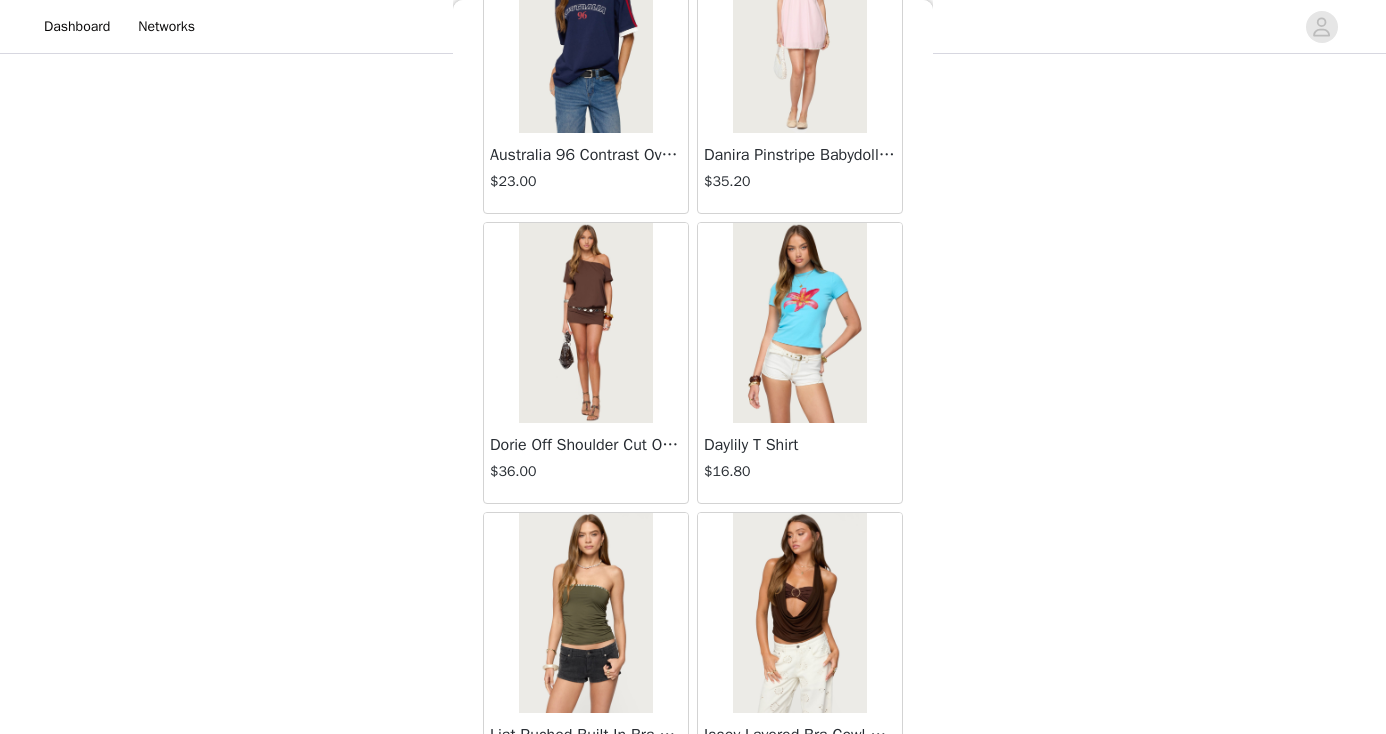 click on "Dorie Off Shoulder Cut Out Mini Dress" at bounding box center [586, 445] 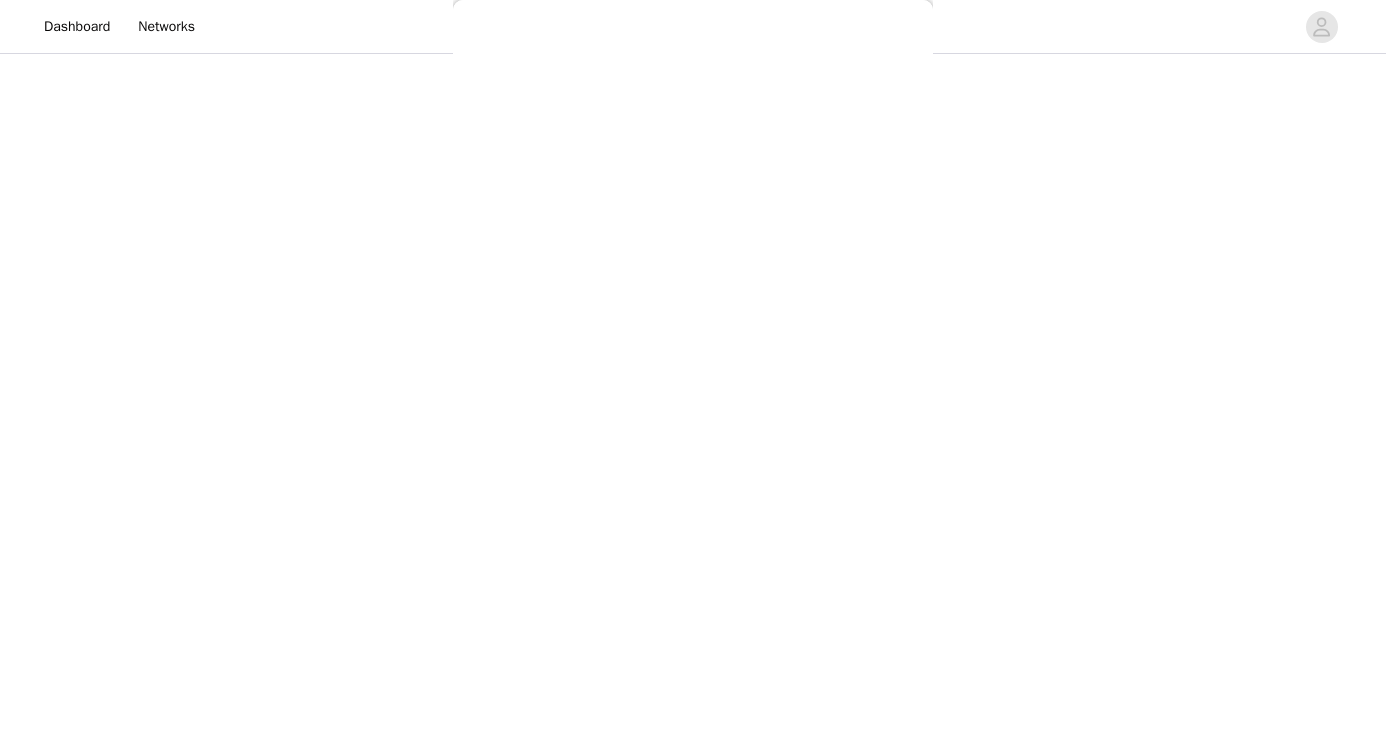 scroll, scrollTop: 0, scrollLeft: 0, axis: both 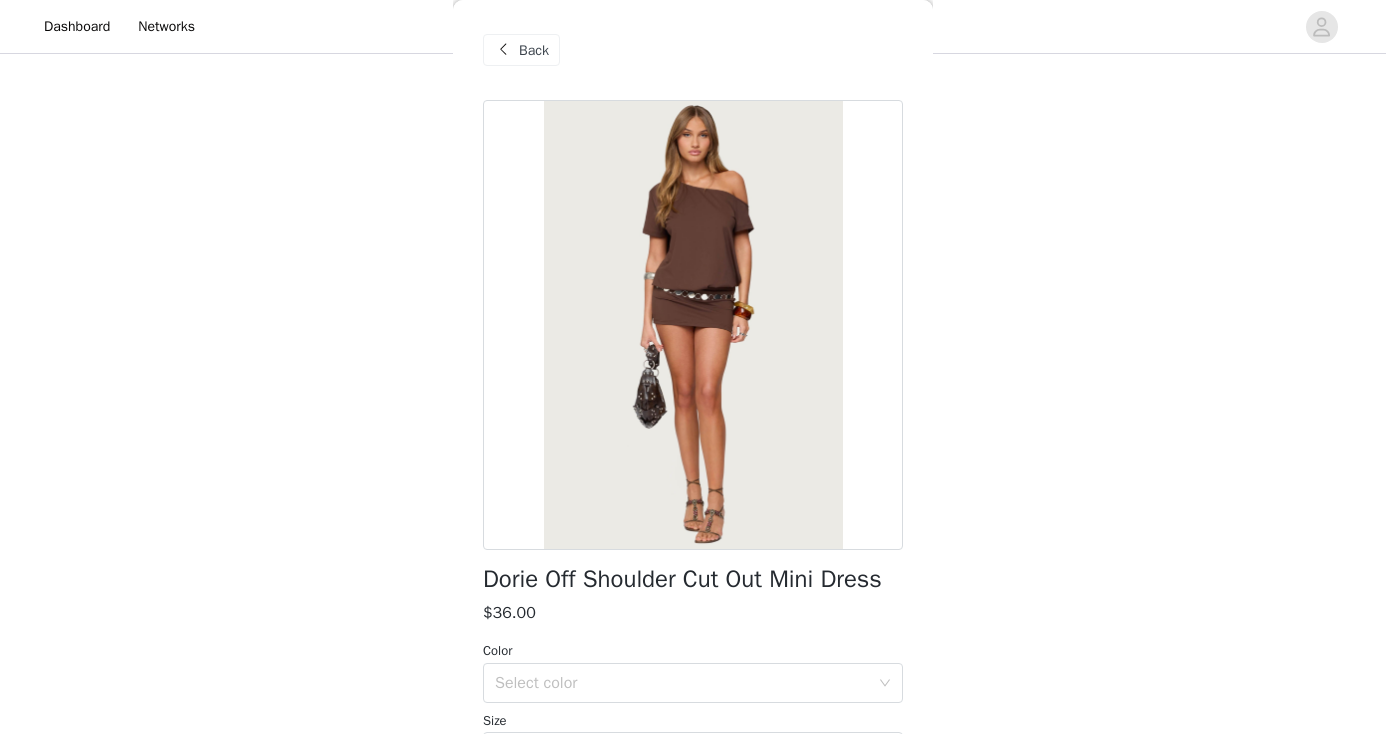 click on "Color   Select color Size   Select size" at bounding box center (693, 706) 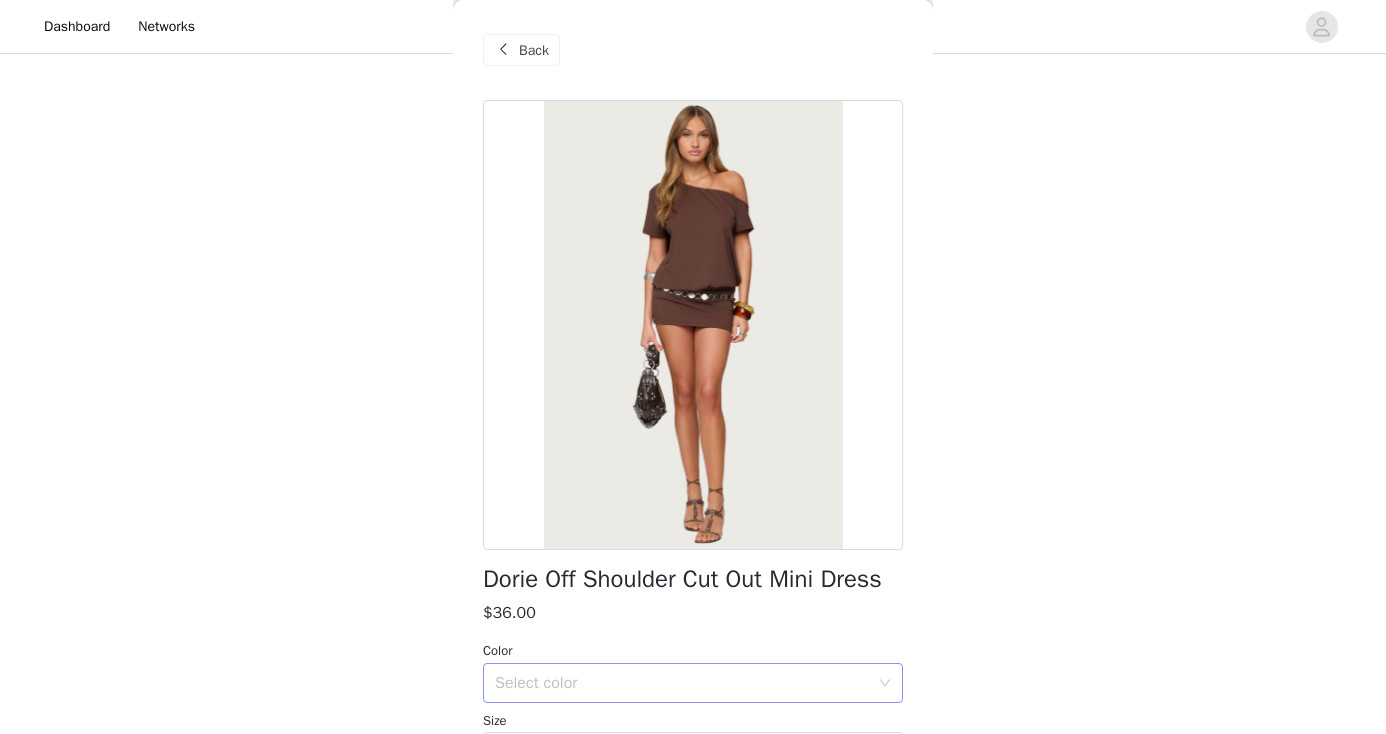 click on "Select color" at bounding box center (682, 683) 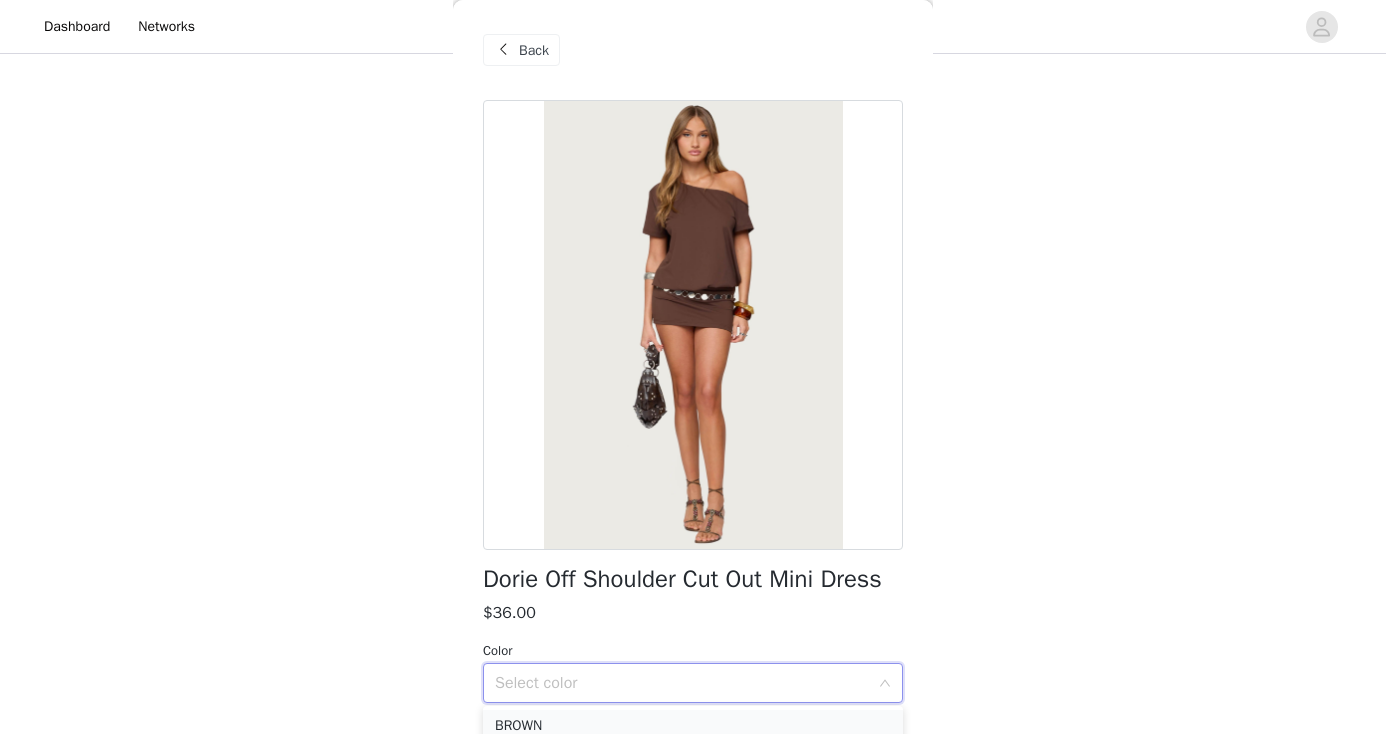 click on "BROWN" at bounding box center [693, 726] 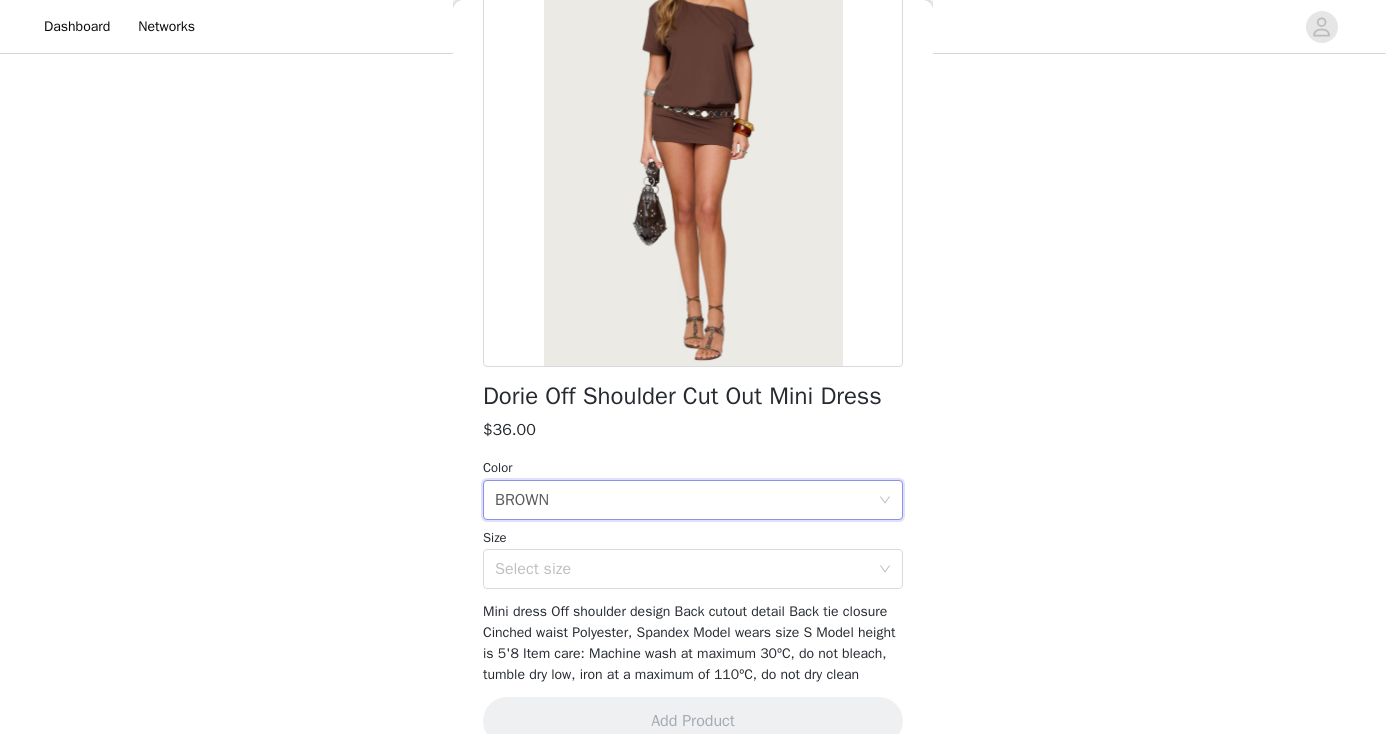 scroll, scrollTop: 182, scrollLeft: 0, axis: vertical 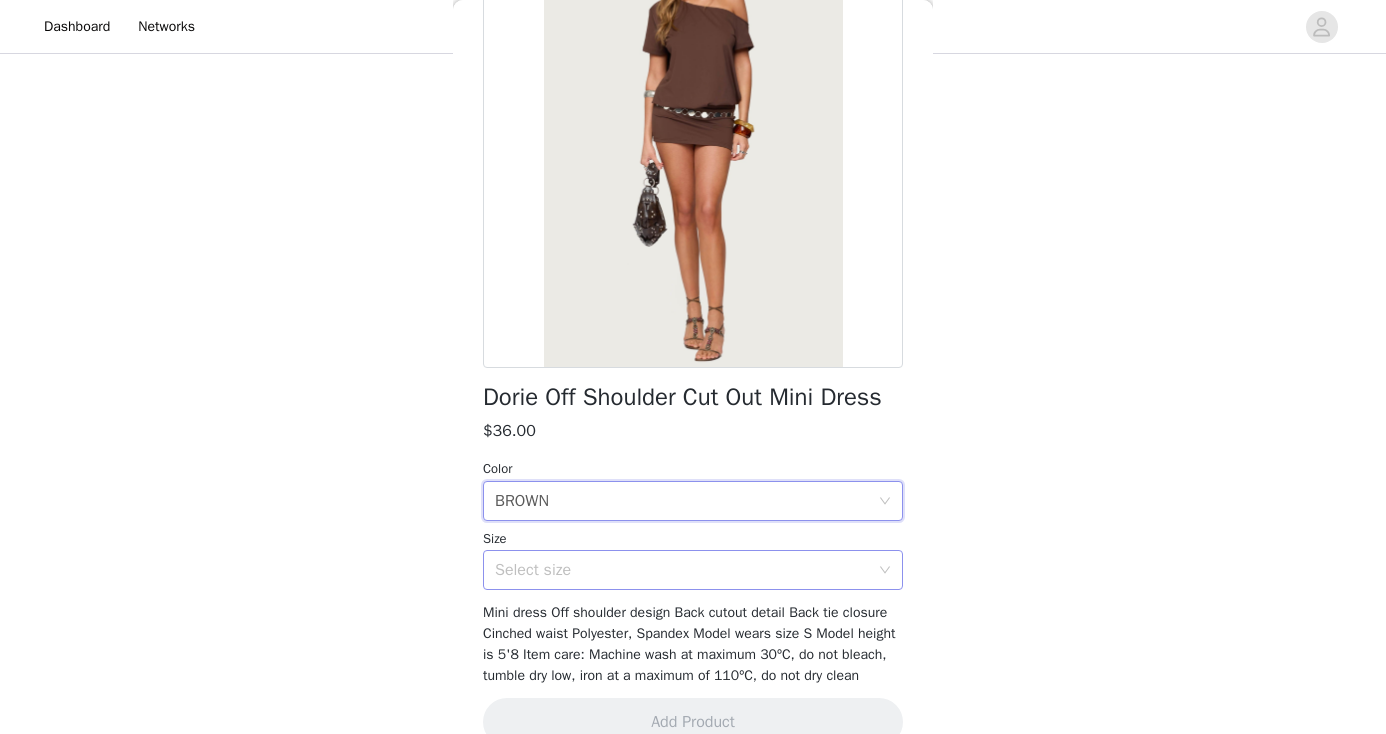 click on "Select size" at bounding box center [682, 570] 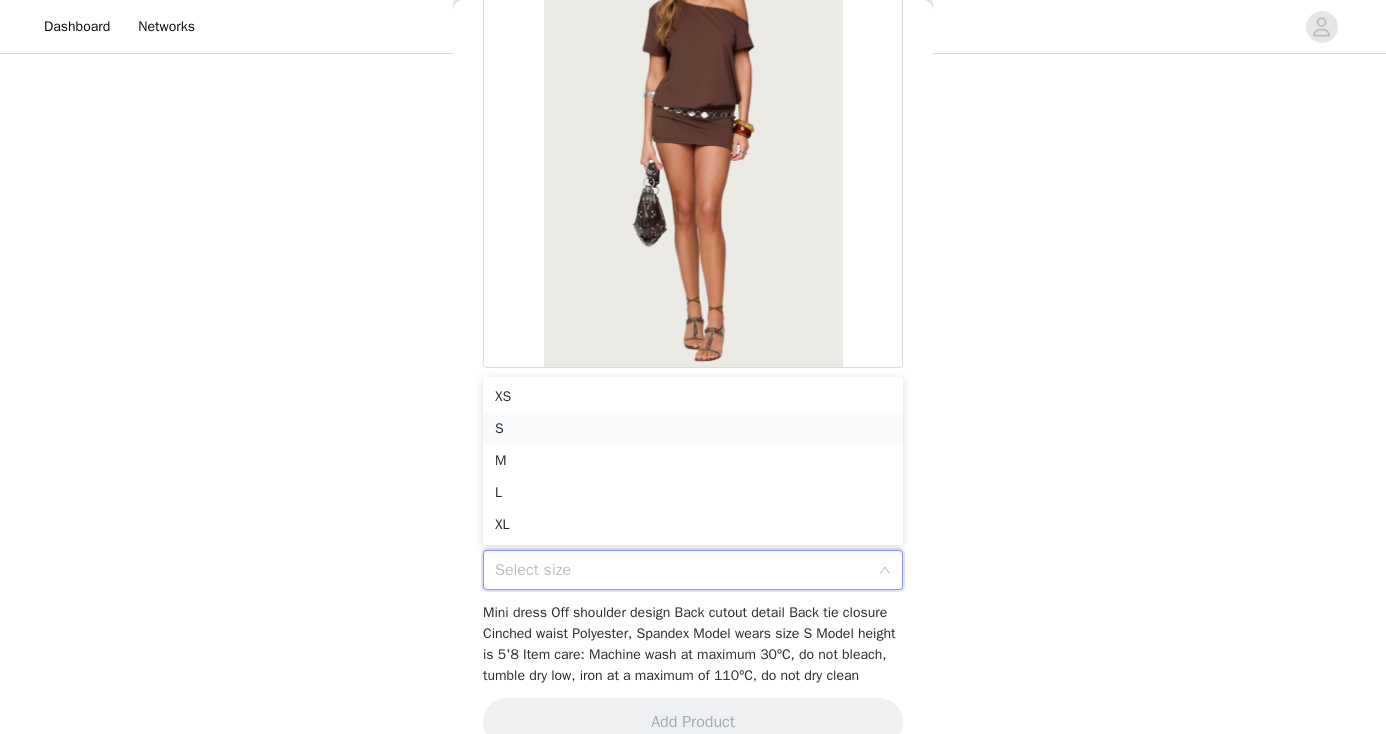 click on "S" at bounding box center (693, 429) 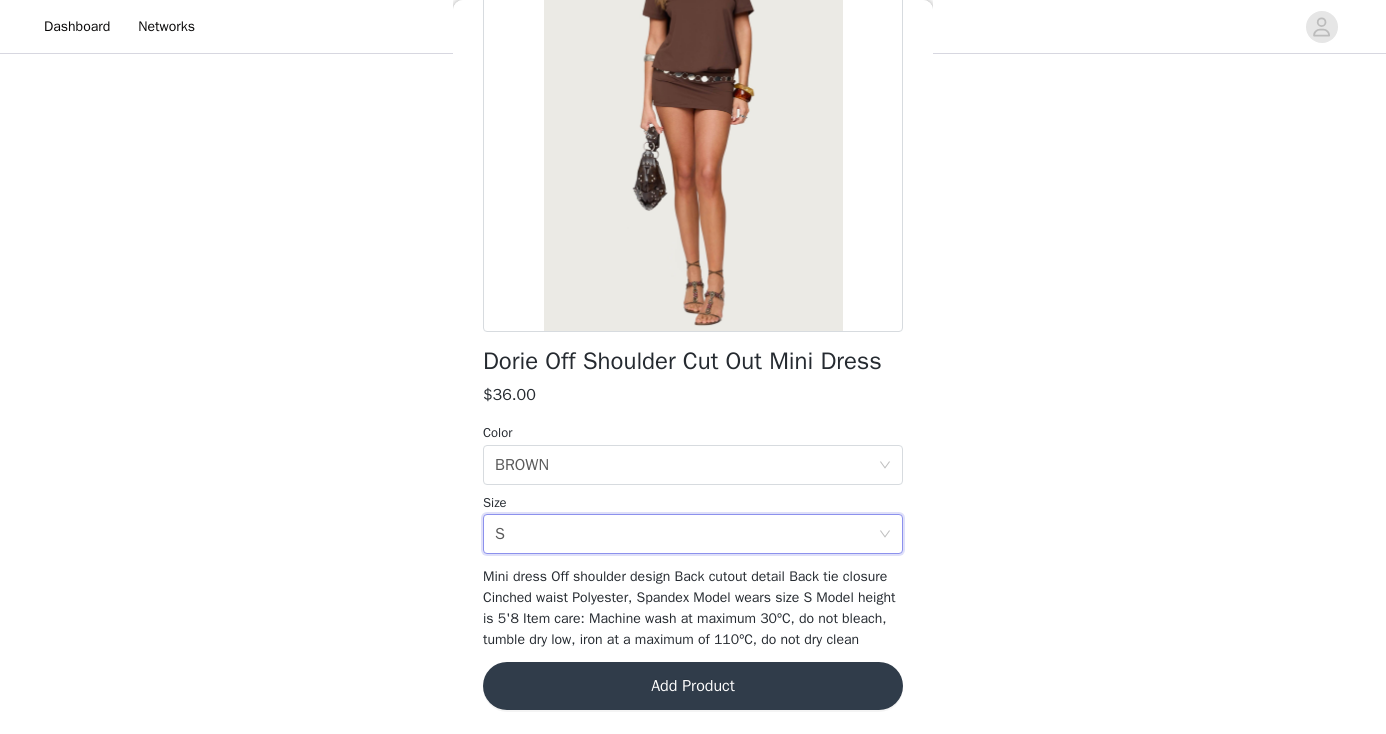 scroll, scrollTop: 238, scrollLeft: 0, axis: vertical 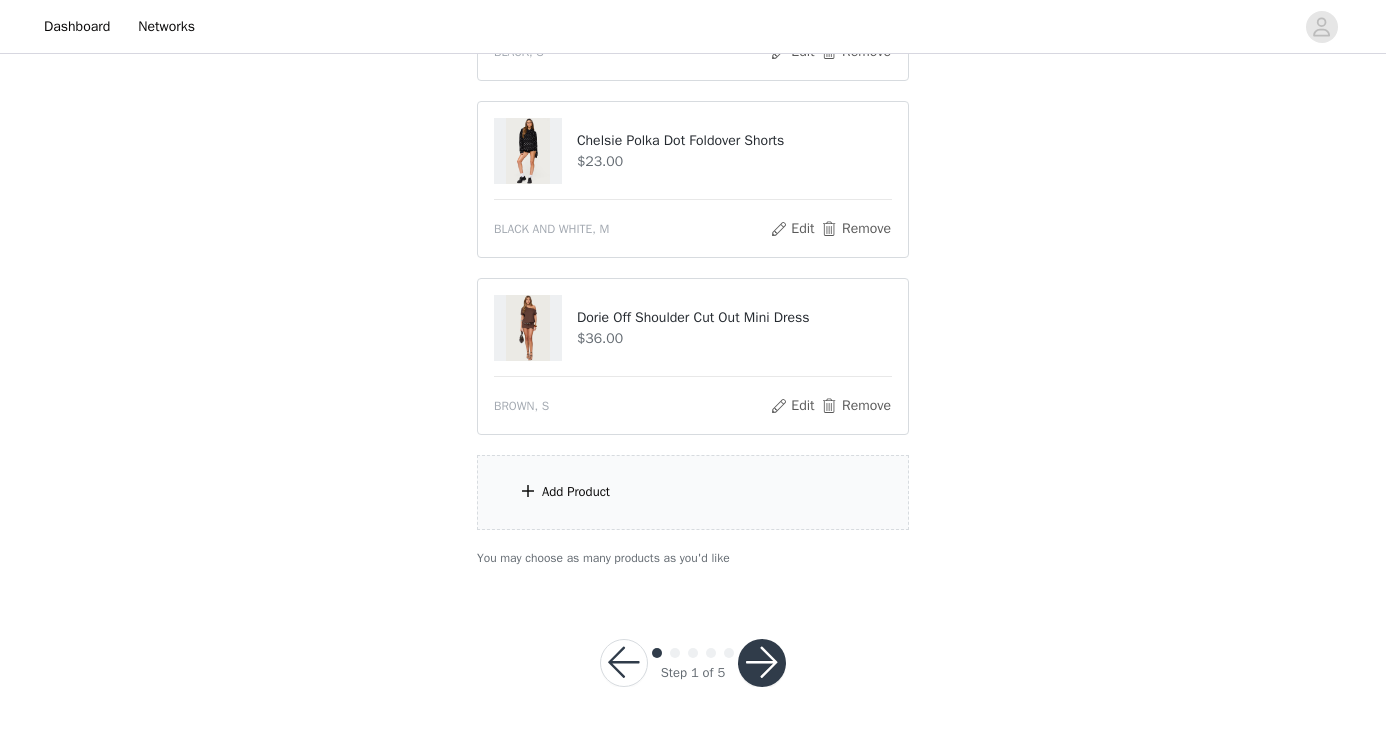 click on "Add Product" at bounding box center [693, 492] 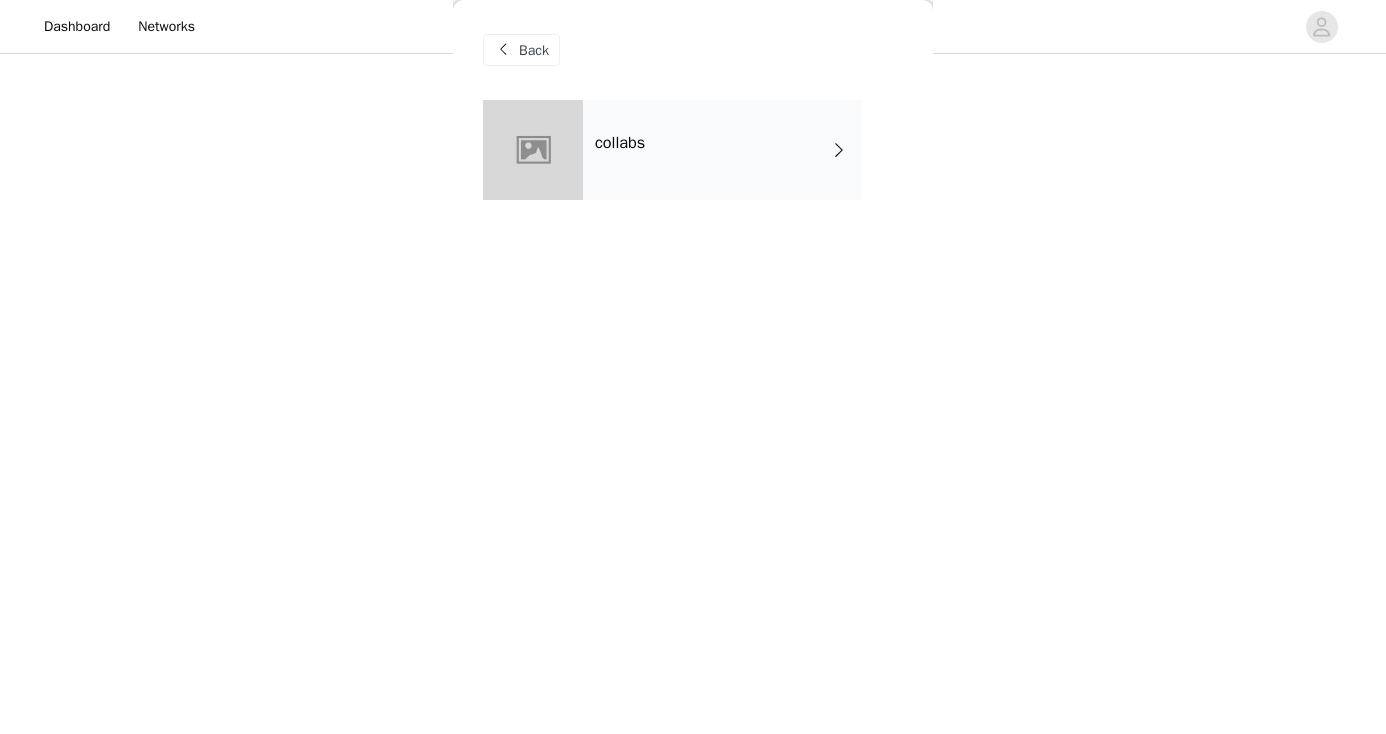 click on "collabs" at bounding box center (722, 150) 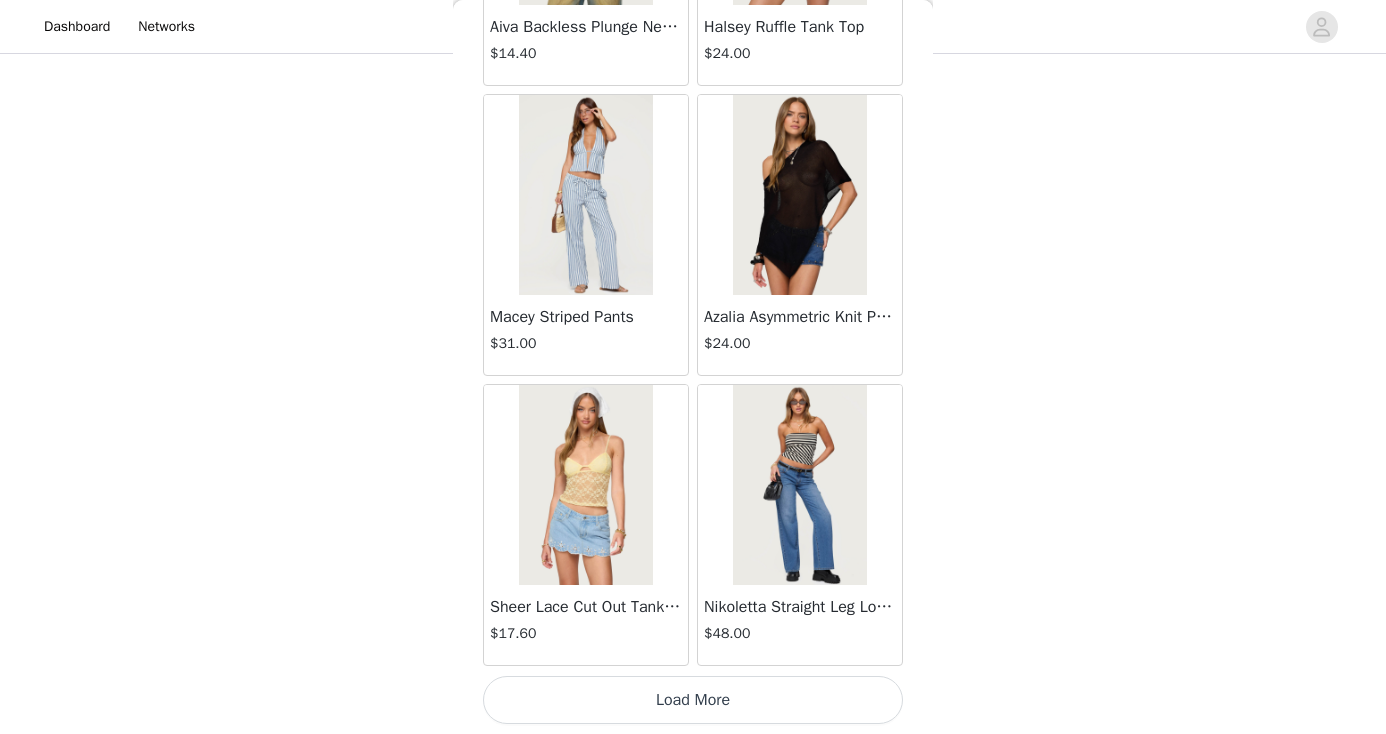 scroll, scrollTop: 2326, scrollLeft: 0, axis: vertical 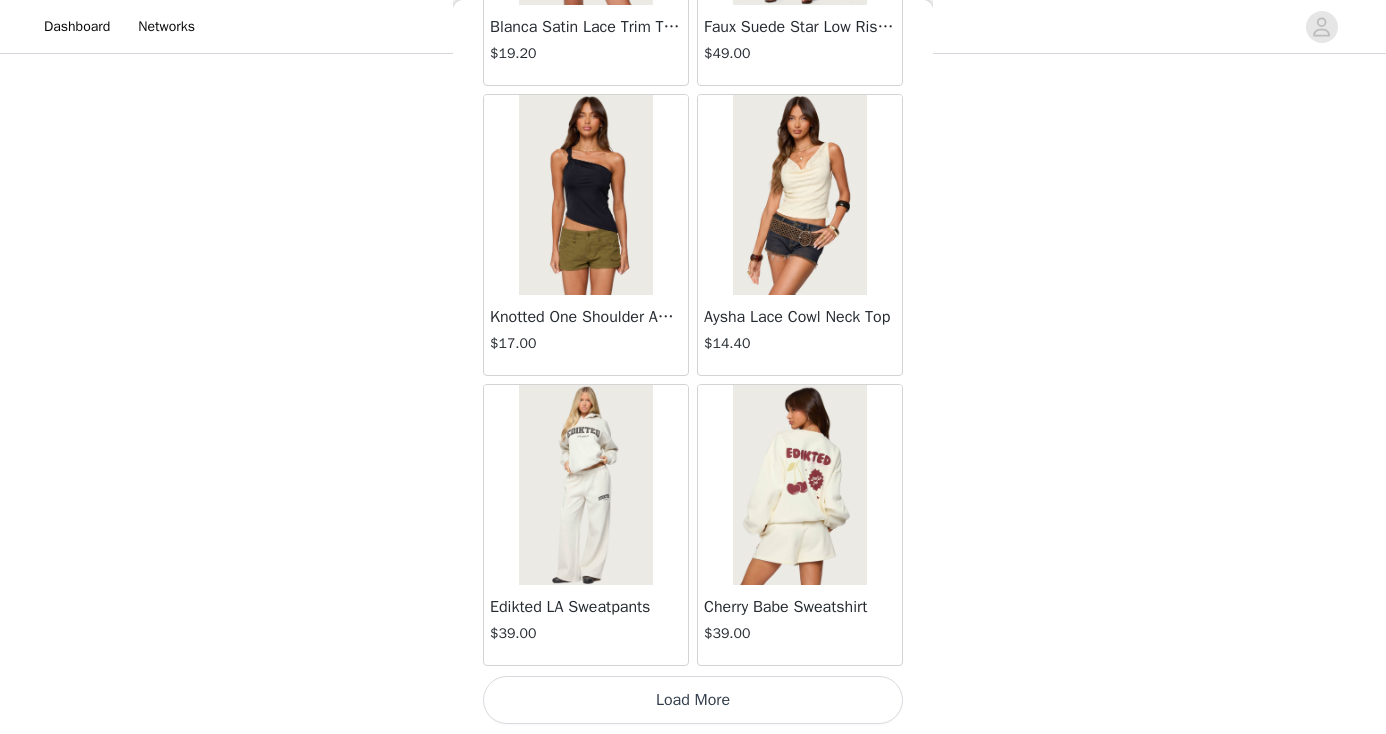 click on "Load More" at bounding box center [693, 700] 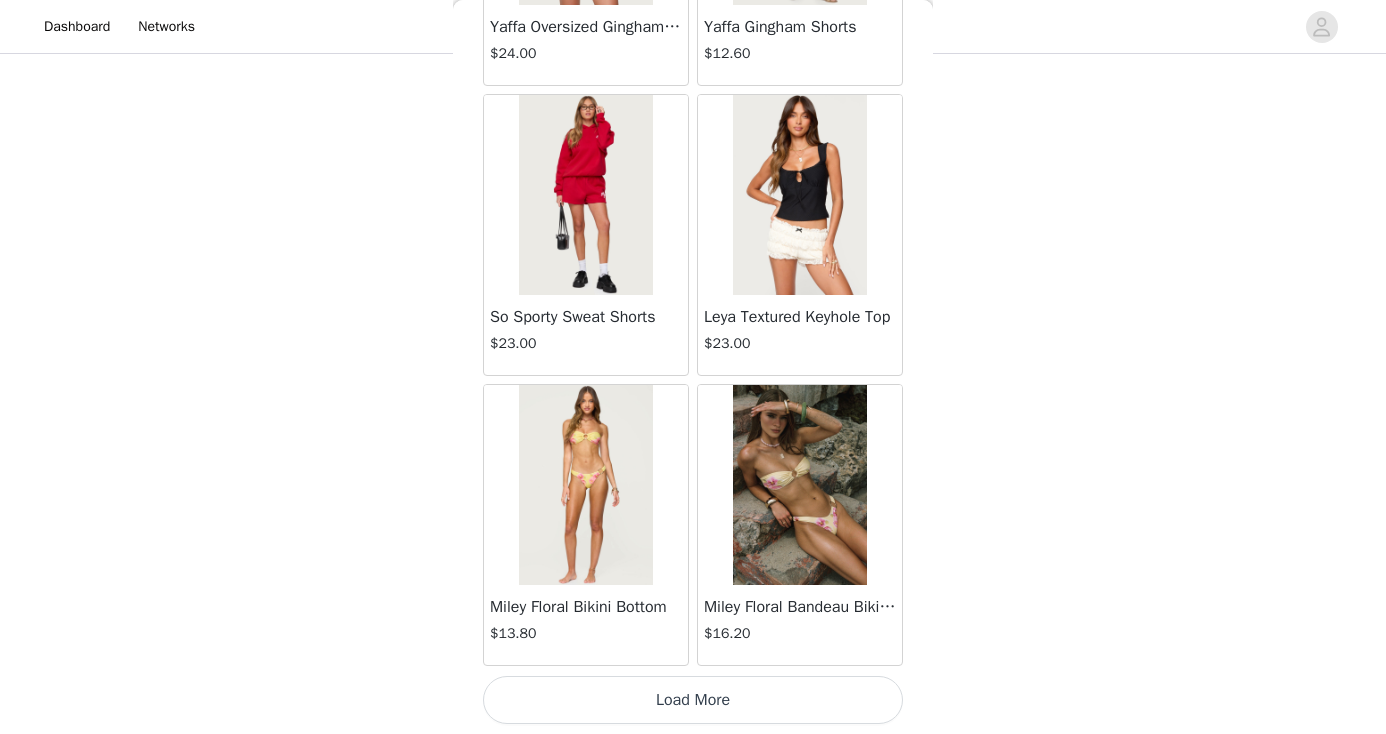 scroll, scrollTop: 8126, scrollLeft: 0, axis: vertical 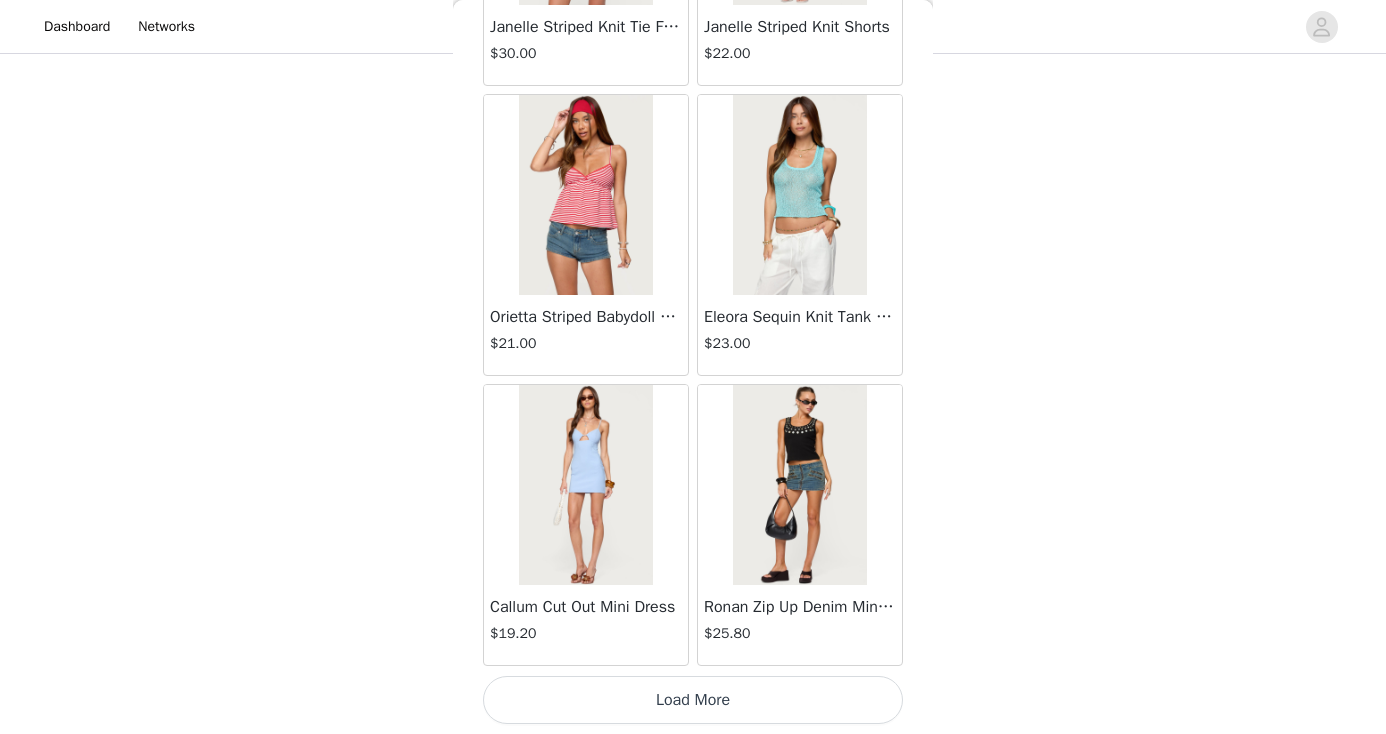 click on "Load More" at bounding box center (693, 700) 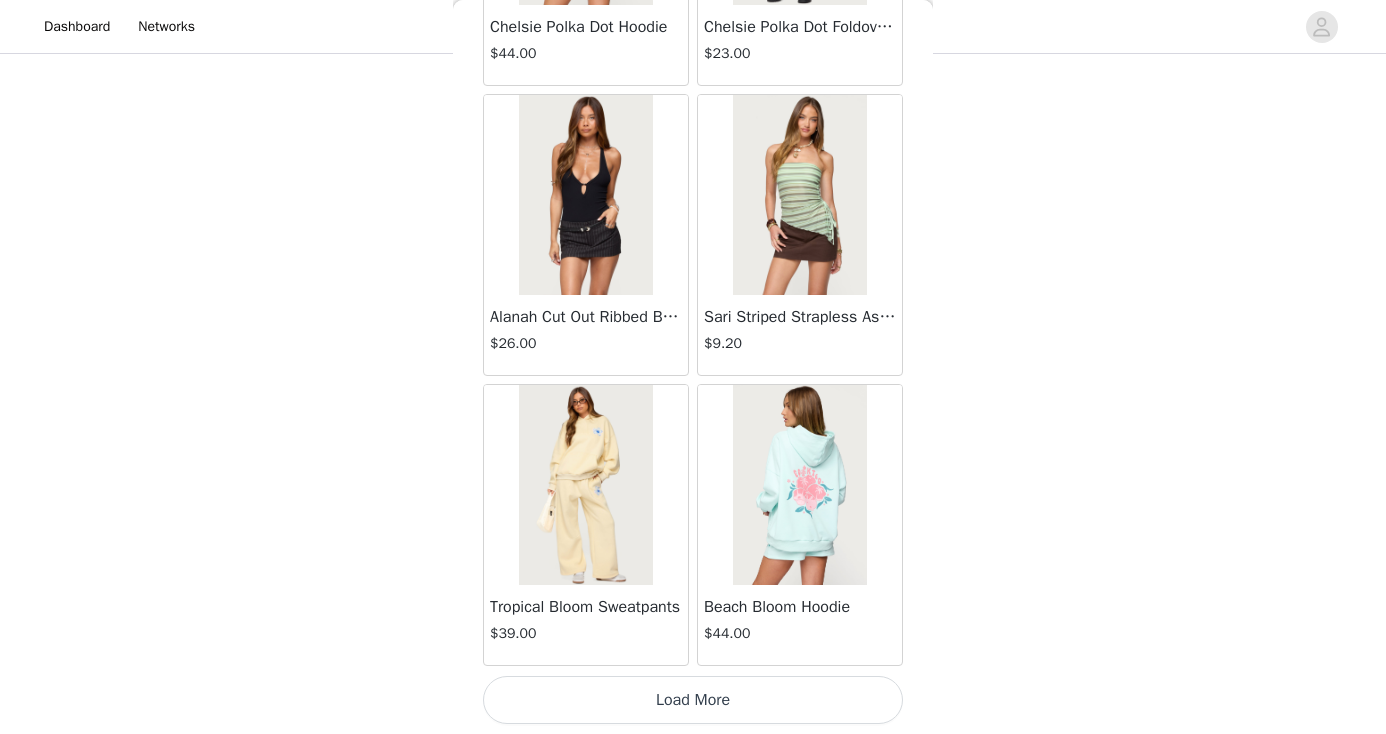 scroll, scrollTop: 13926, scrollLeft: 0, axis: vertical 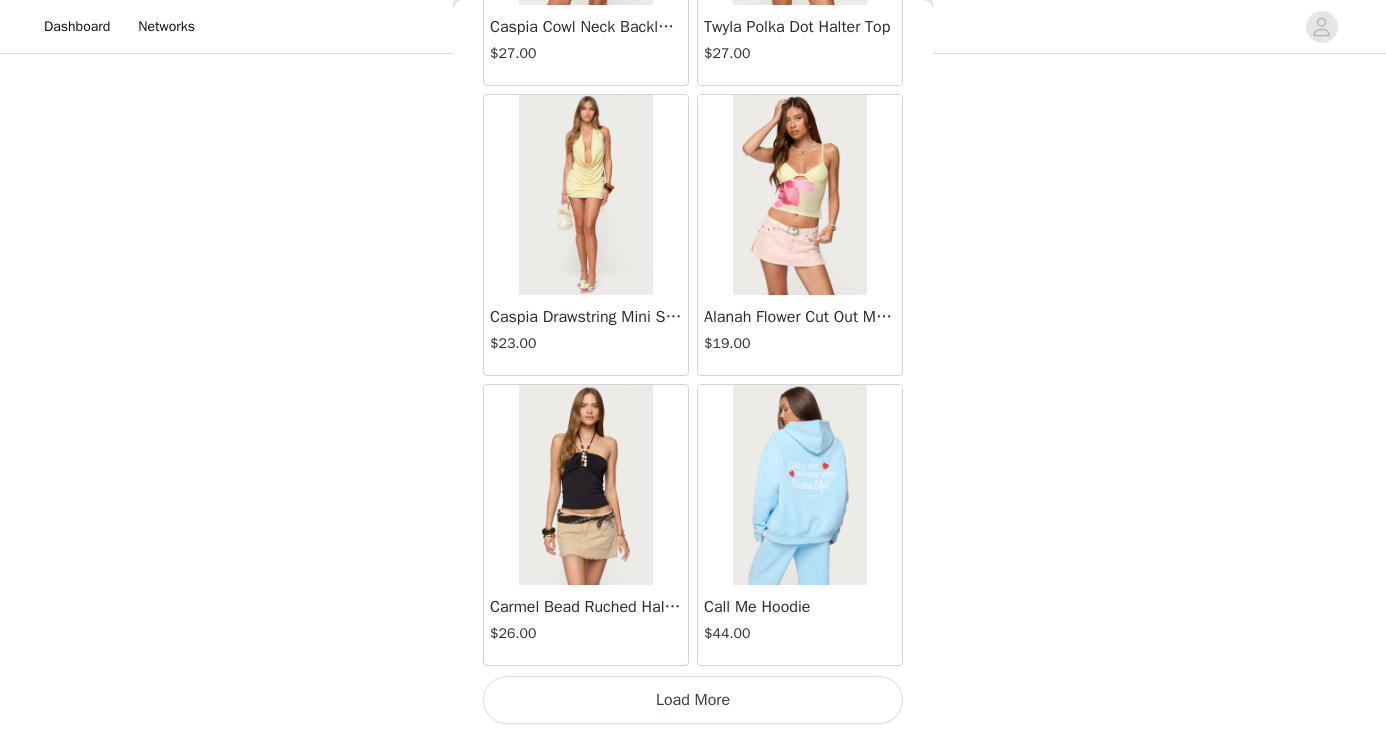 click on "Load More" at bounding box center [693, 700] 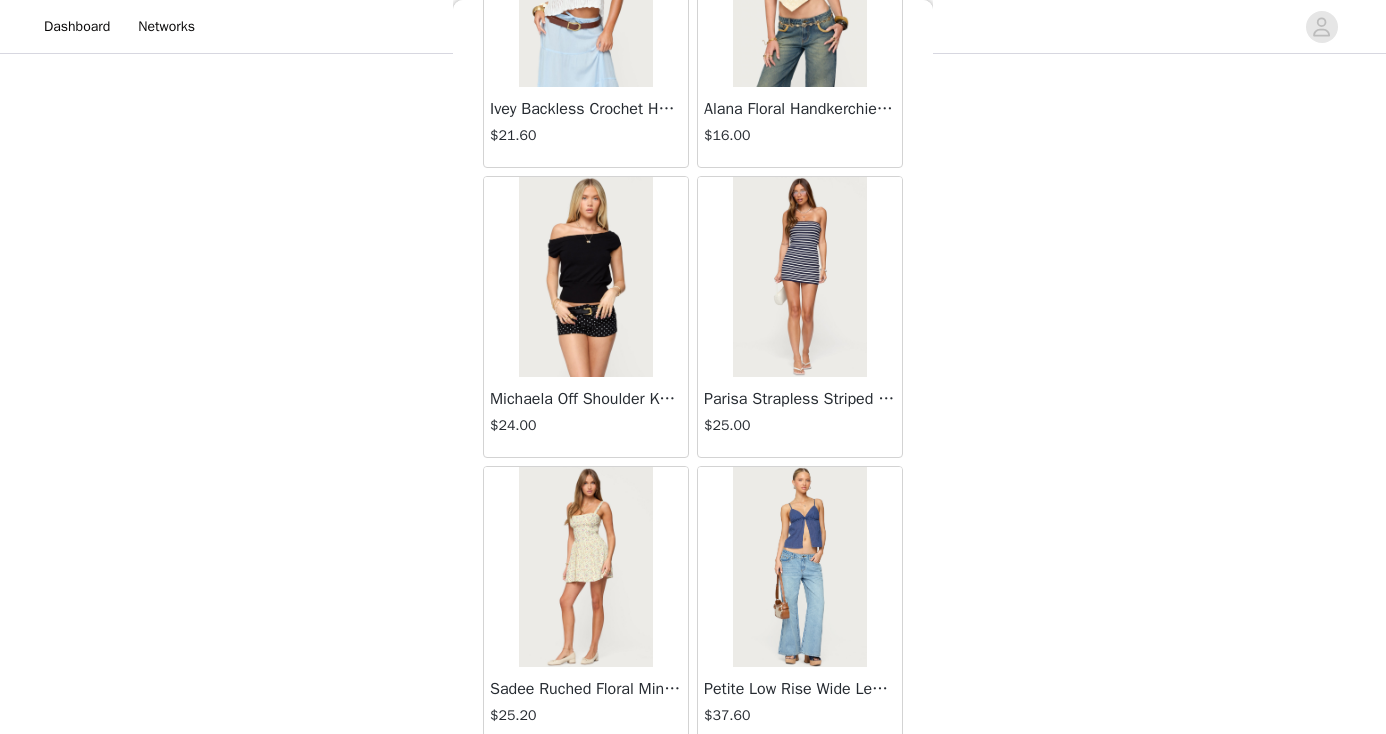 scroll, scrollTop: 17670, scrollLeft: 0, axis: vertical 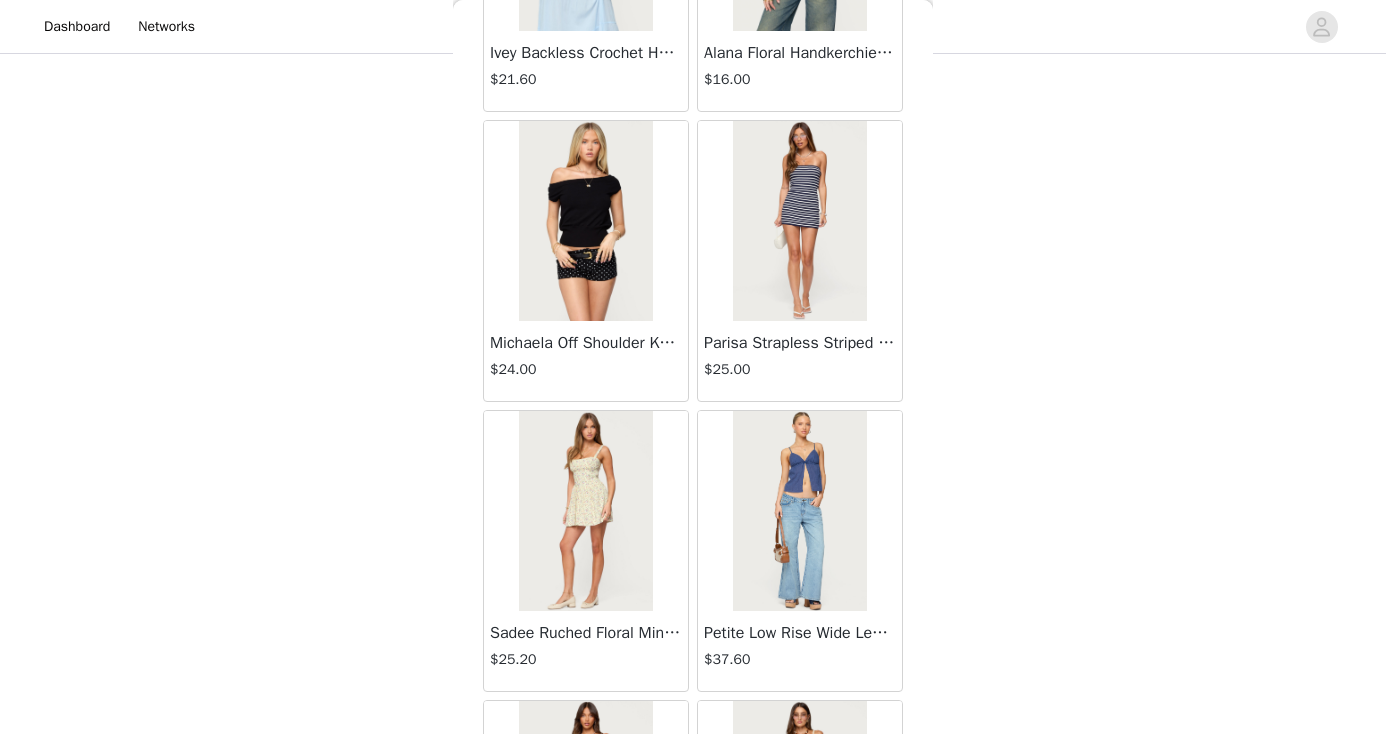 click on "Michaela Off Shoulder Knit Top" at bounding box center [586, 343] 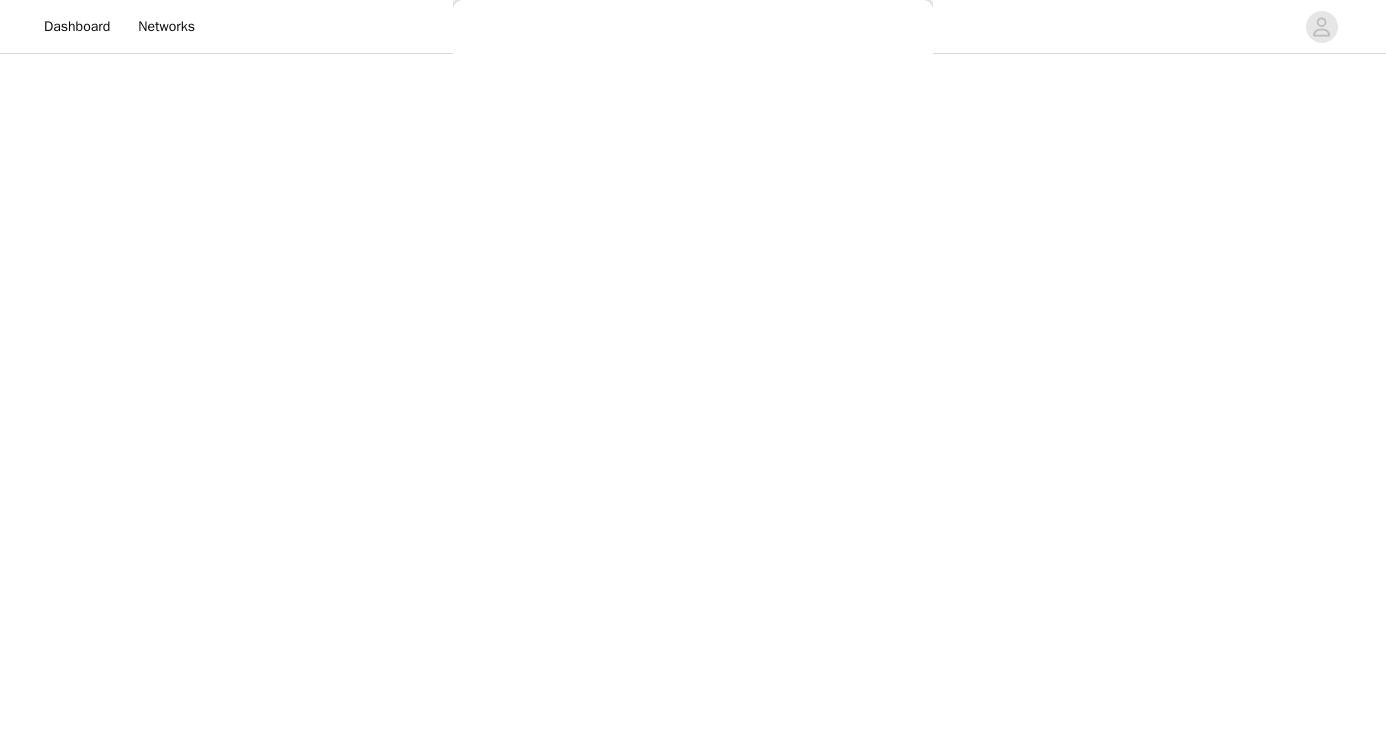 scroll, scrollTop: 238, scrollLeft: 0, axis: vertical 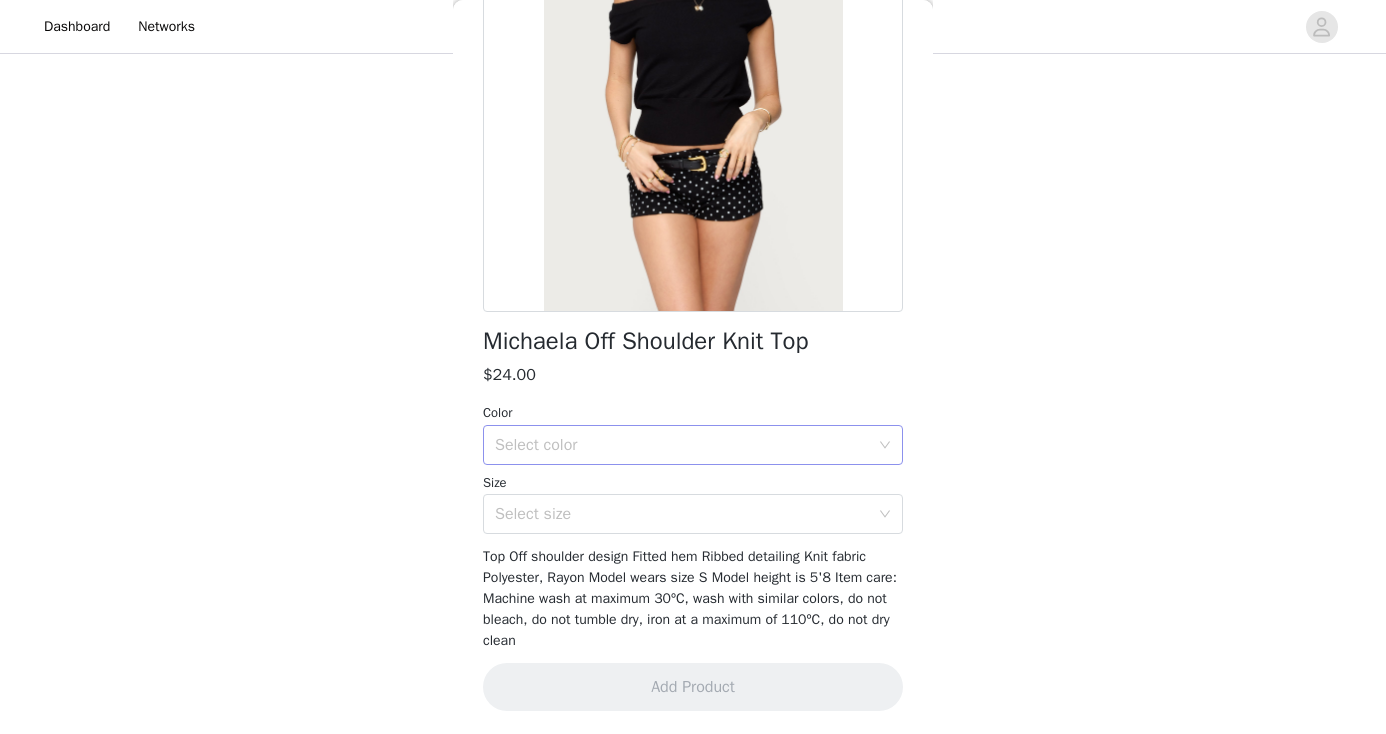 click on "Select color" at bounding box center (686, 445) 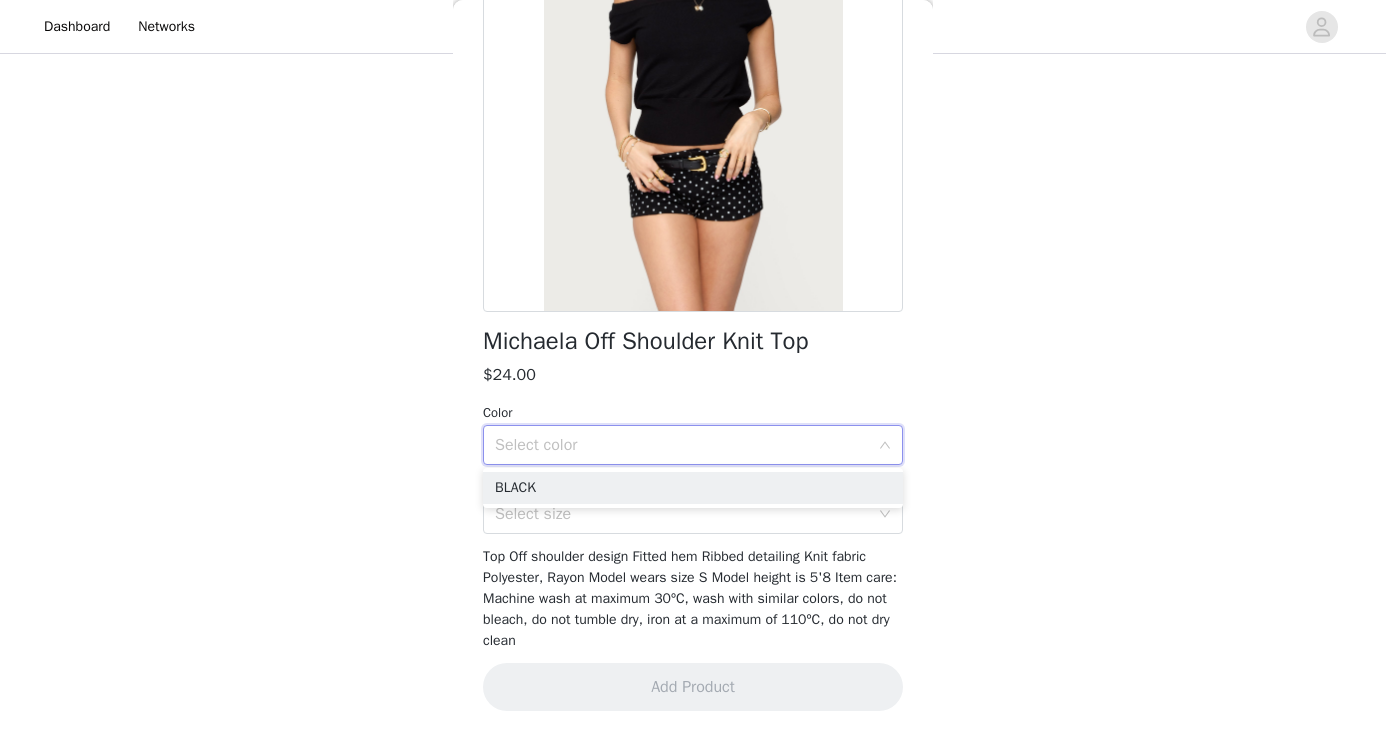 click on "BLACK" at bounding box center [693, 488] 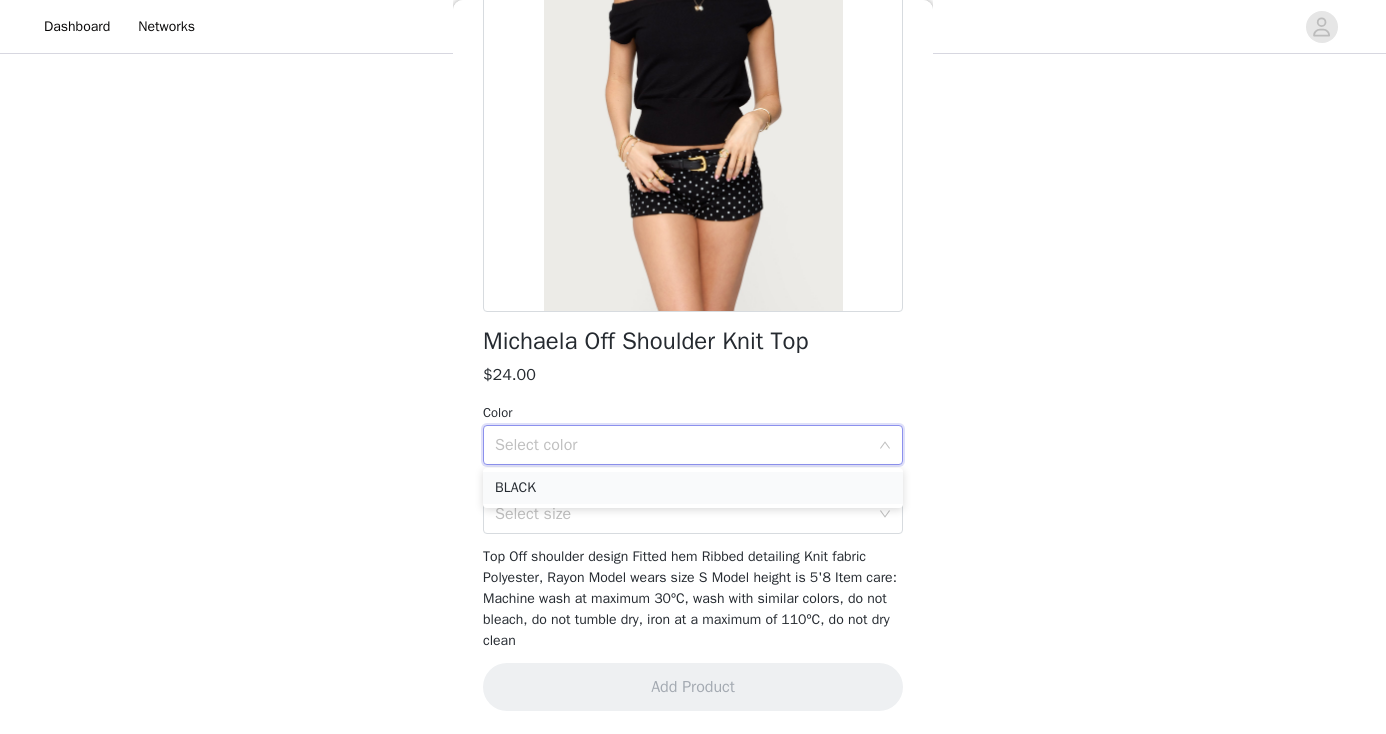 click on "BLACK" at bounding box center [693, 488] 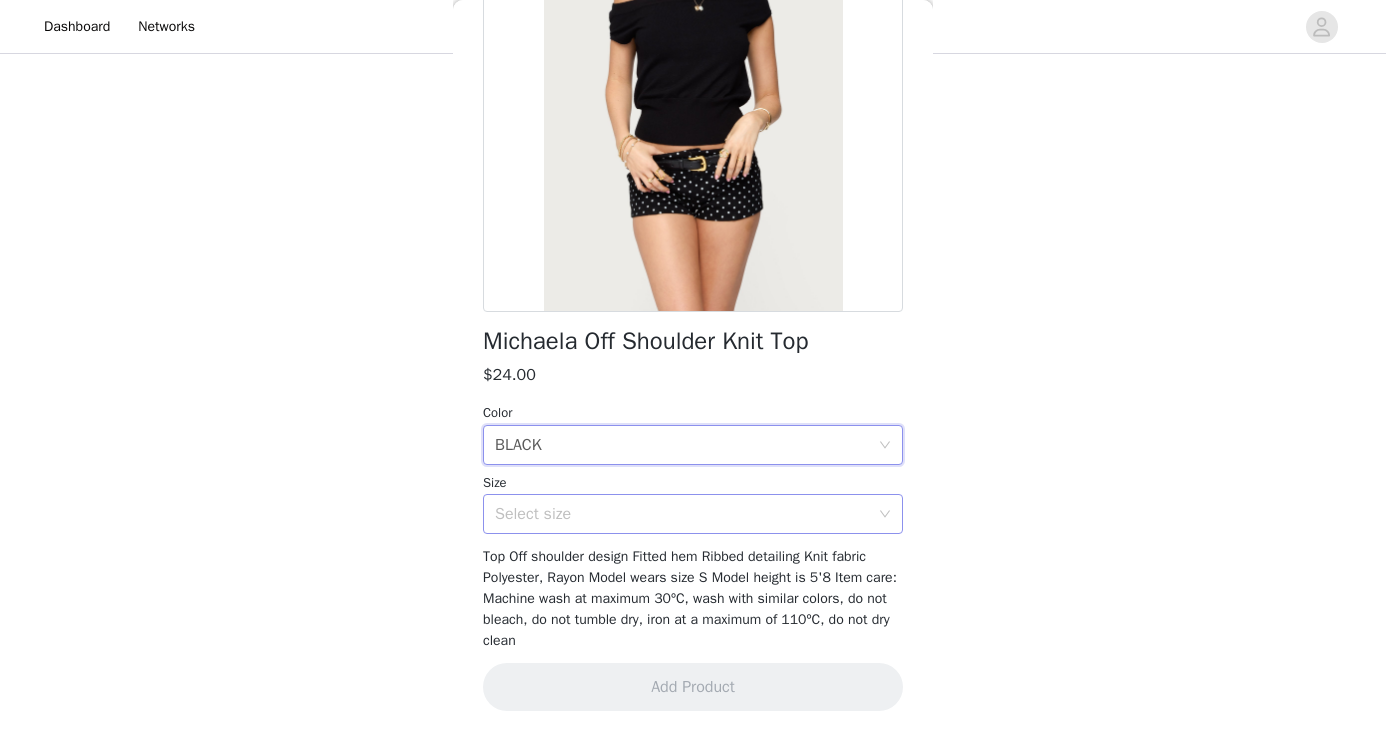 click on "Select size" at bounding box center [682, 514] 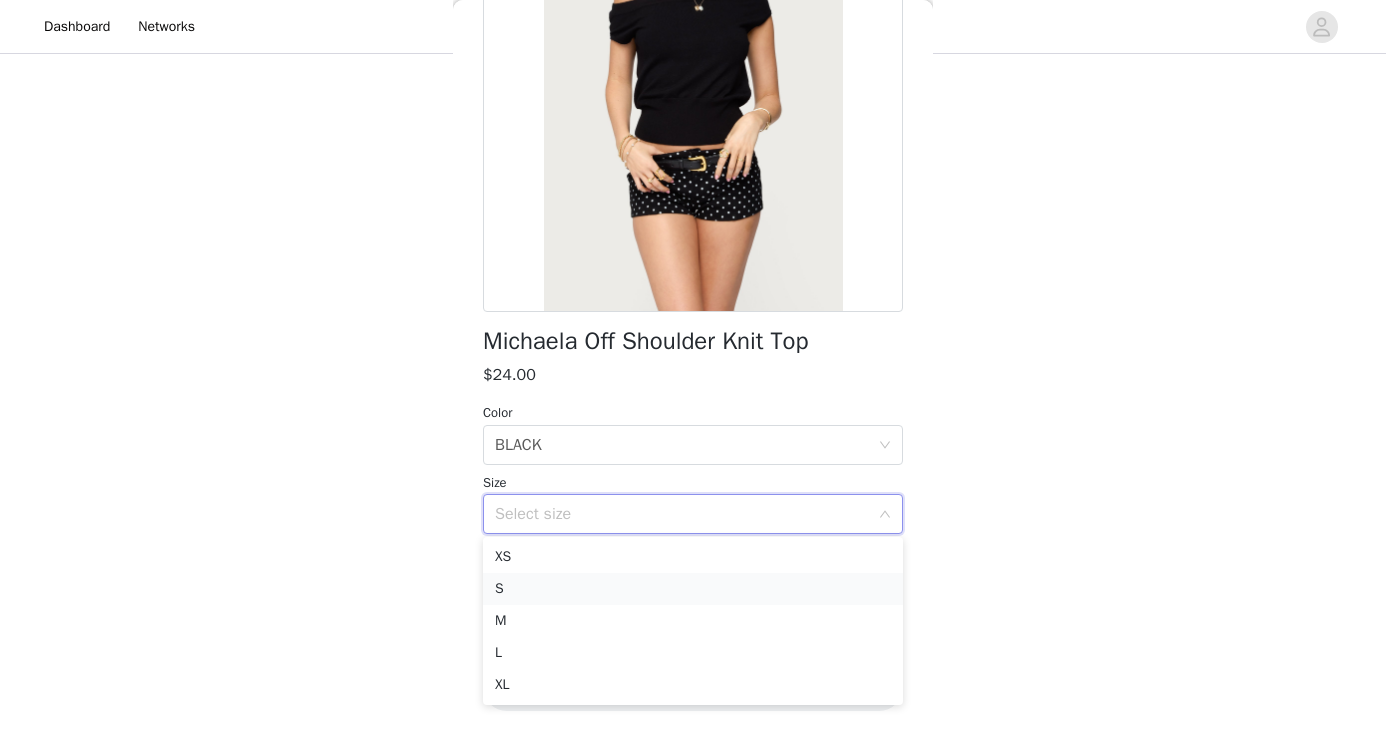 click on "S" at bounding box center [693, 589] 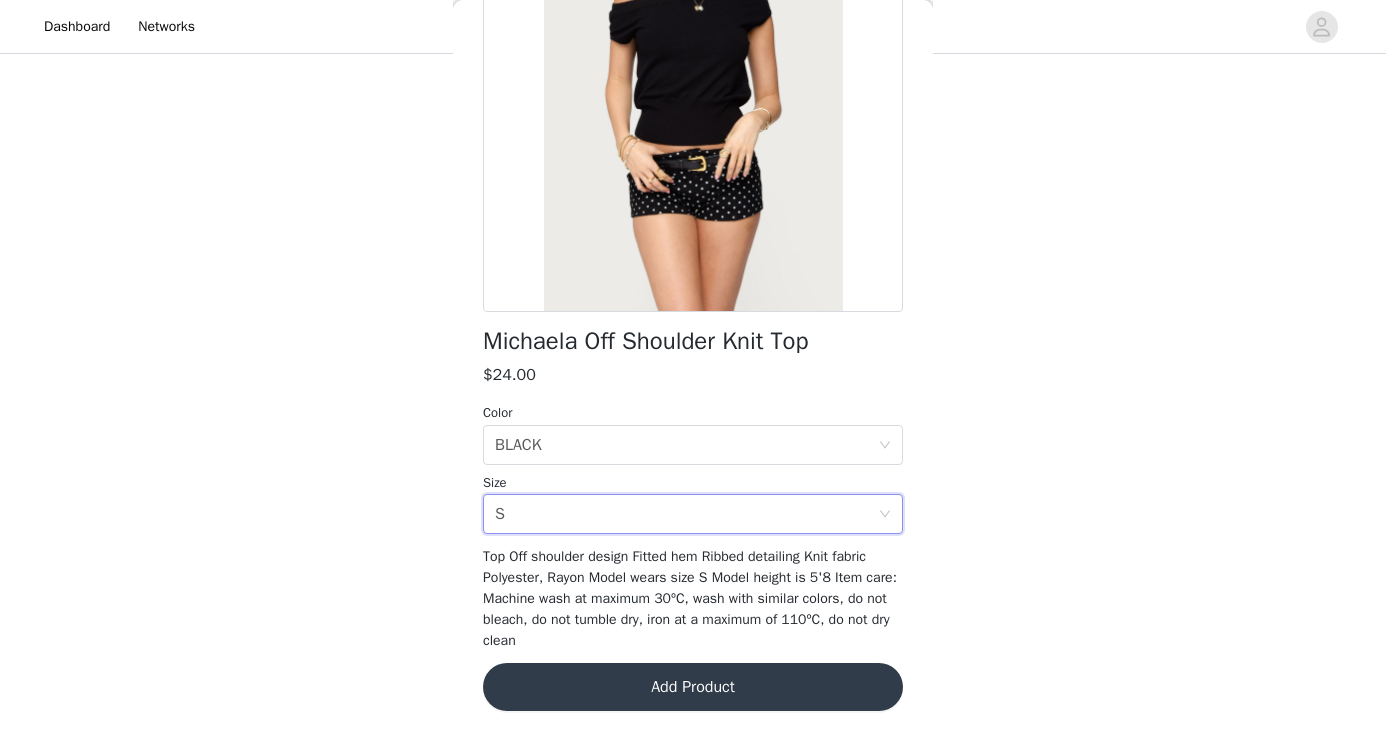 click on "Add Product" at bounding box center (693, 687) 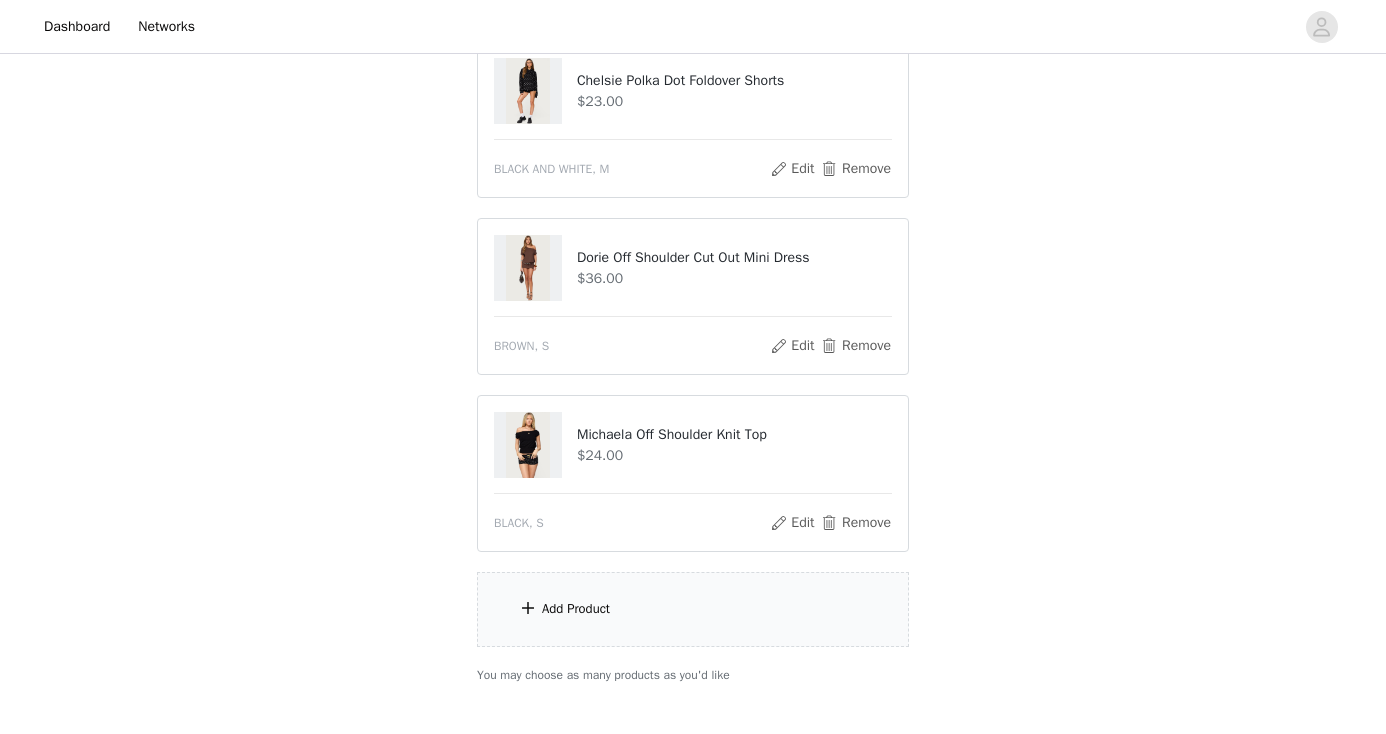 scroll, scrollTop: 435, scrollLeft: 0, axis: vertical 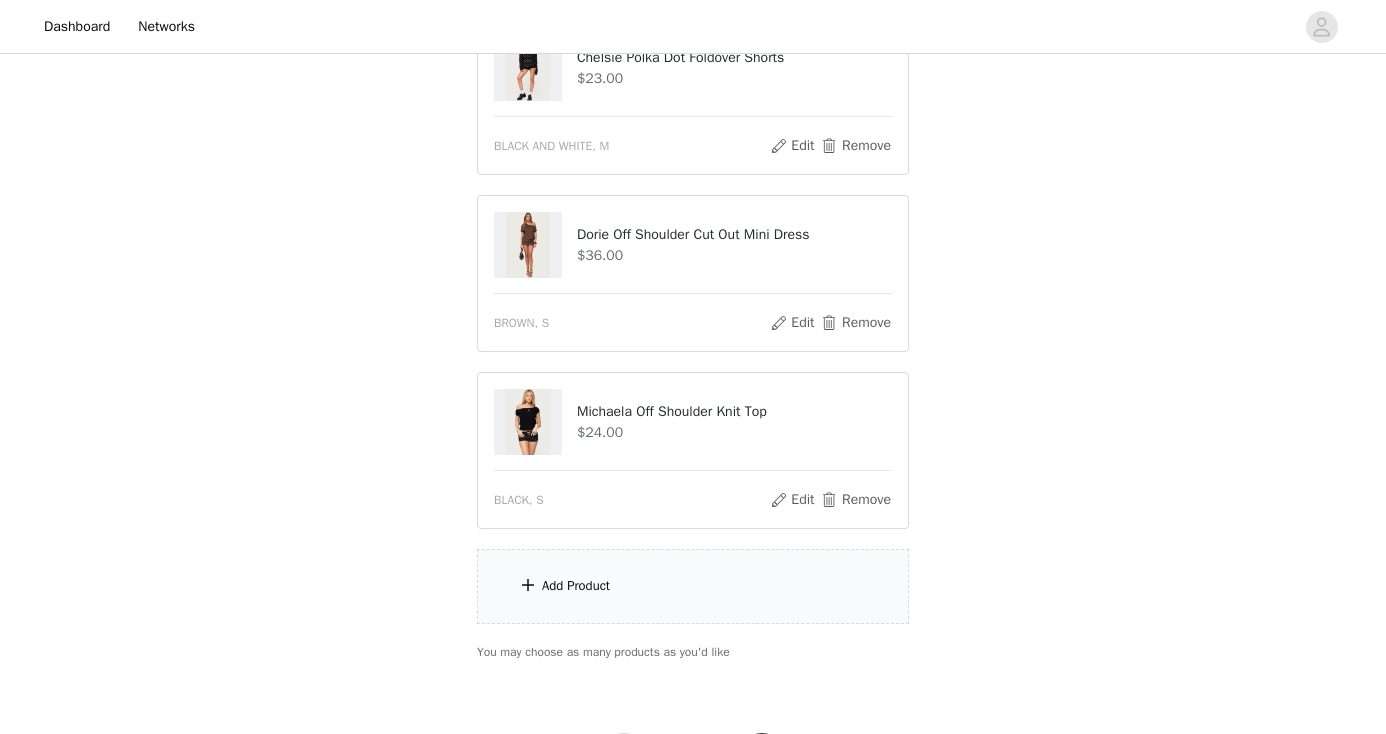 click on "Add Product" at bounding box center (576, 586) 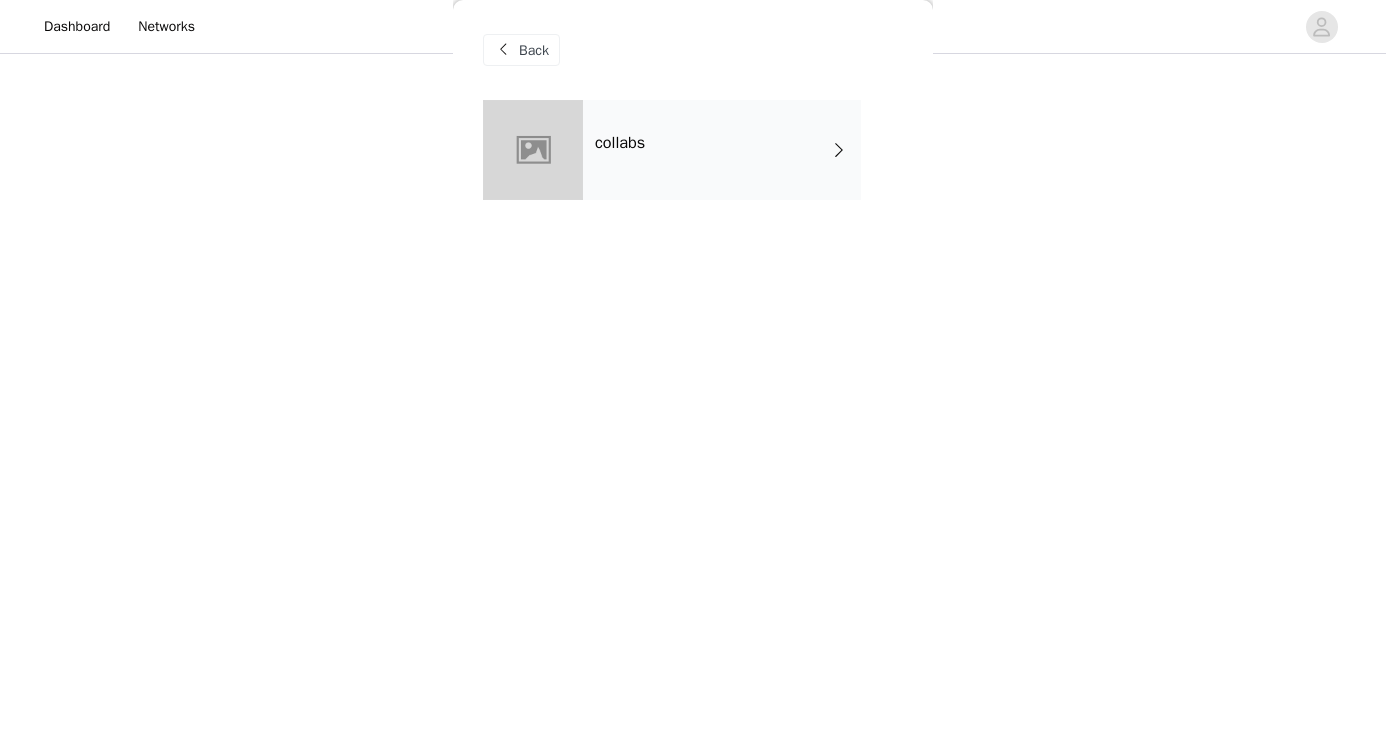 click on "collabs" at bounding box center (620, 143) 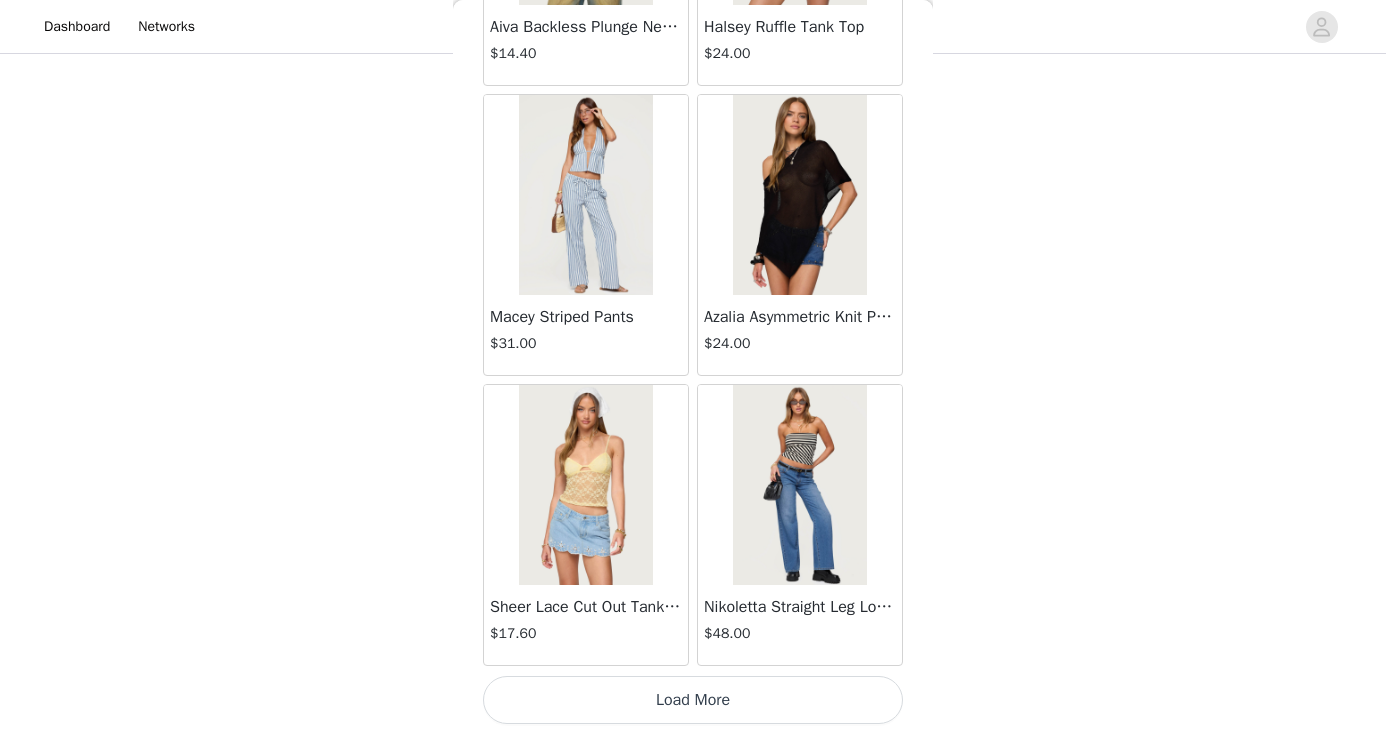 scroll, scrollTop: 2326, scrollLeft: 0, axis: vertical 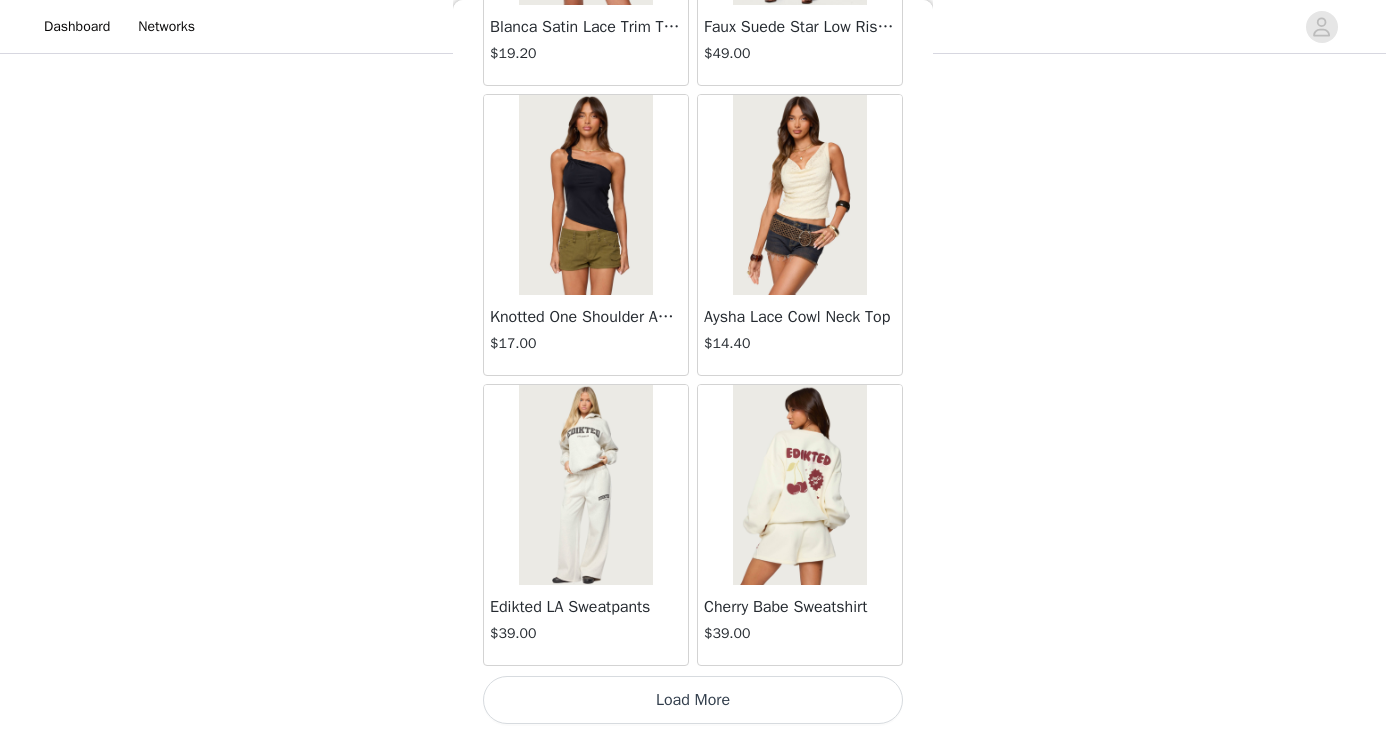 click on "Load More" at bounding box center (693, 700) 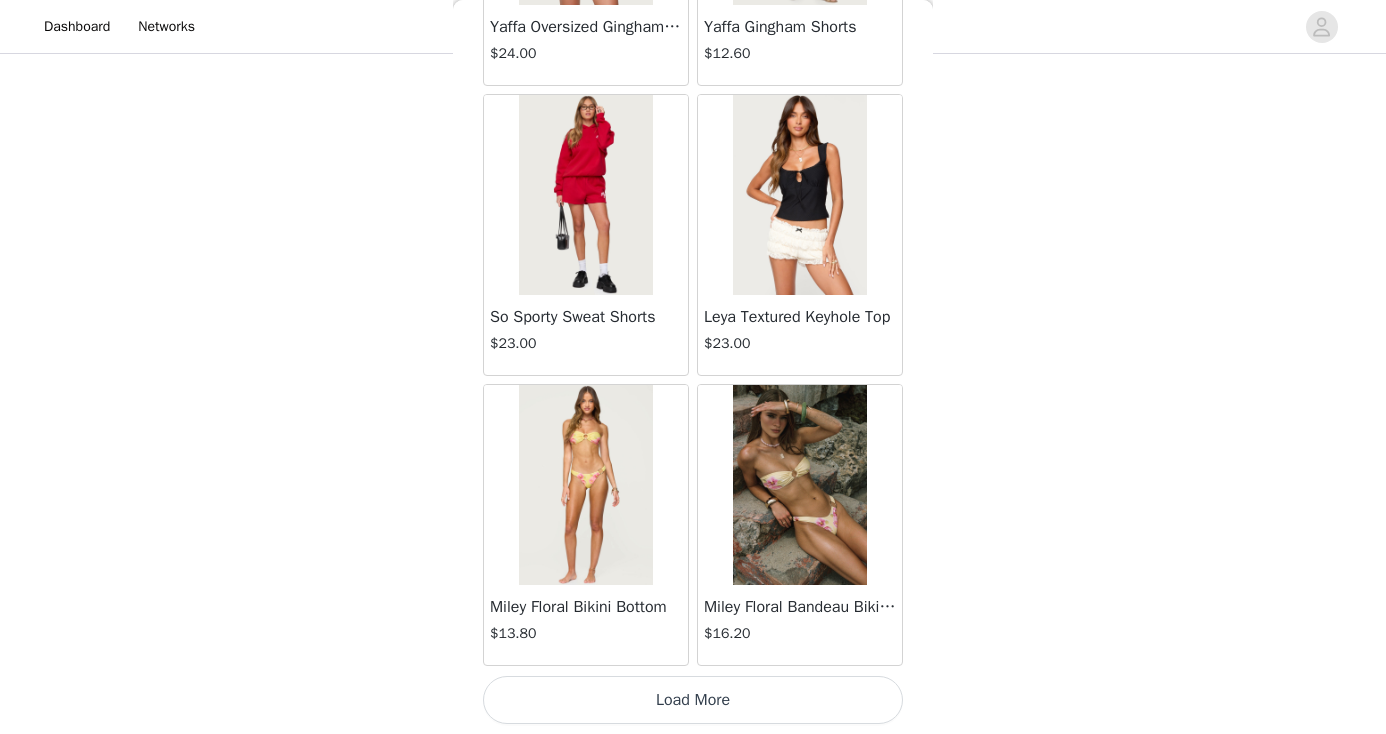 scroll, scrollTop: 8126, scrollLeft: 0, axis: vertical 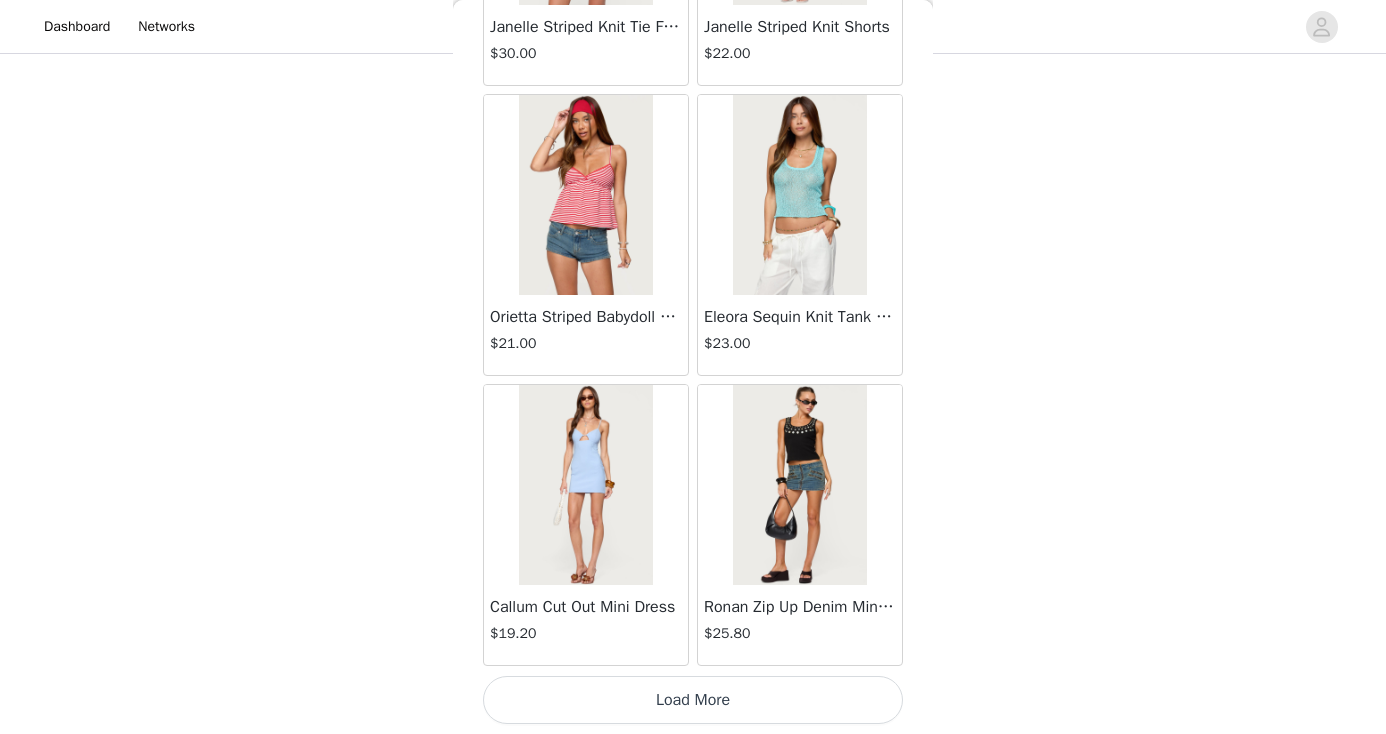 click on "Load More" at bounding box center (693, 700) 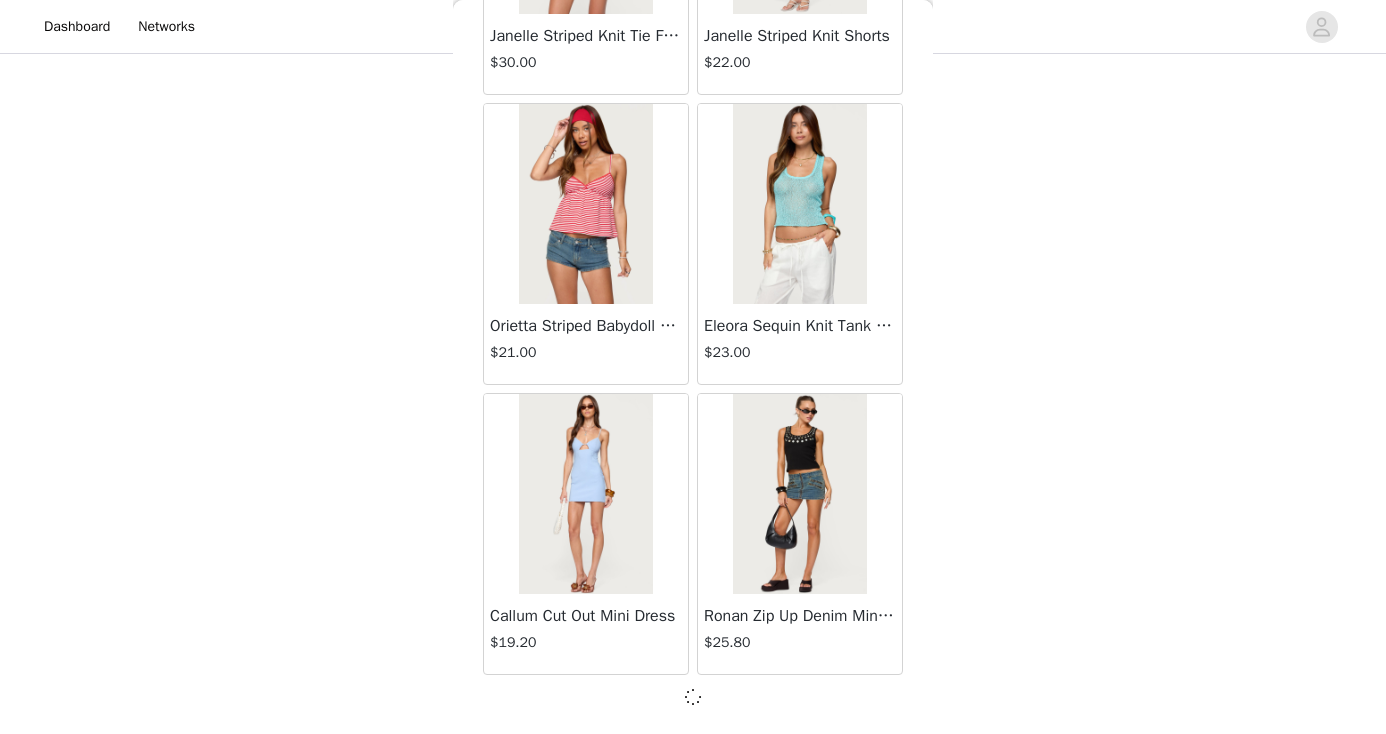 scroll, scrollTop: 11017, scrollLeft: 0, axis: vertical 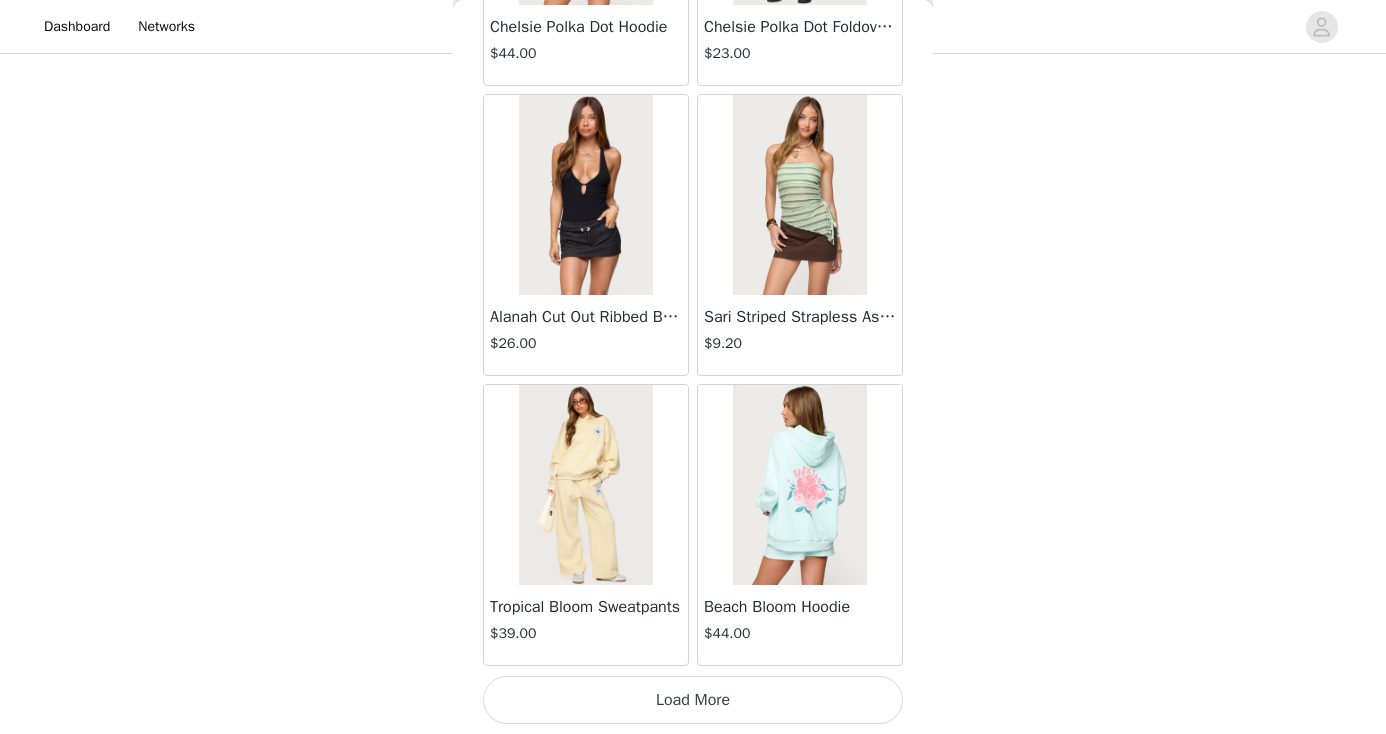 click on "Load More" at bounding box center (693, 700) 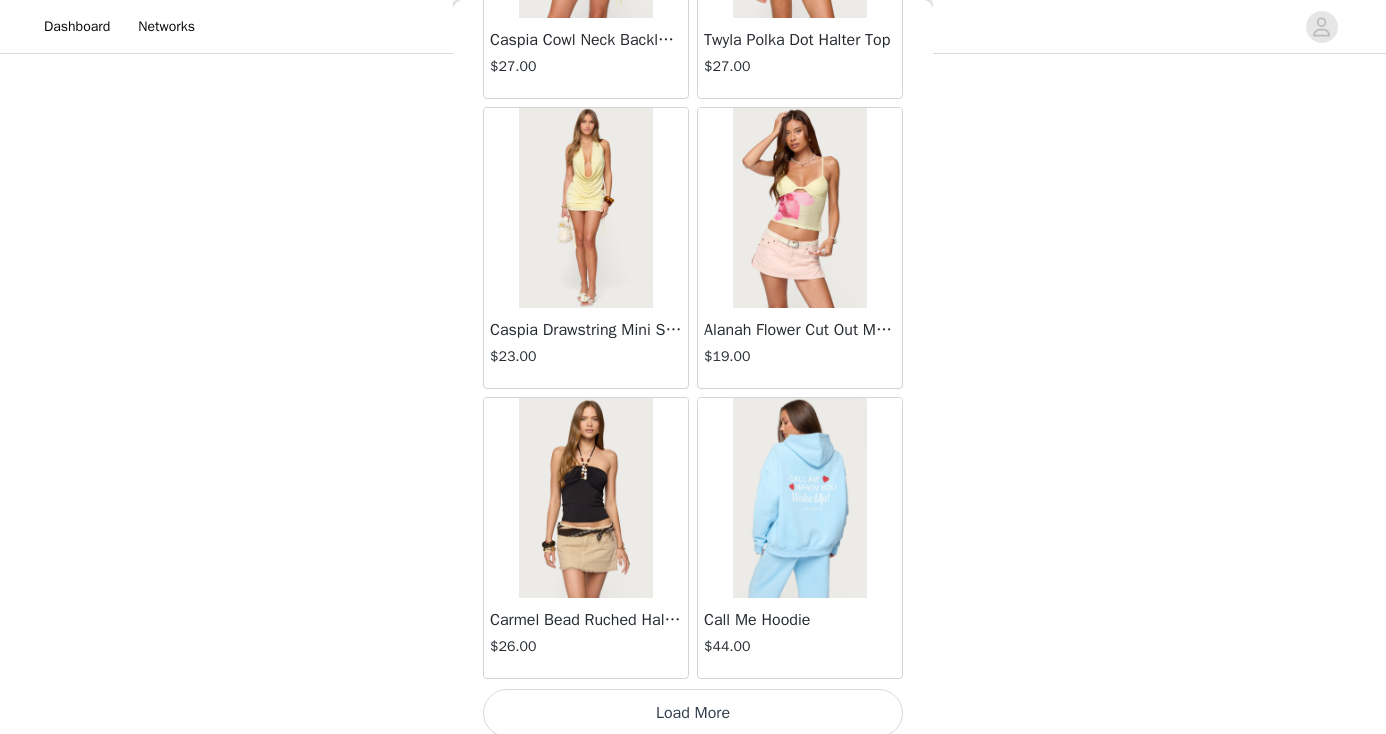 scroll, scrollTop: 16822, scrollLeft: 0, axis: vertical 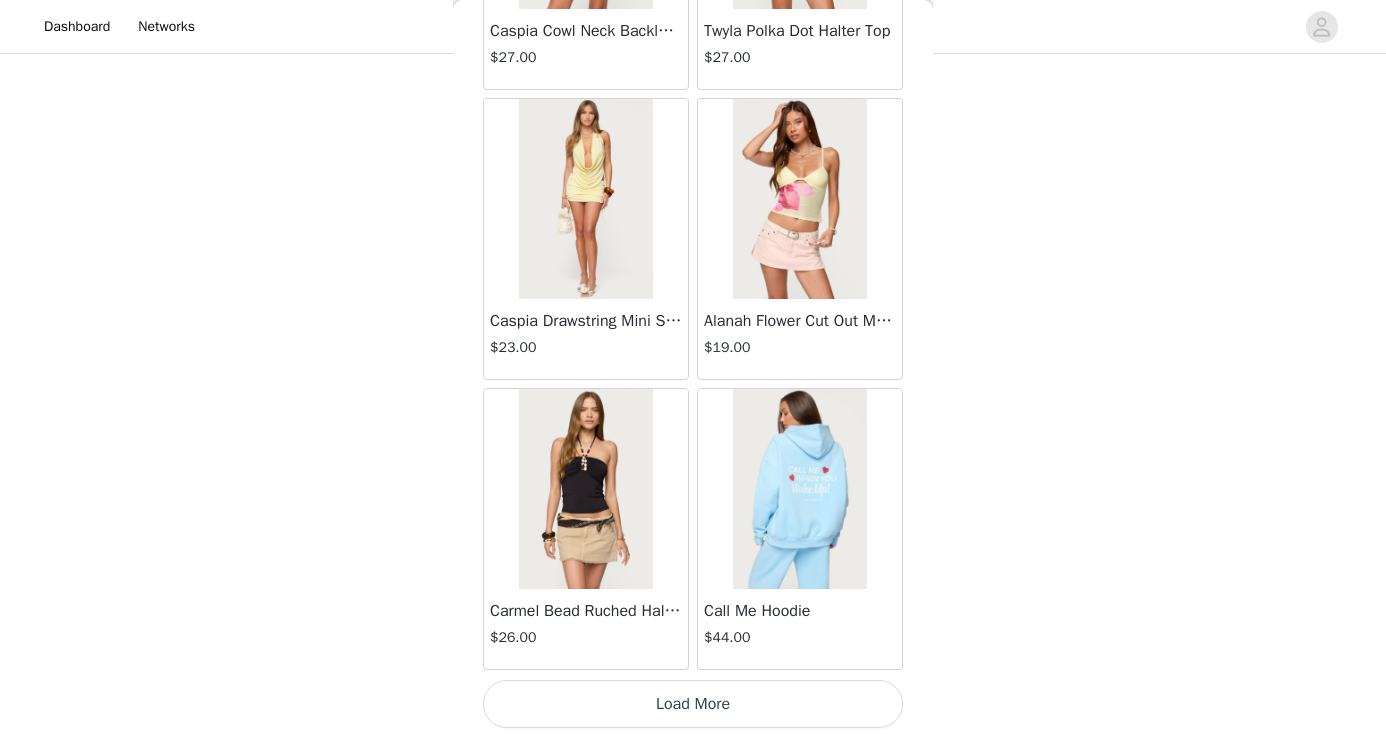 click on "Load More" at bounding box center [693, 704] 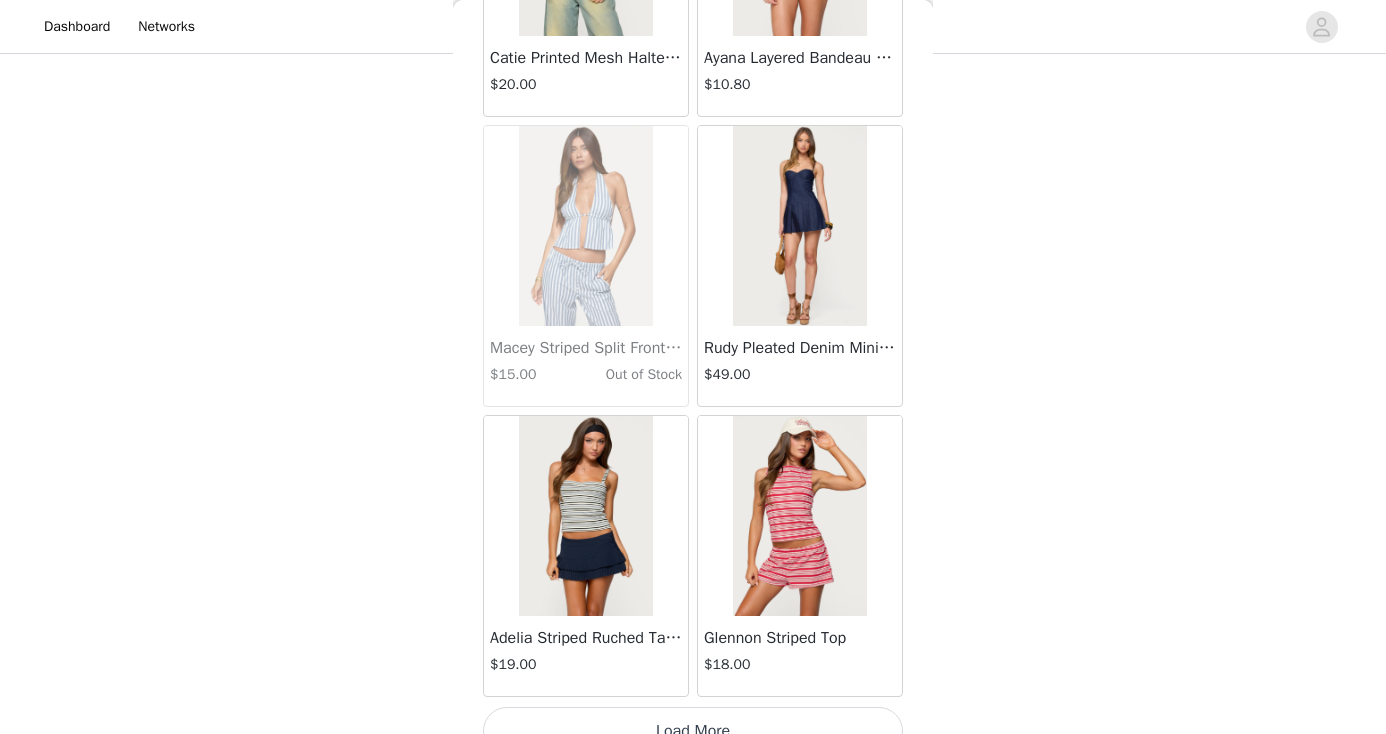 scroll, scrollTop: 19699, scrollLeft: 0, axis: vertical 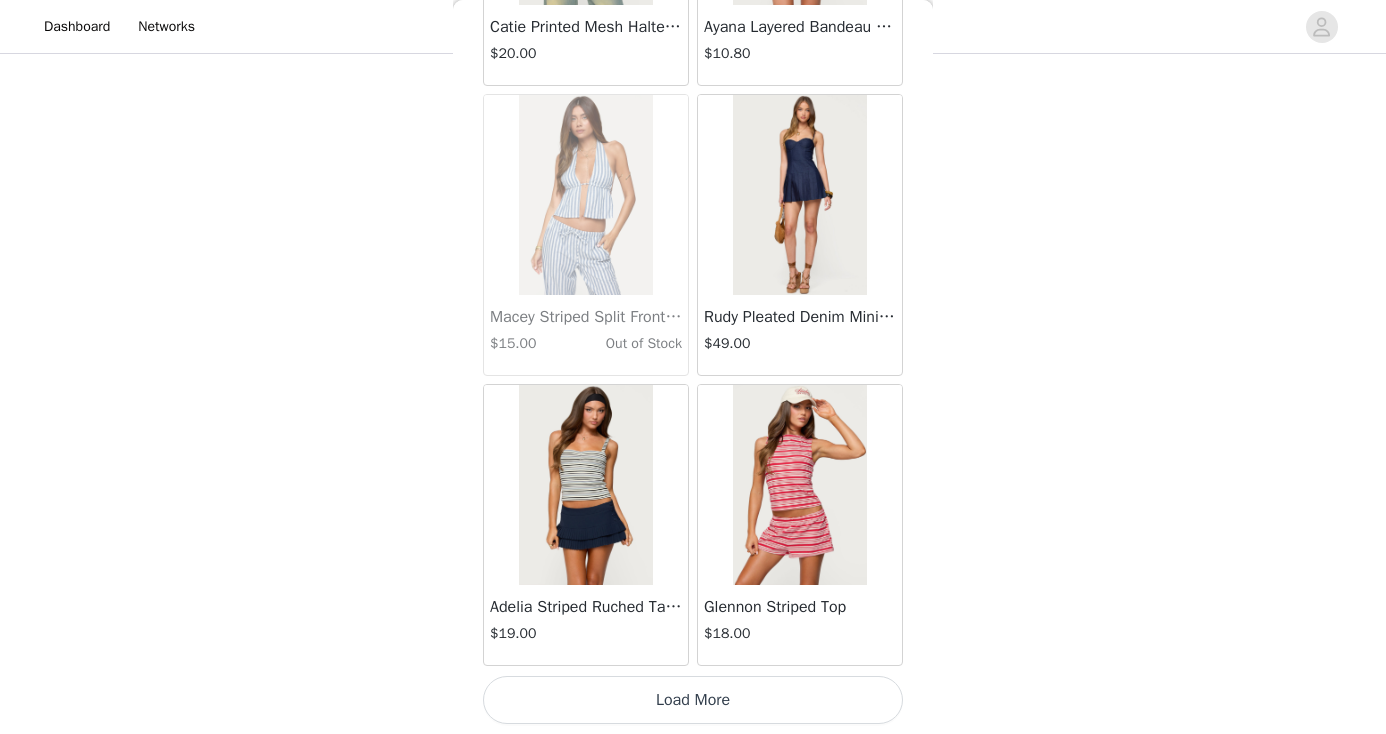 click on "Load More" at bounding box center [693, 700] 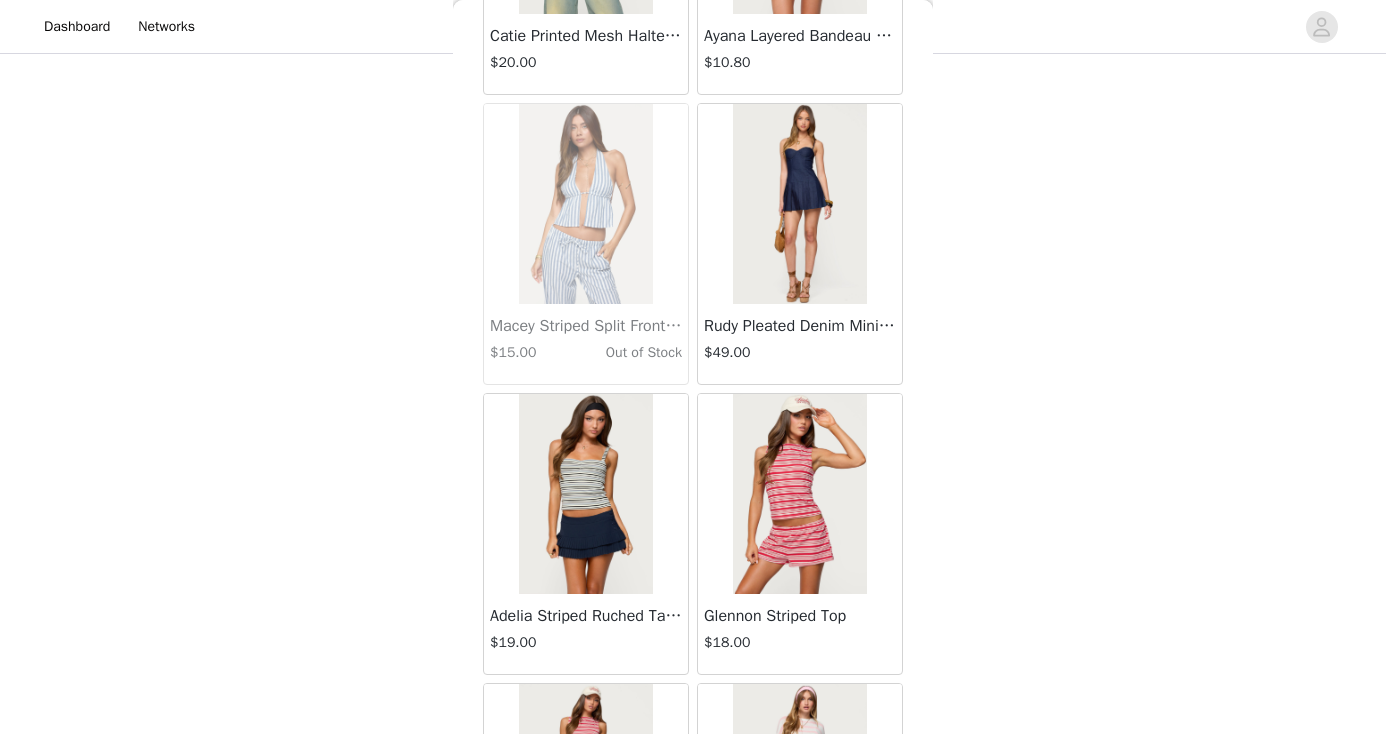 scroll, scrollTop: 530, scrollLeft: 0, axis: vertical 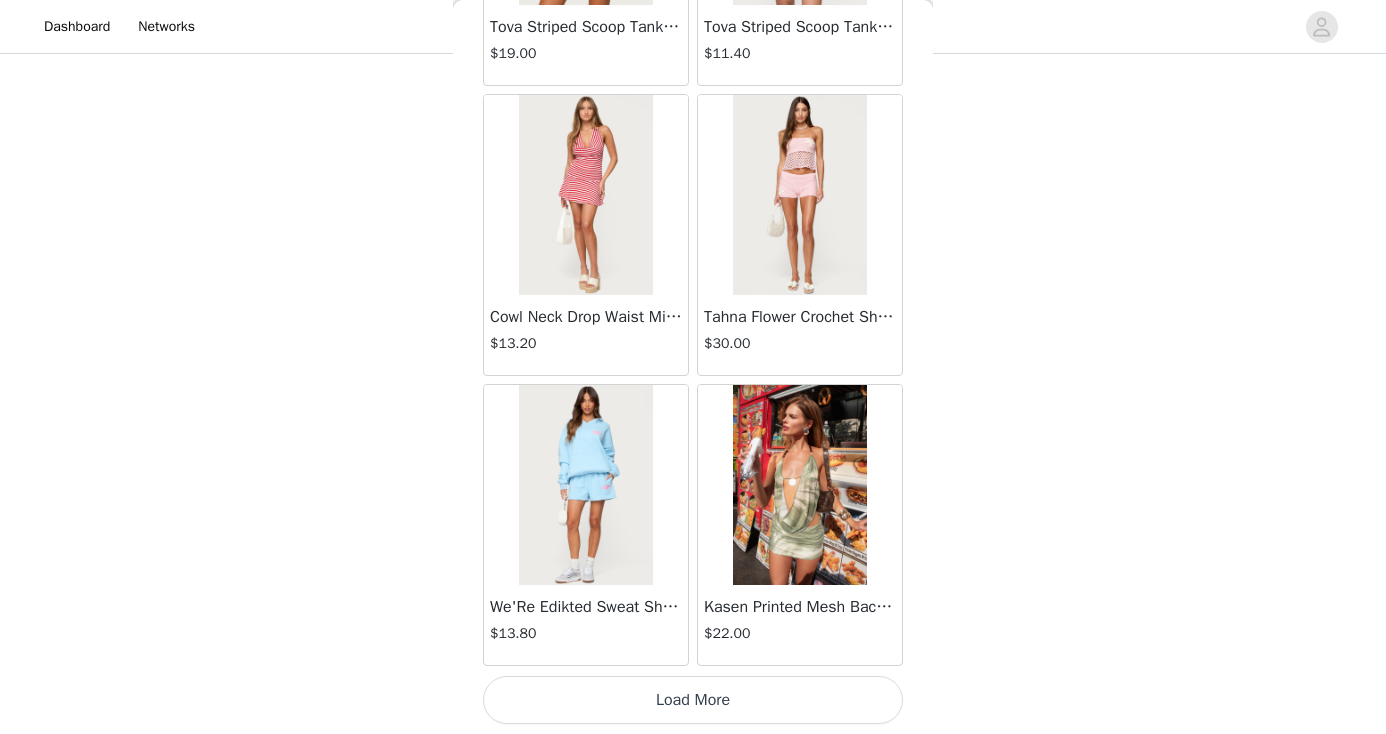 click on "Load More" at bounding box center [693, 700] 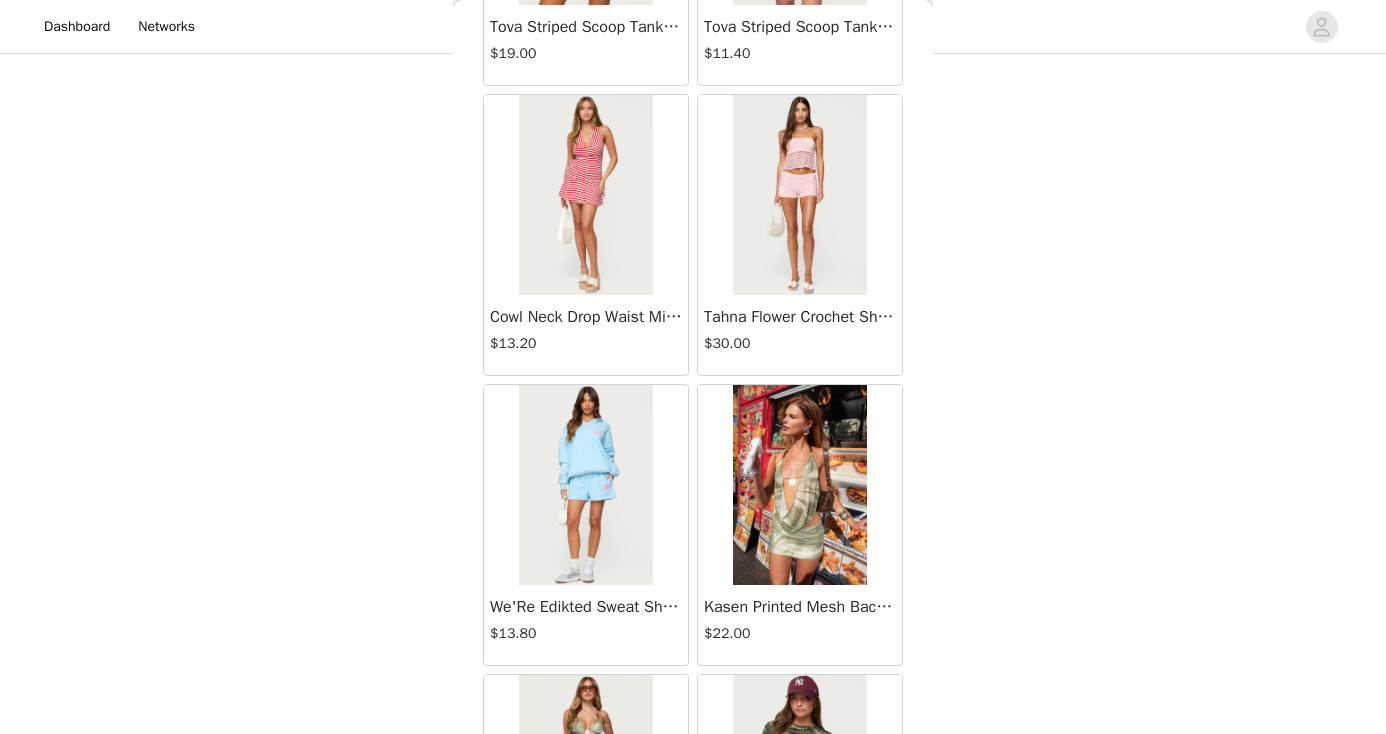 scroll, scrollTop: 22617, scrollLeft: 0, axis: vertical 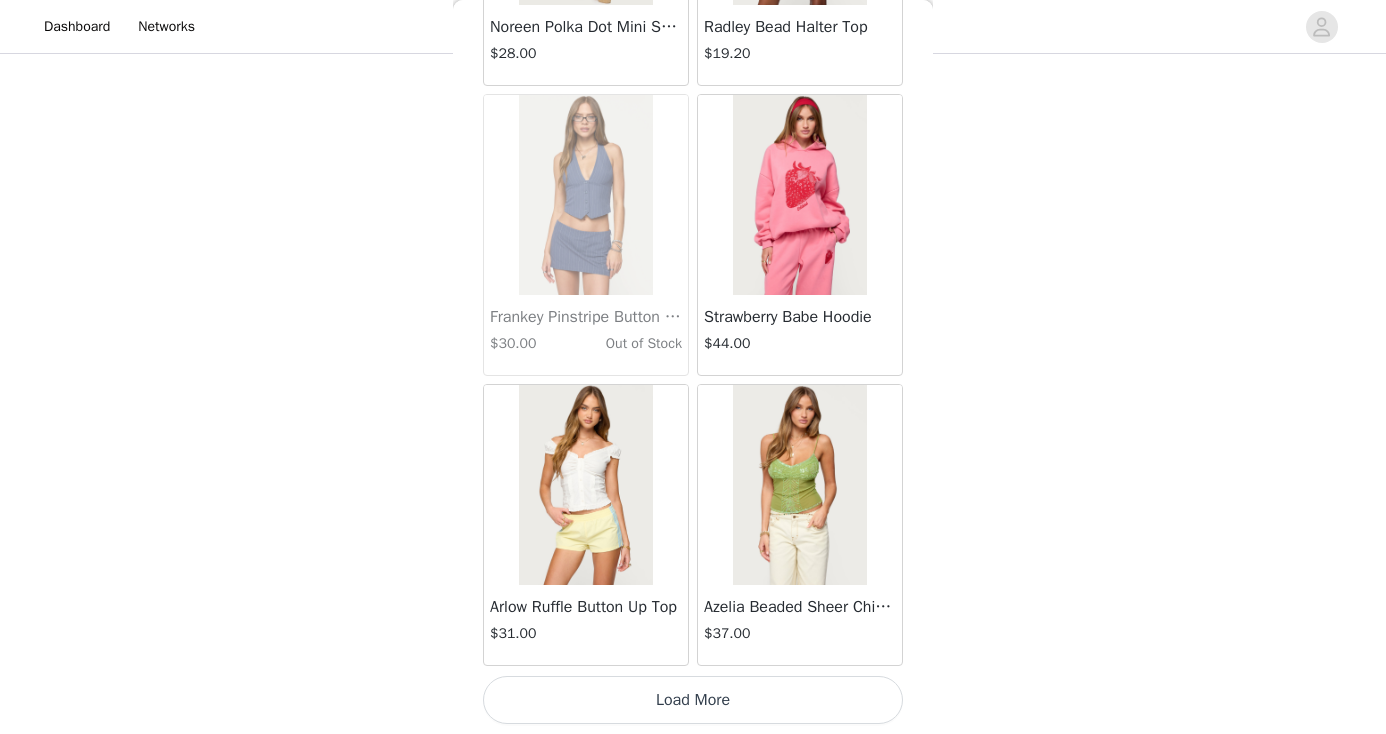 click on "Load More" at bounding box center [693, 700] 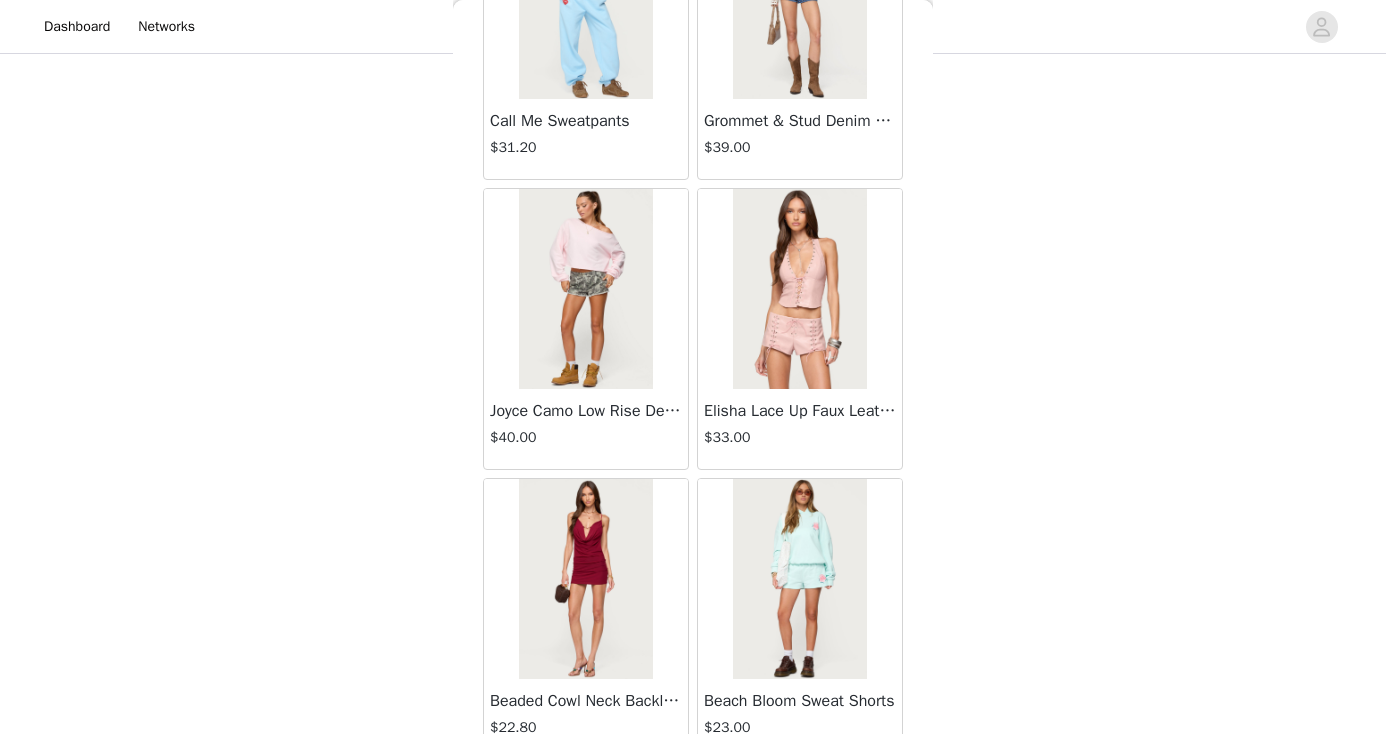 scroll, scrollTop: 26880, scrollLeft: 0, axis: vertical 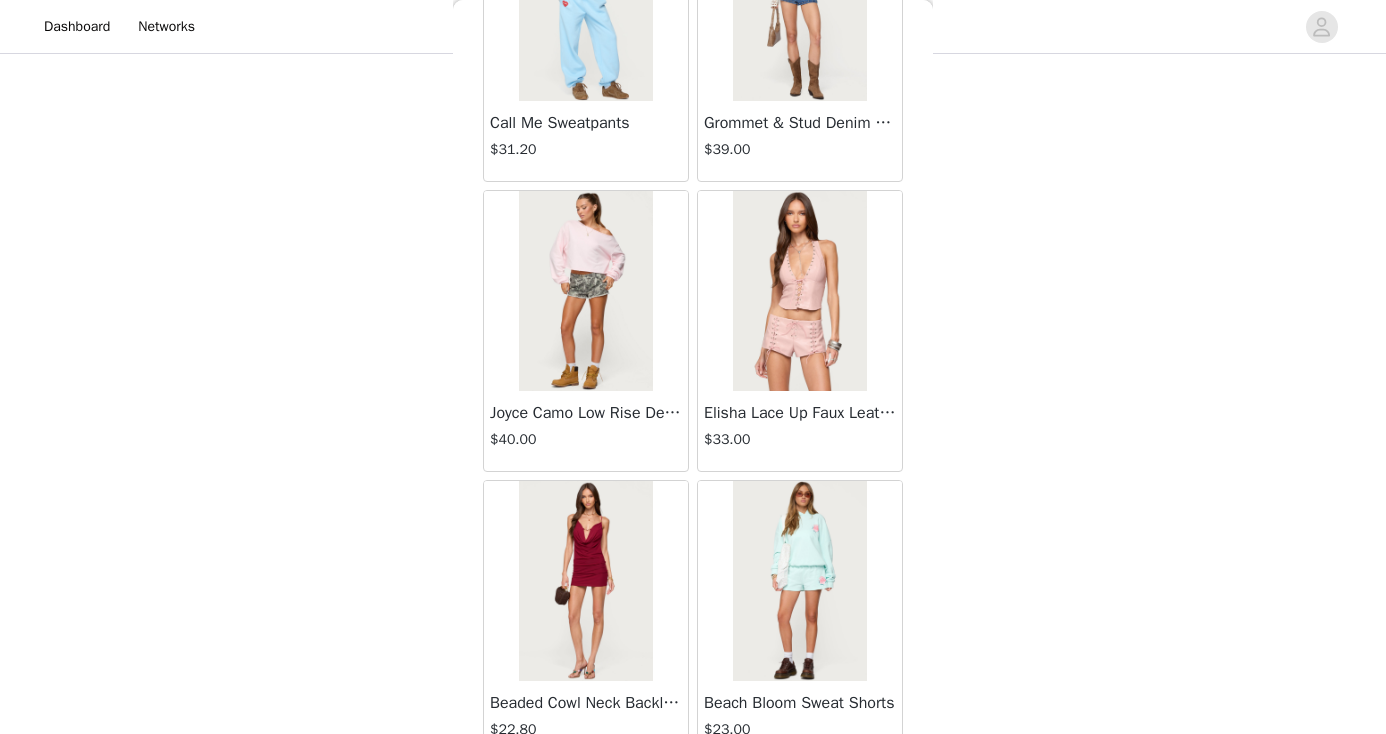 click on "Joyce Camo Low Rise Denim Shorts" at bounding box center [586, 413] 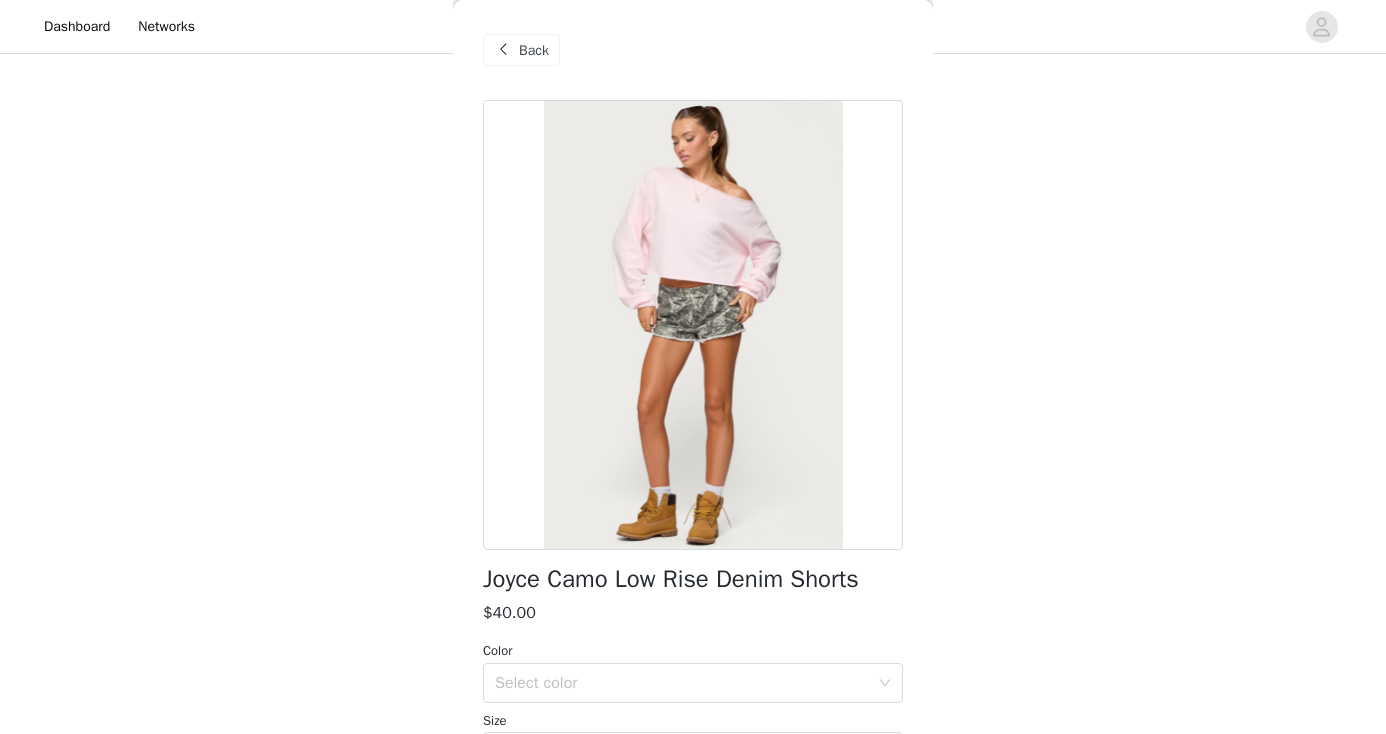 scroll, scrollTop: 38, scrollLeft: 0, axis: vertical 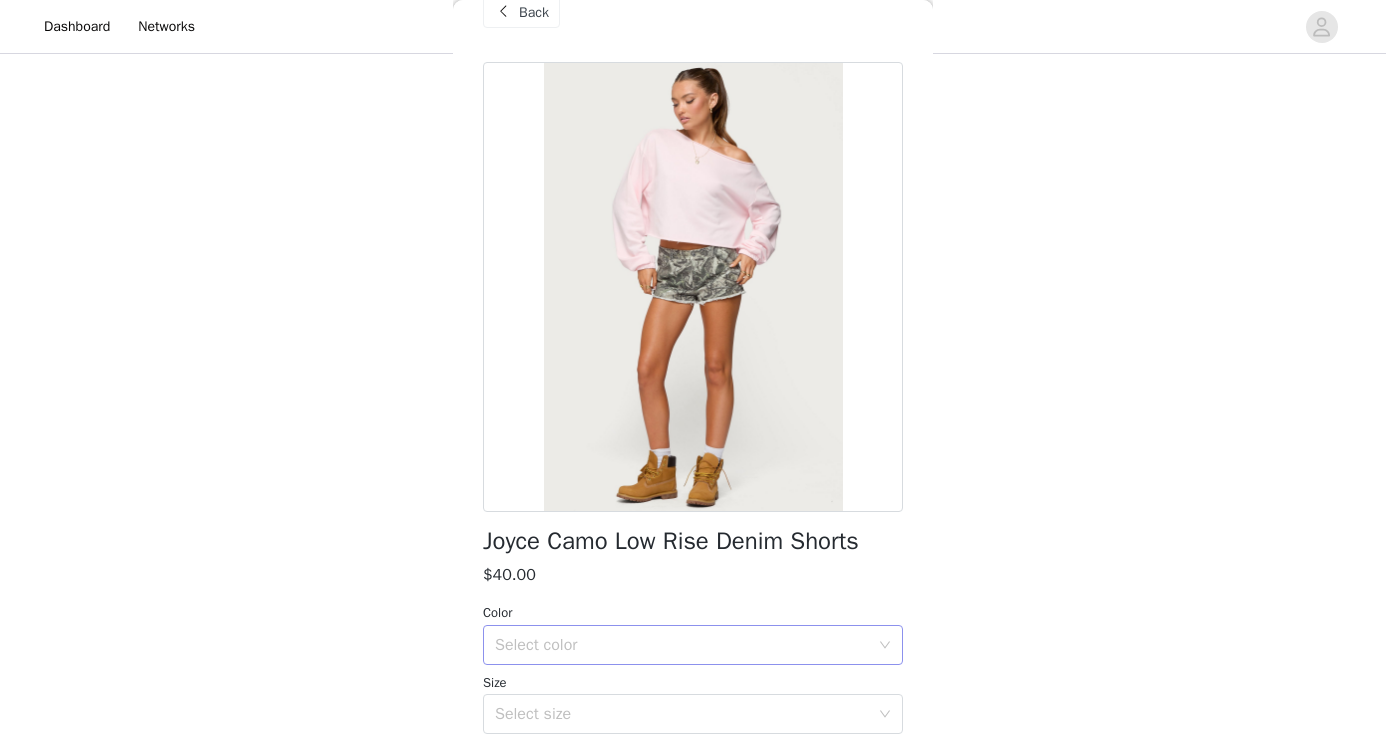 click on "Select color" at bounding box center [682, 645] 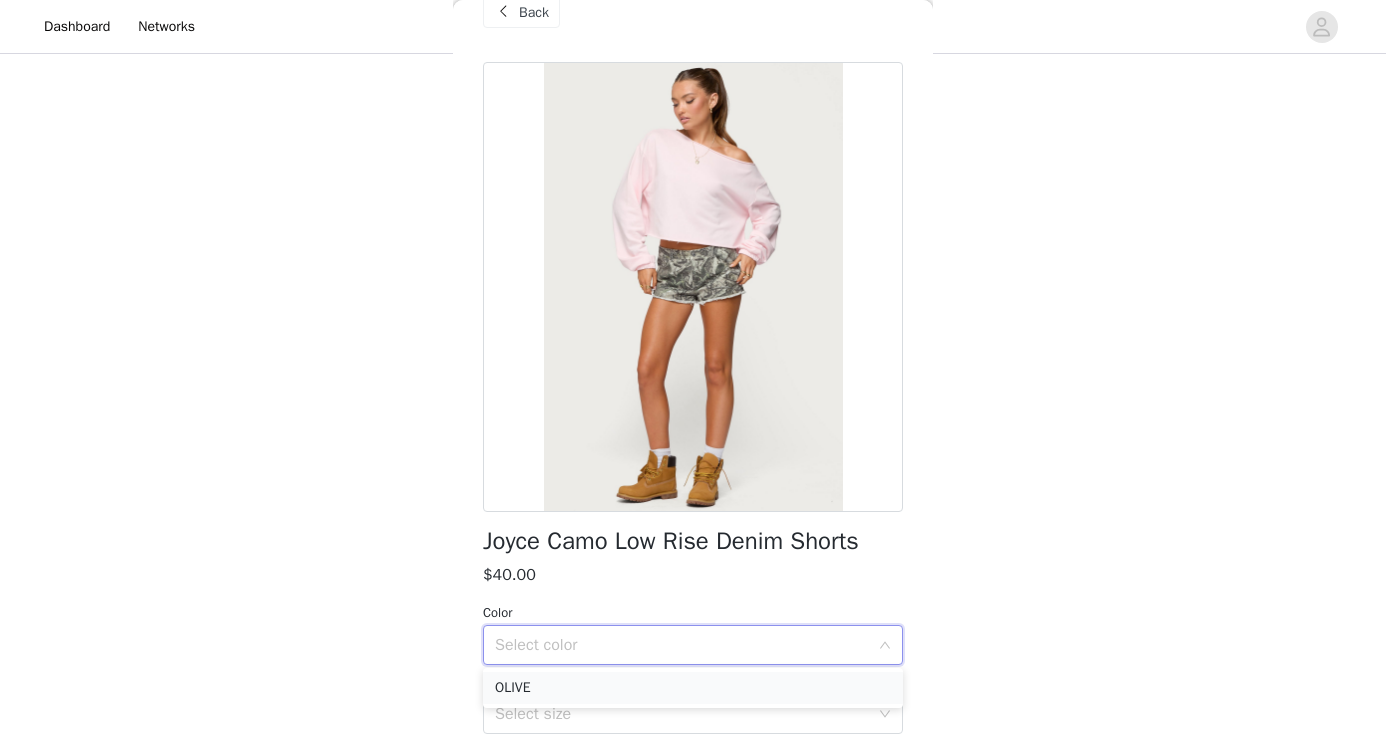 click on "OLIVE" at bounding box center (693, 688) 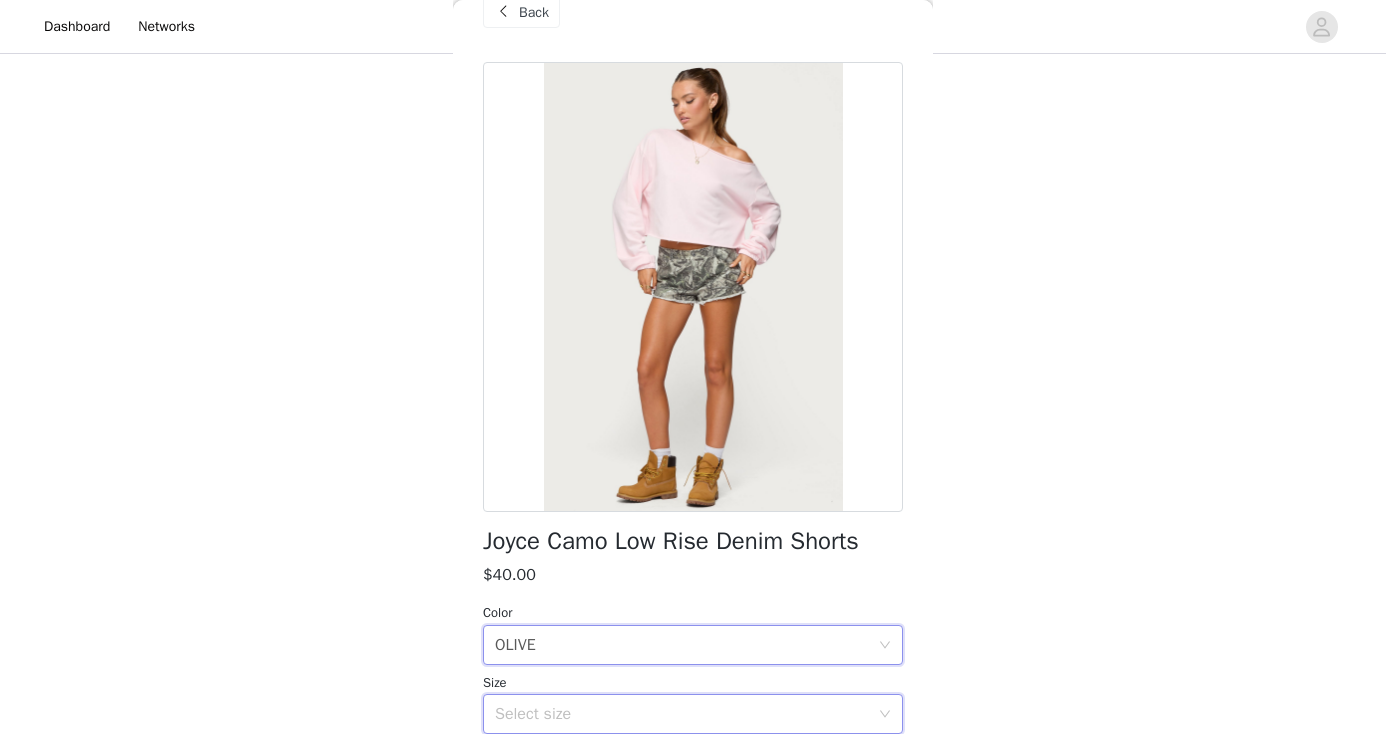 click on "Select size" at bounding box center [686, 714] 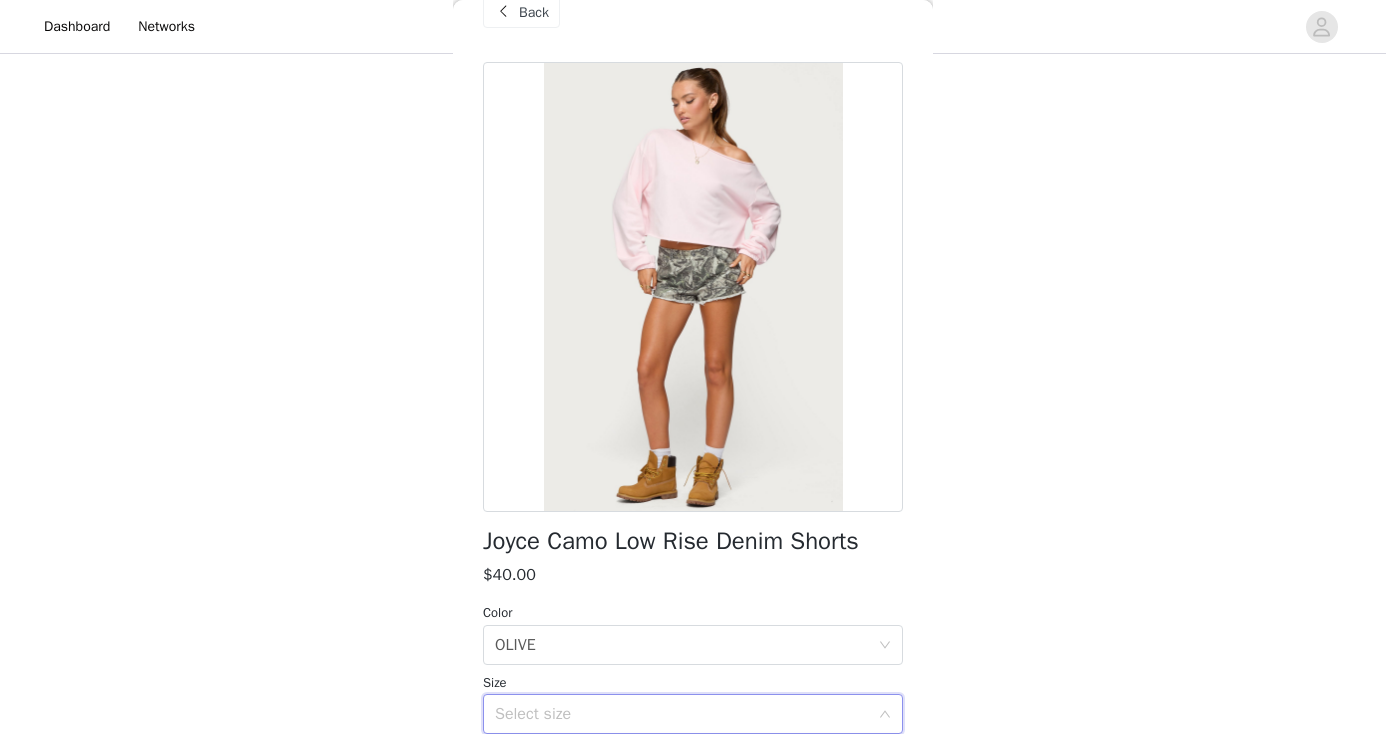 click on "Select size" at bounding box center (682, 714) 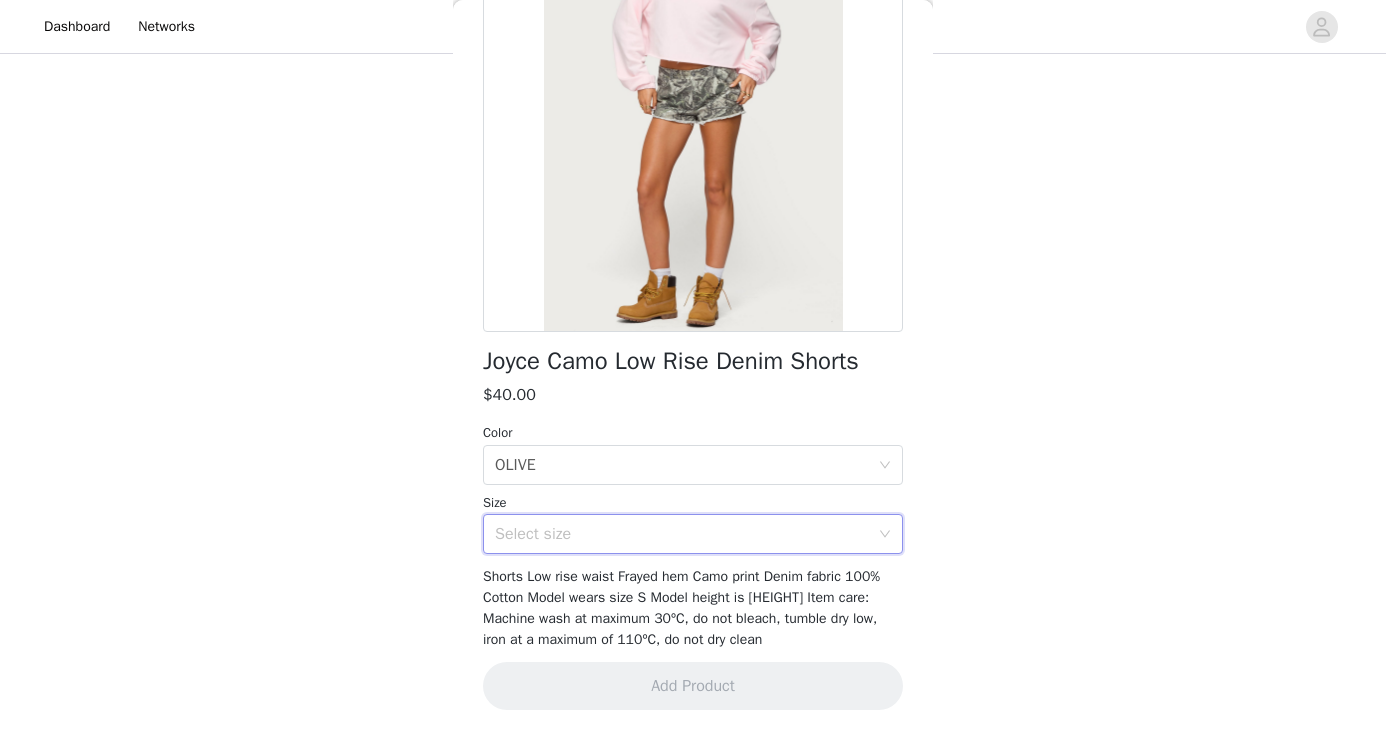 scroll, scrollTop: 217, scrollLeft: 0, axis: vertical 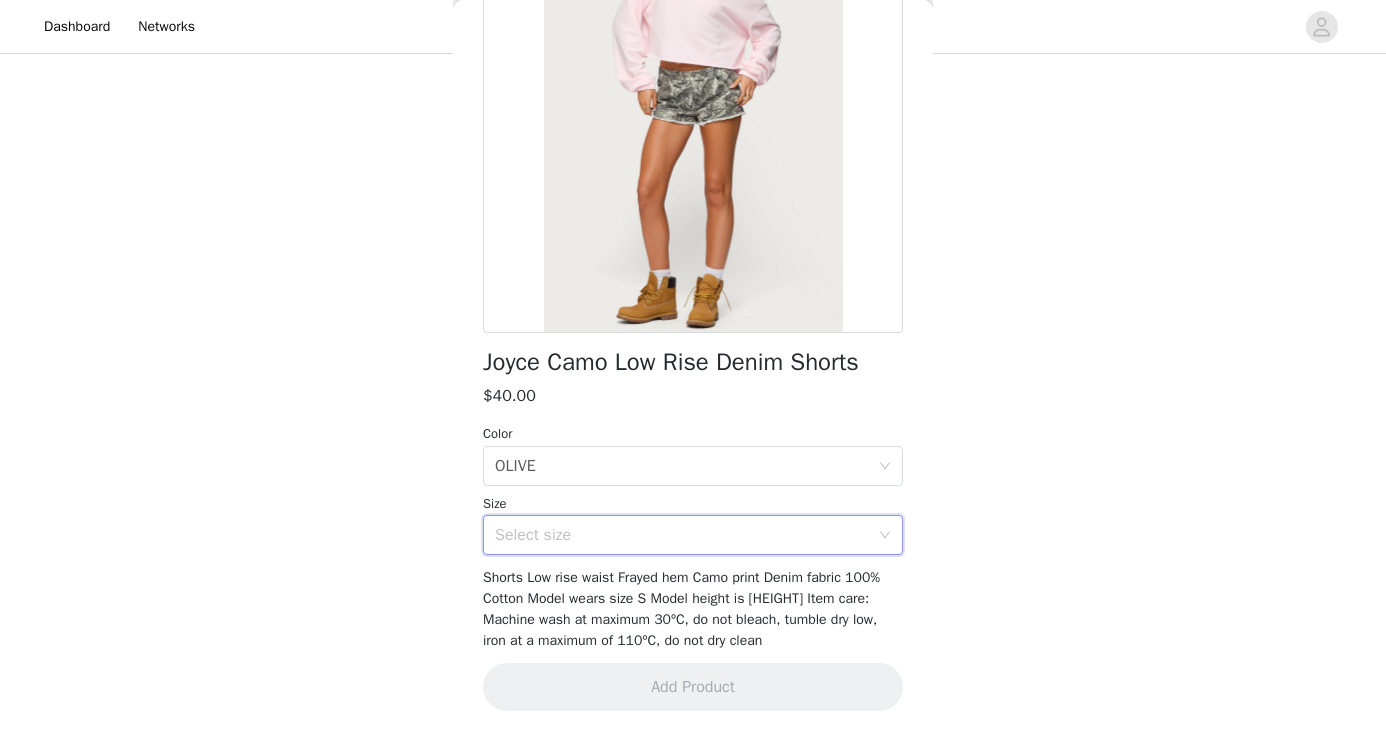 click on "Size" at bounding box center (693, 504) 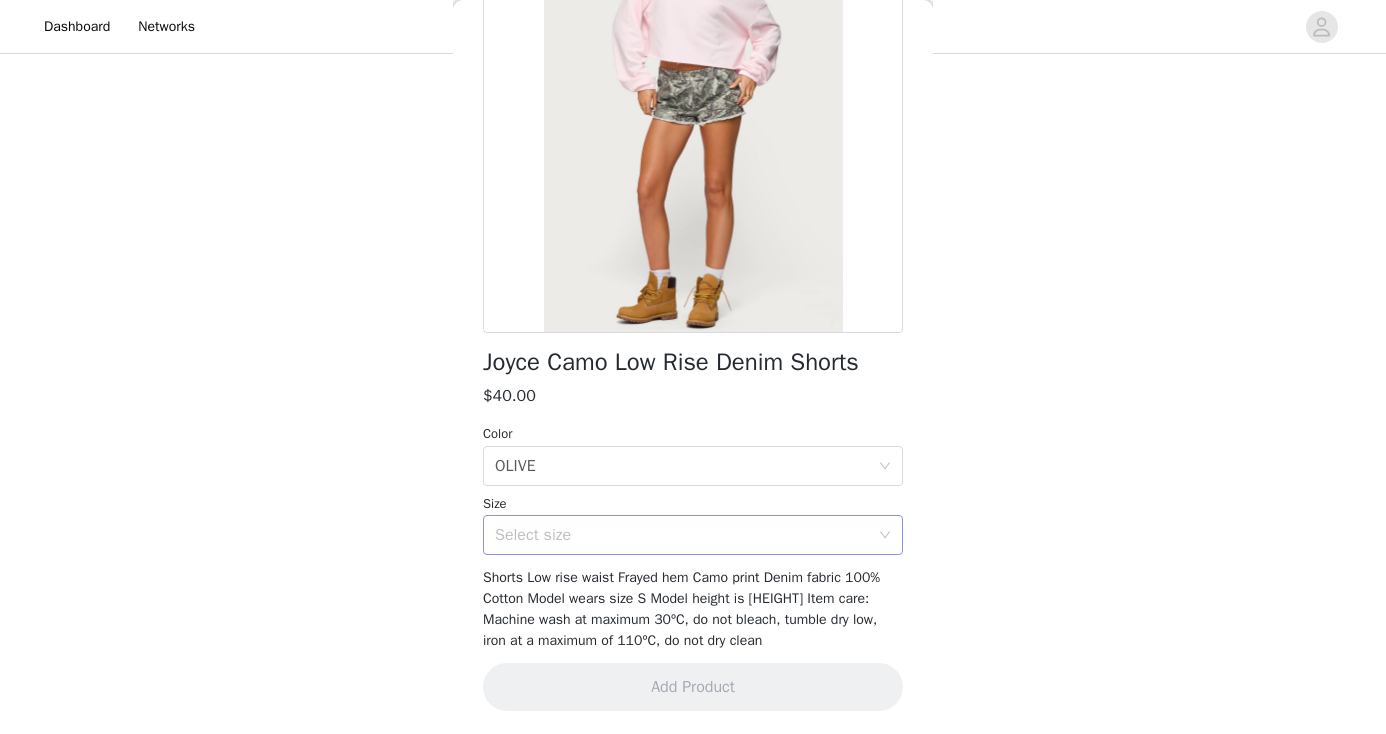 click on "Select size" at bounding box center (682, 535) 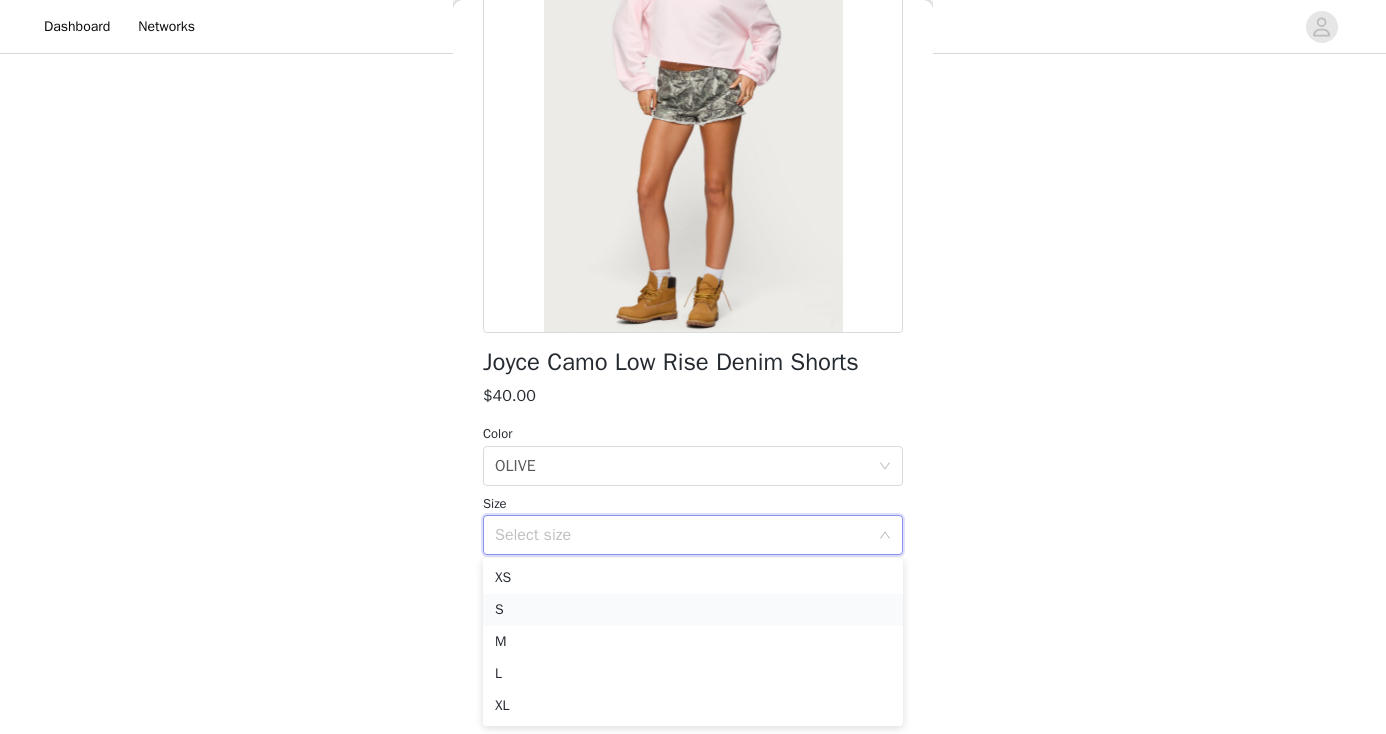 click on "S" at bounding box center [693, 610] 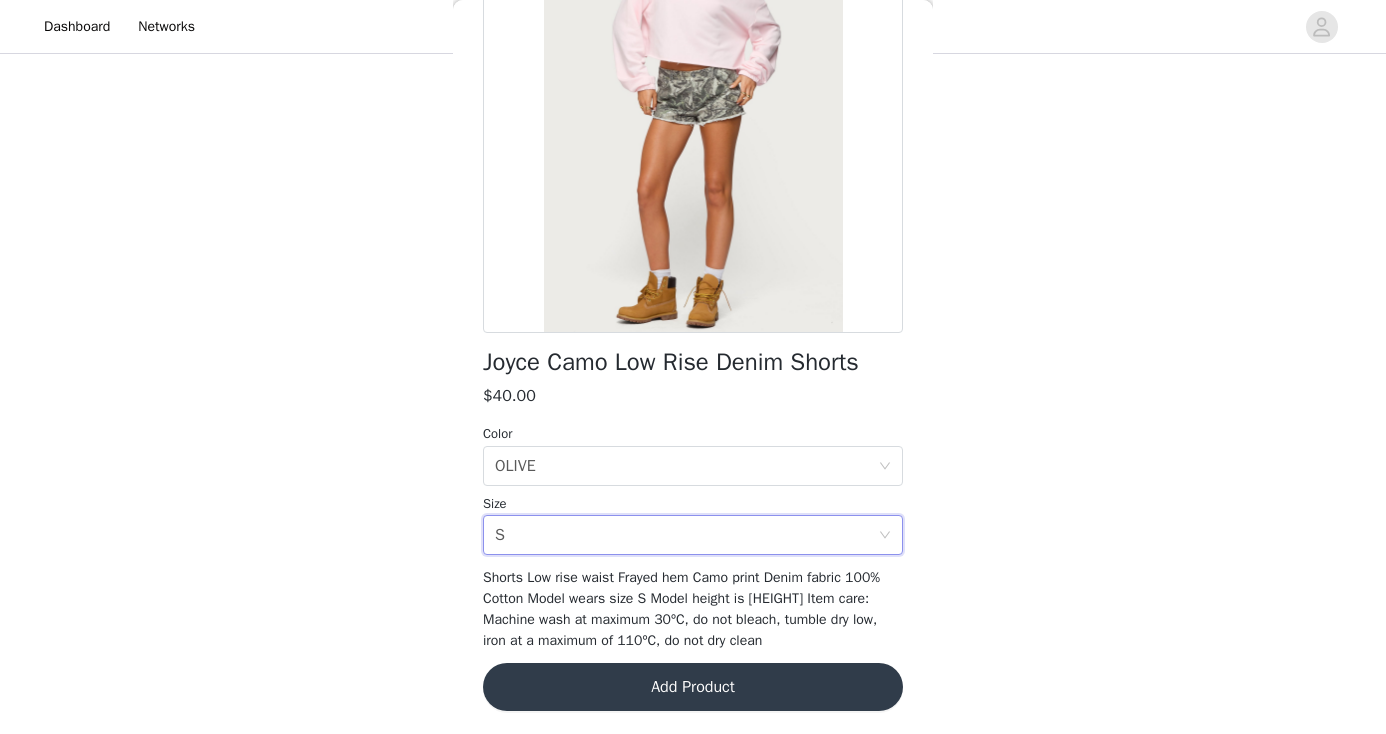 click on "Add Product" at bounding box center (693, 687) 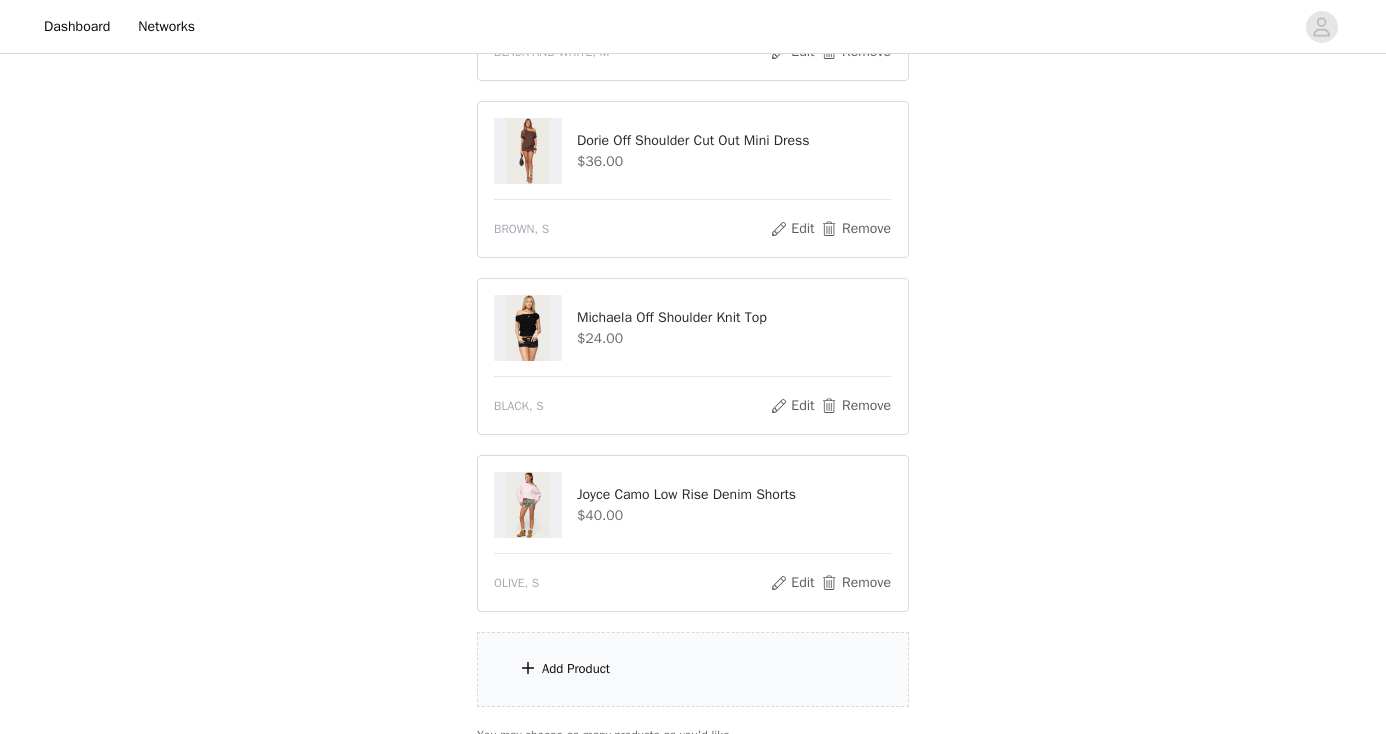 click on "Add Product" at bounding box center (693, 669) 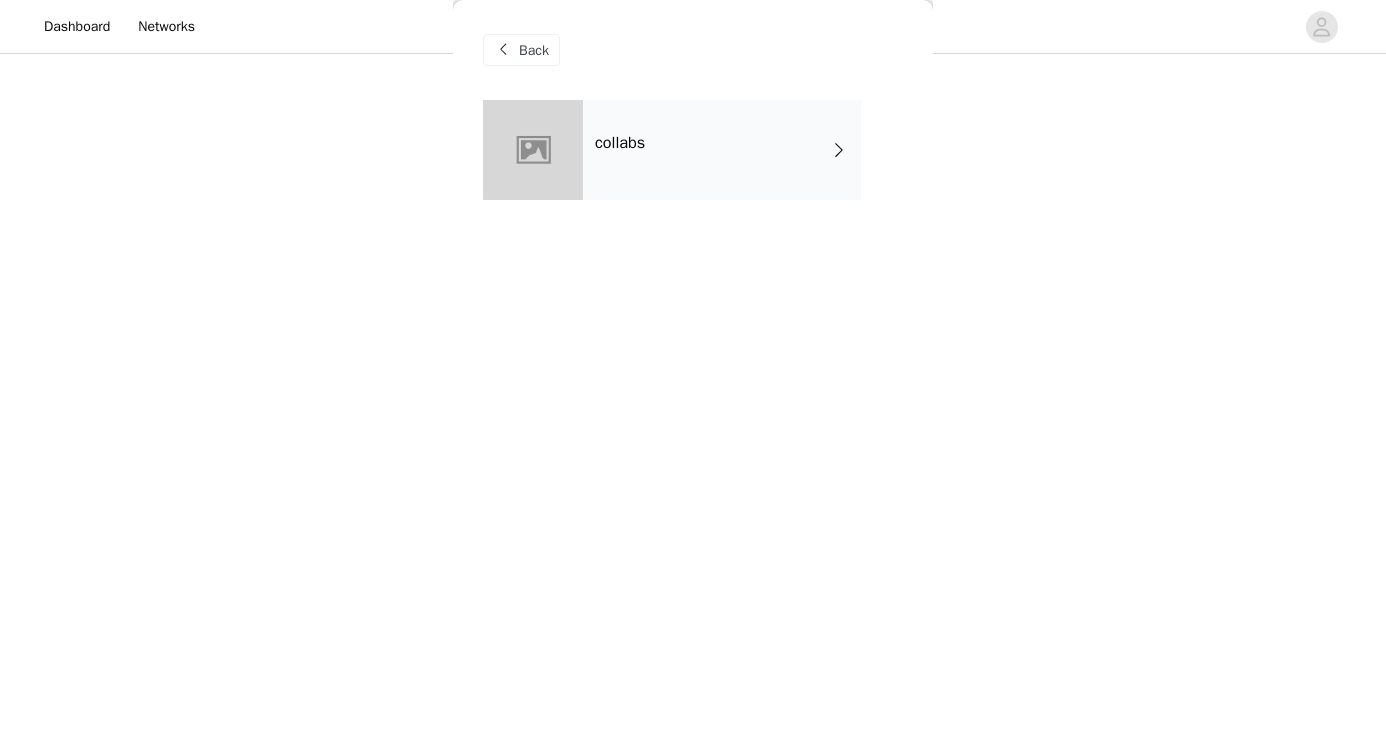 scroll, scrollTop: 577, scrollLeft: 0, axis: vertical 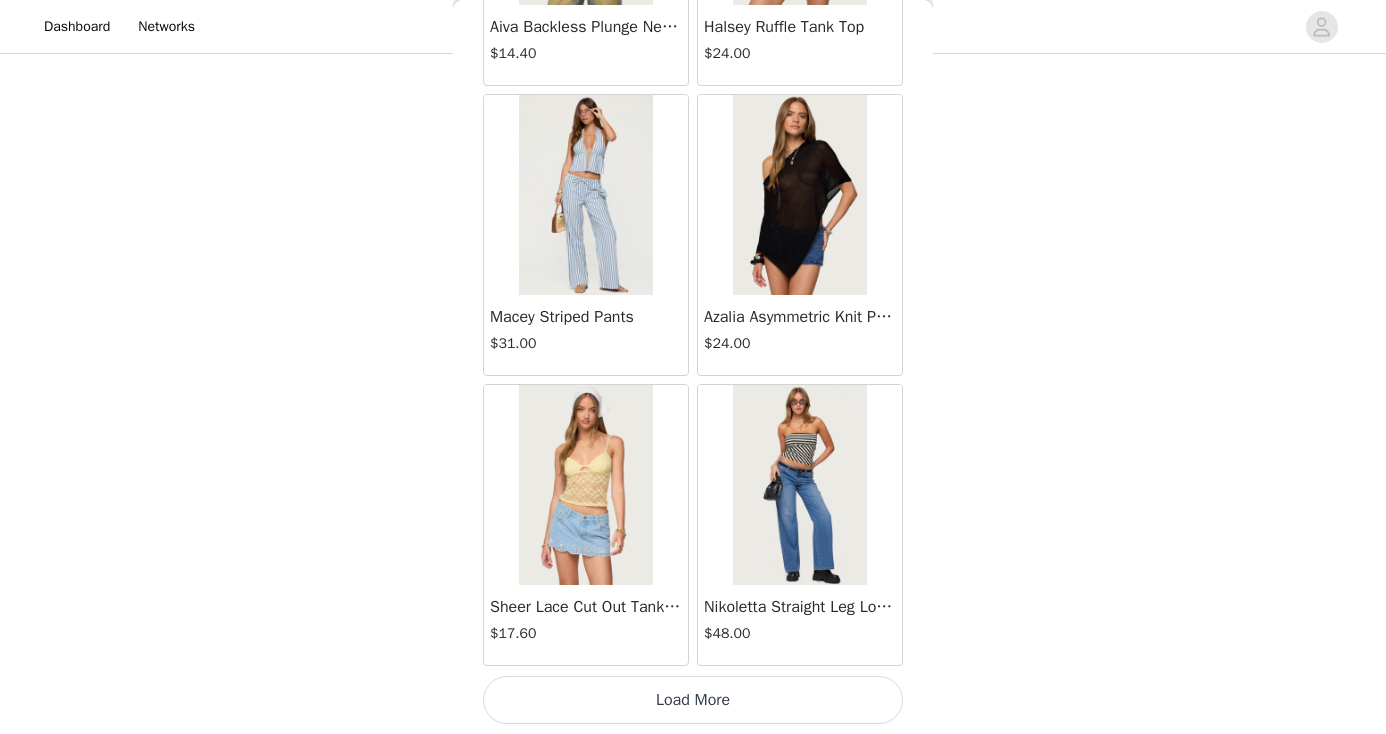 click on "Load More" at bounding box center [693, 700] 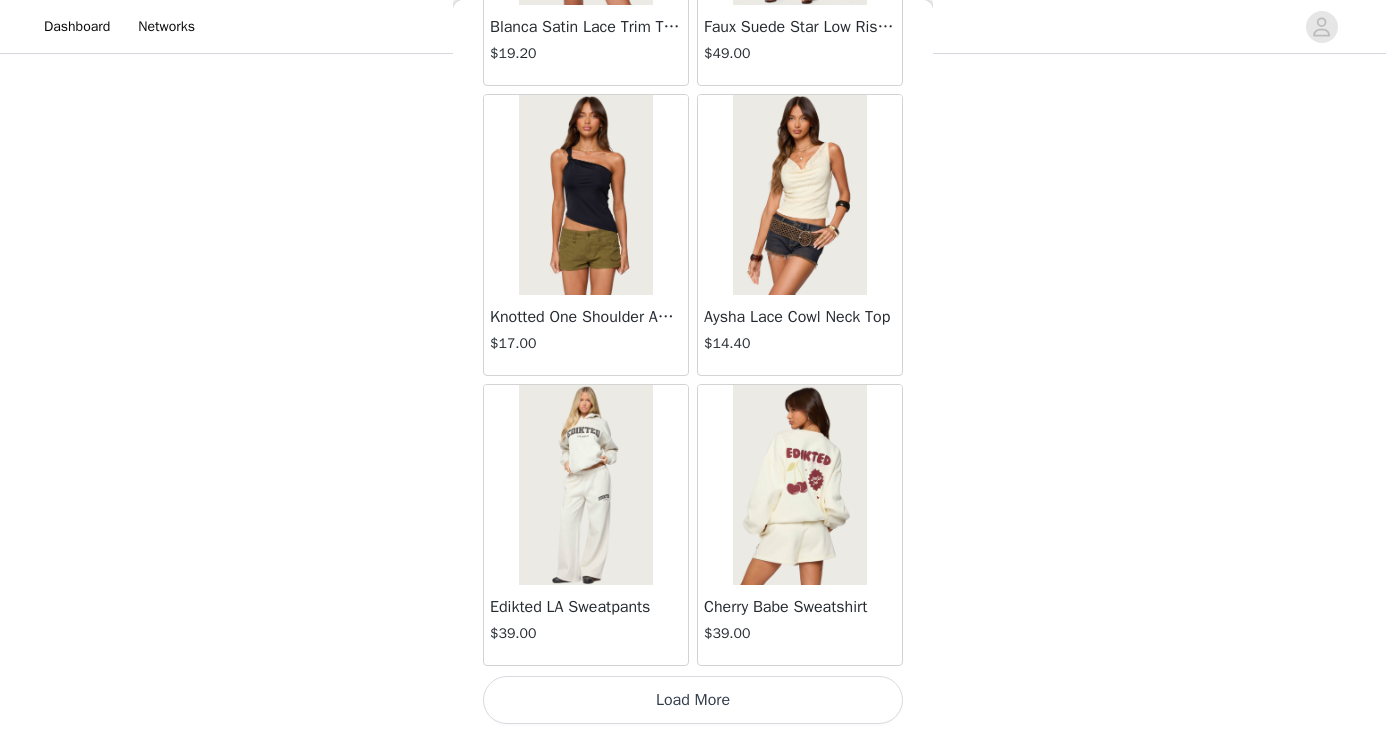 click on "Load More" at bounding box center [693, 700] 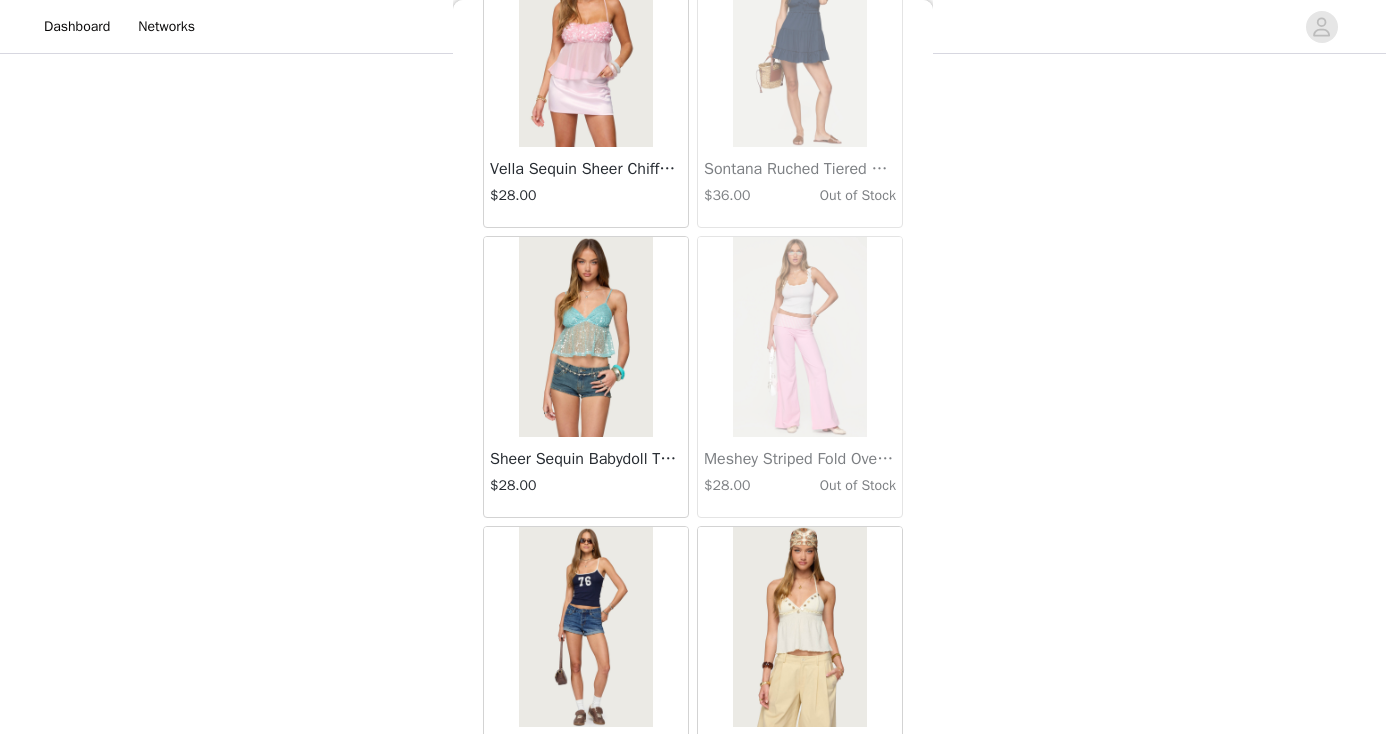 scroll, scrollTop: 7153, scrollLeft: 0, axis: vertical 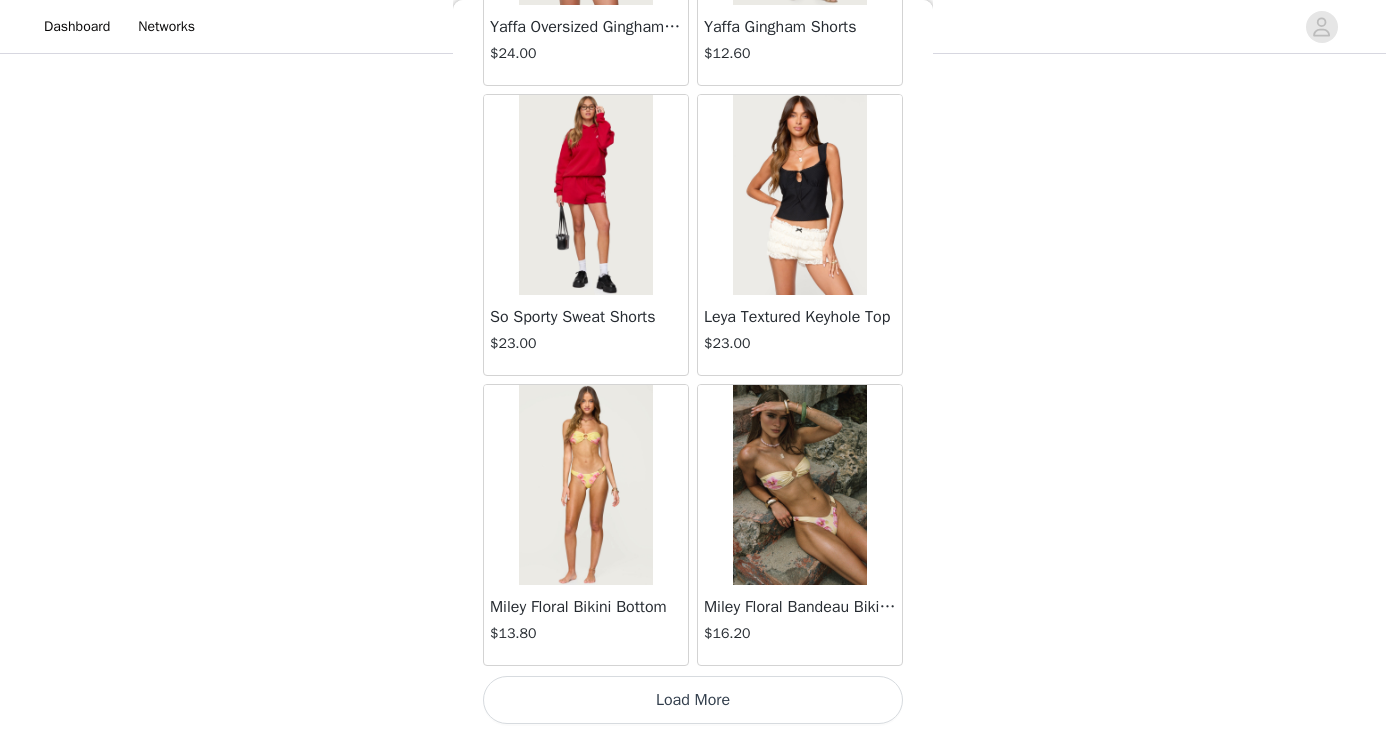 click on "Load More" at bounding box center (693, 700) 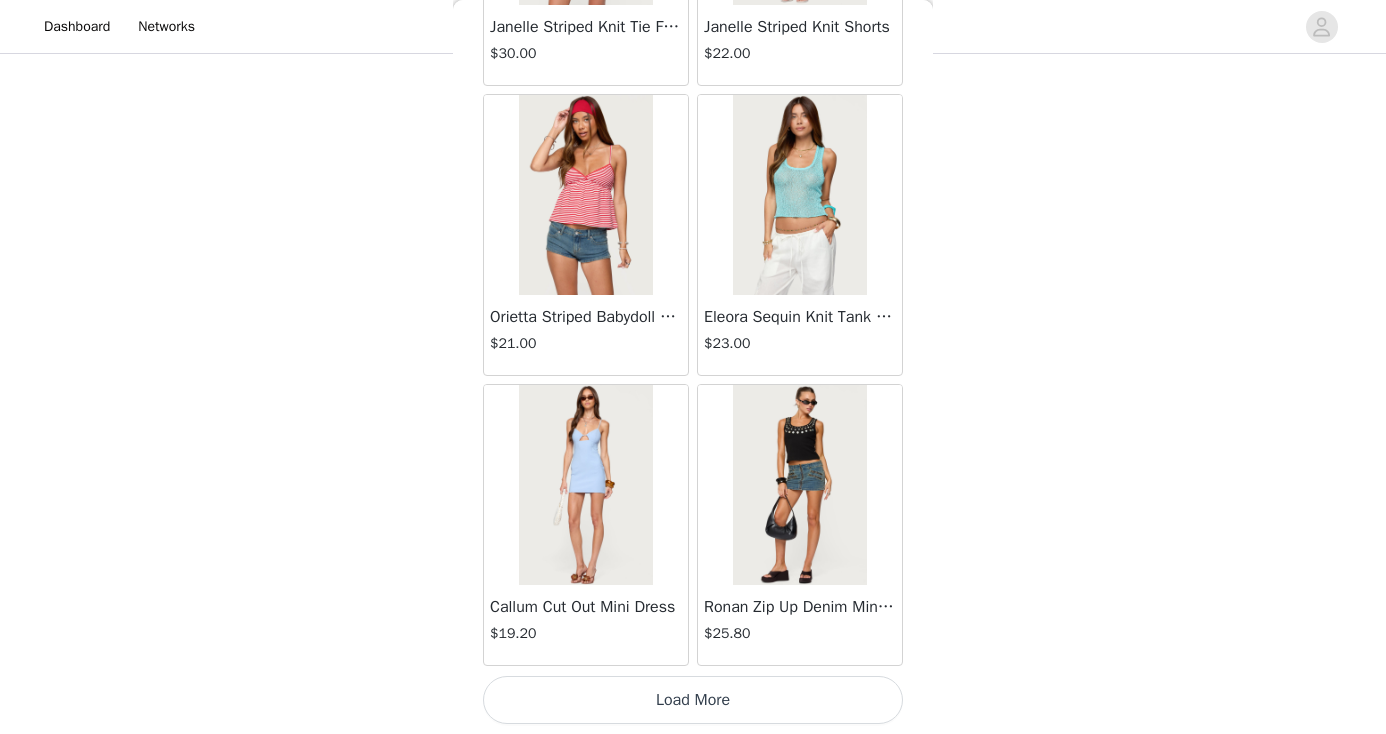 click on "Load More" at bounding box center (693, 700) 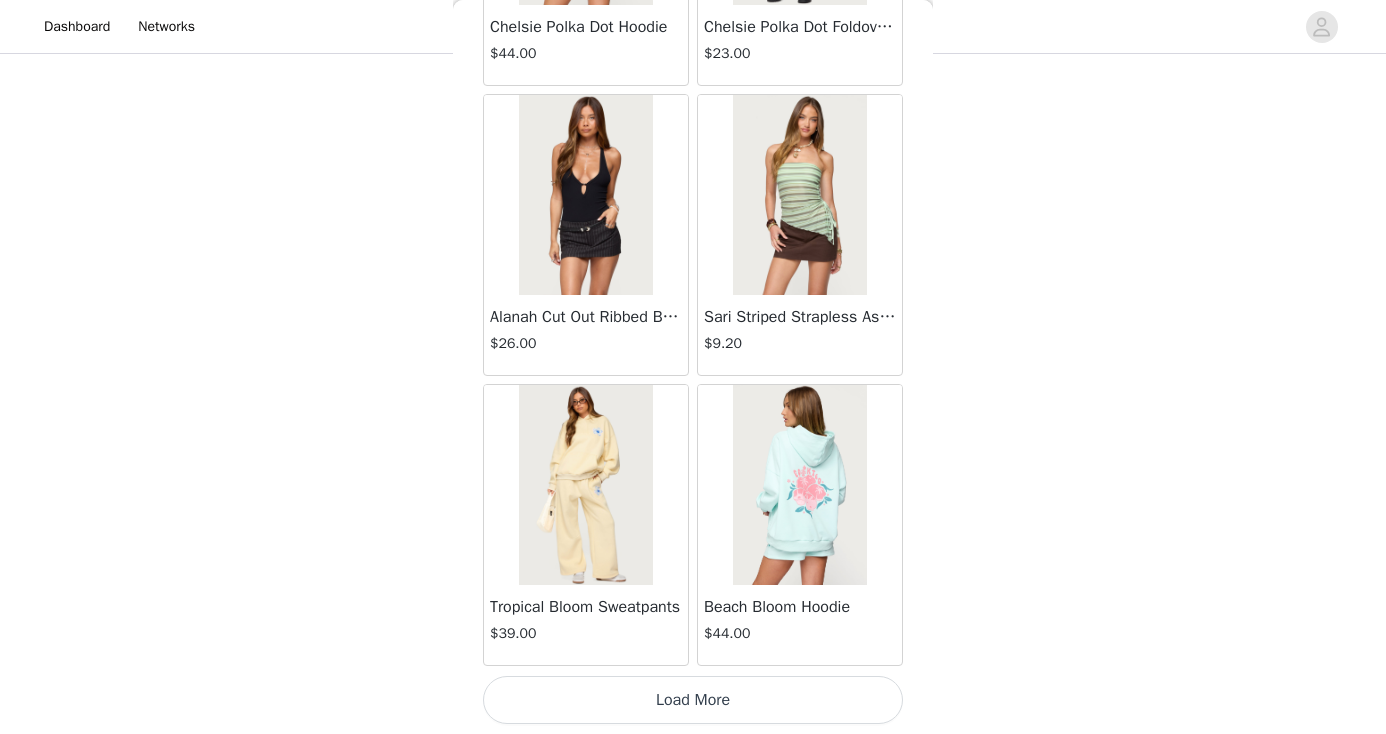 click on "Load More" at bounding box center [693, 700] 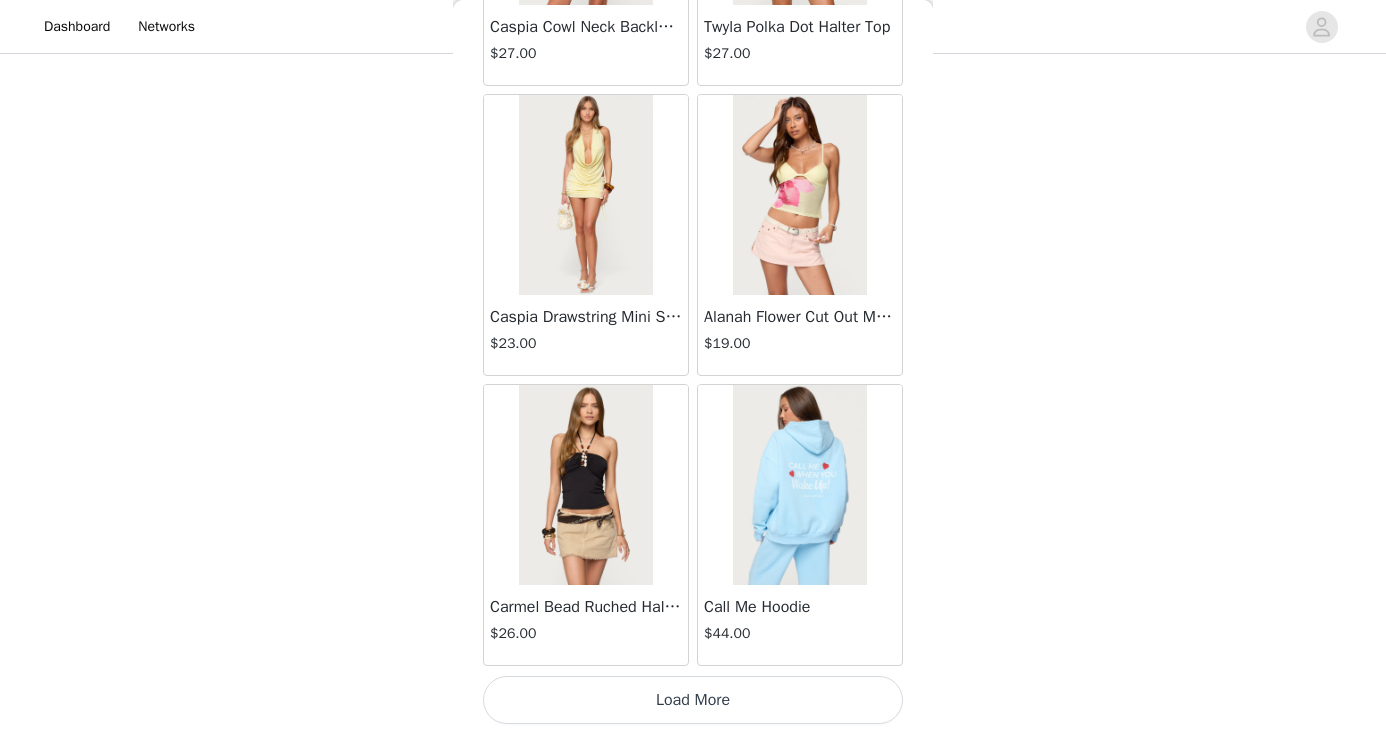 click on "Load More" at bounding box center (693, 700) 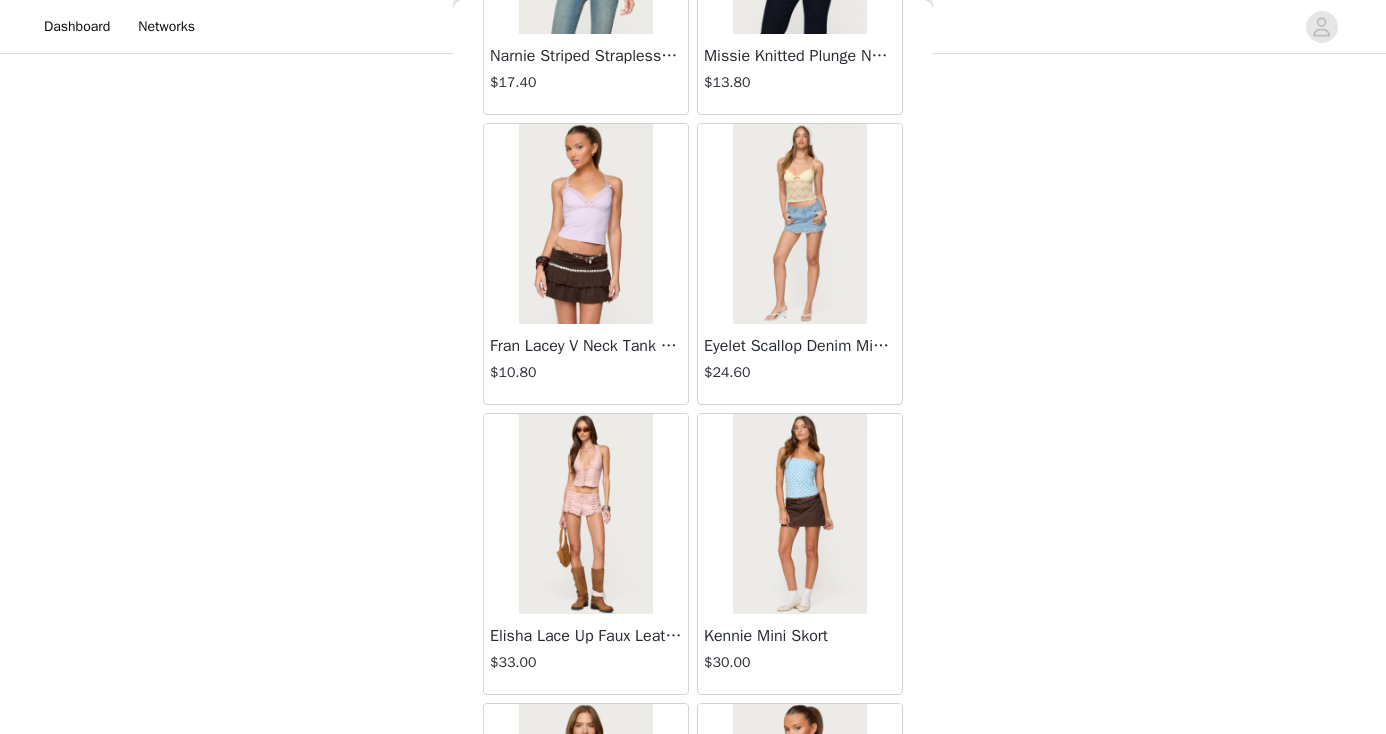 scroll, scrollTop: 18937, scrollLeft: 0, axis: vertical 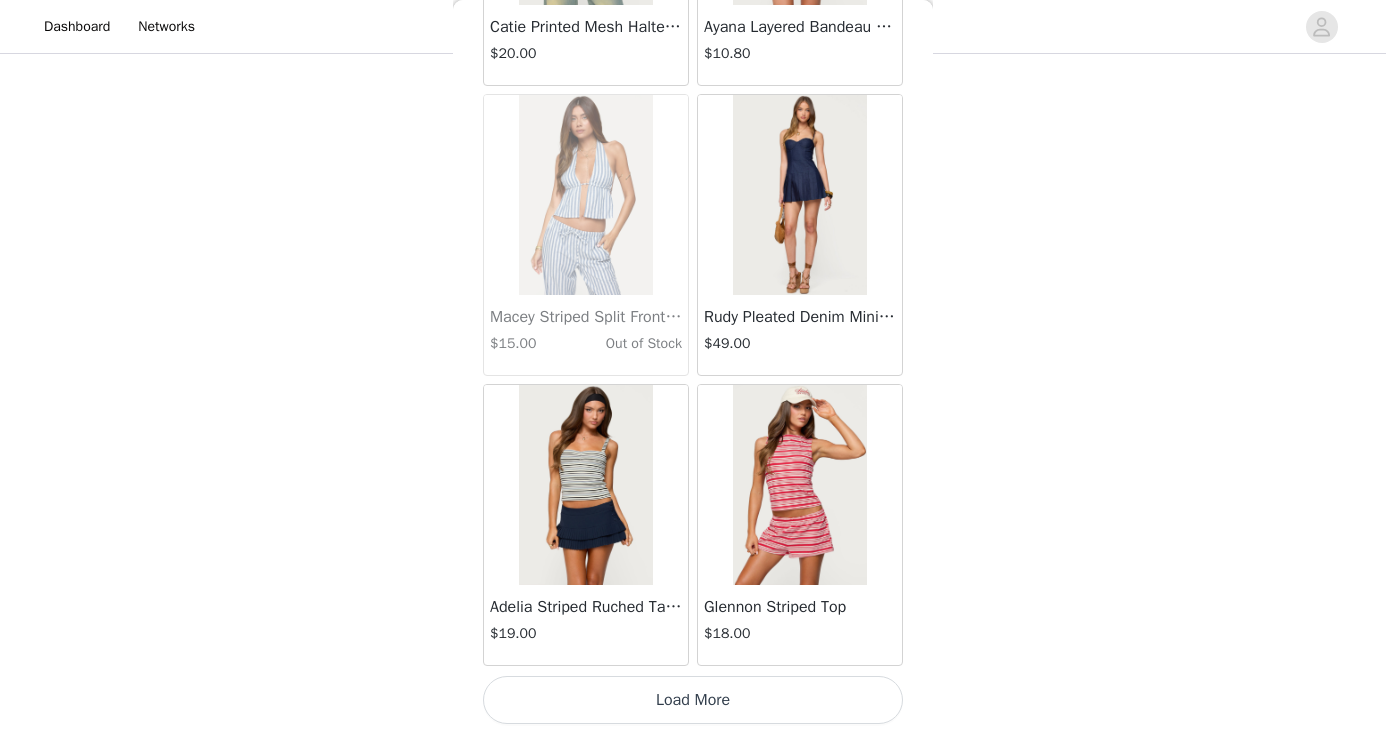 click on "Load More" at bounding box center [693, 700] 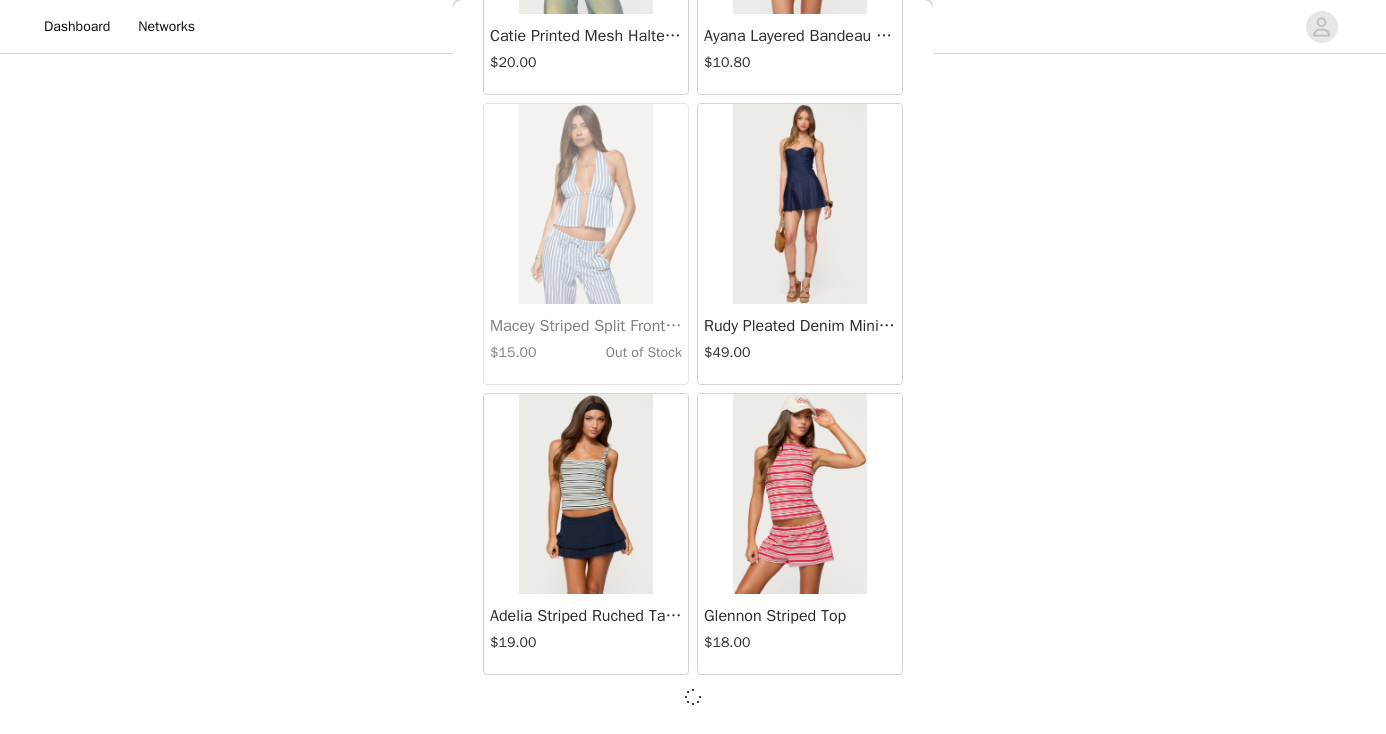 scroll, scrollTop: 19717, scrollLeft: 0, axis: vertical 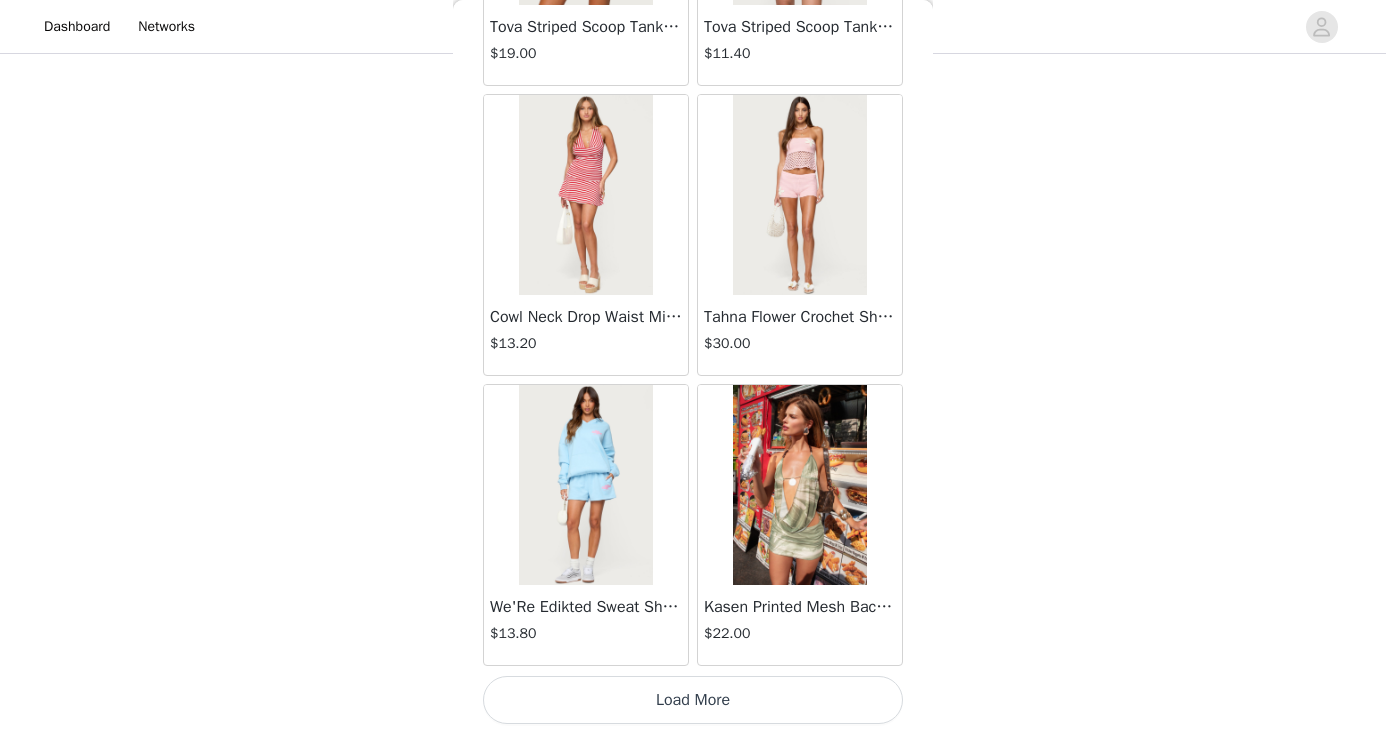 click on "Load More" at bounding box center [693, 700] 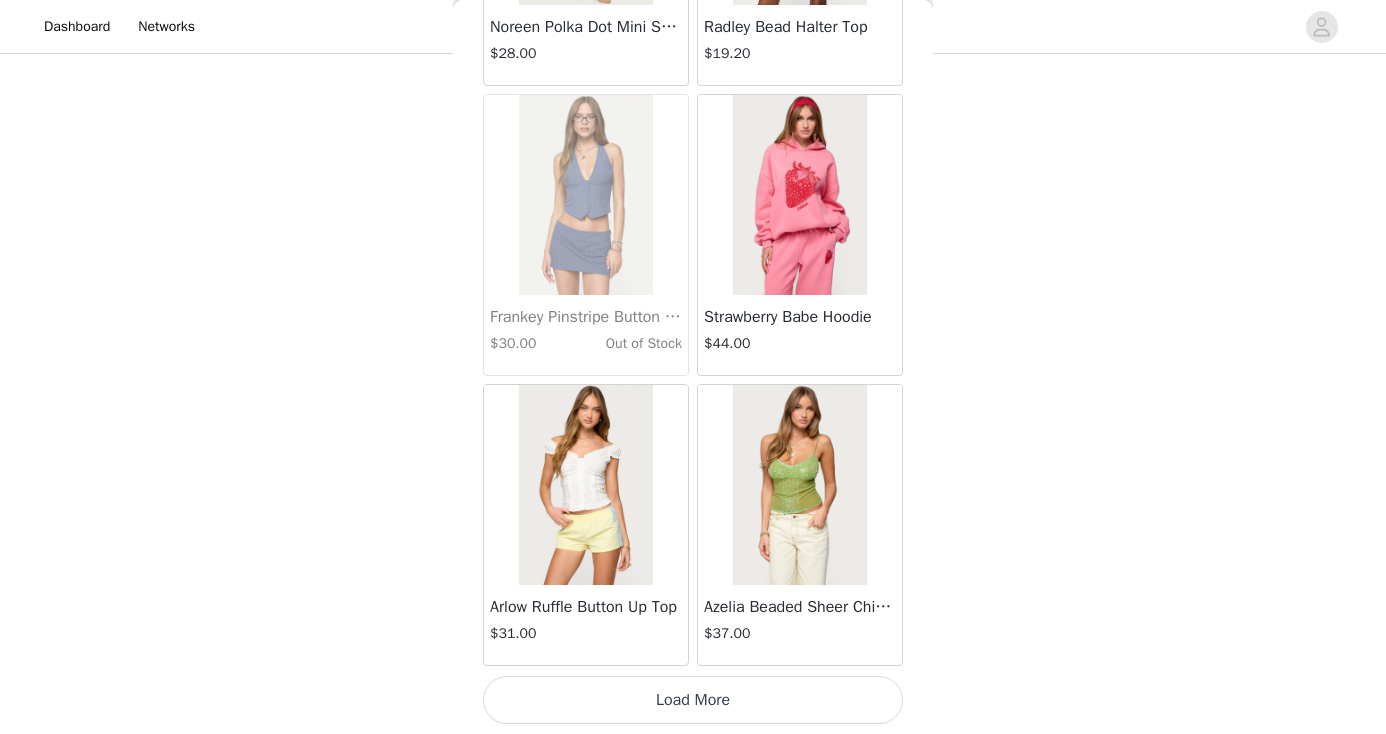 scroll, scrollTop: 25526, scrollLeft: 0, axis: vertical 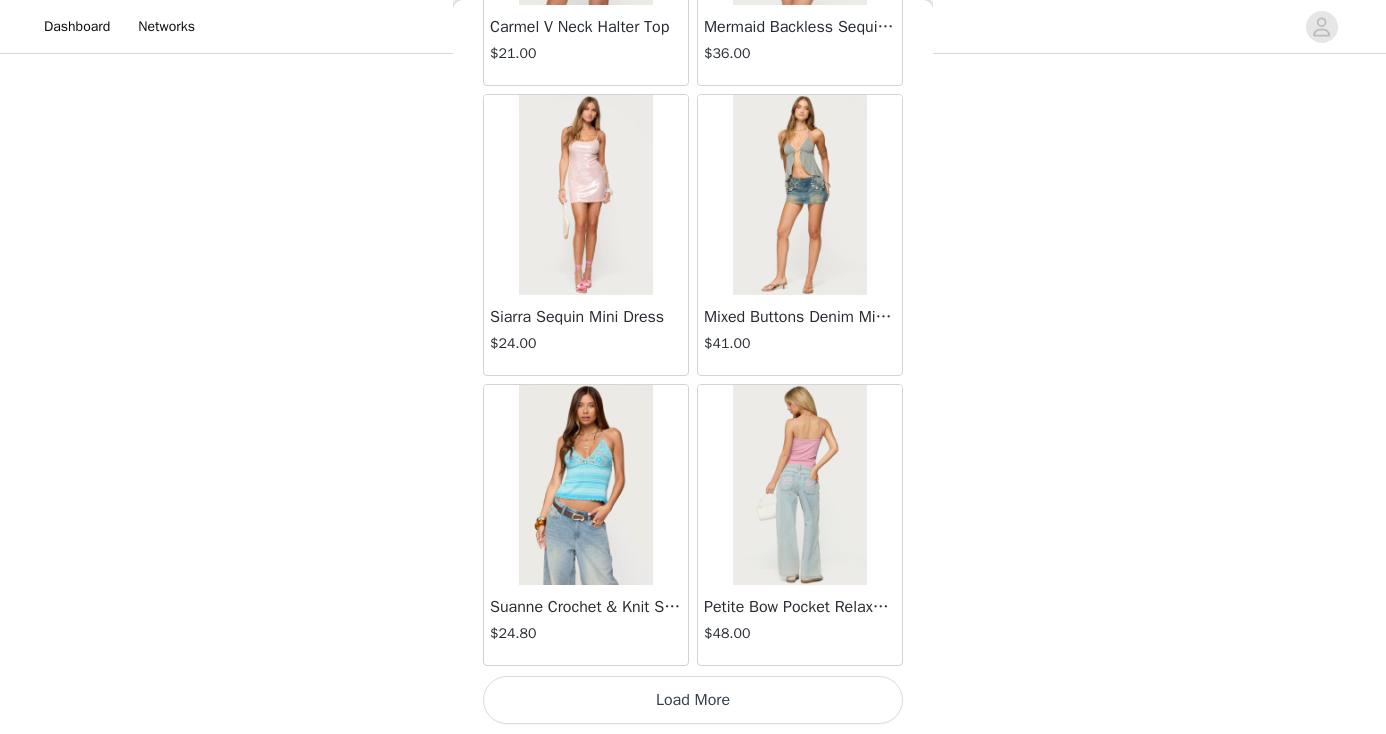 click on "Load More" at bounding box center [693, 700] 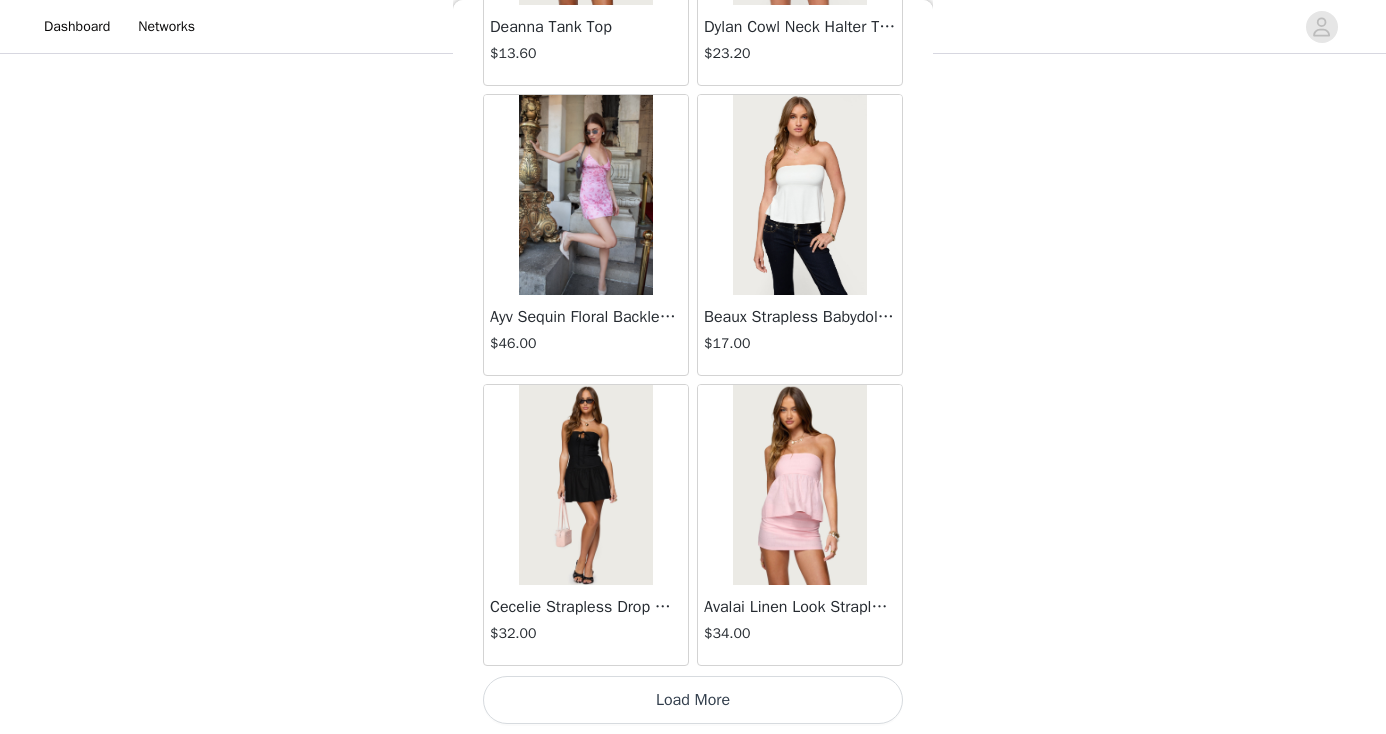 scroll, scrollTop: 31326, scrollLeft: 0, axis: vertical 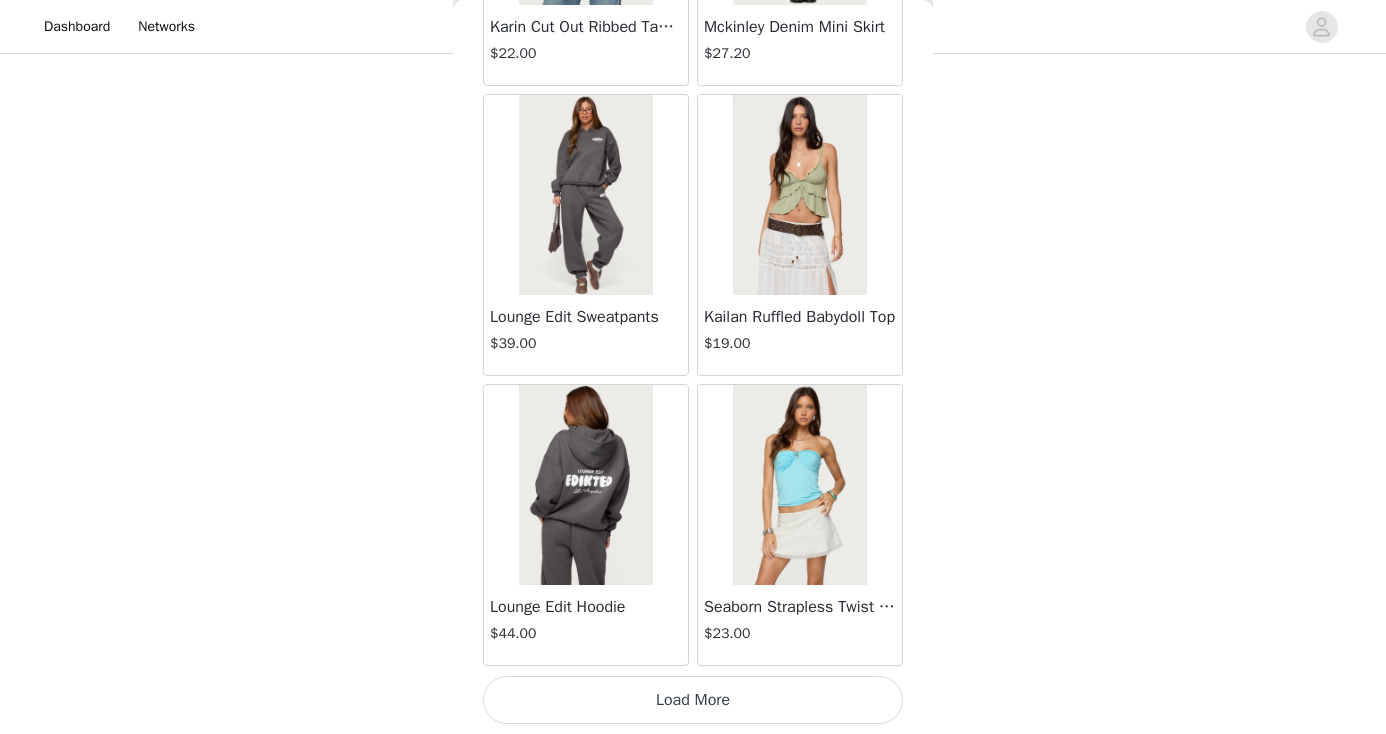 click on "Load More" at bounding box center [693, 700] 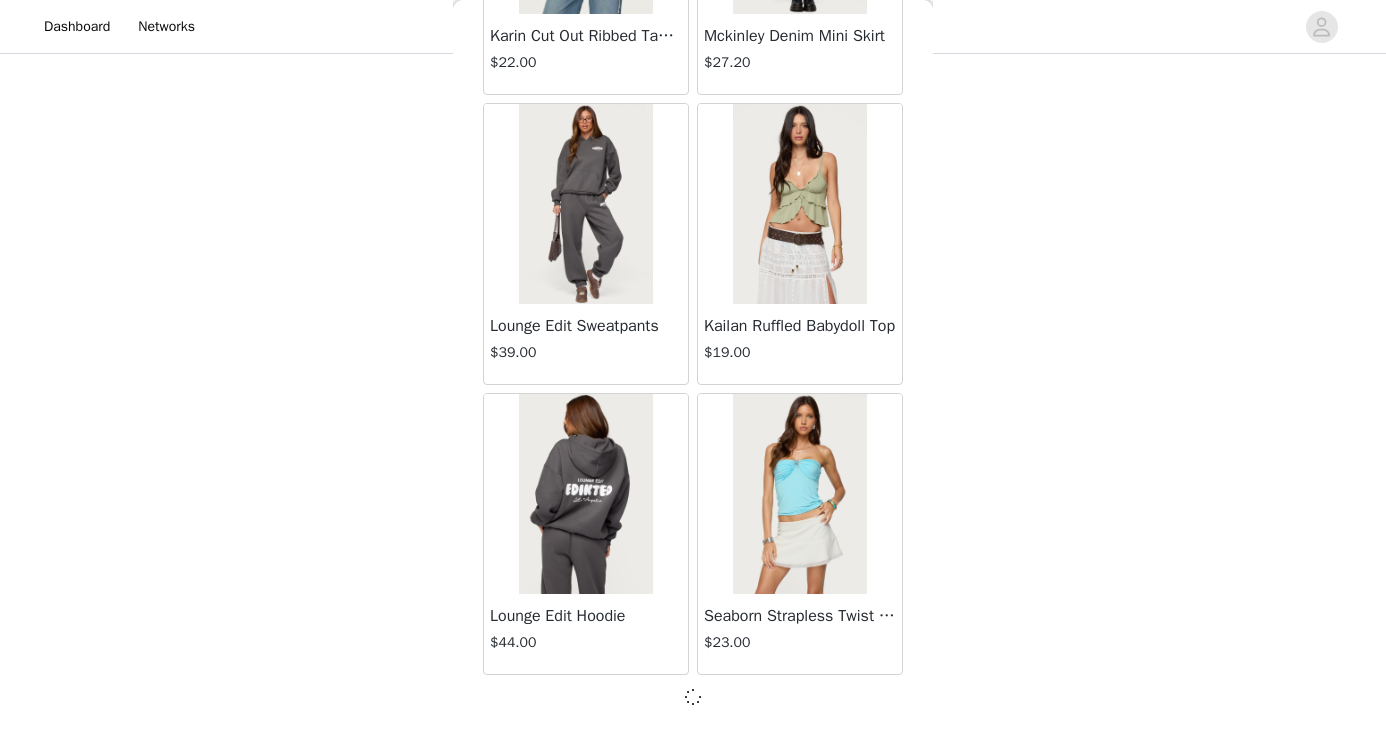 scroll, scrollTop: 34217, scrollLeft: 0, axis: vertical 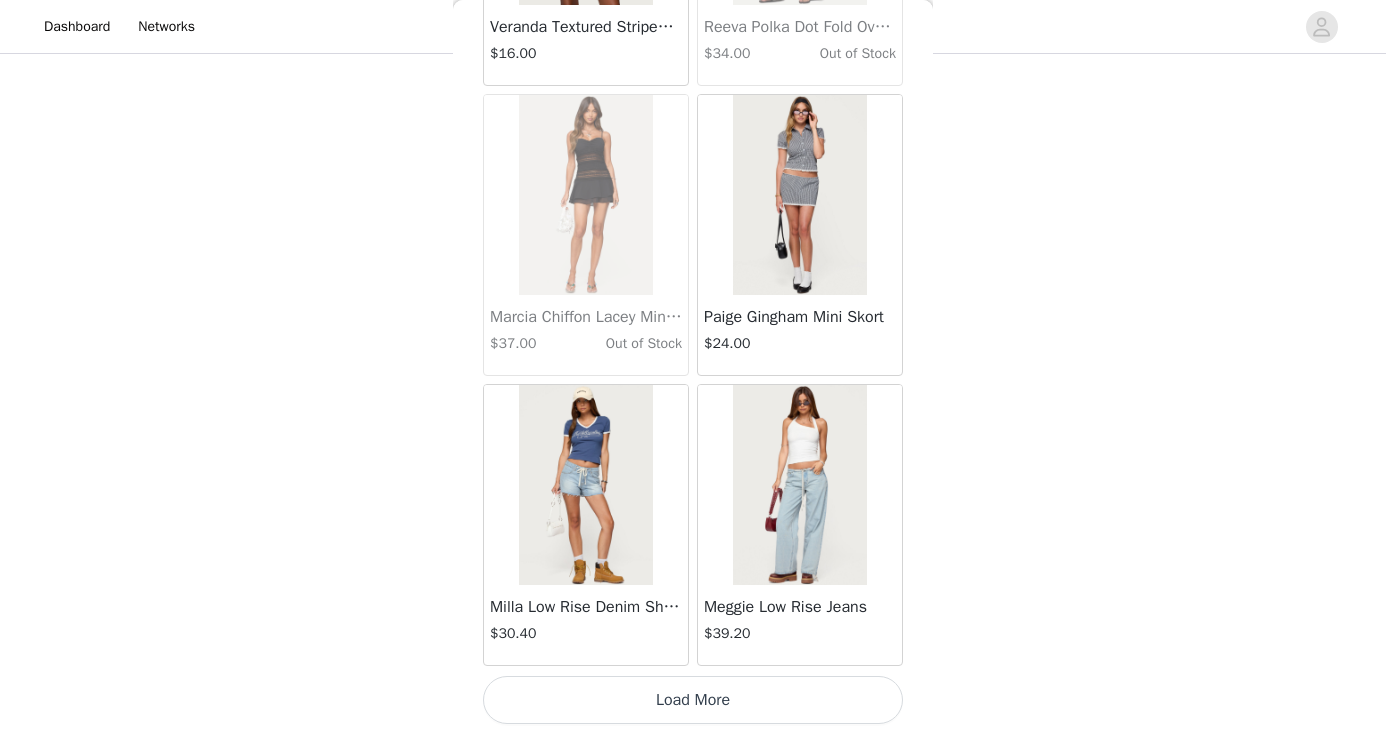 click on "Load More" at bounding box center [693, 700] 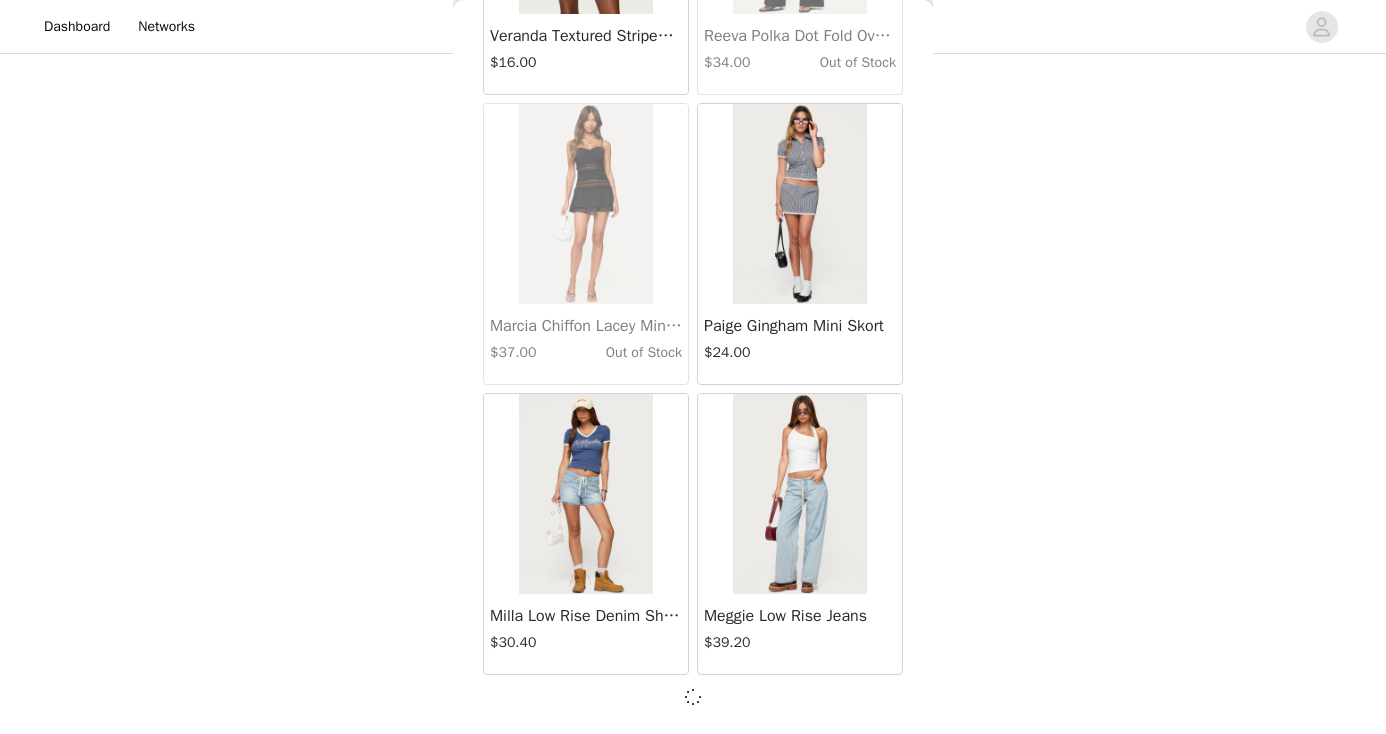 scroll, scrollTop: 37117, scrollLeft: 0, axis: vertical 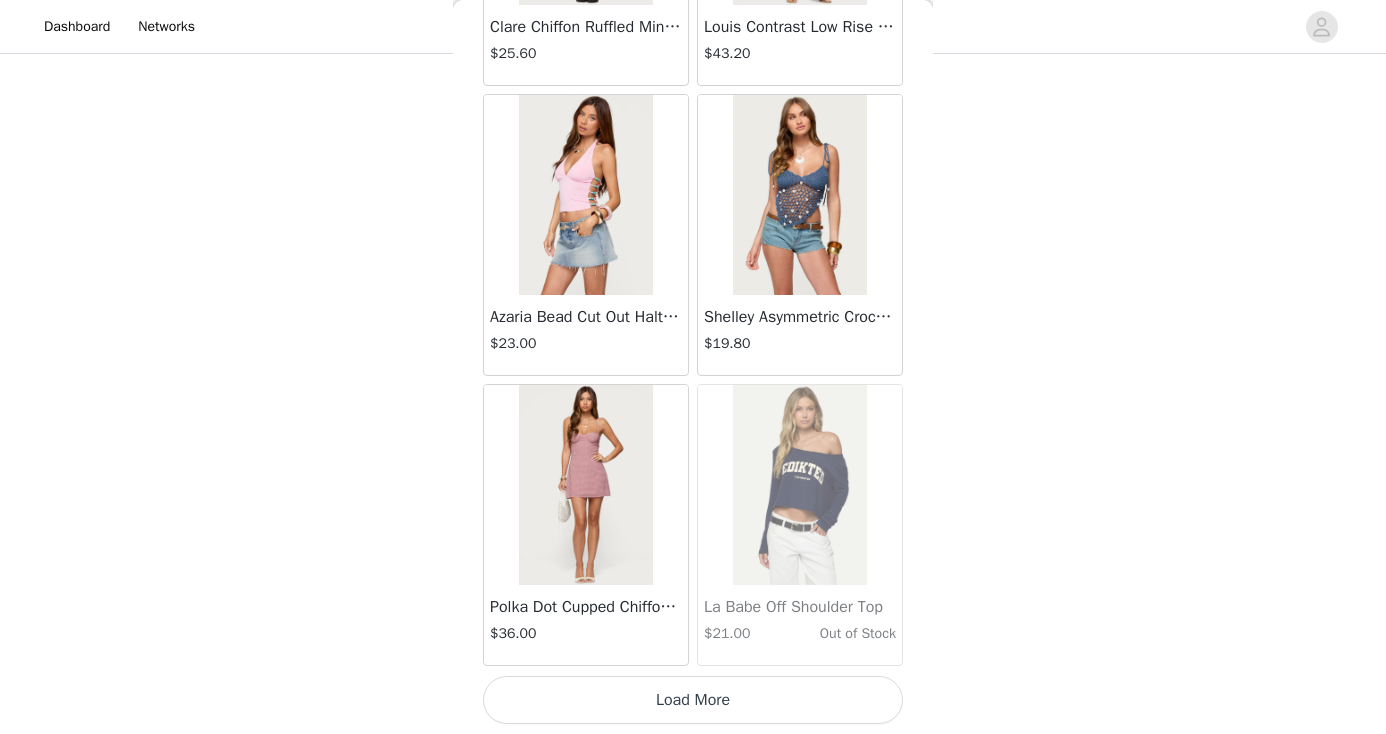 click on "Load More" at bounding box center (693, 700) 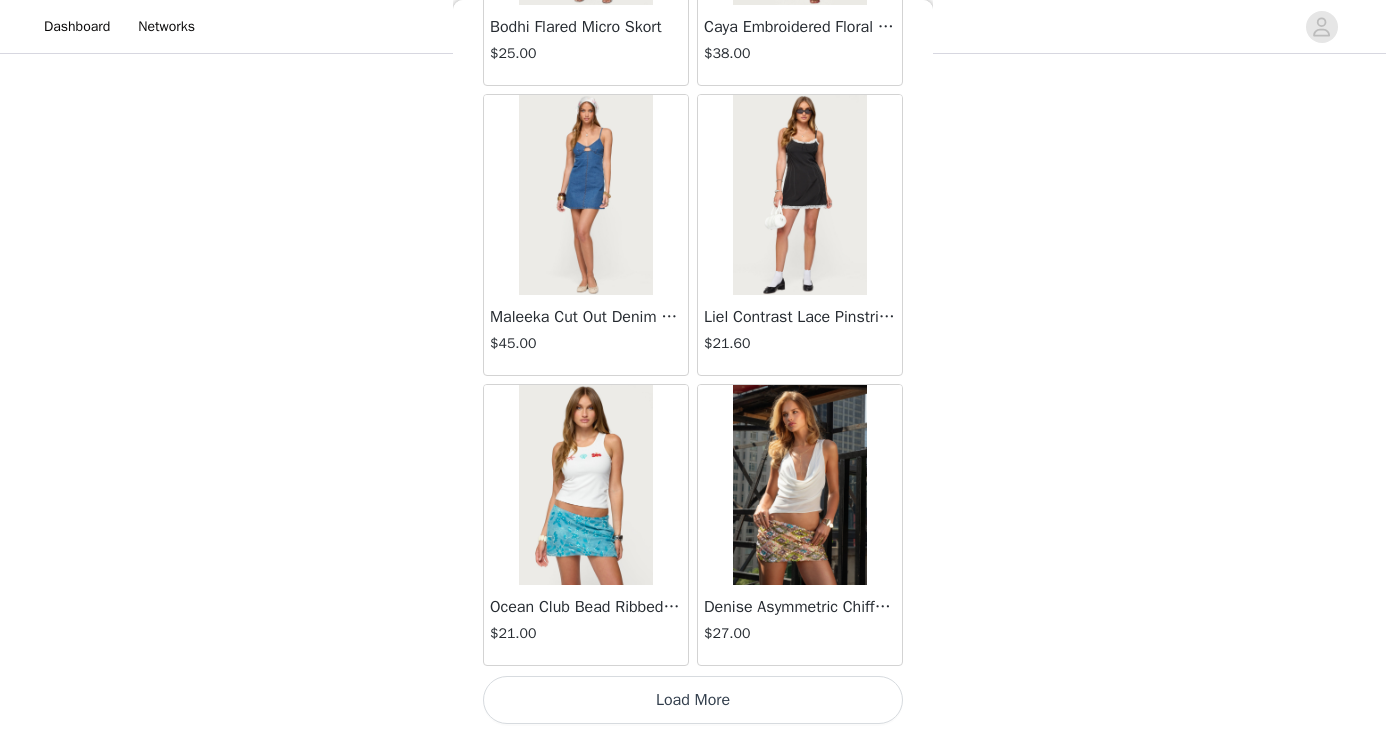scroll, scrollTop: 42926, scrollLeft: 0, axis: vertical 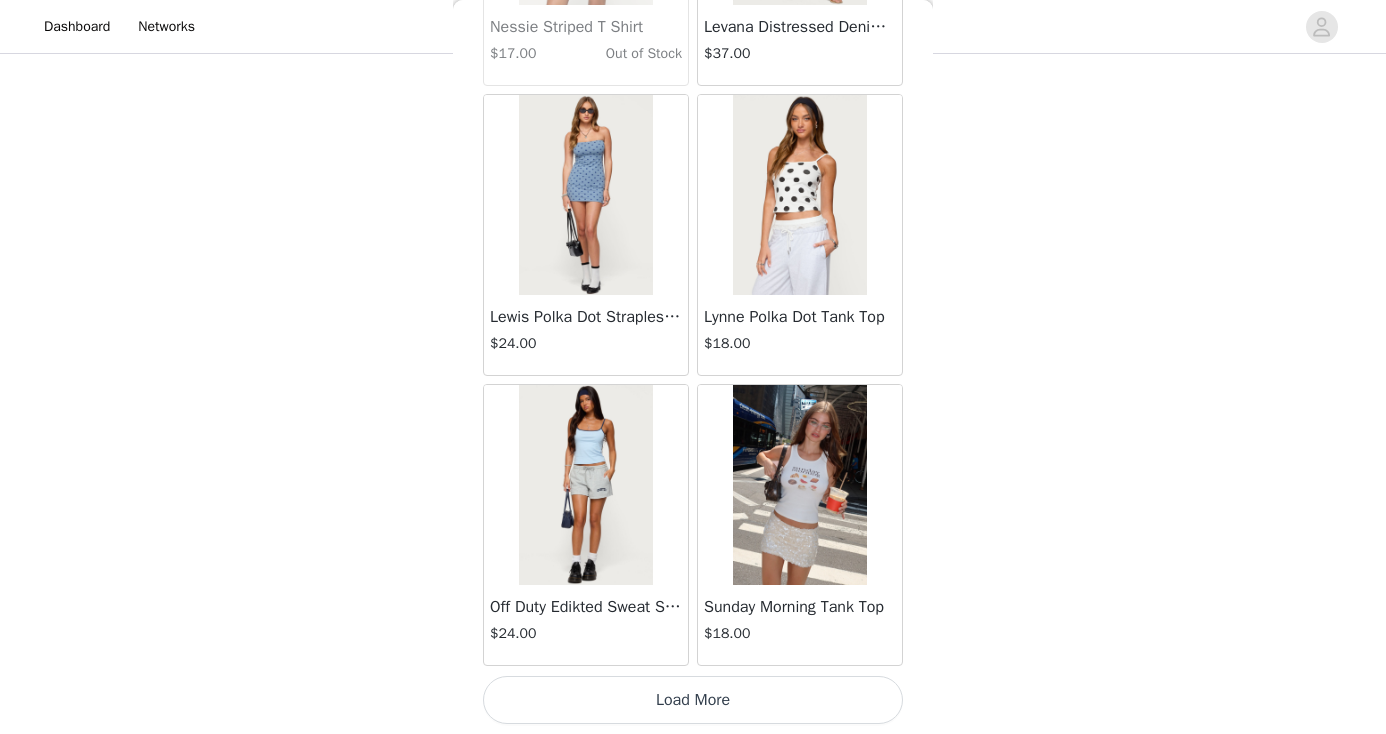 click on "Load More" at bounding box center (693, 700) 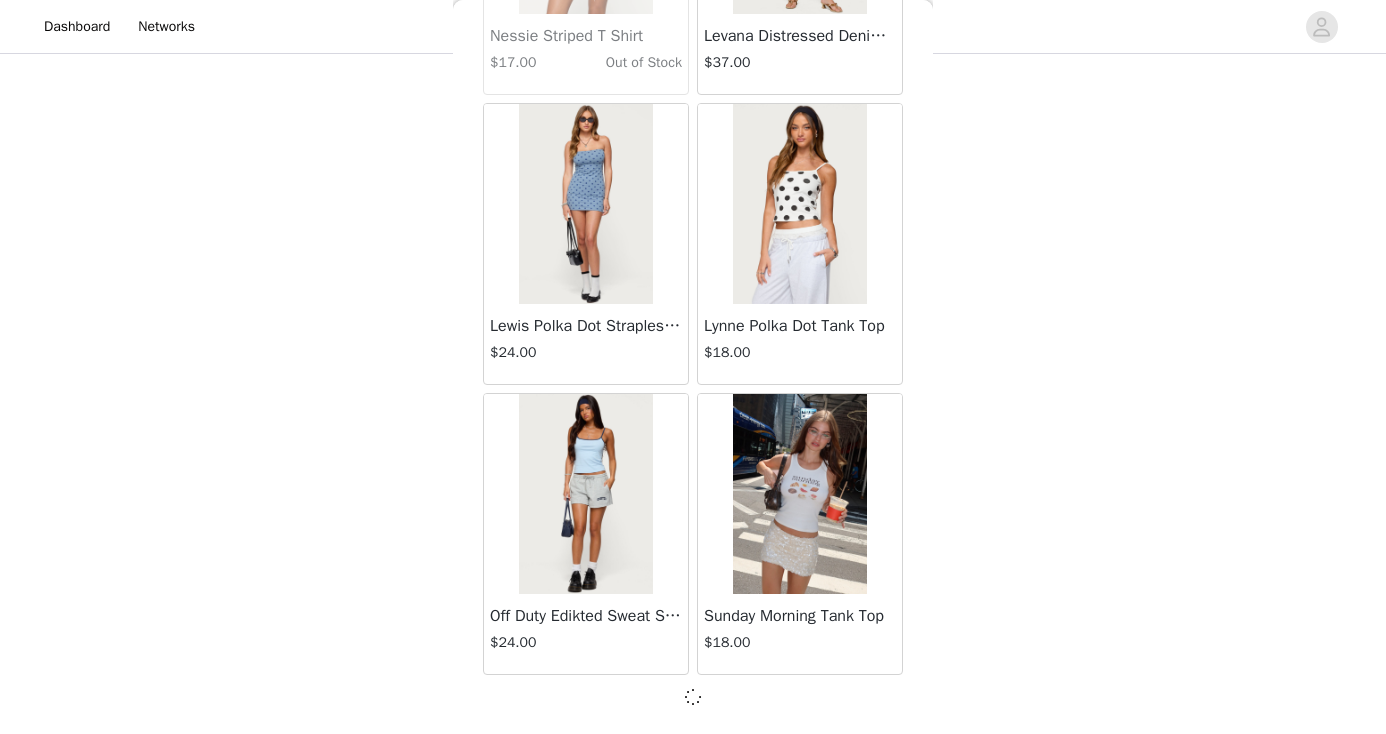 scroll, scrollTop: 45817, scrollLeft: 0, axis: vertical 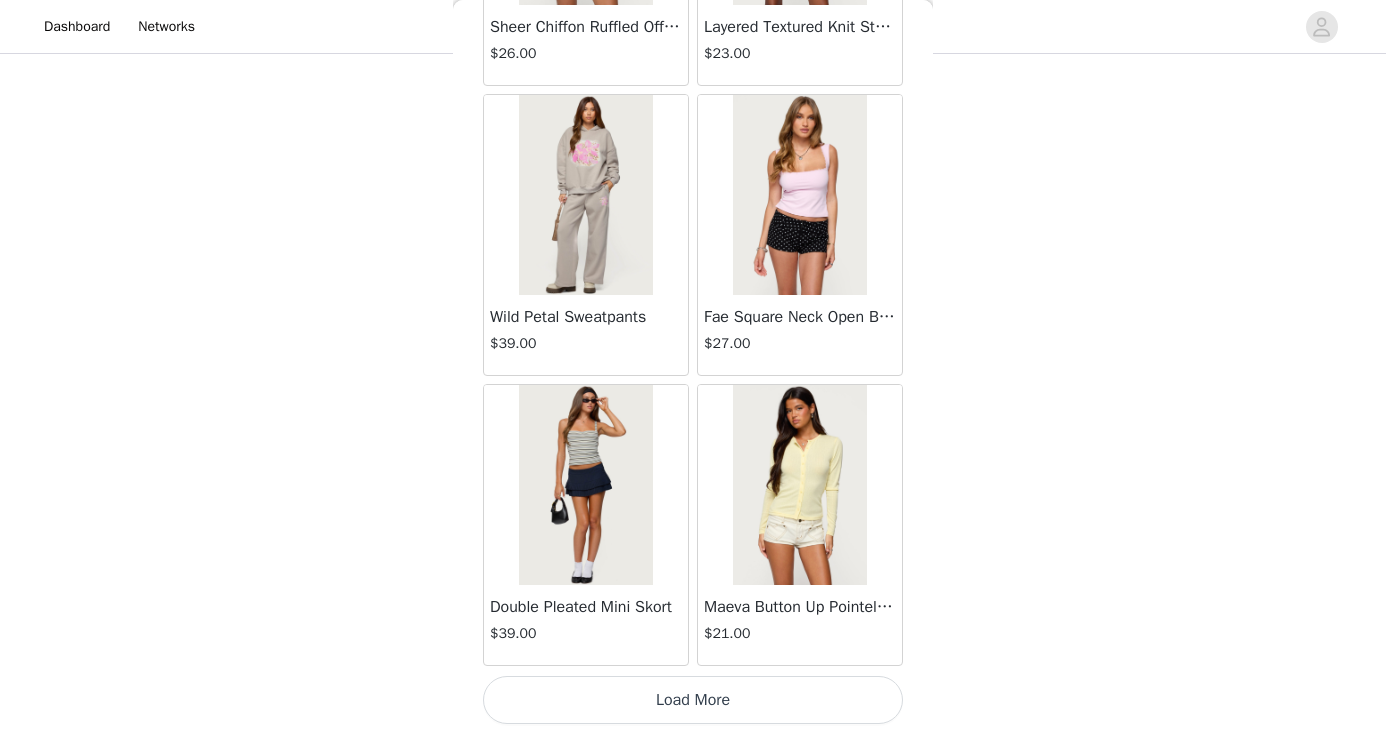click on "Load More" at bounding box center (693, 700) 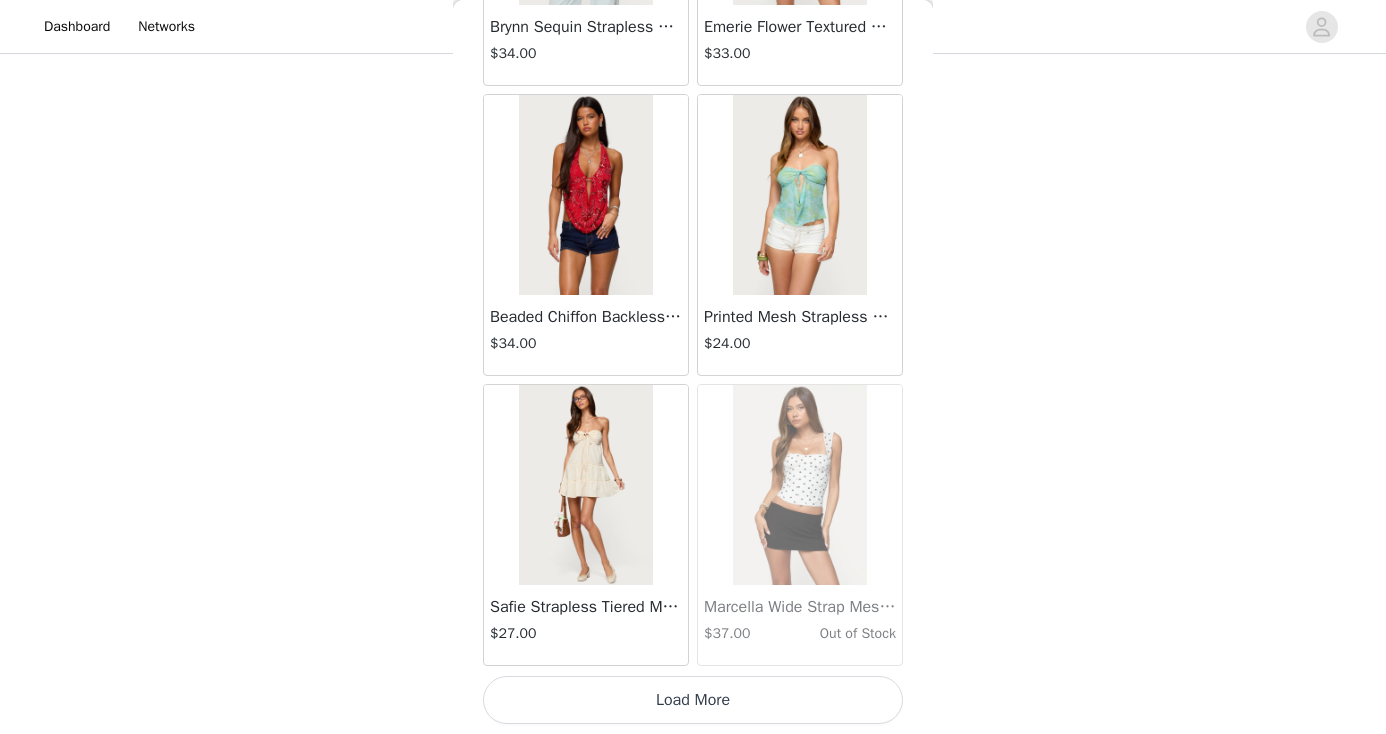 click on "Load More" at bounding box center (693, 700) 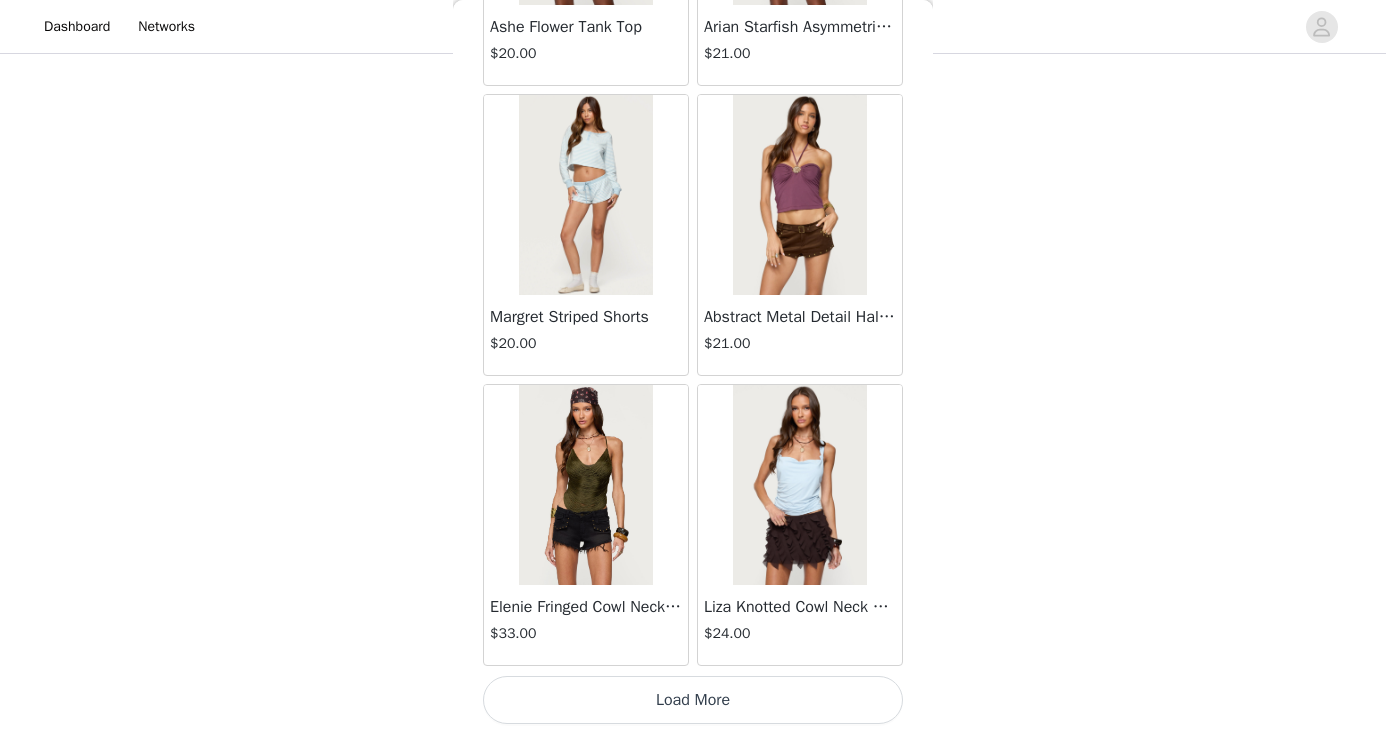 click on "Load More" at bounding box center (693, 700) 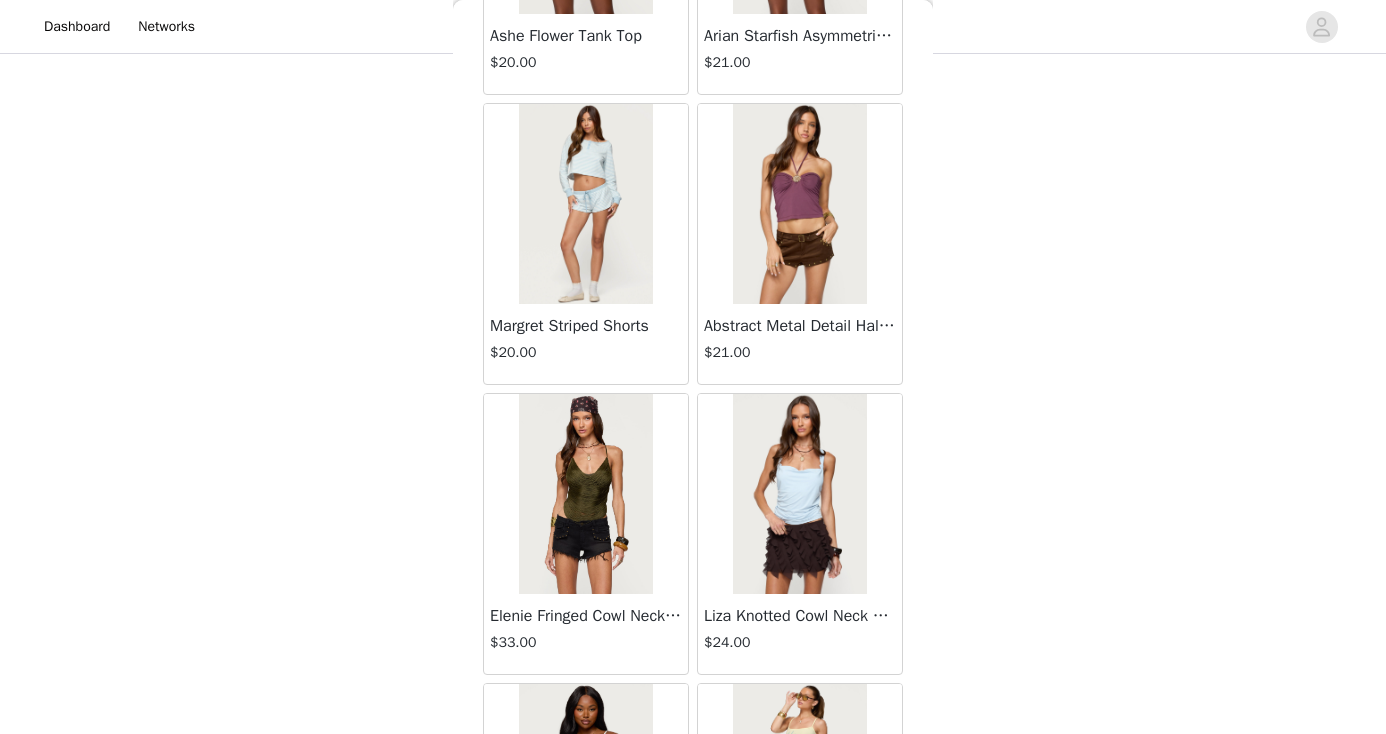 scroll, scrollTop: 57426, scrollLeft: 0, axis: vertical 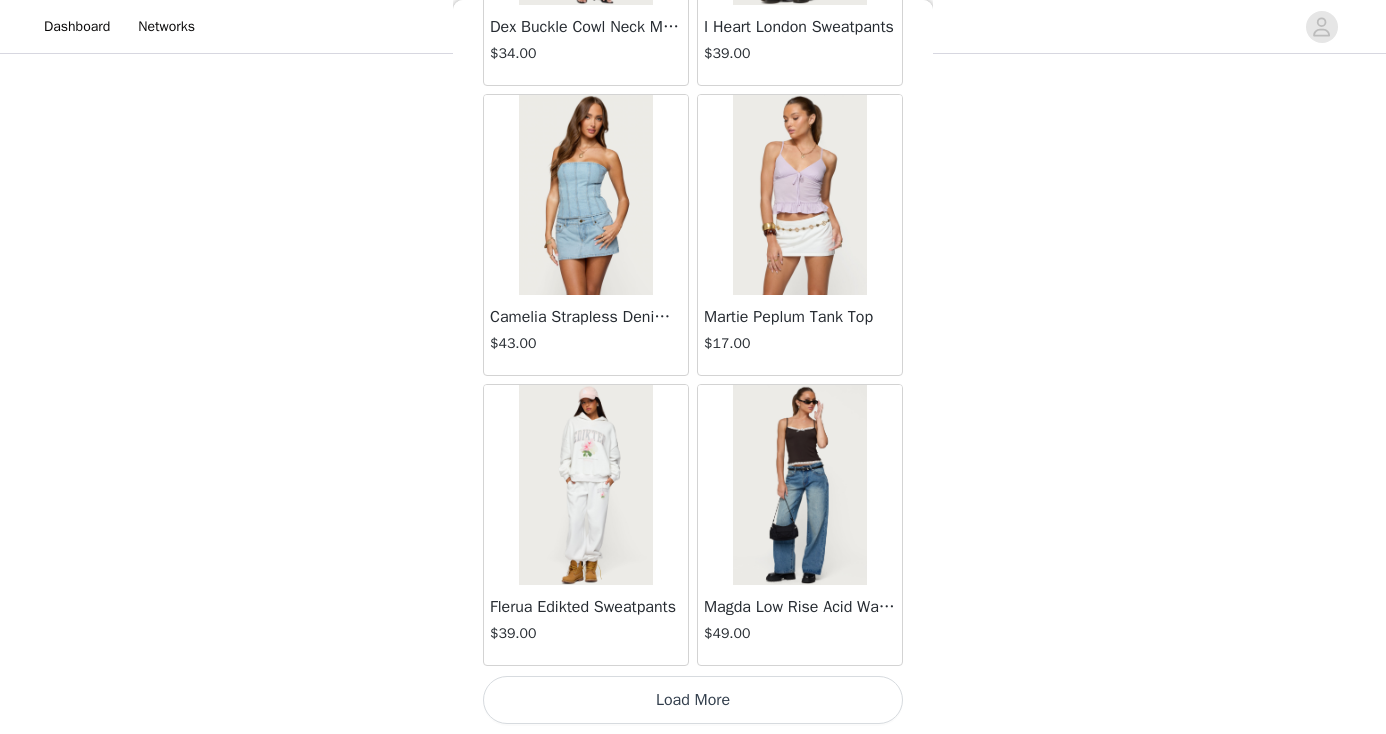 click on "Load More" at bounding box center (693, 700) 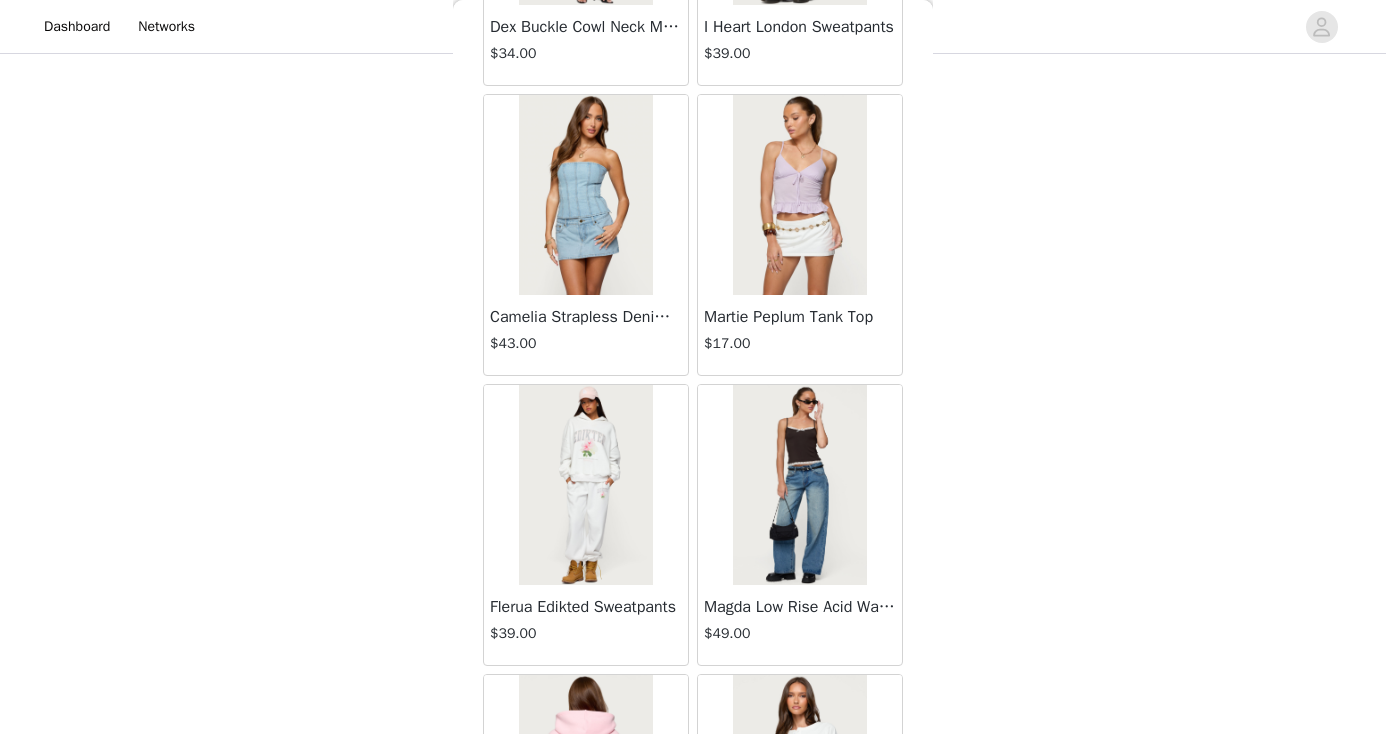scroll, scrollTop: 706, scrollLeft: 0, axis: vertical 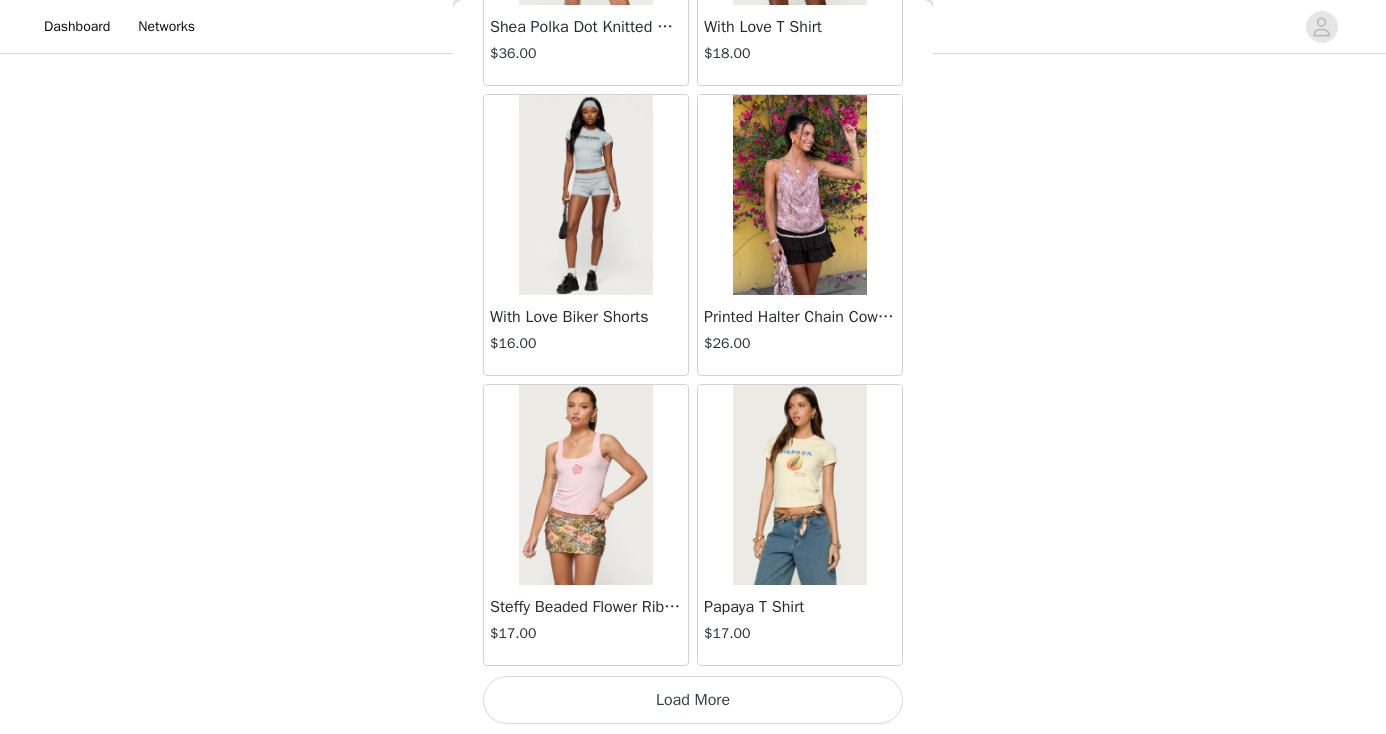 click on "Load More" at bounding box center (693, 700) 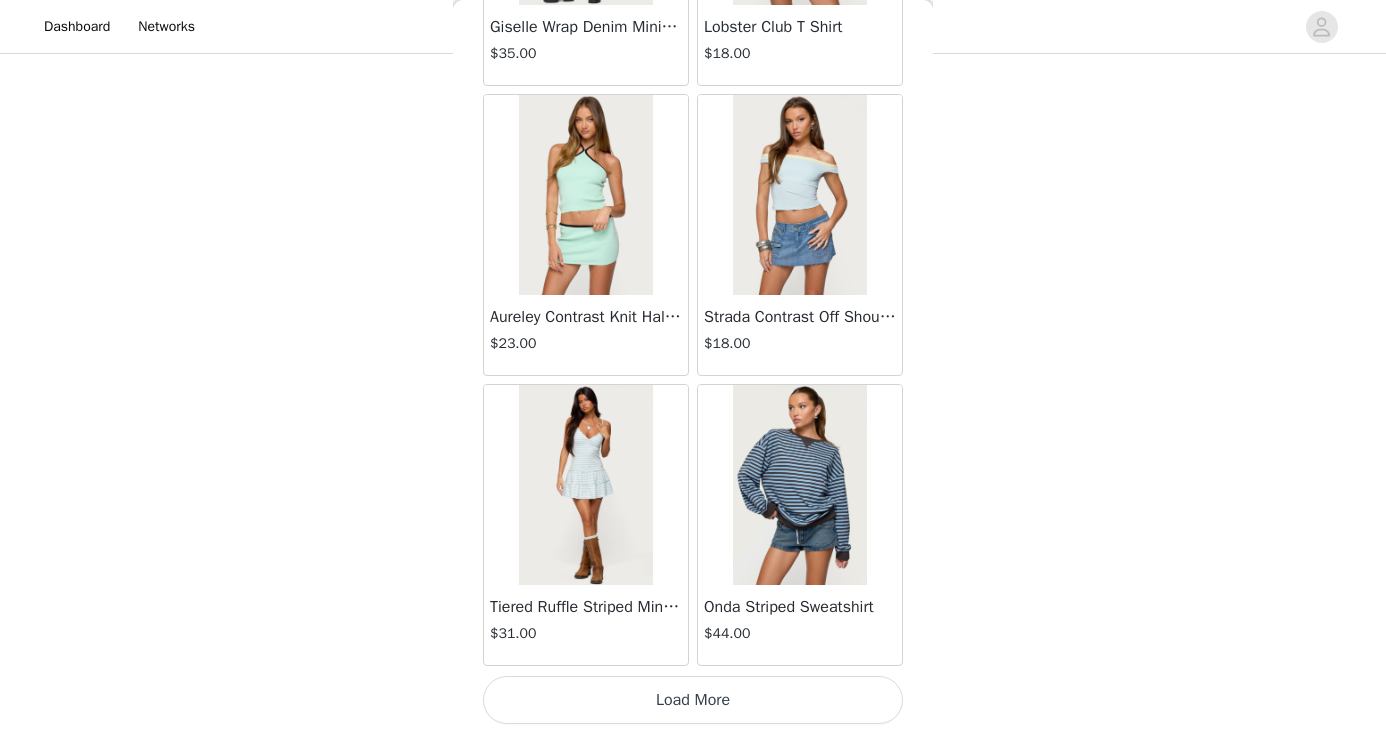 click on "Load More" at bounding box center (693, 700) 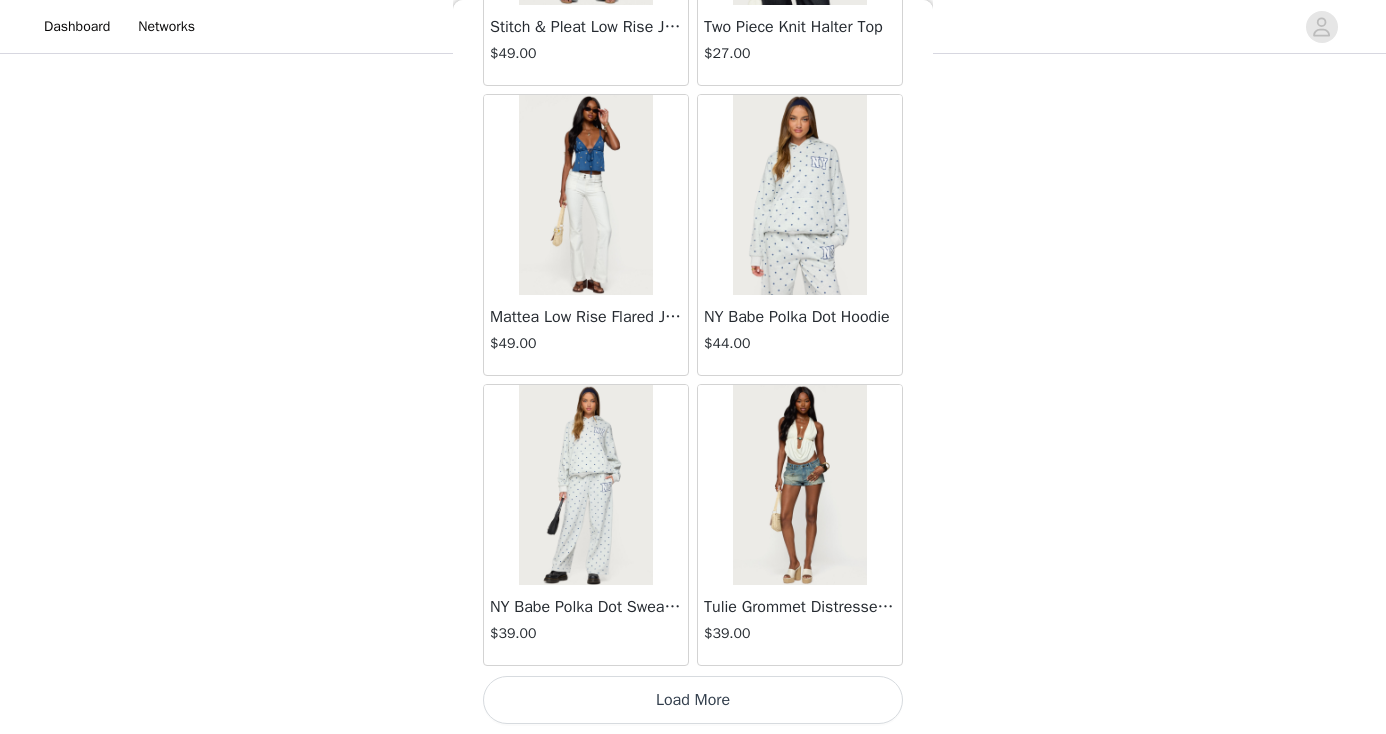 scroll, scrollTop: 66126, scrollLeft: 0, axis: vertical 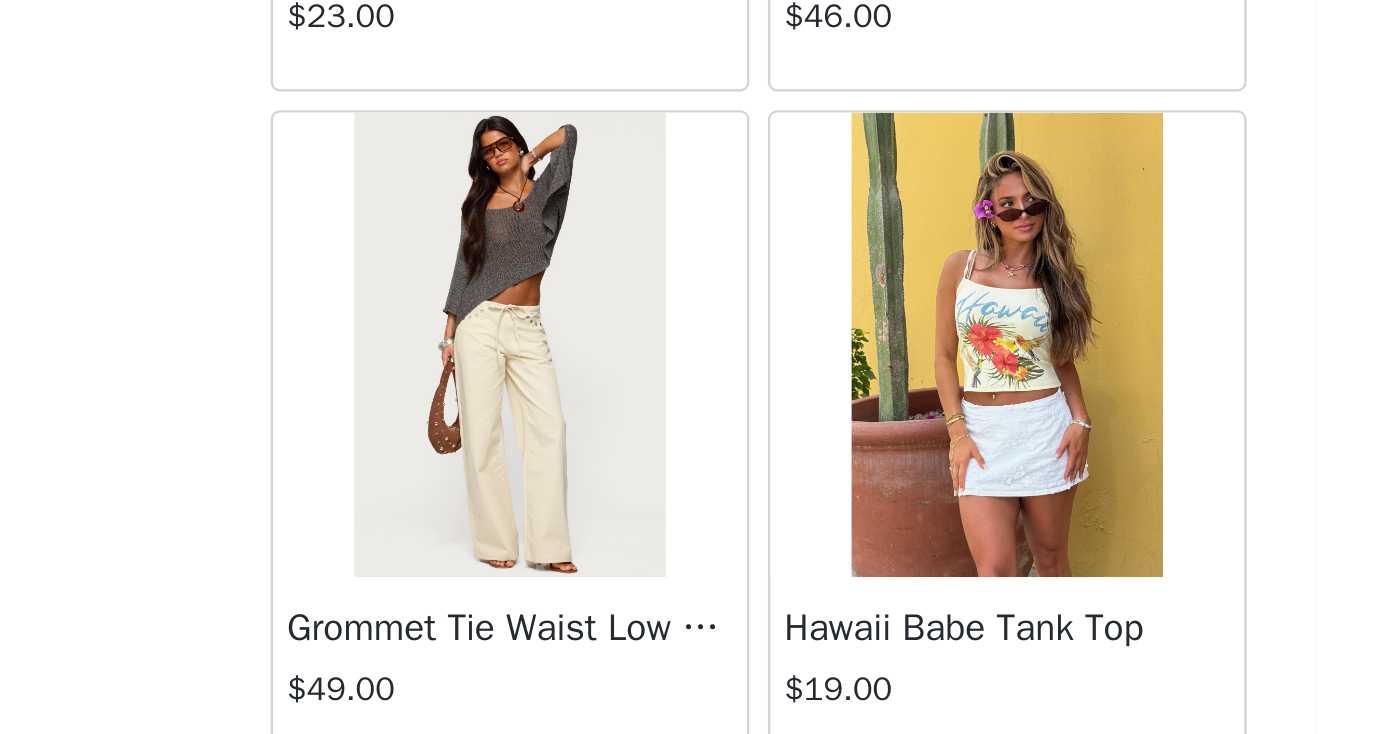 click on "Grommet Tie Waist Low Rise Jeans" at bounding box center [586, 633] 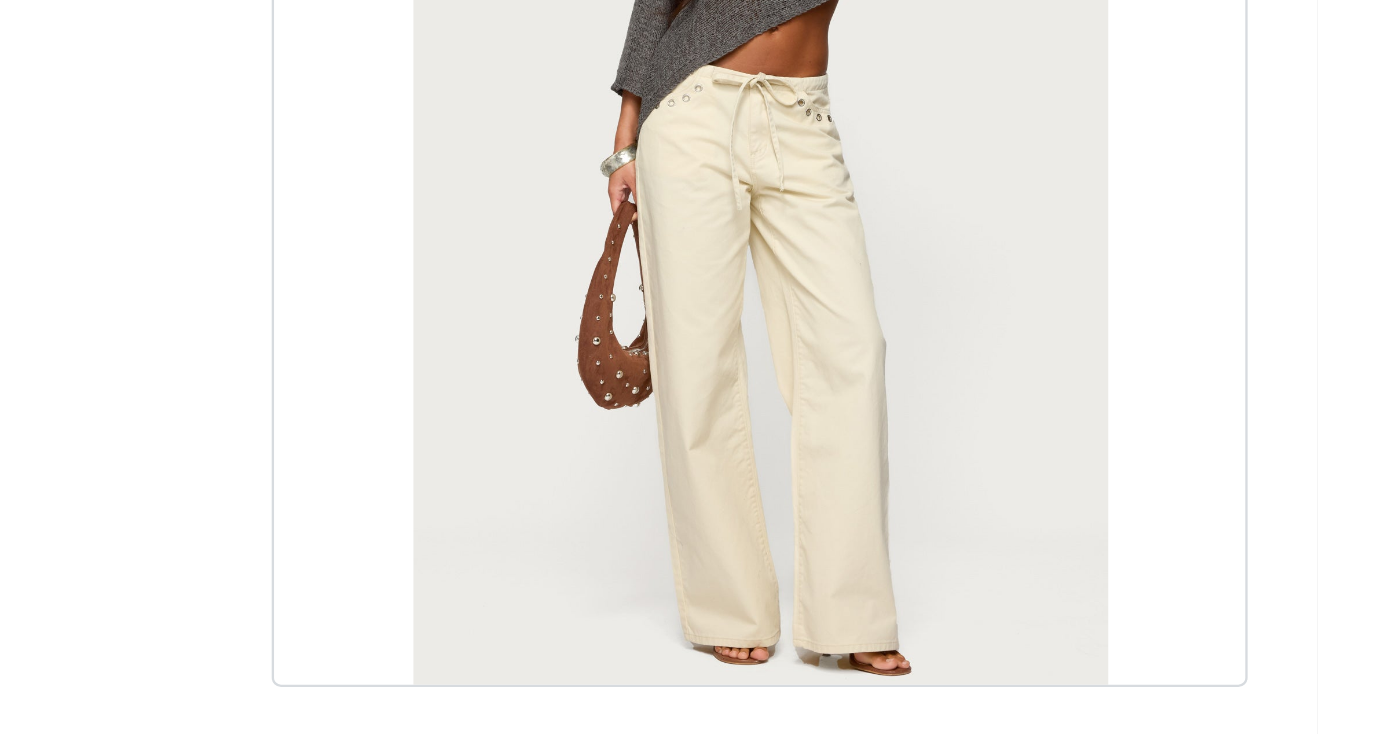scroll, scrollTop: 0, scrollLeft: 0, axis: both 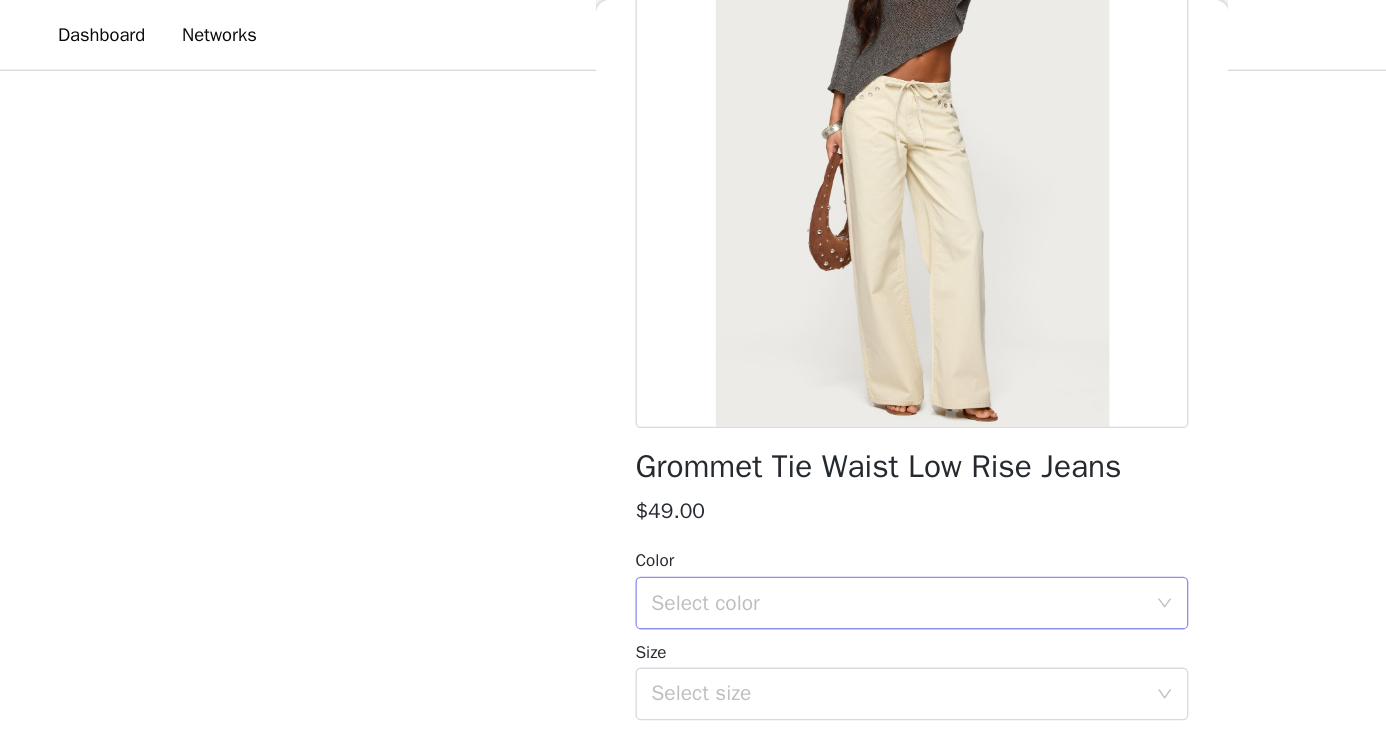 click on "Select color" at bounding box center [682, 458] 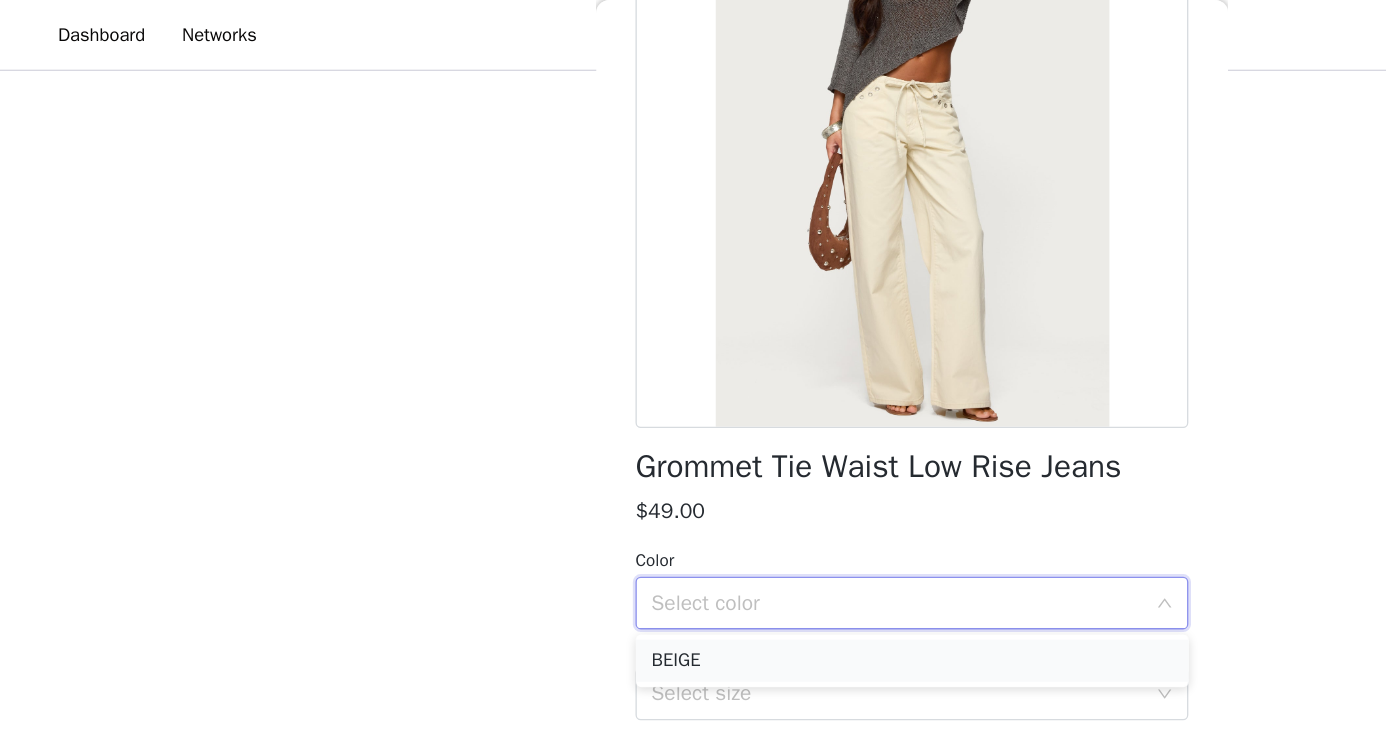 click on "BEIGE" at bounding box center (693, 502) 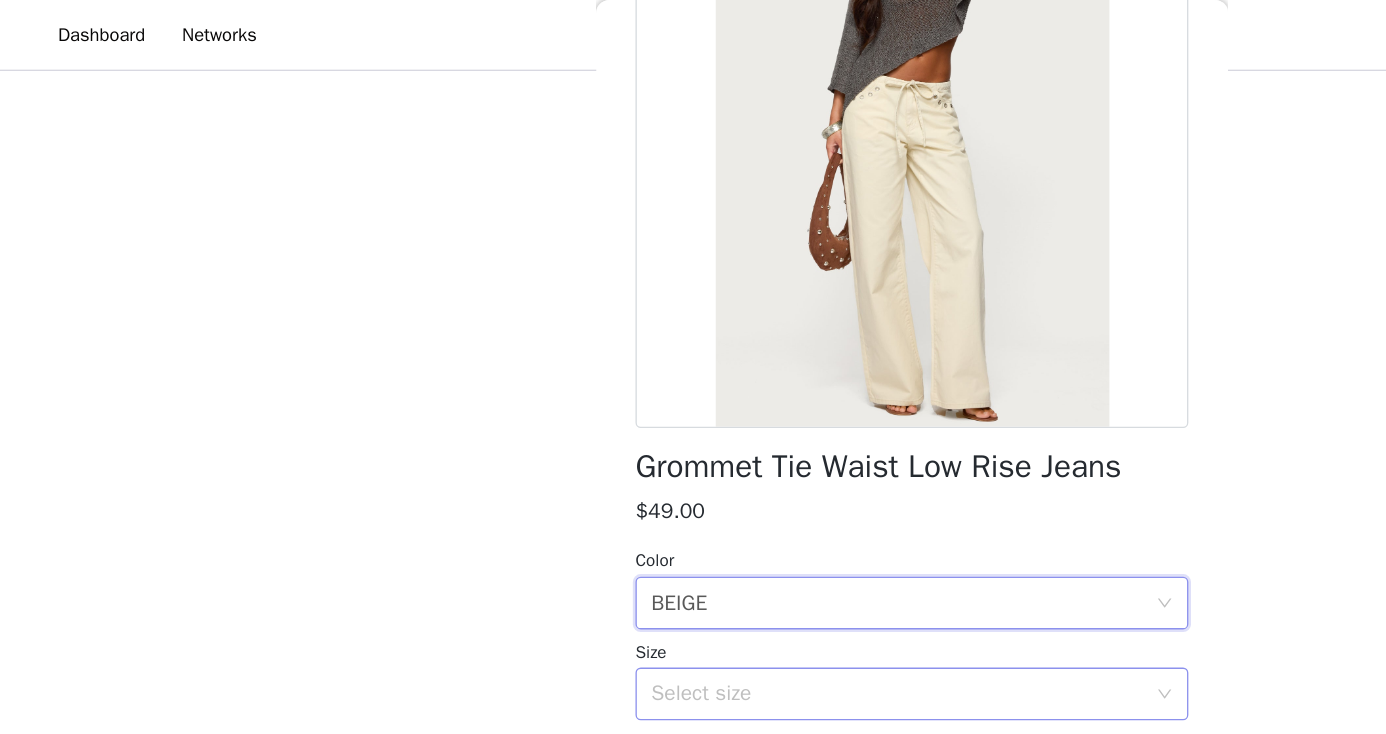 click on "Select size" at bounding box center (682, 527) 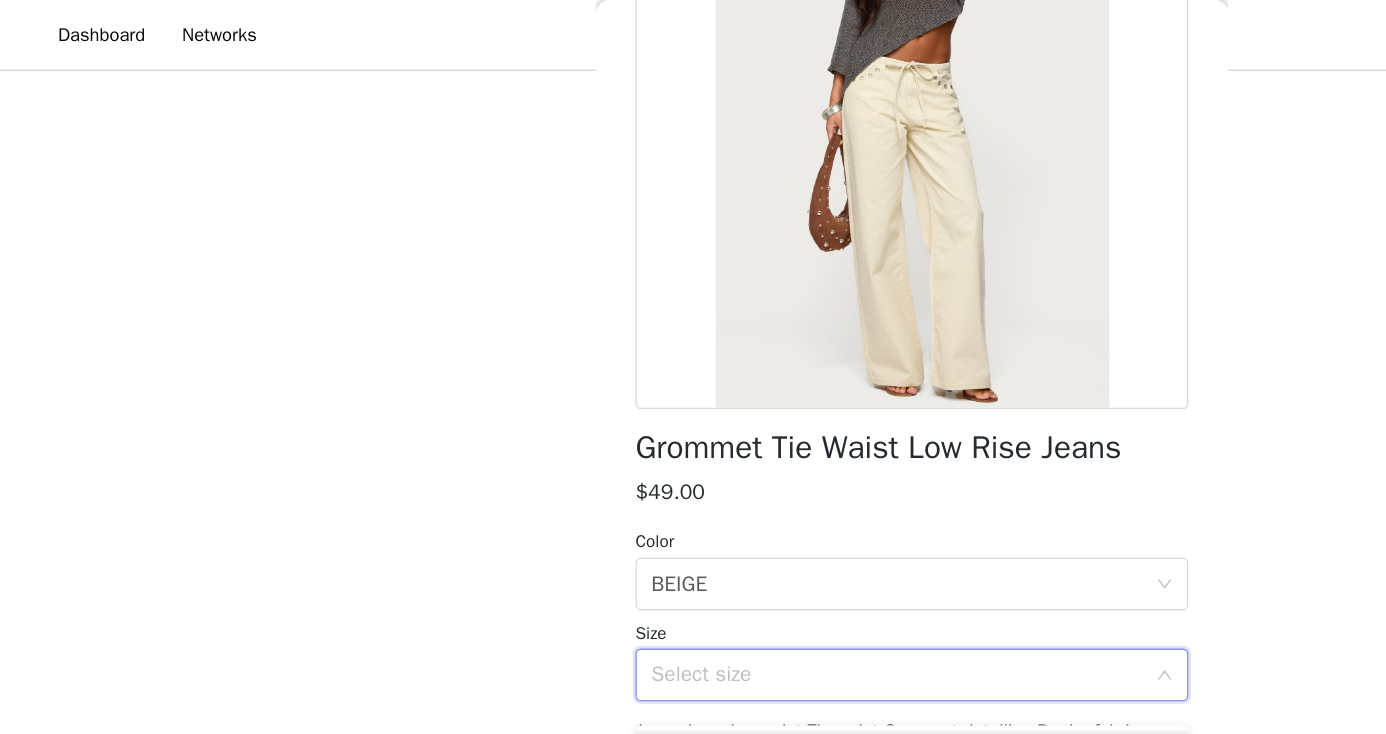 scroll, scrollTop: 238, scrollLeft: 0, axis: vertical 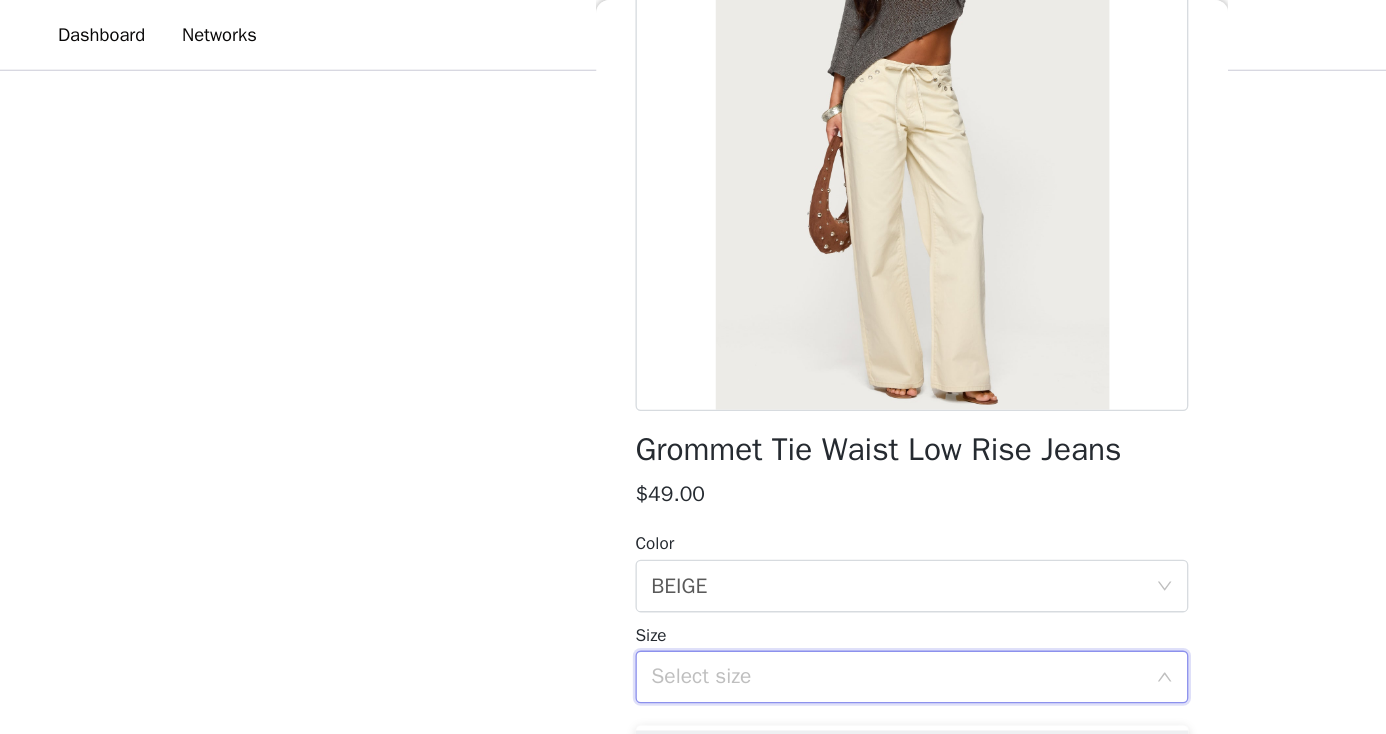 click on "Select size" at bounding box center (682, 514) 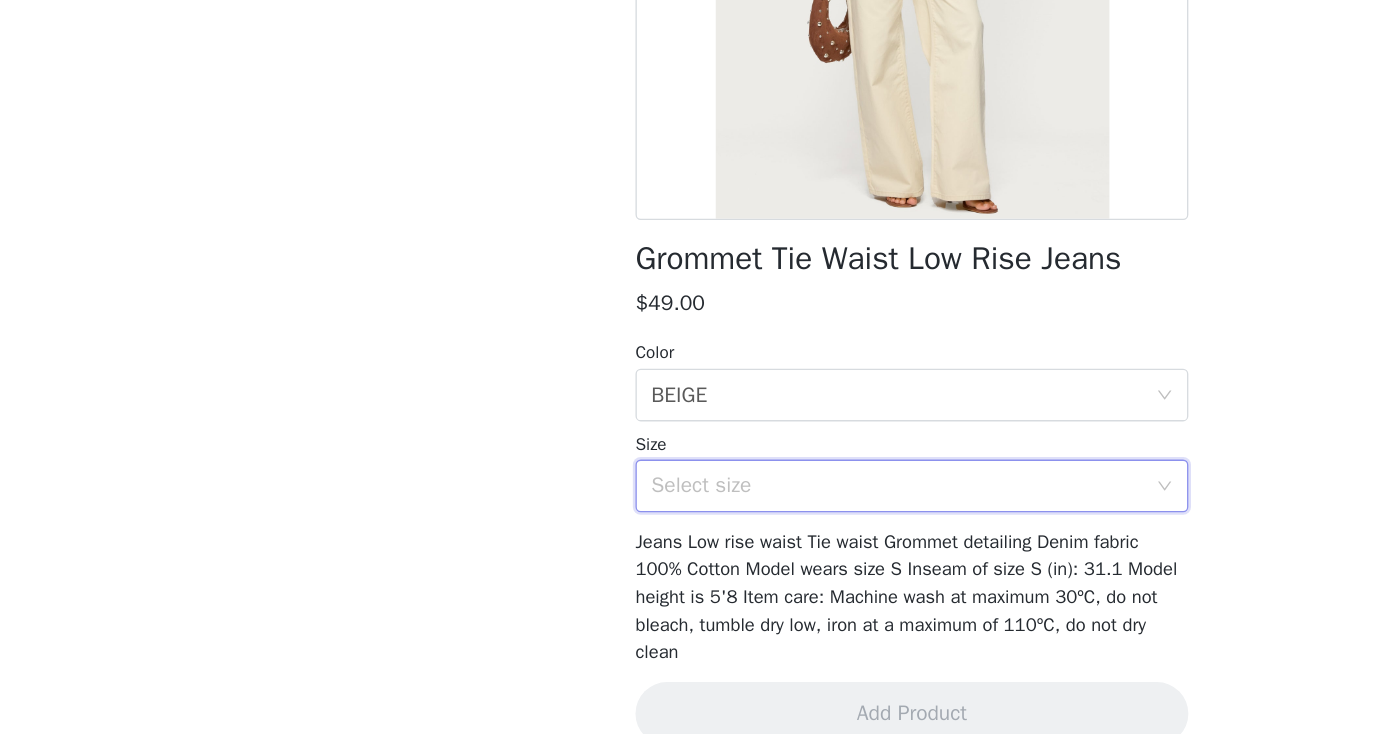 click on "Grommet Tie Waist Low Rise Jeans       $49.00         Color   Select color BEIGE Size   Select size   Jeans Low rise waist Tie waist Grommet detailing Denim fabric 100% Cotton Model wears size S Inseam of size S (in): 31.1 Model height is [HEIGHT] Item care: Machine wash at maximum 30ºC, do not bleach, tumble dry low, iron at a maximum of 110ºC, do not dry clean   Add Product" at bounding box center (693, 298) 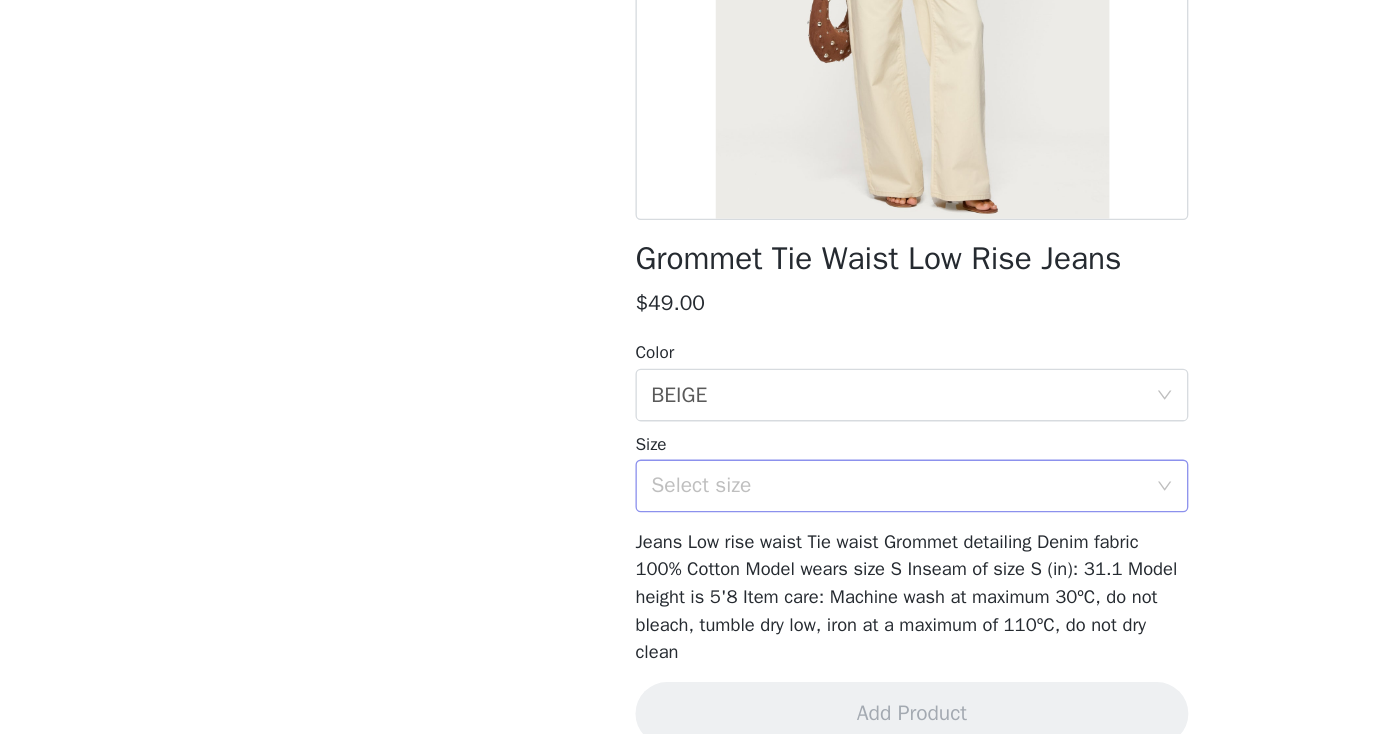 click on "Select size" at bounding box center [686, 514] 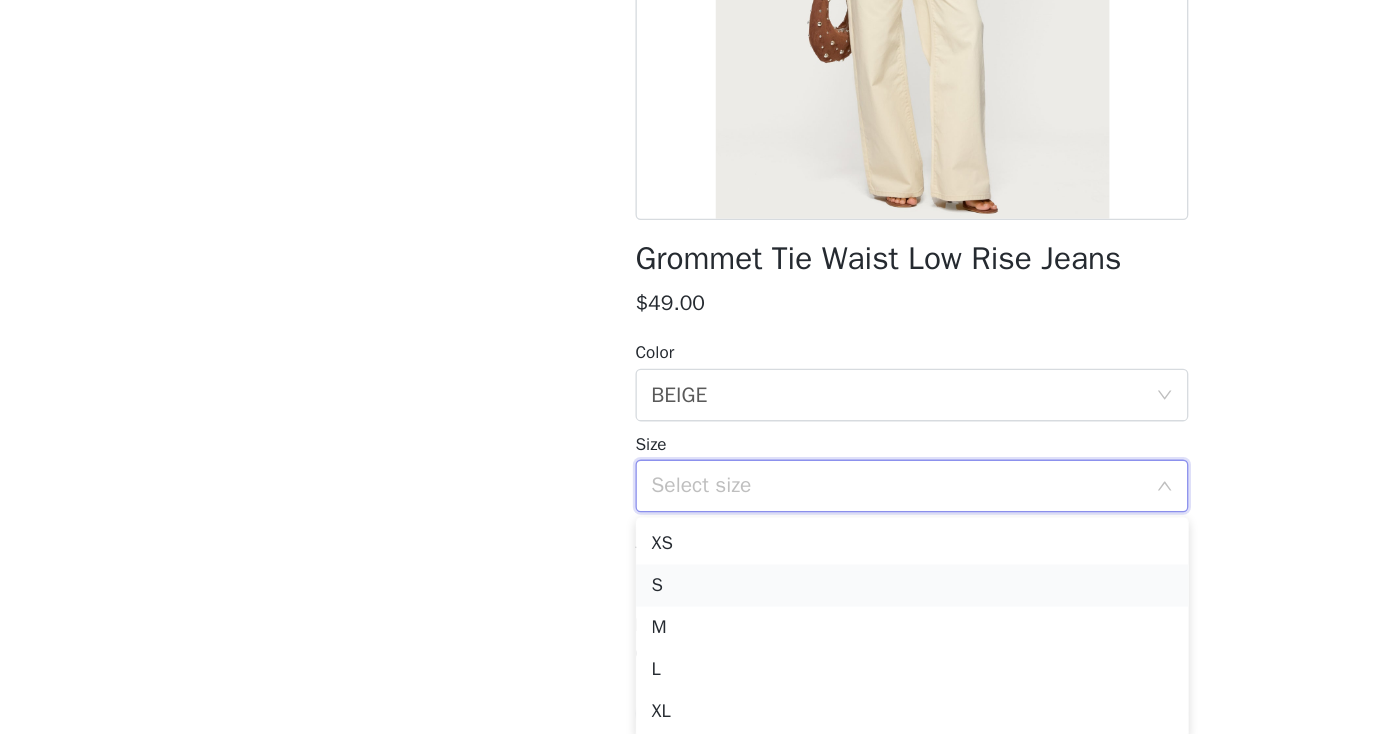 click on "S" at bounding box center [693, 590] 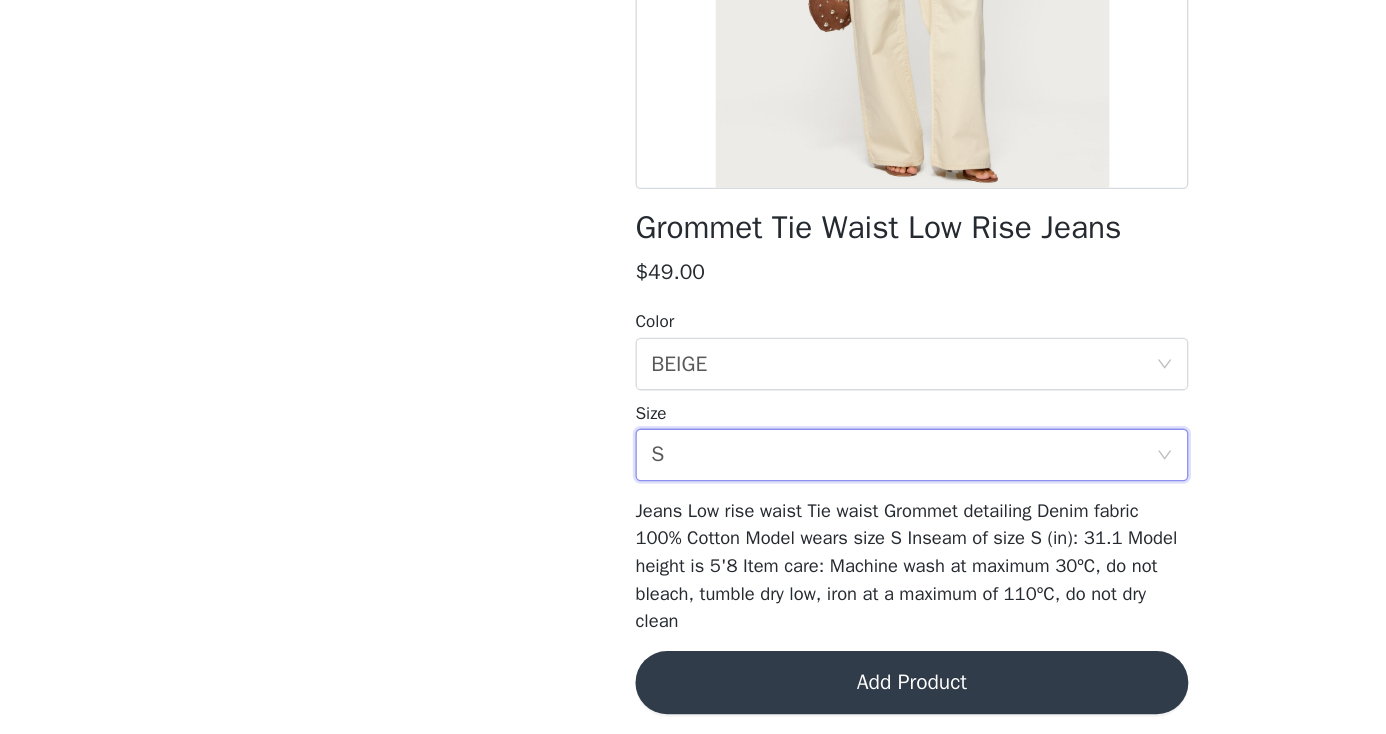 scroll, scrollTop: 173, scrollLeft: 0, axis: vertical 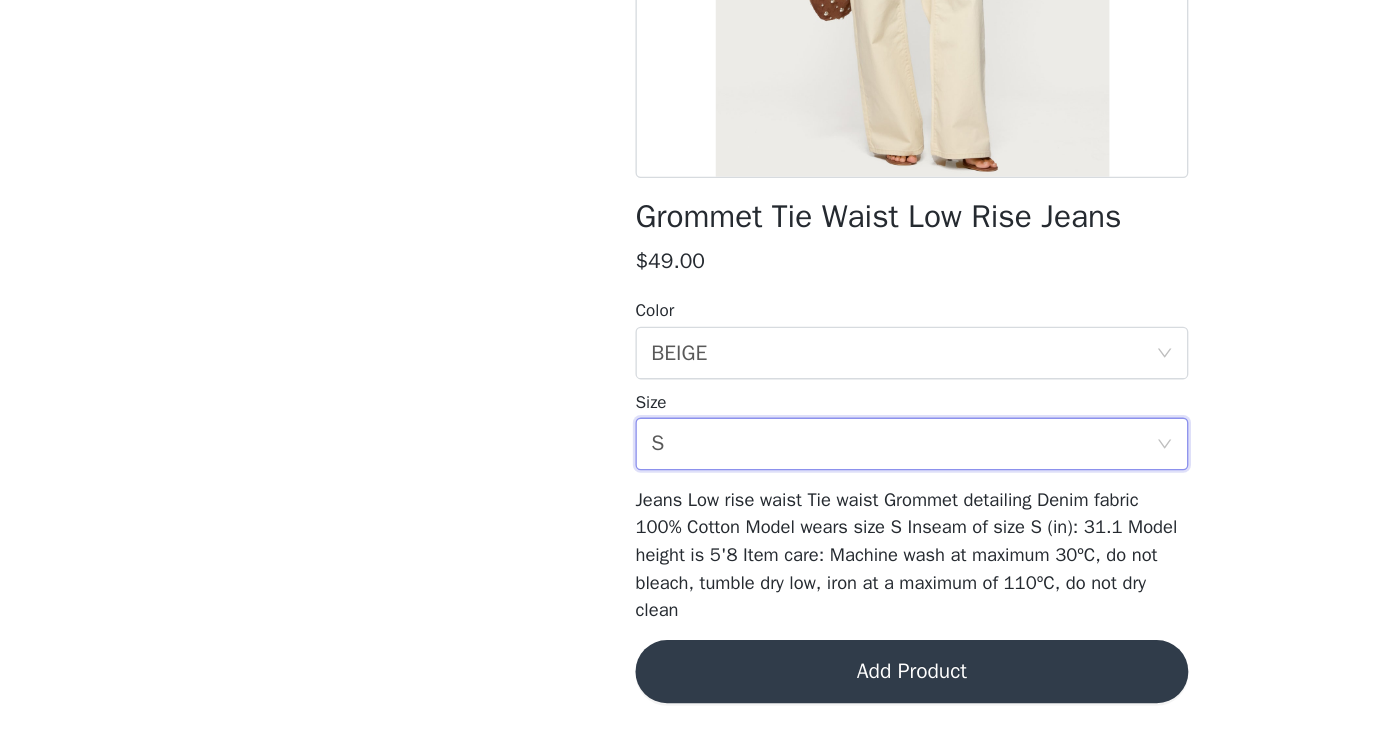 click on "Add Product" at bounding box center (693, 687) 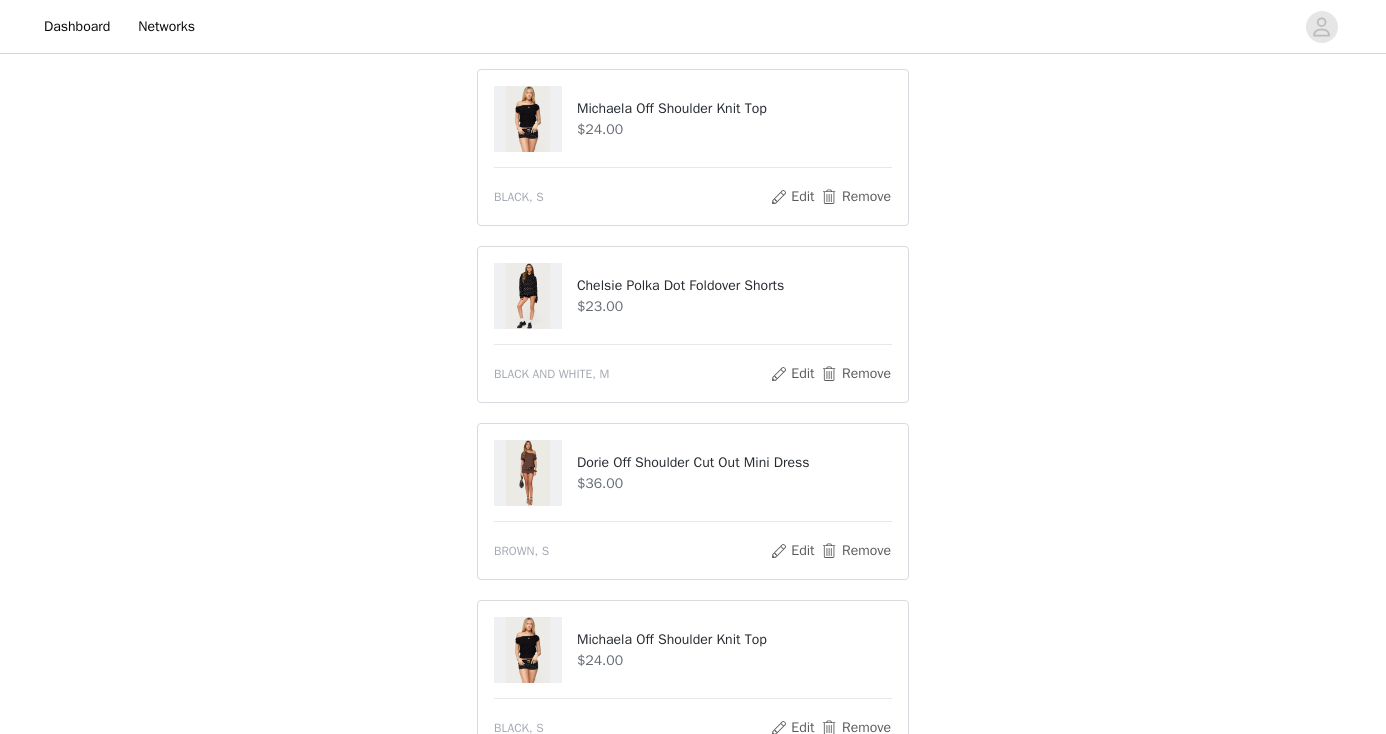 scroll, scrollTop: 883, scrollLeft: 0, axis: vertical 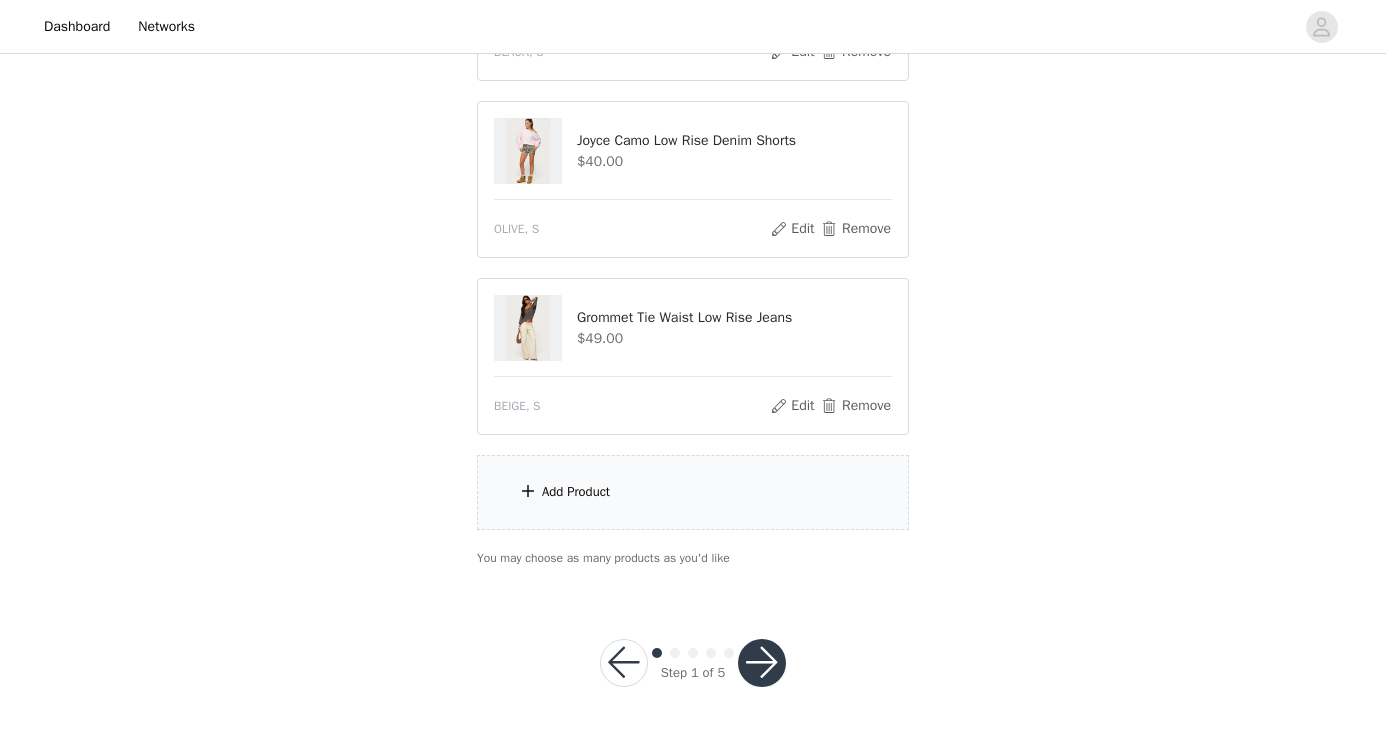 click on "Add Product" at bounding box center [693, 492] 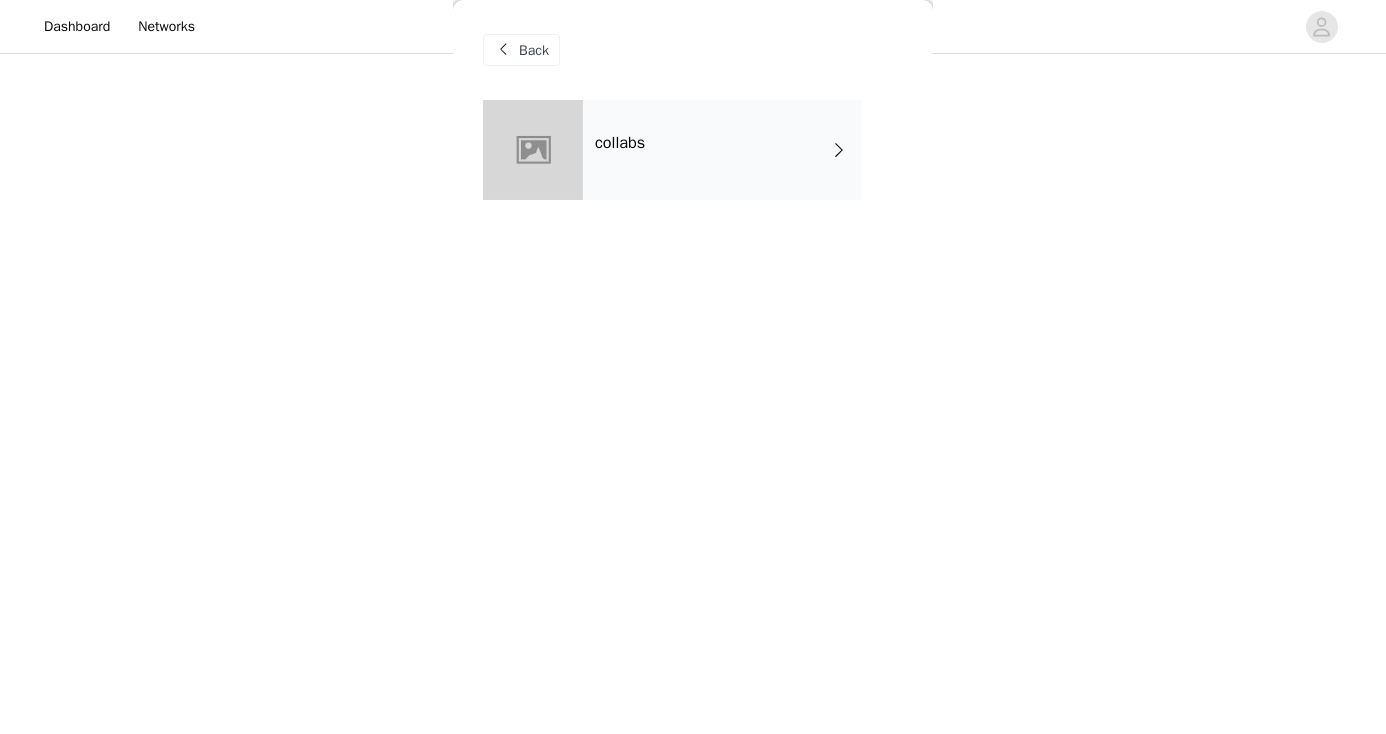 click on "collabs" at bounding box center [722, 150] 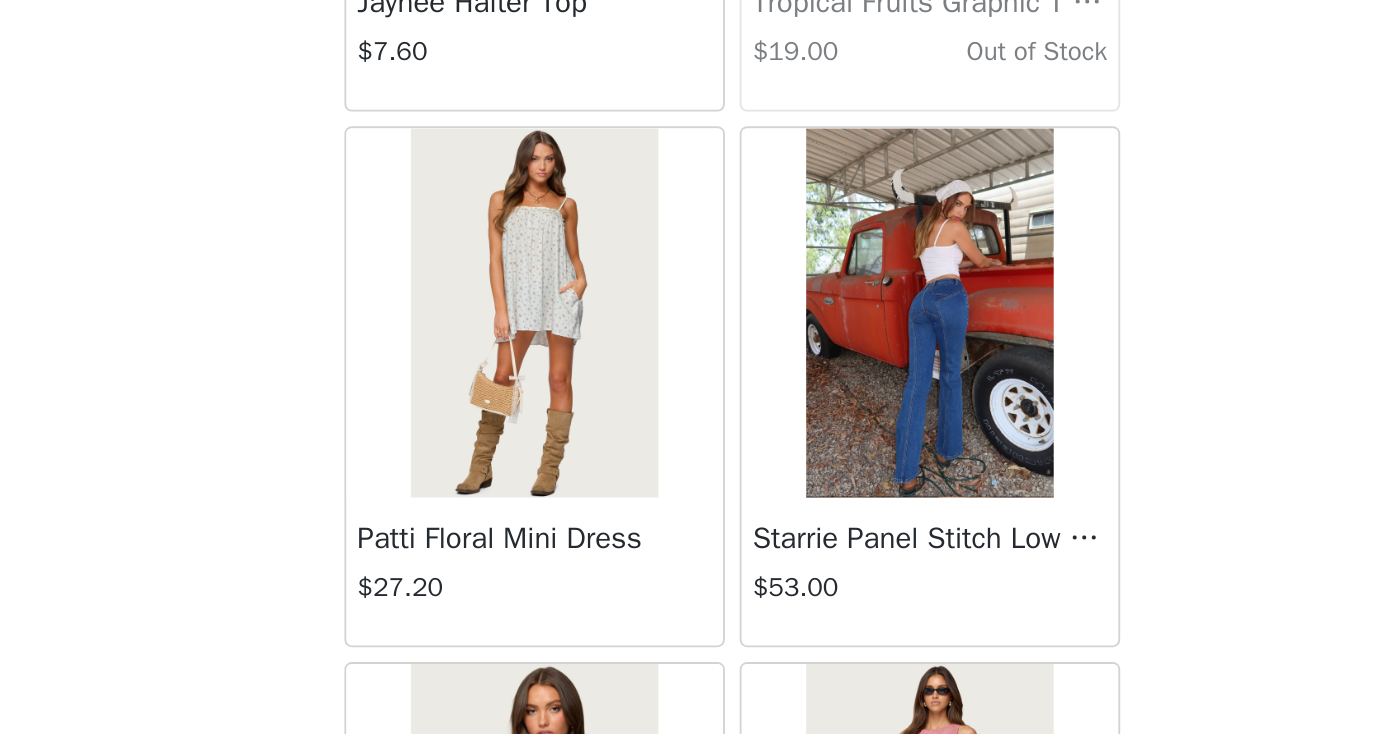 scroll, scrollTop: 847, scrollLeft: 0, axis: vertical 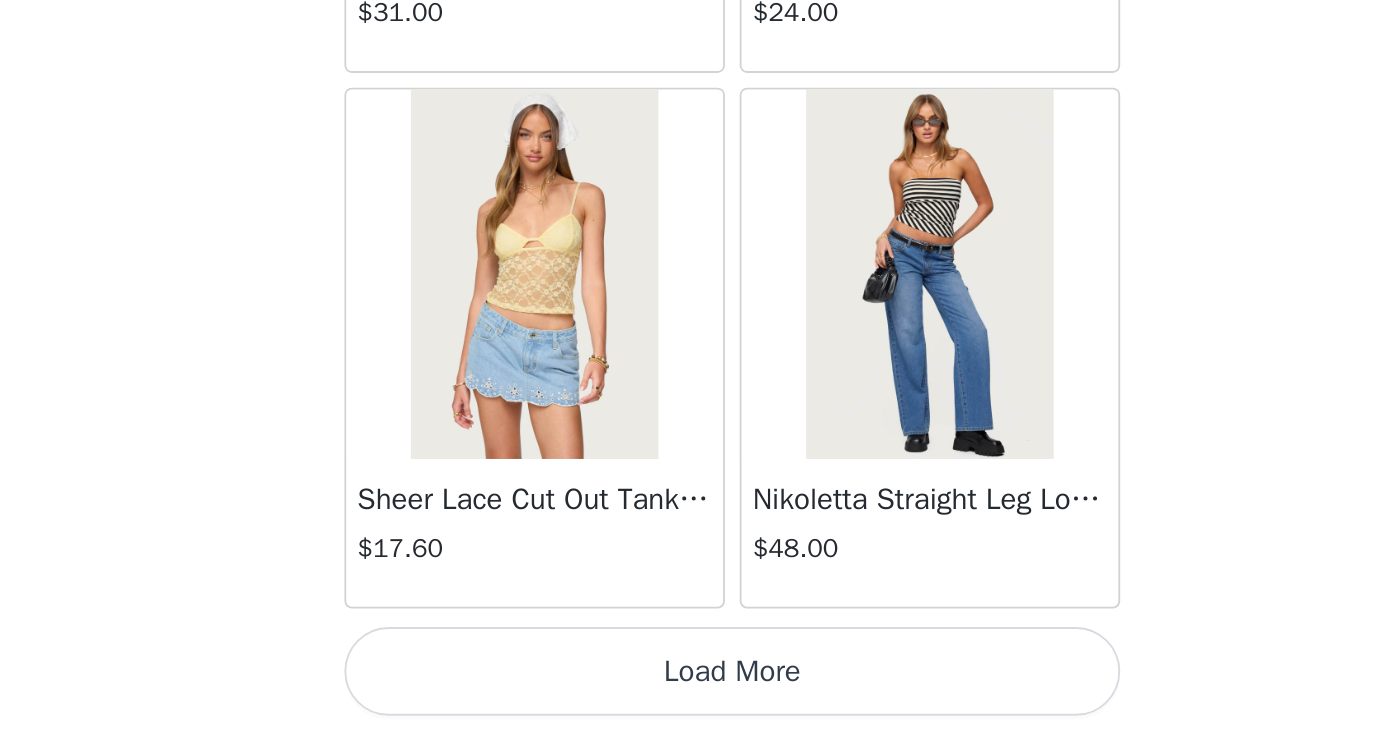 click on "Load More" at bounding box center (693, 700) 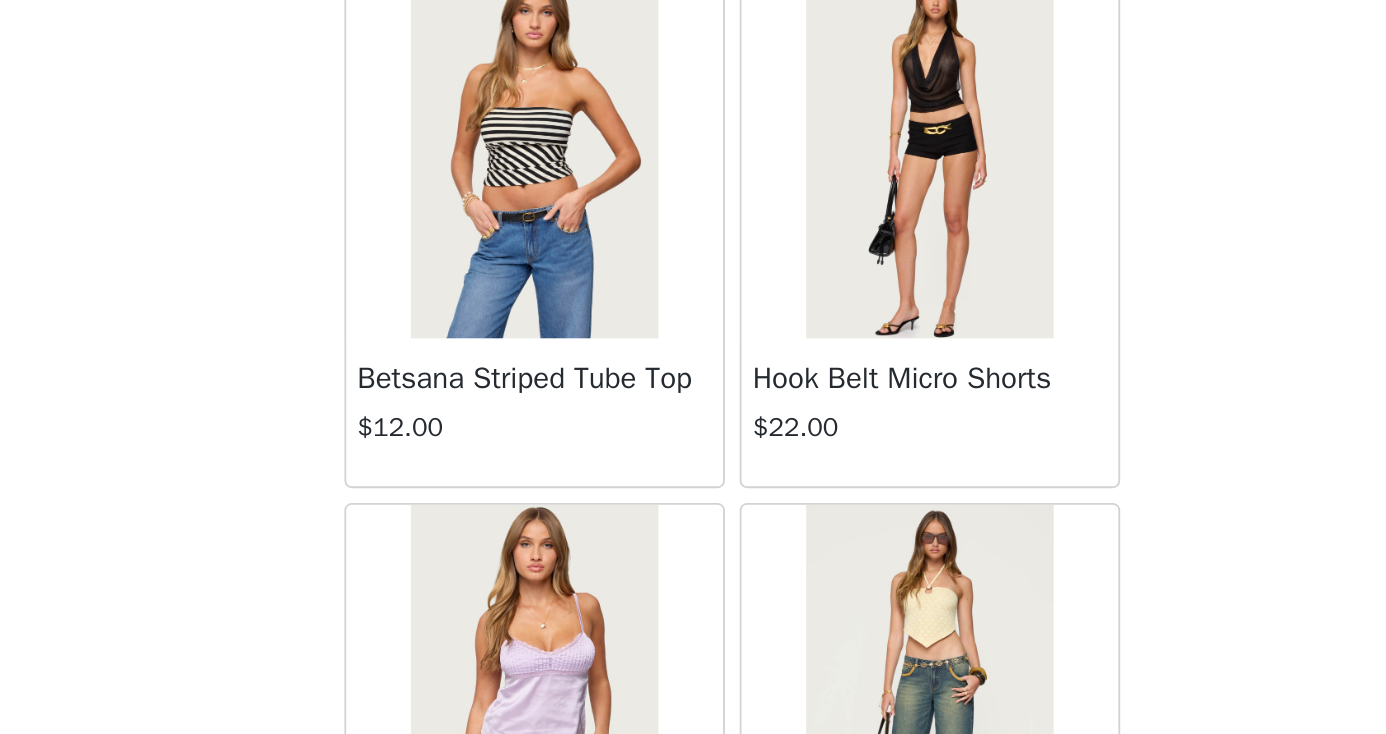 scroll, scrollTop: 4420, scrollLeft: 0, axis: vertical 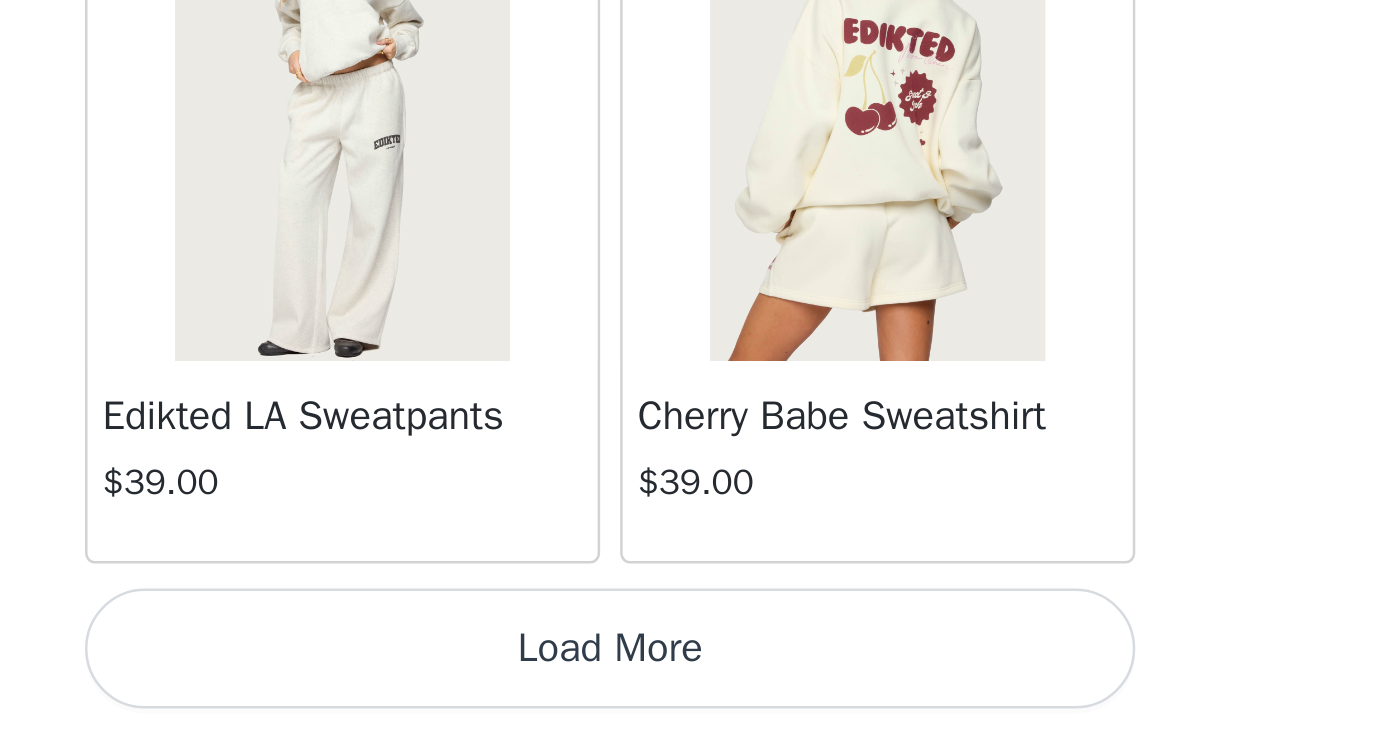 click on "Load More" at bounding box center (693, 700) 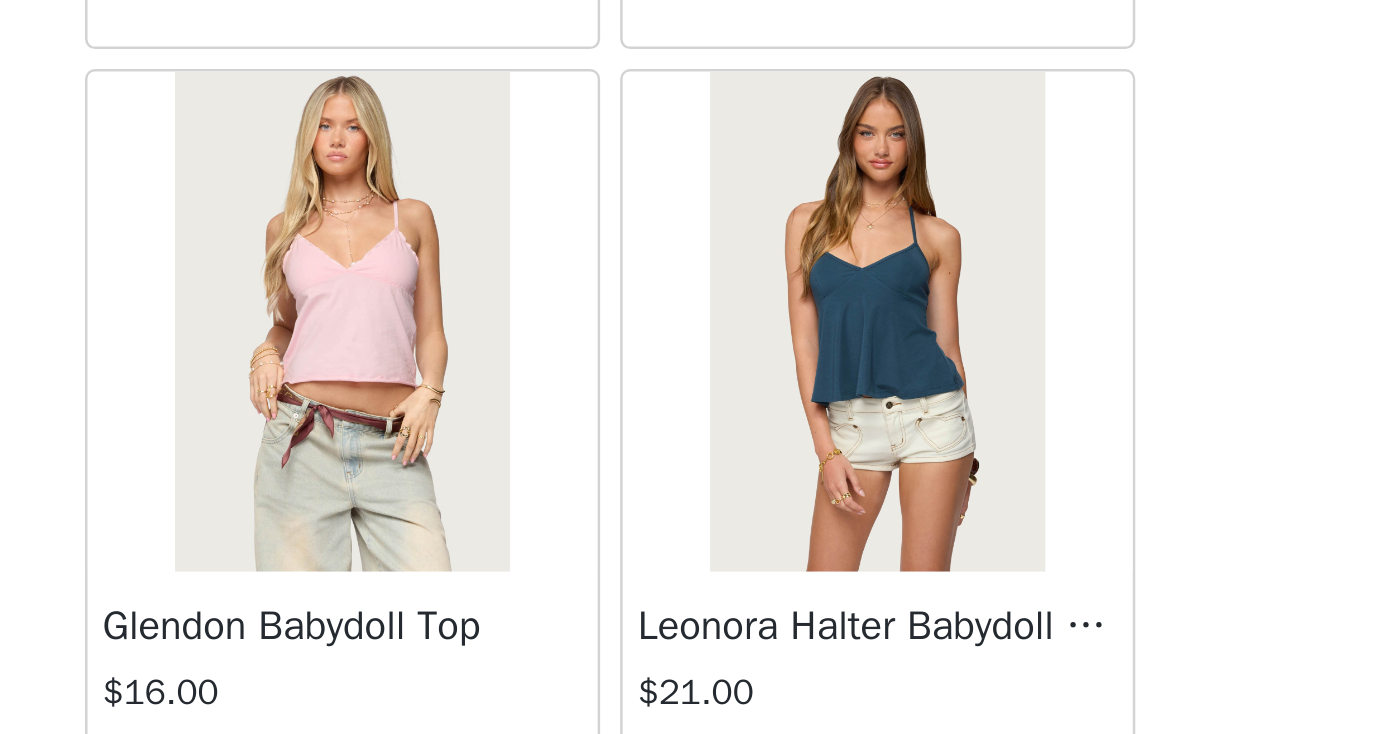 scroll, scrollTop: 6317, scrollLeft: 0, axis: vertical 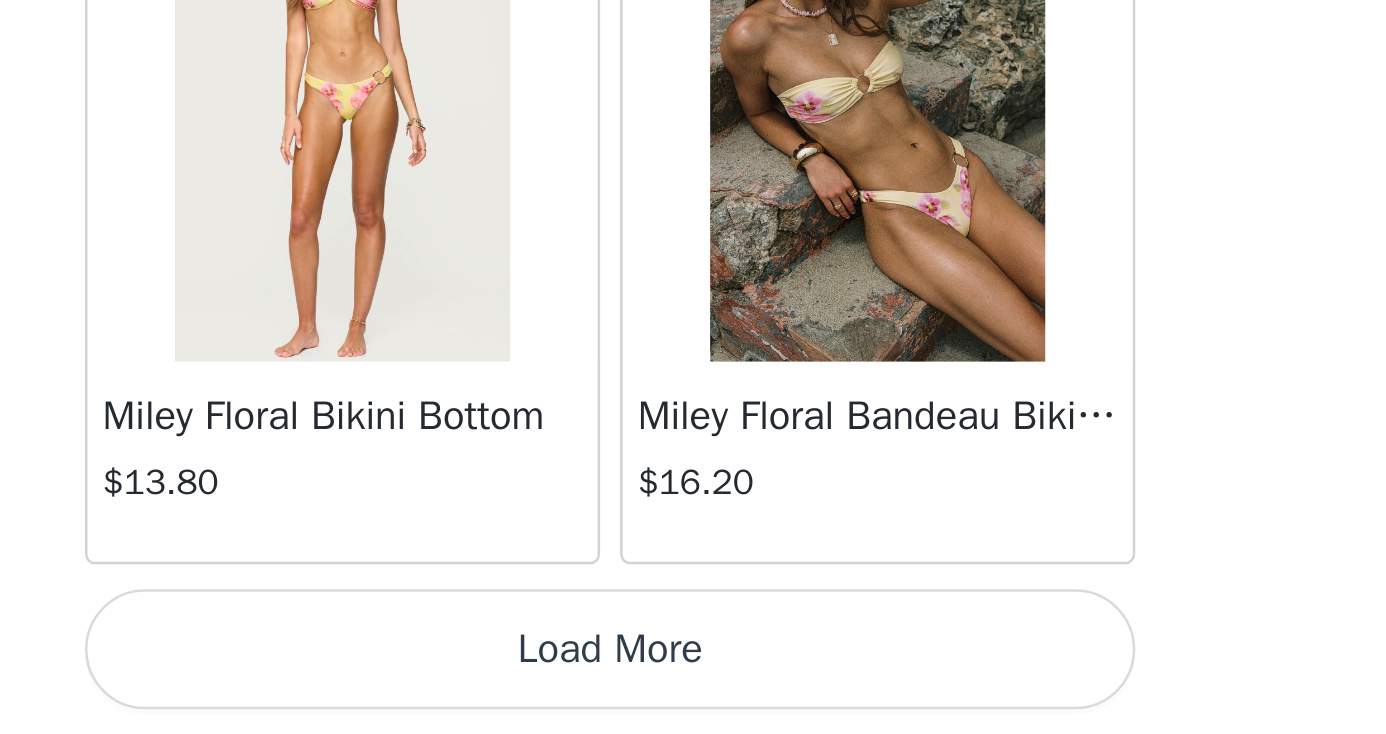 click on "Load More" at bounding box center [693, 700] 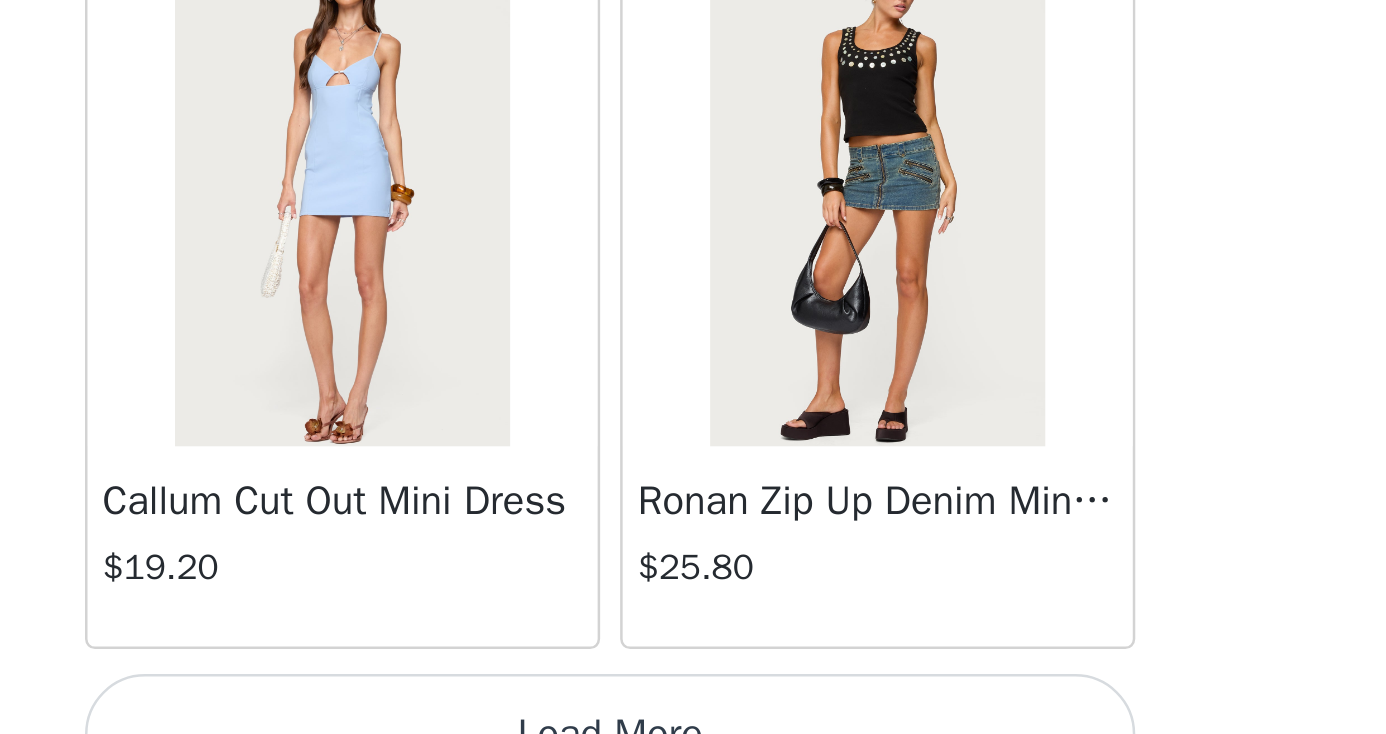 scroll, scrollTop: 10991, scrollLeft: 0, axis: vertical 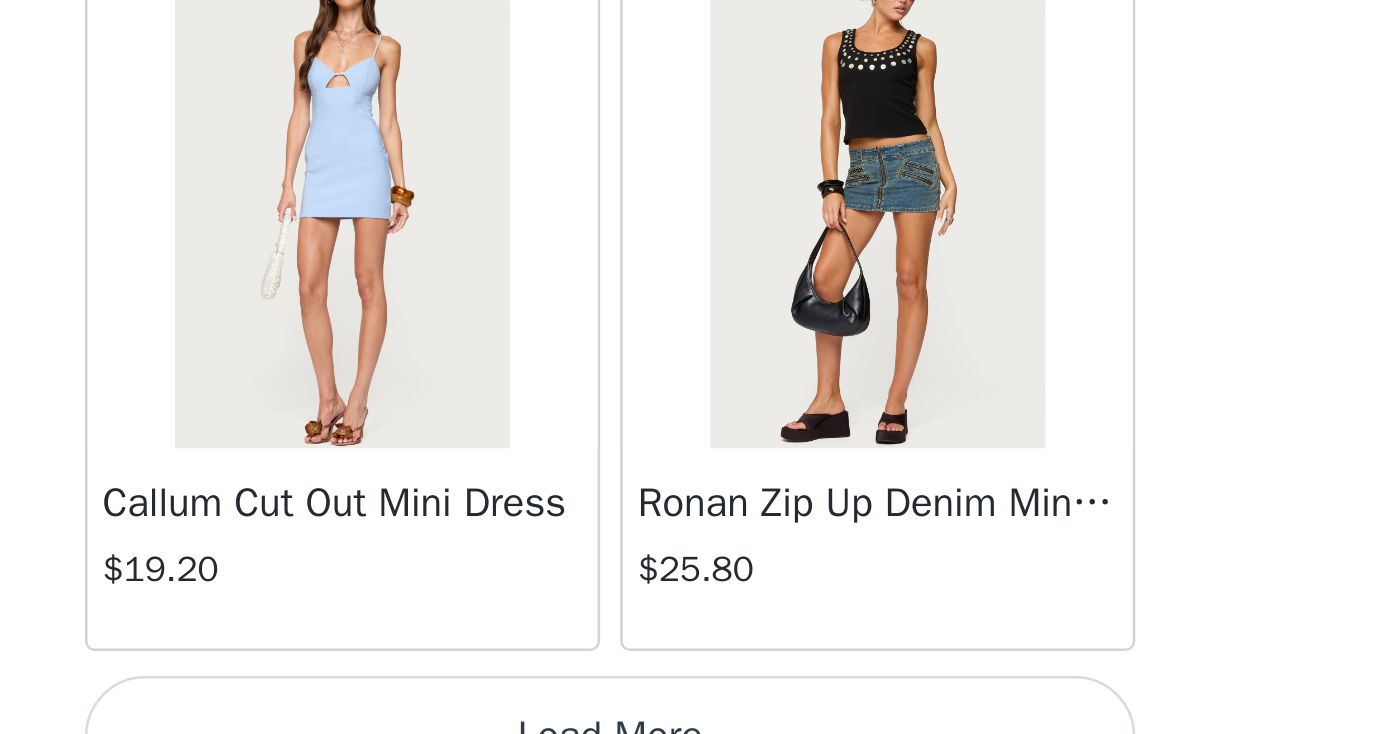 click on "Load More" at bounding box center [693, 735] 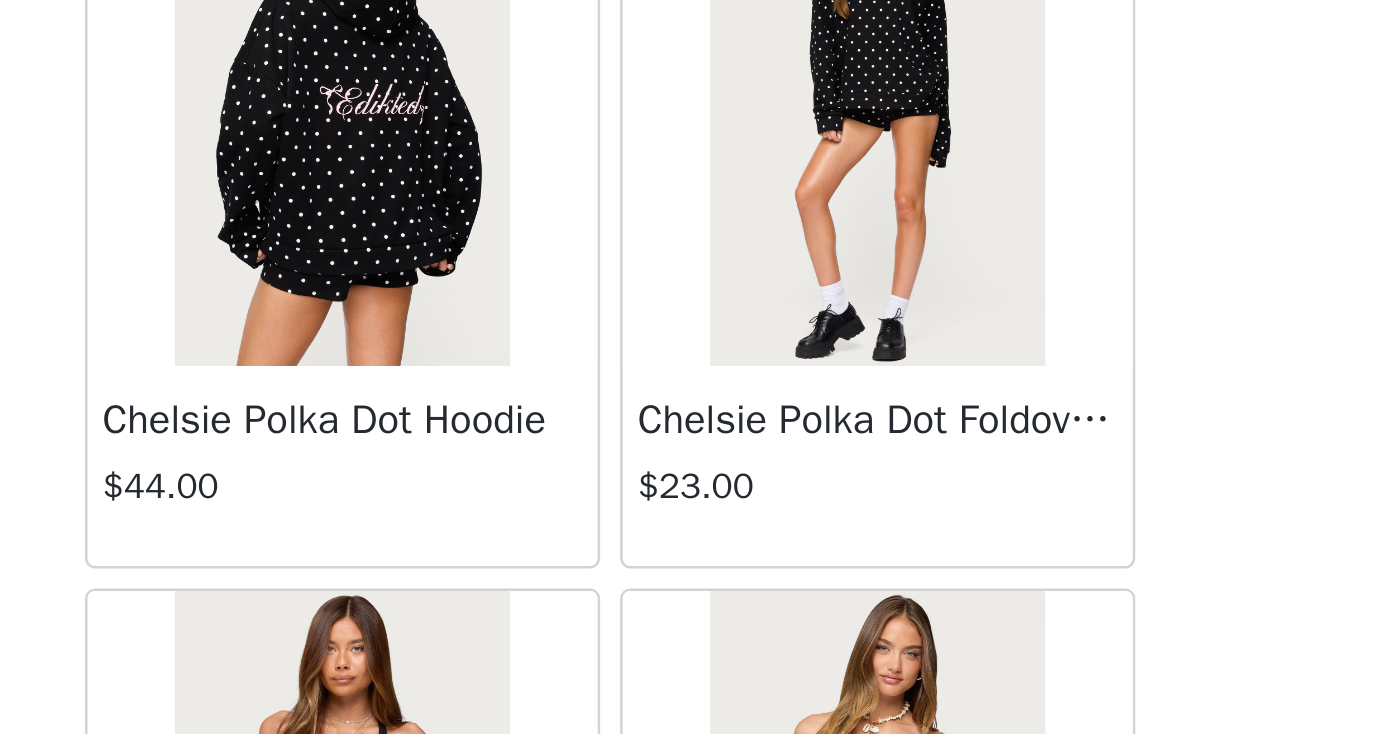scroll, scrollTop: 13339, scrollLeft: 0, axis: vertical 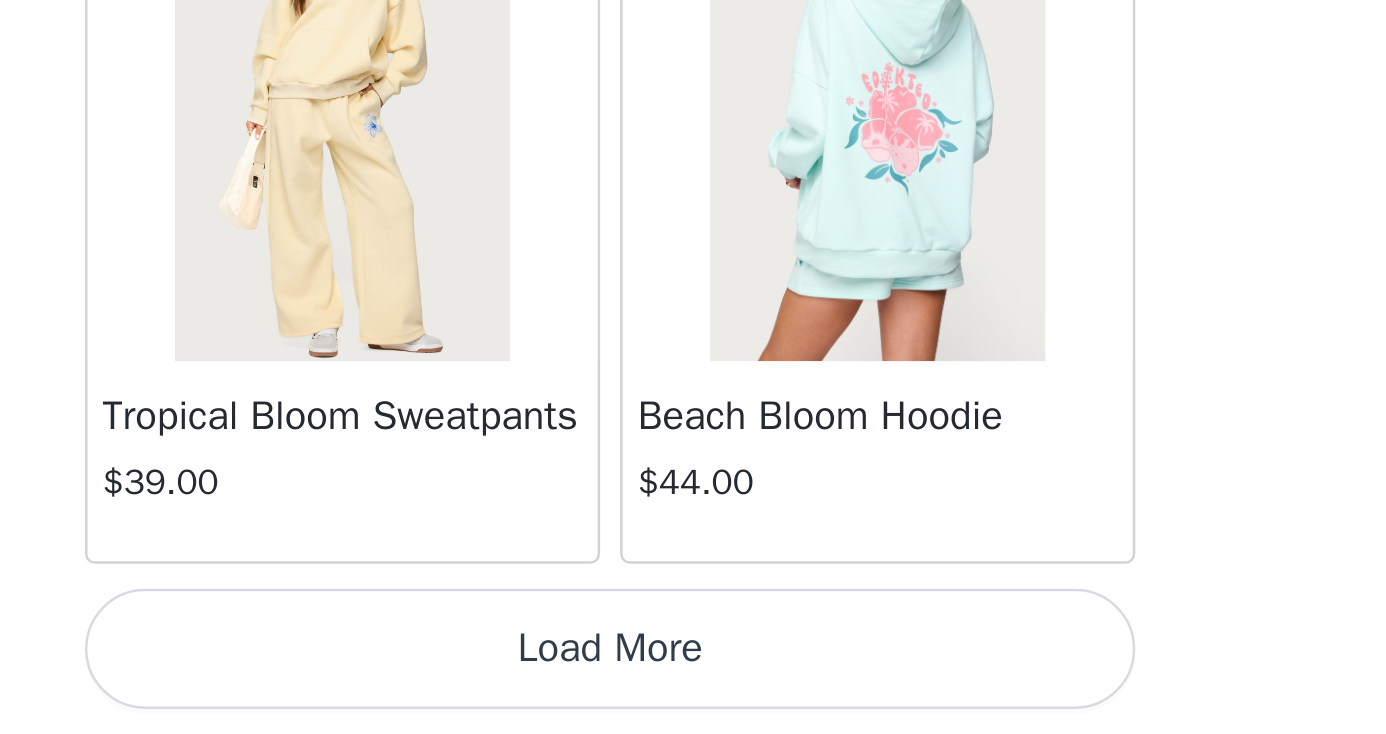 click on "Load More" at bounding box center (693, 700) 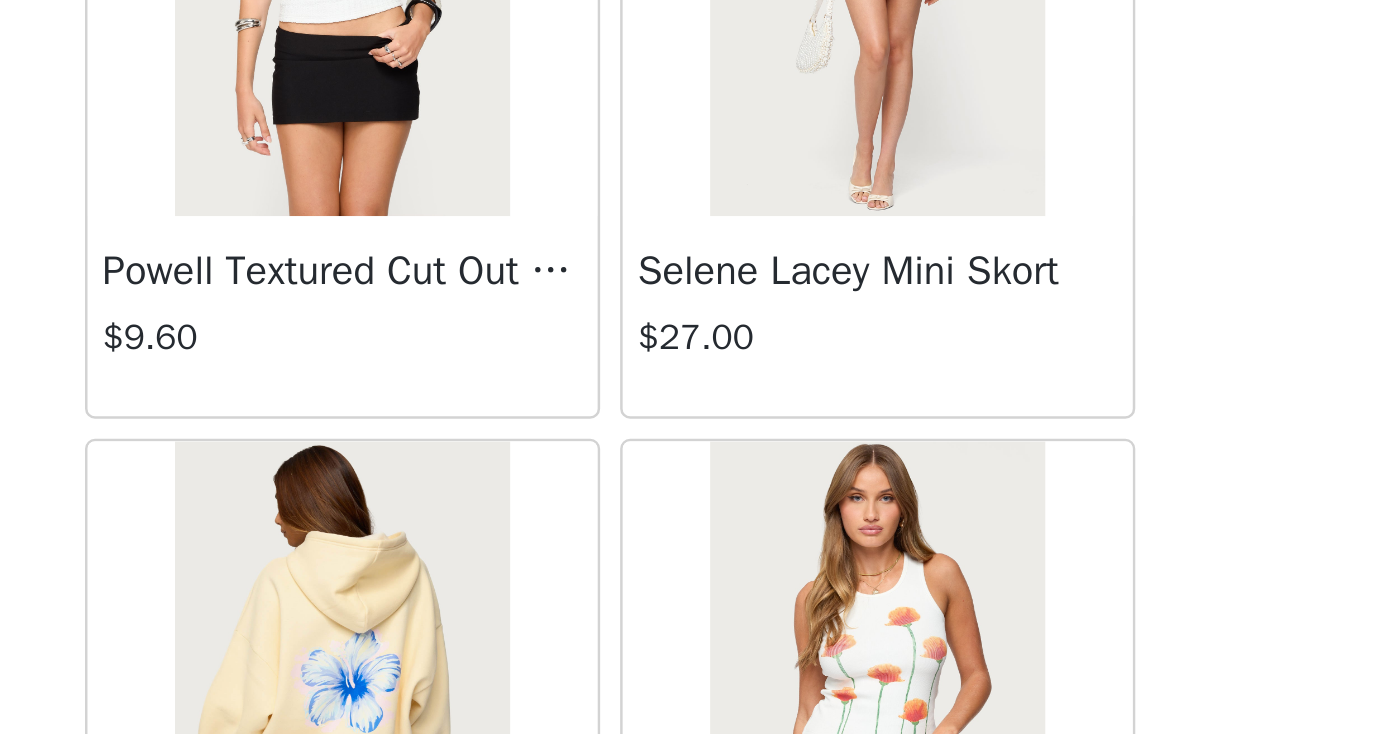 scroll, scrollTop: 15049, scrollLeft: 0, axis: vertical 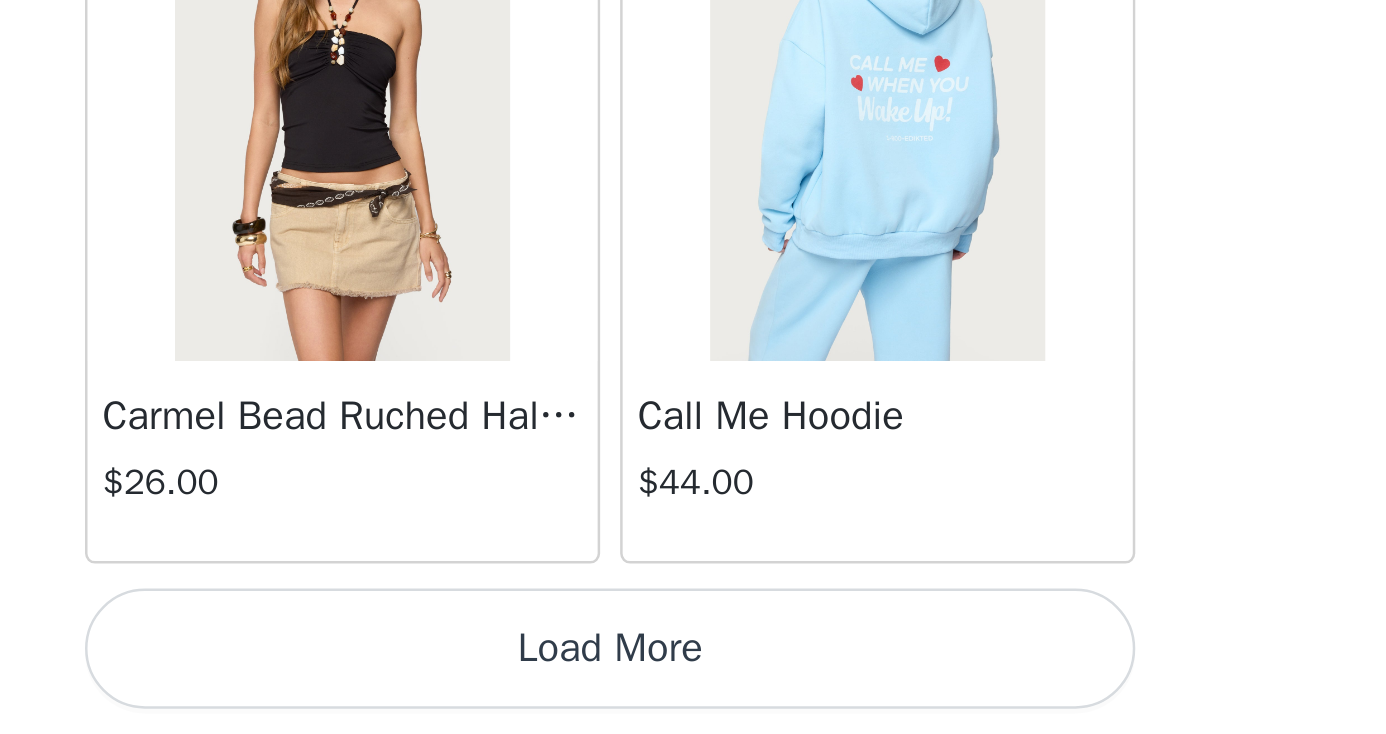 click on "Load More" at bounding box center [693, 700] 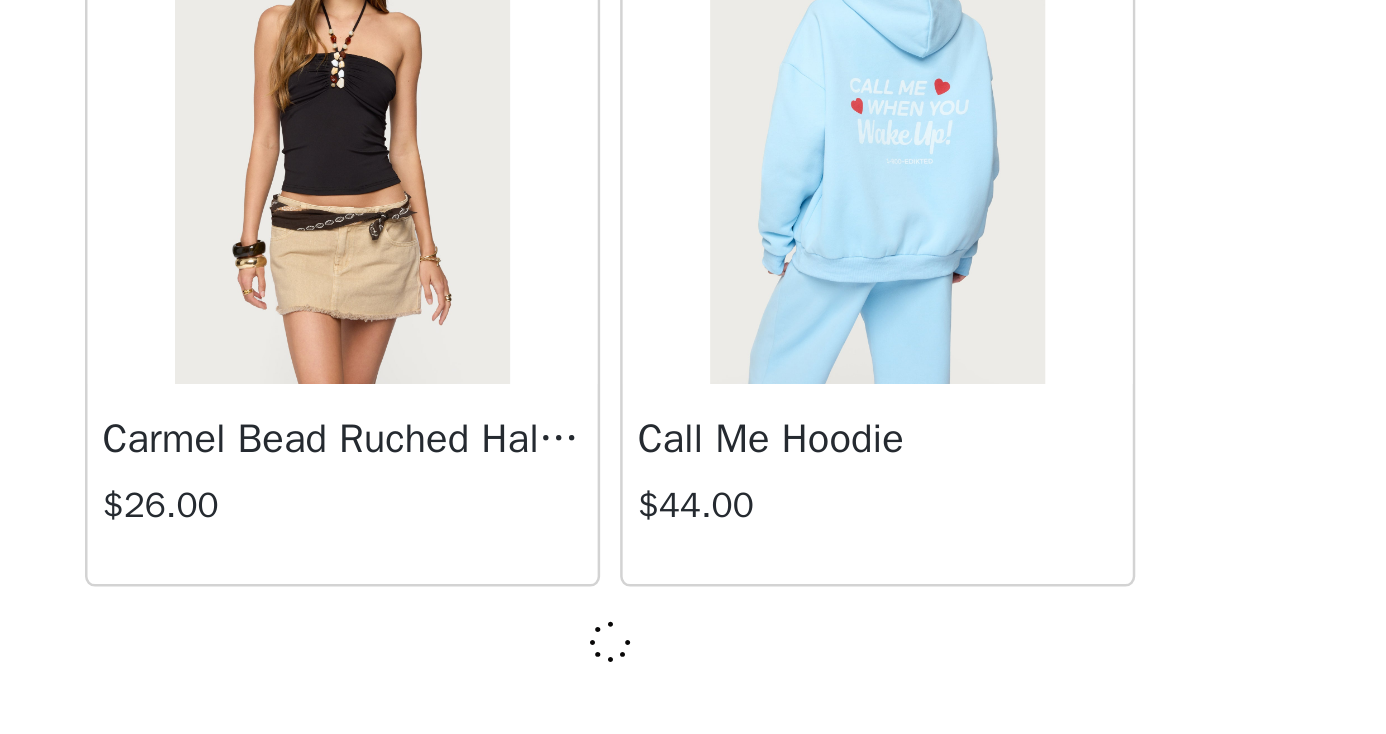 scroll, scrollTop: 16817, scrollLeft: 0, axis: vertical 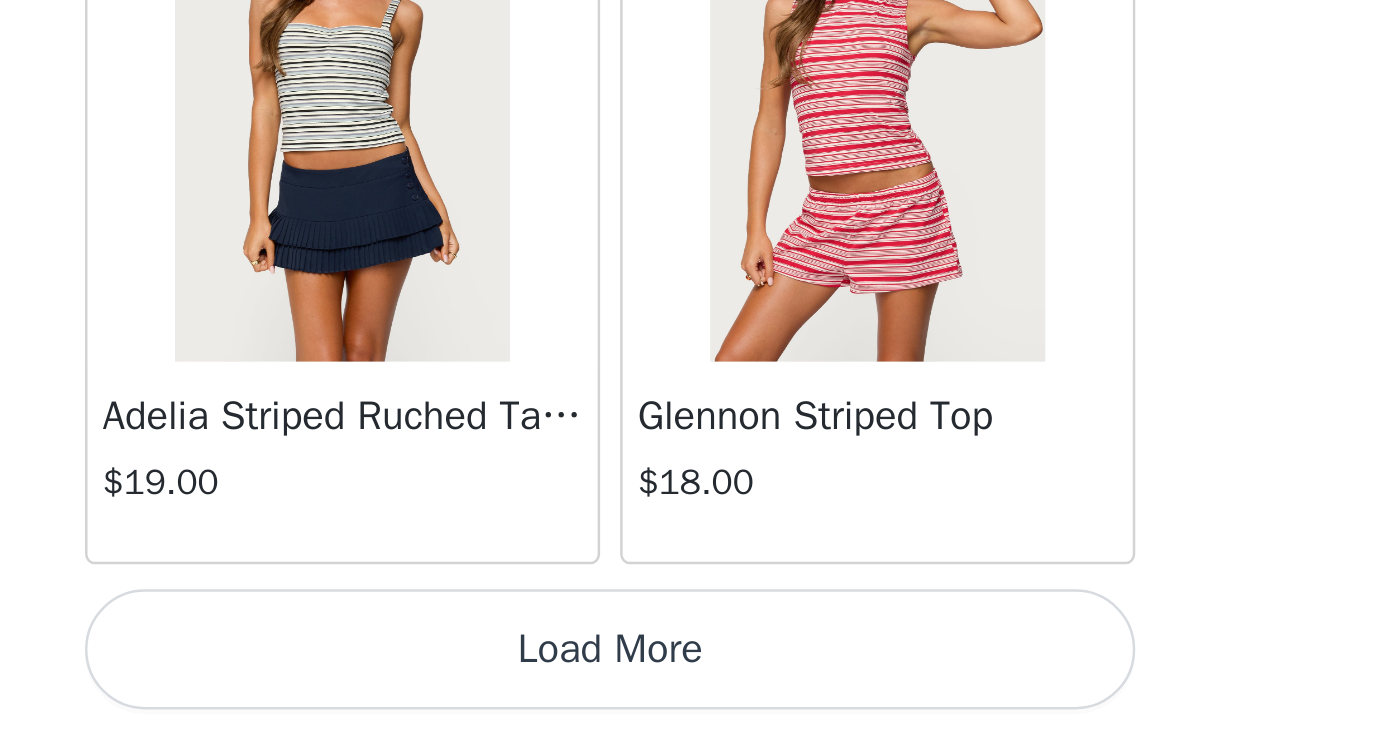 click on "Load More" at bounding box center [693, 700] 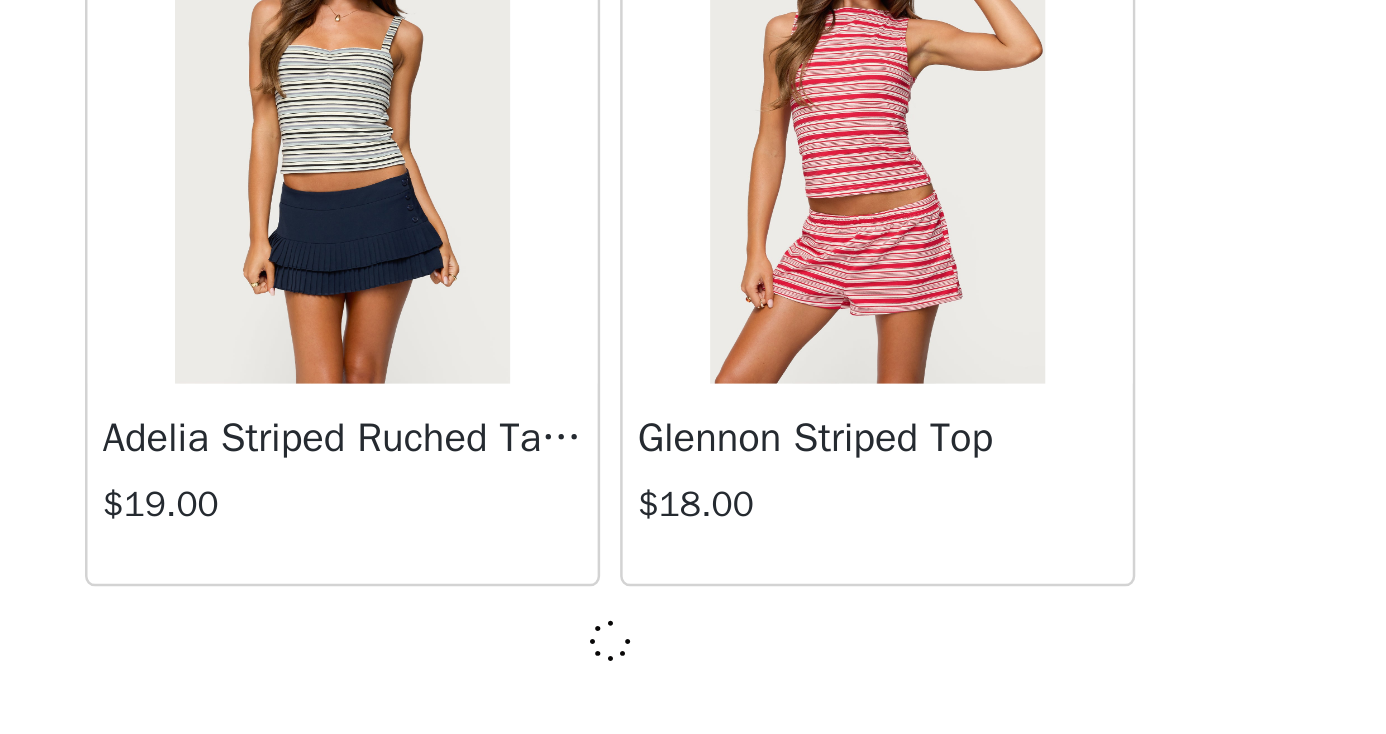 scroll, scrollTop: 19717, scrollLeft: 0, axis: vertical 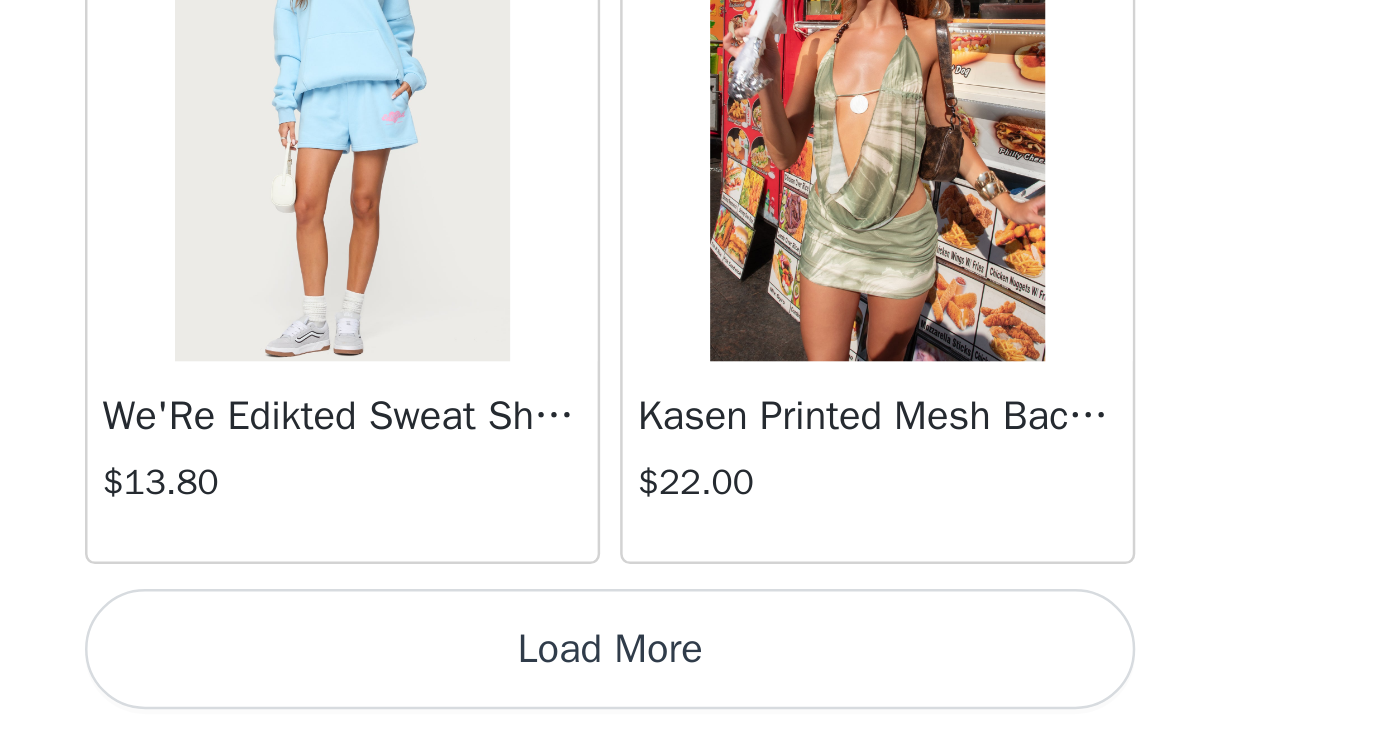 click on "Load More" at bounding box center [693, 700] 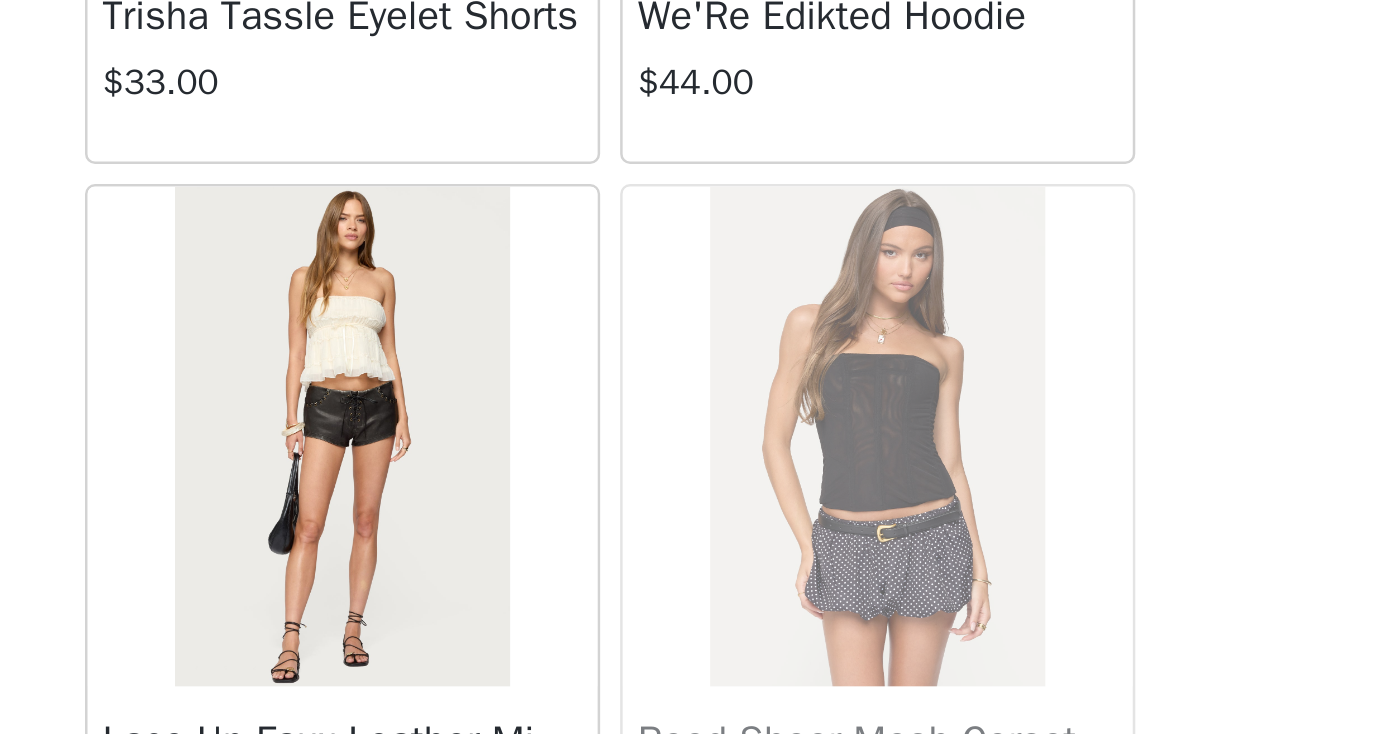 scroll, scrollTop: 24245, scrollLeft: 0, axis: vertical 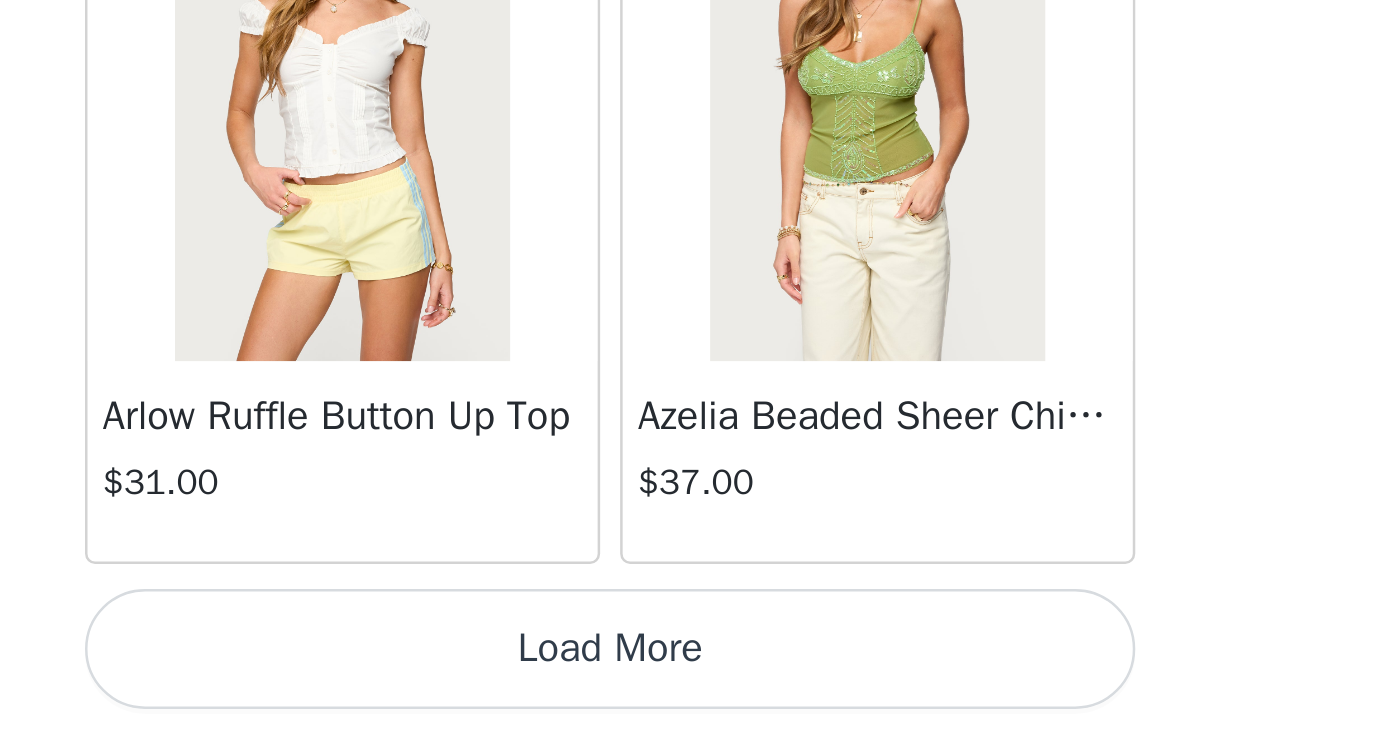 click on "Load More" at bounding box center (693, 700) 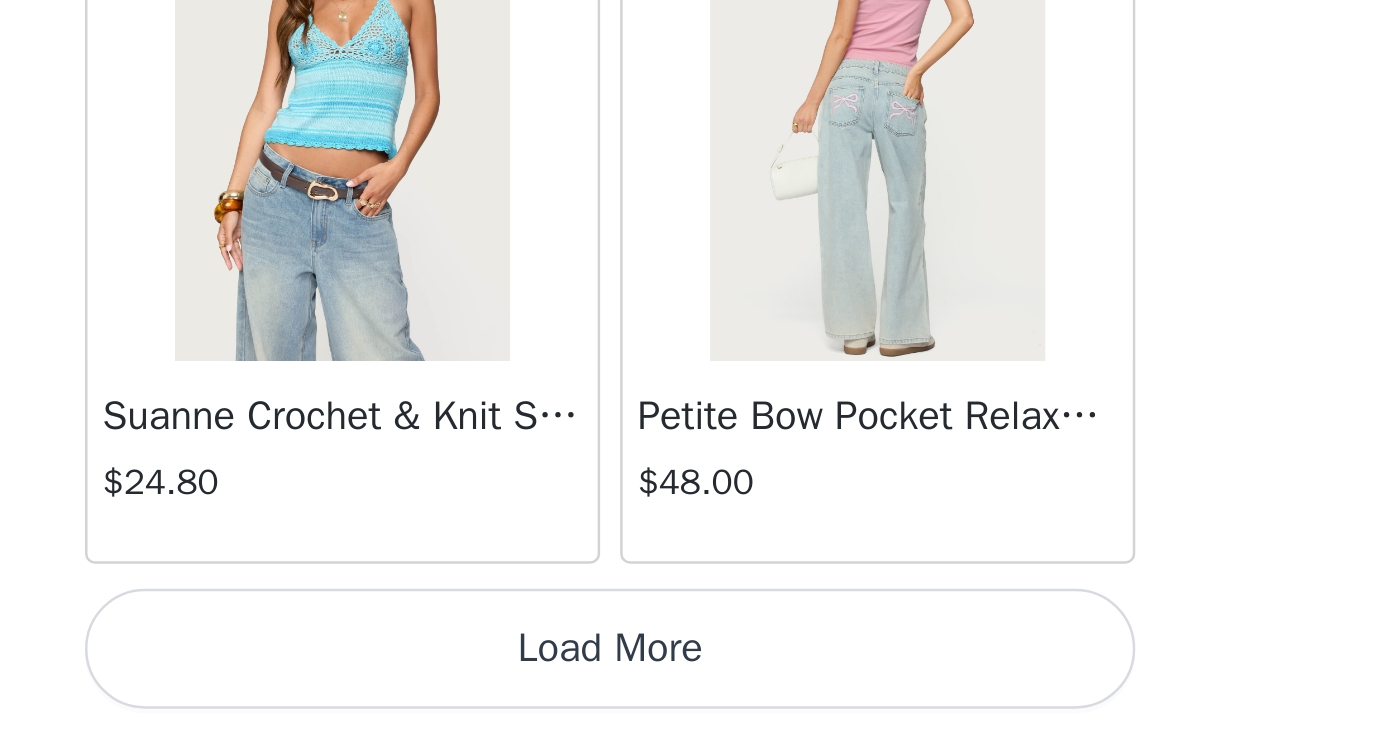 click on "Load More" at bounding box center [693, 700] 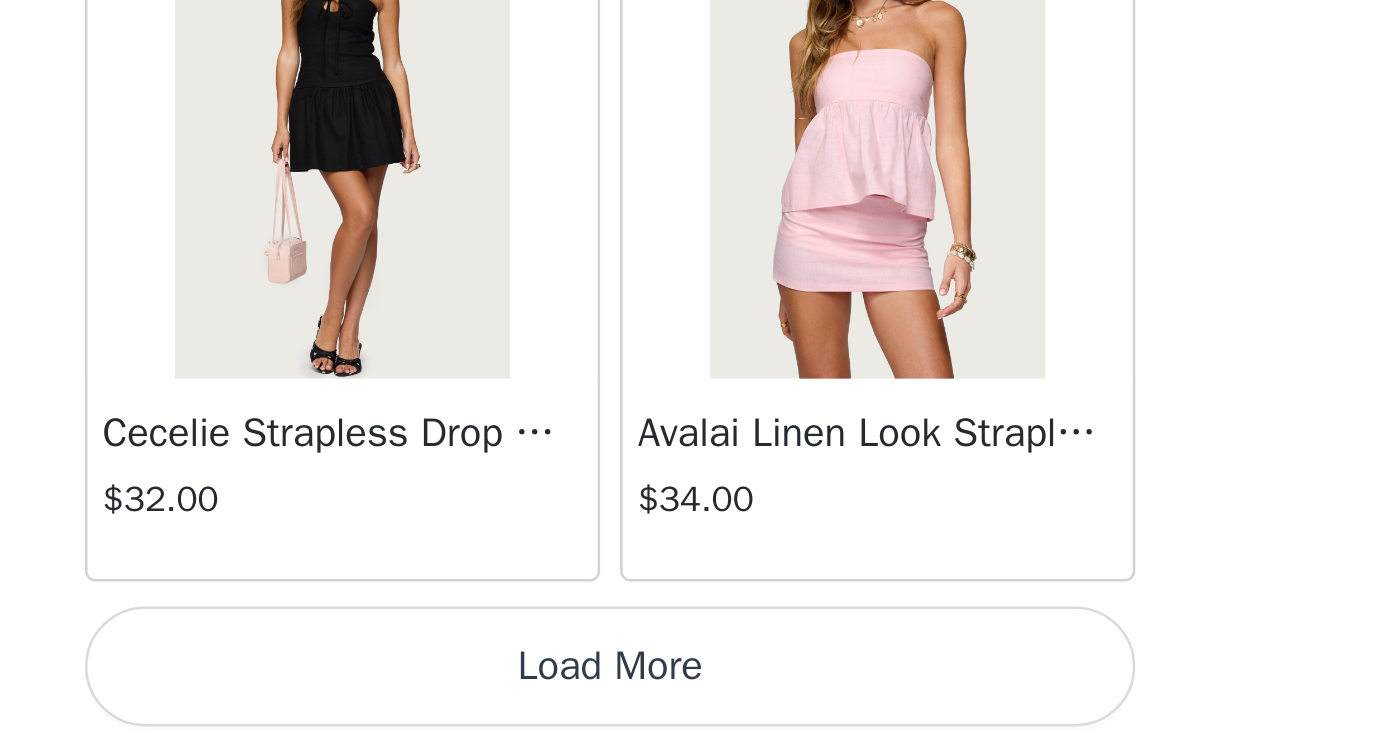 scroll, scrollTop: 31321, scrollLeft: 0, axis: vertical 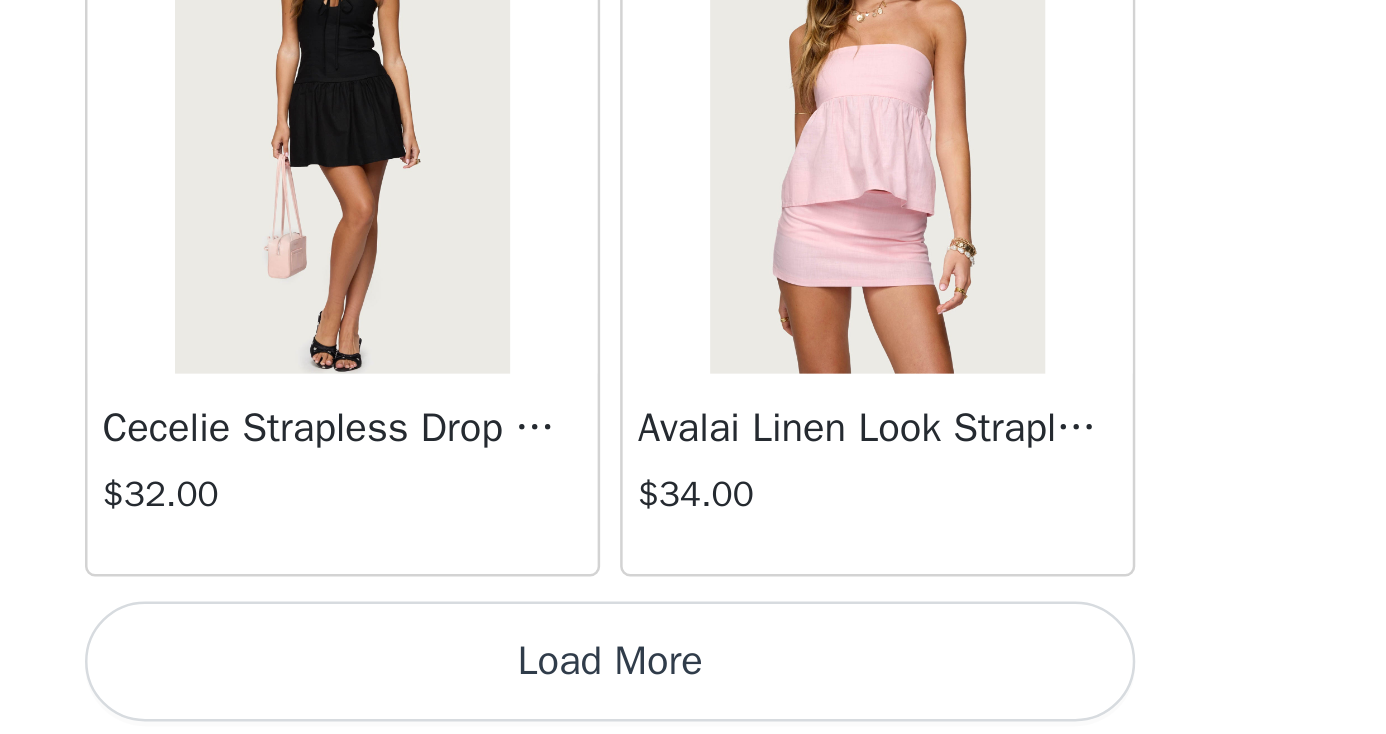 click on "Load More" at bounding box center [693, 705] 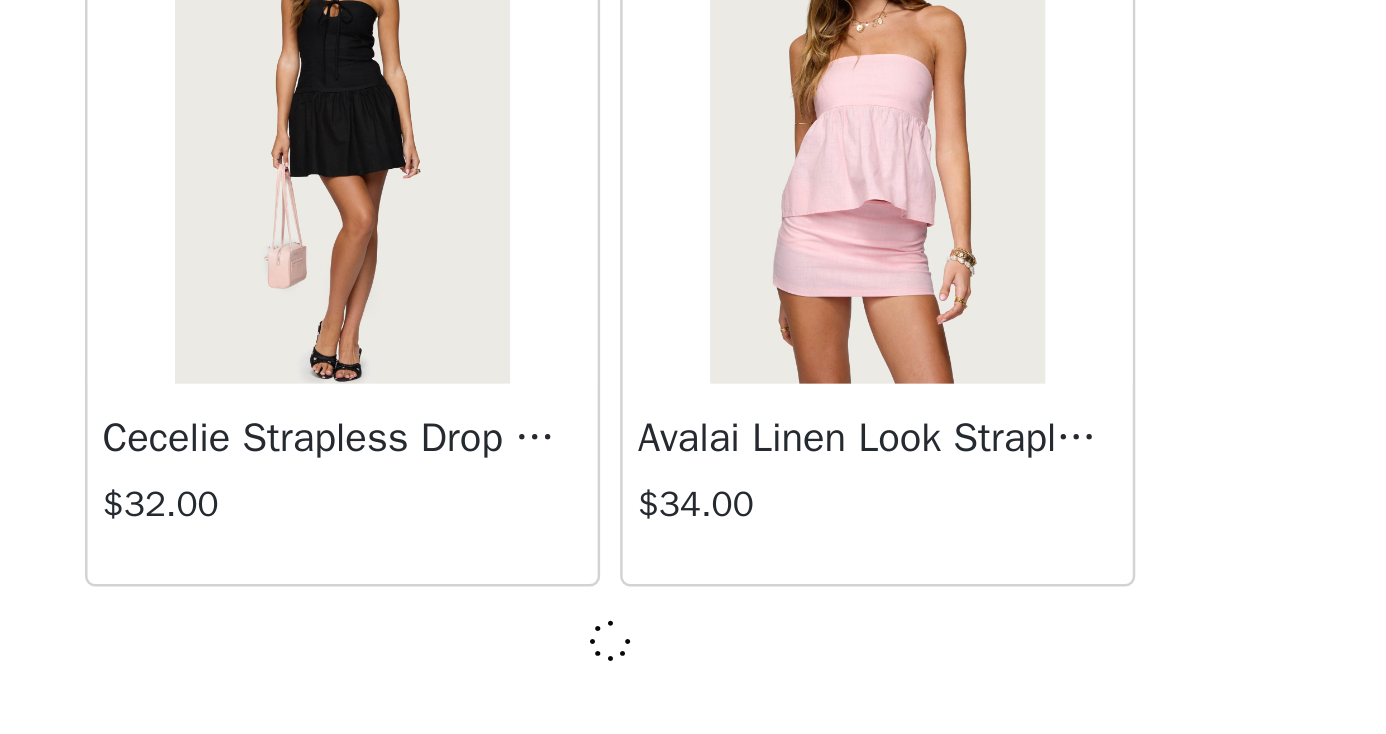 scroll, scrollTop: 31317, scrollLeft: 0, axis: vertical 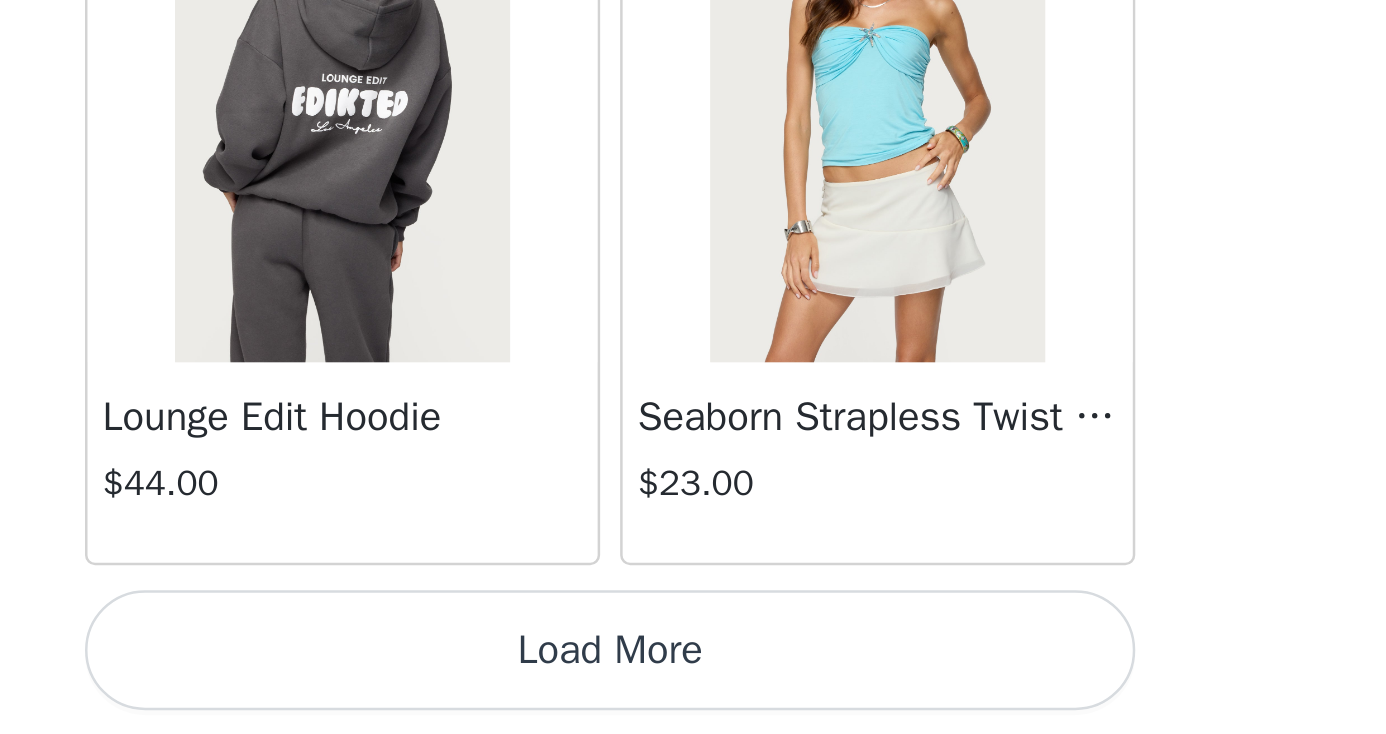 click on "Load More" at bounding box center (693, 700) 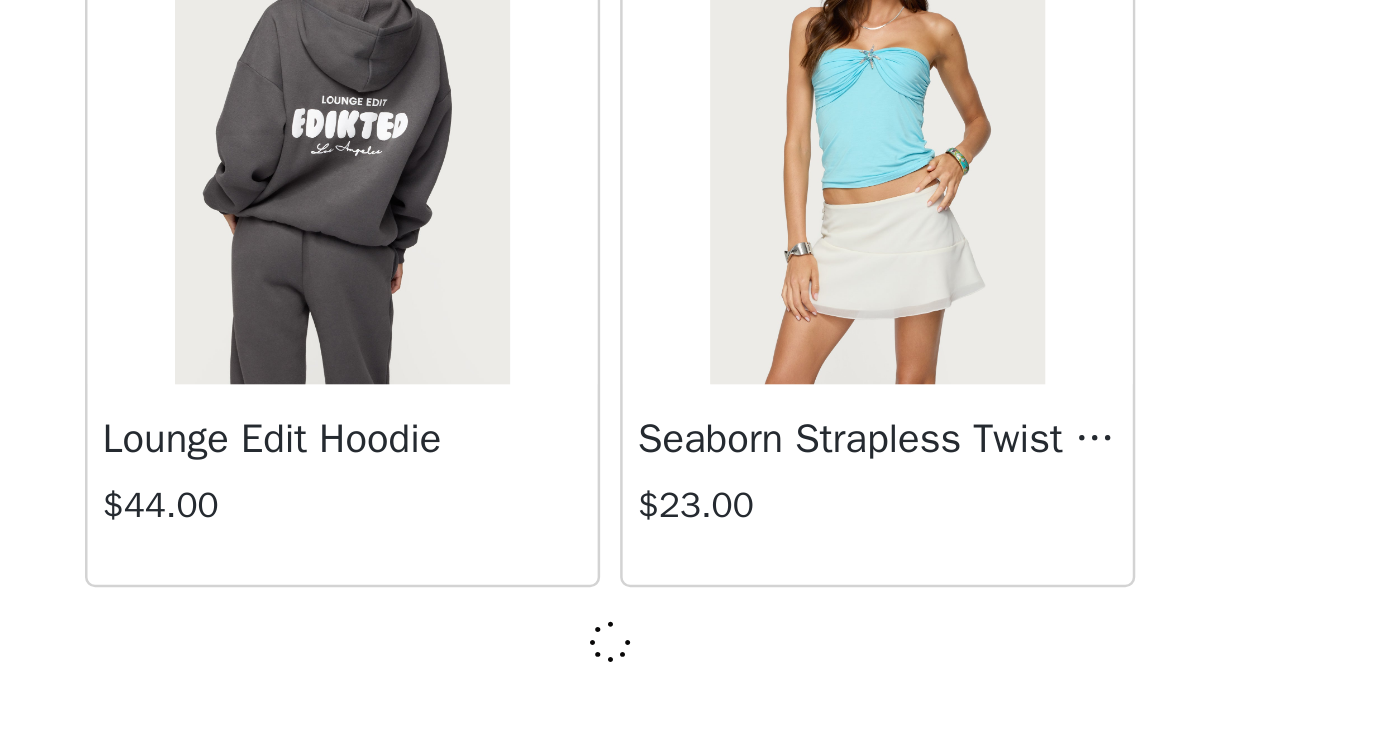 scroll, scrollTop: 34217, scrollLeft: 0, axis: vertical 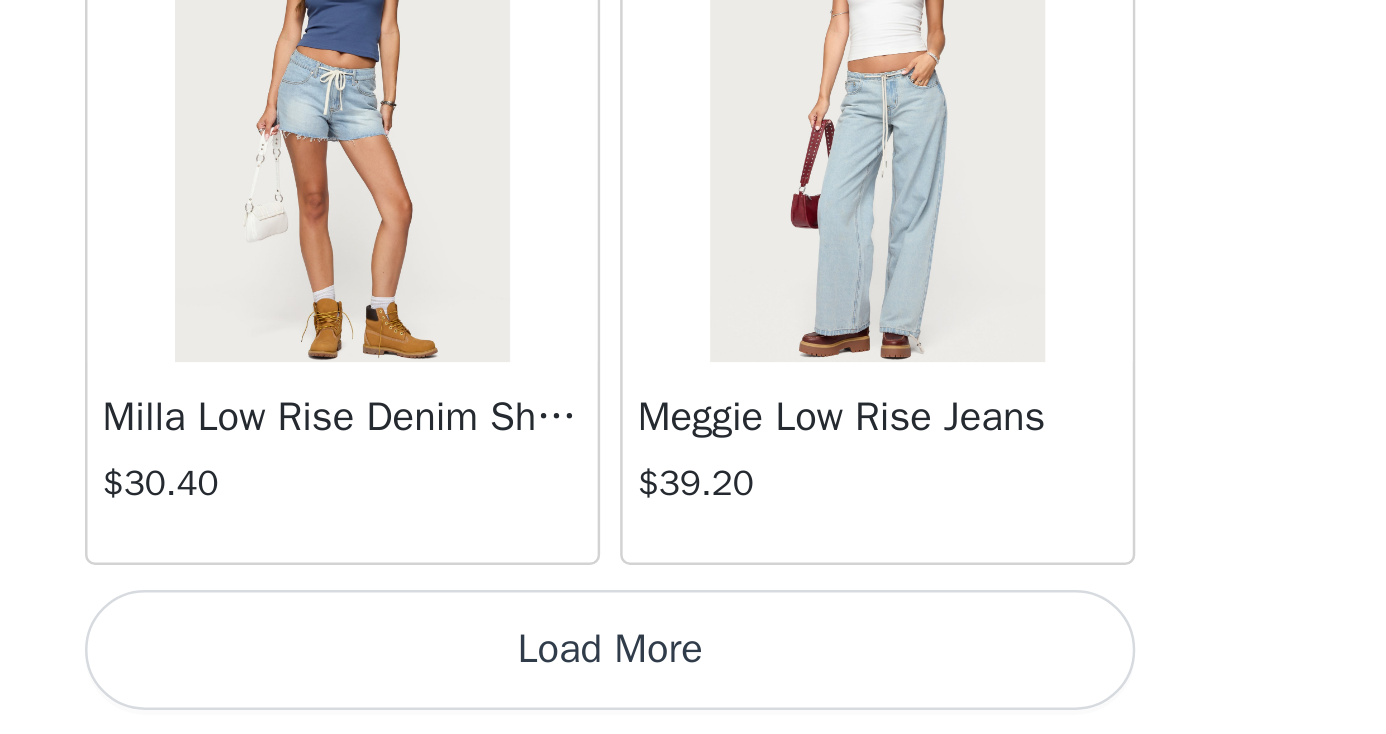 click on "Load More" at bounding box center (693, 700) 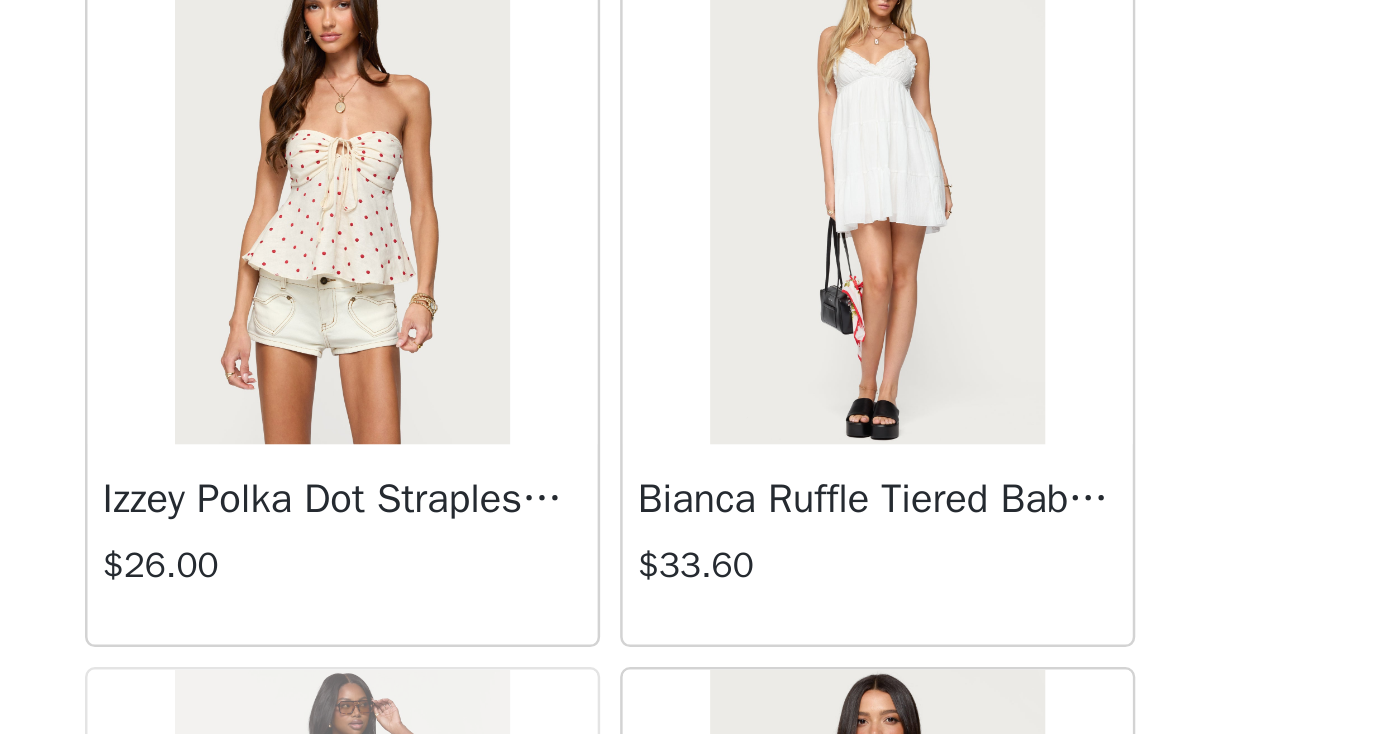 scroll, scrollTop: 37382, scrollLeft: 0, axis: vertical 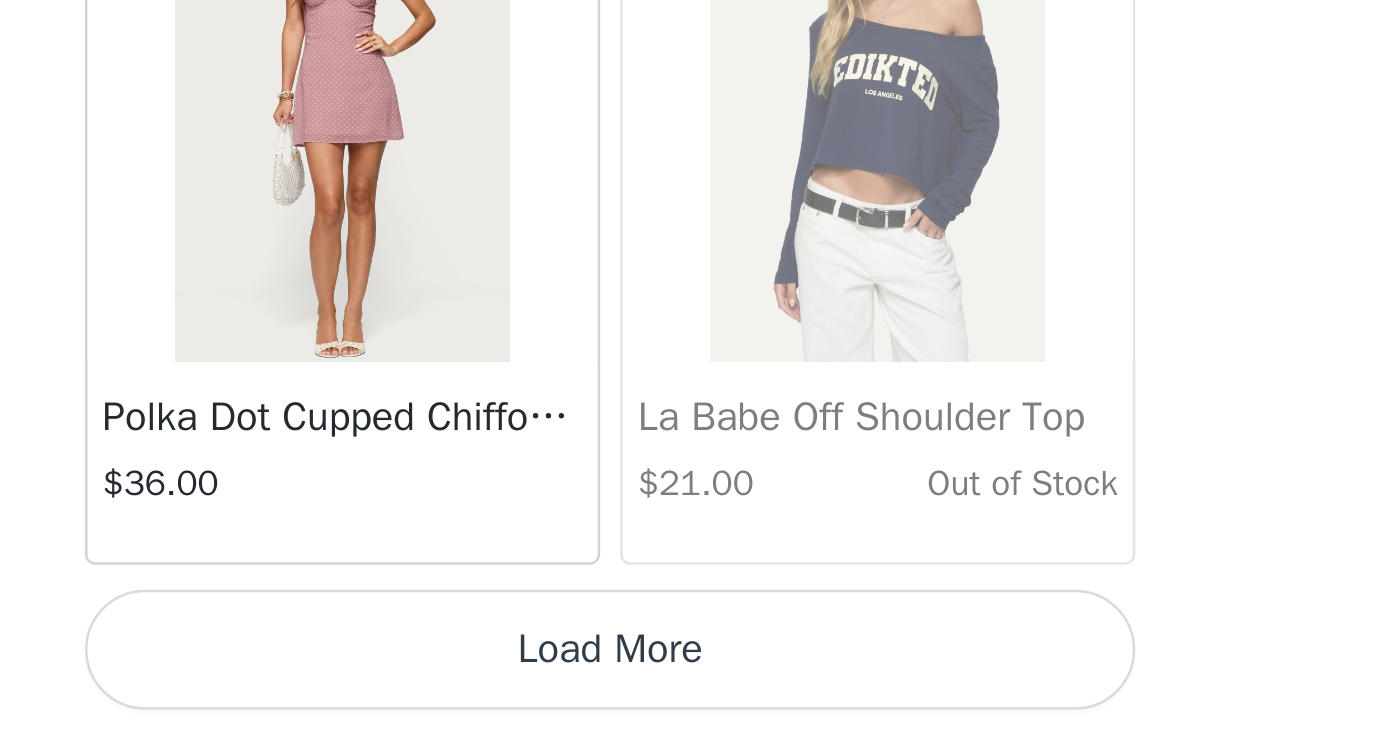 click on "Load More" at bounding box center (693, 700) 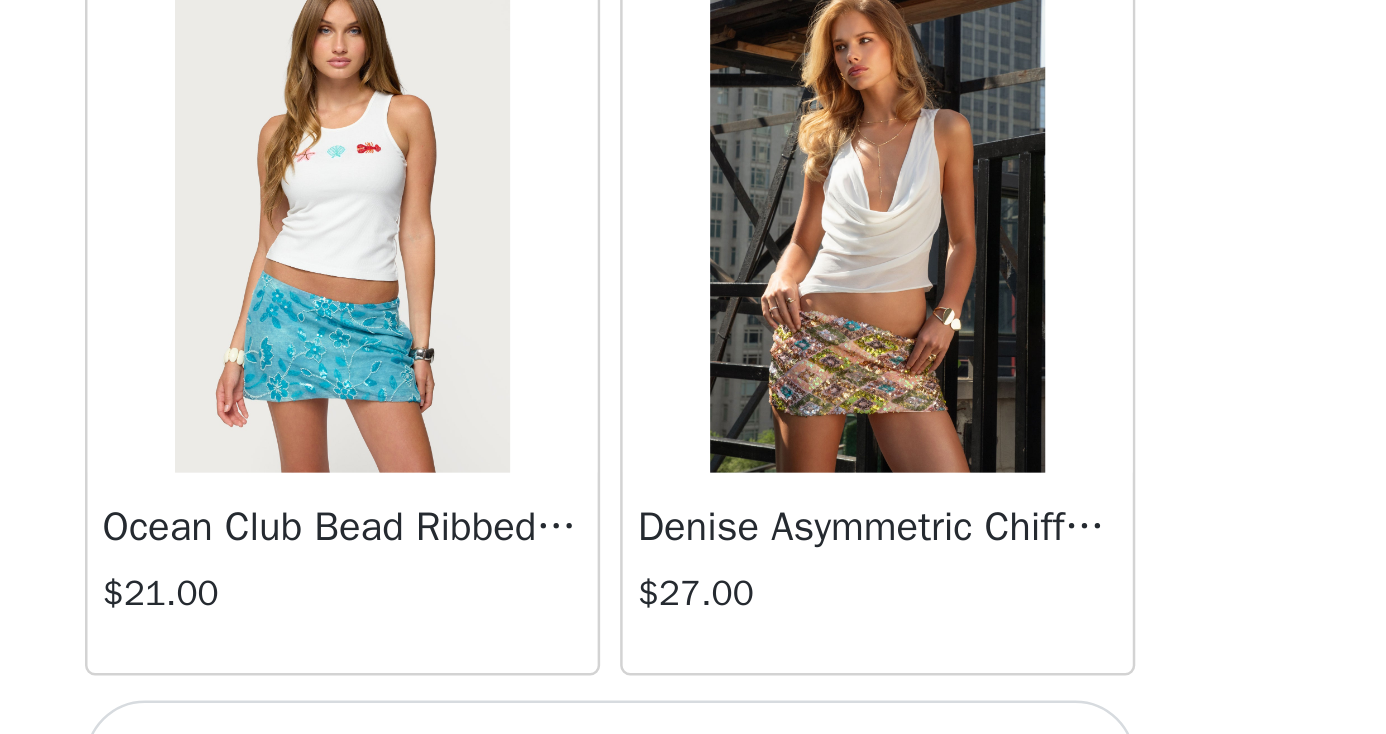 scroll, scrollTop: 42881, scrollLeft: 0, axis: vertical 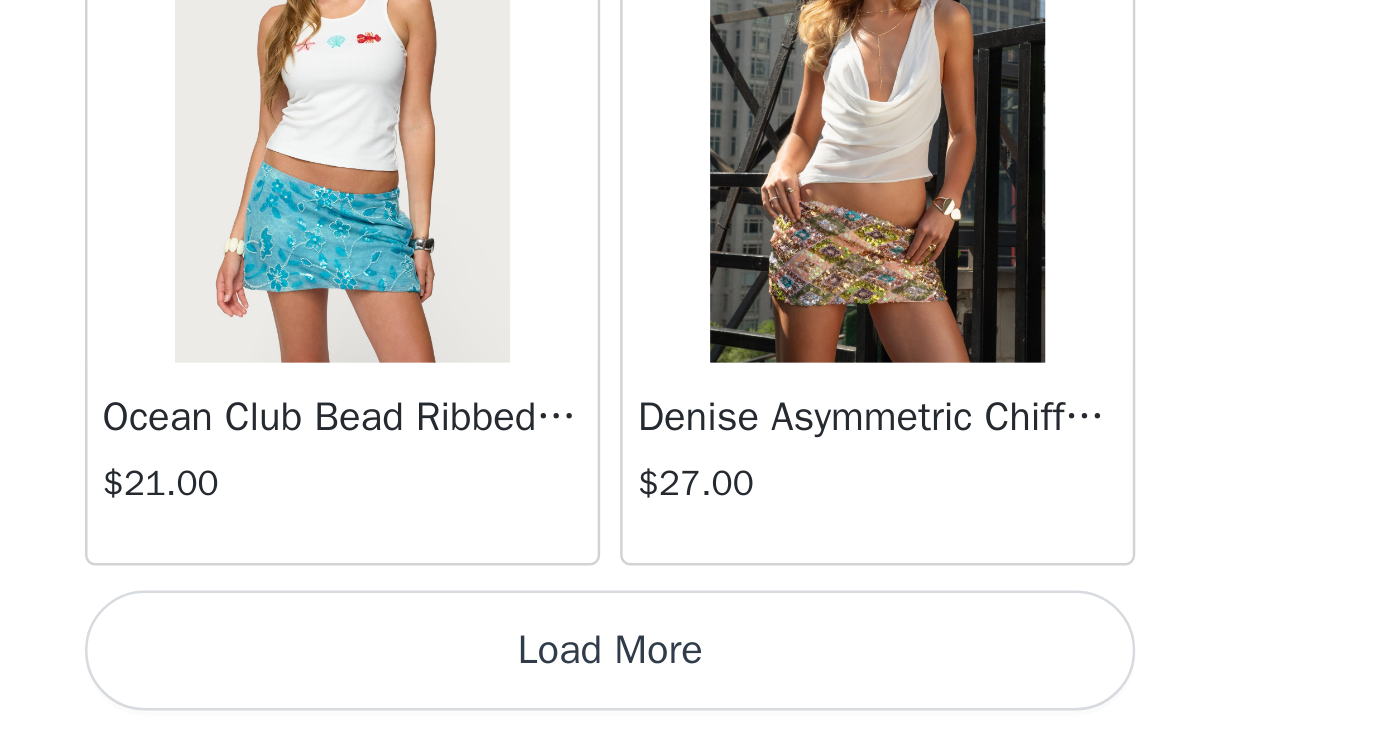 click on "Load More" at bounding box center (693, 700) 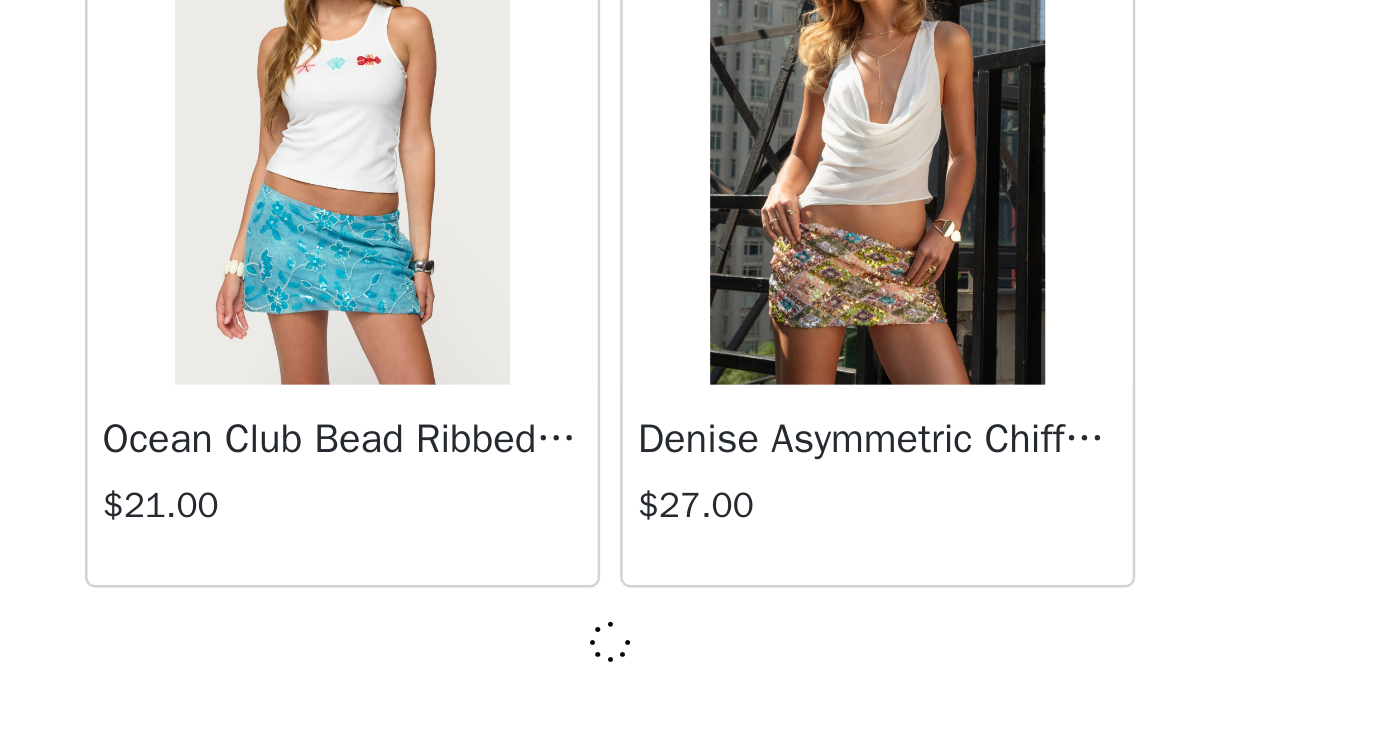 scroll, scrollTop: 42917, scrollLeft: 0, axis: vertical 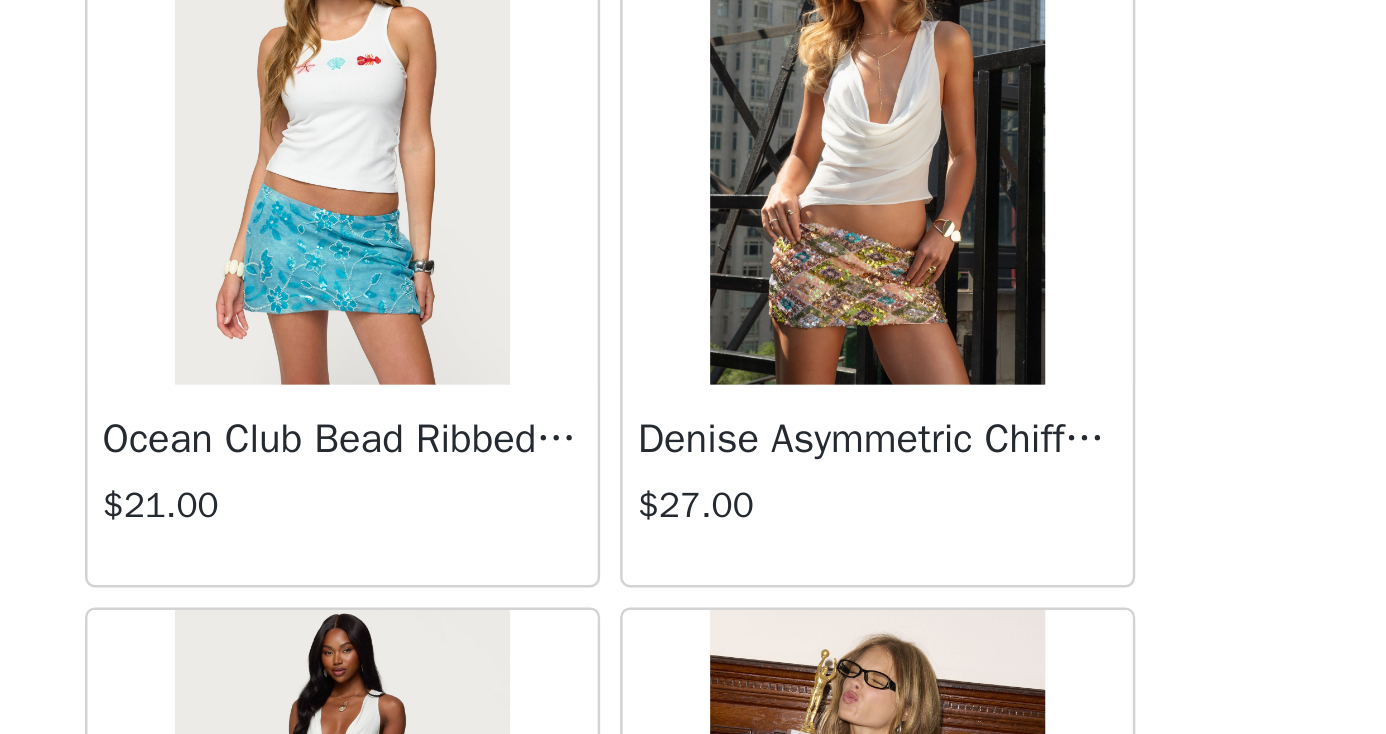 click at bounding box center (799, 494) 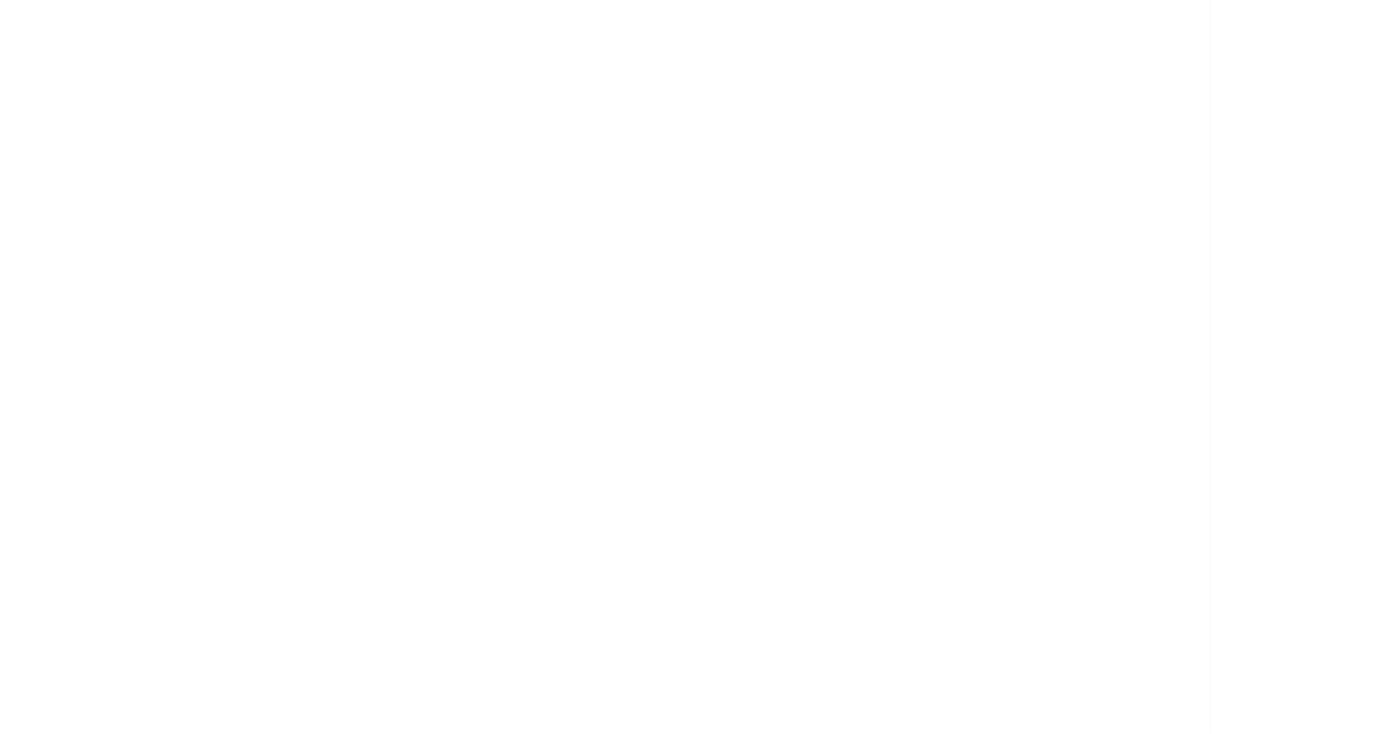 scroll, scrollTop: 0, scrollLeft: 0, axis: both 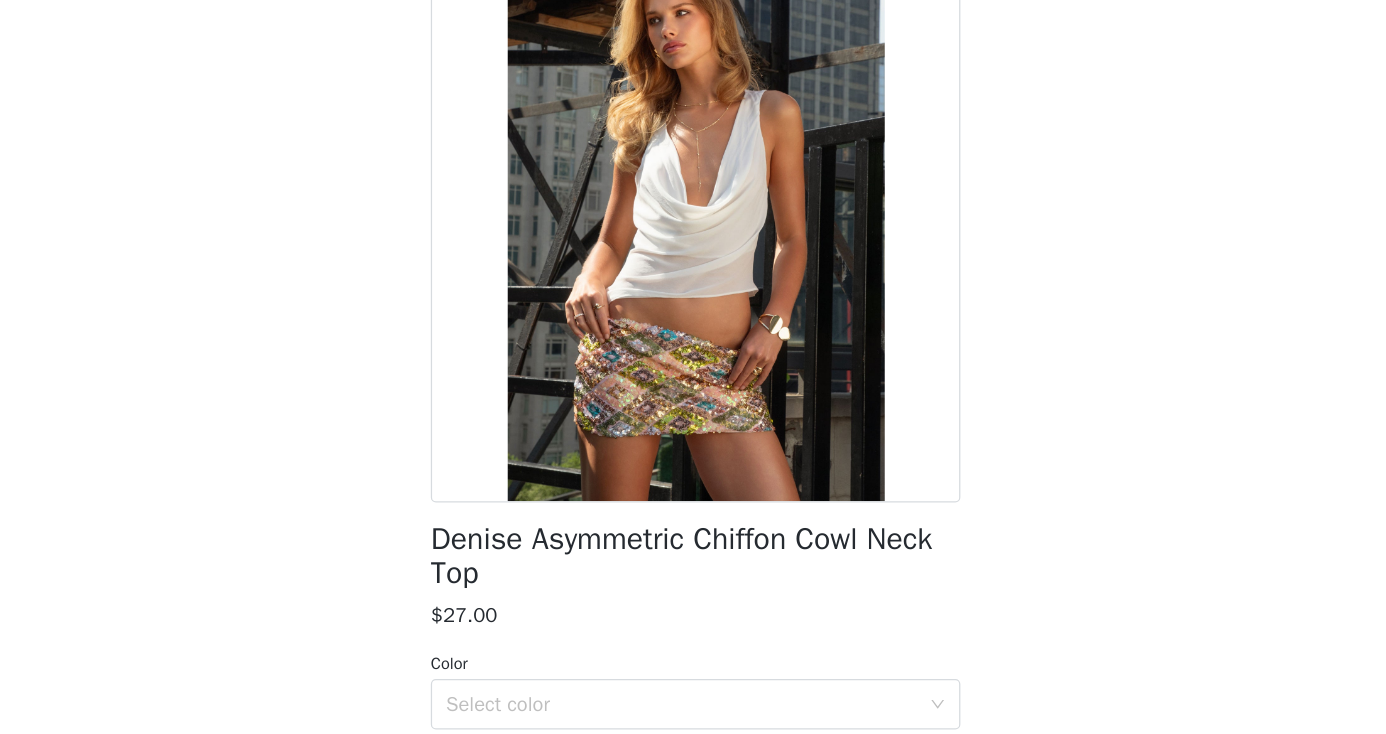 click on "Color" at bounding box center [693, 678] 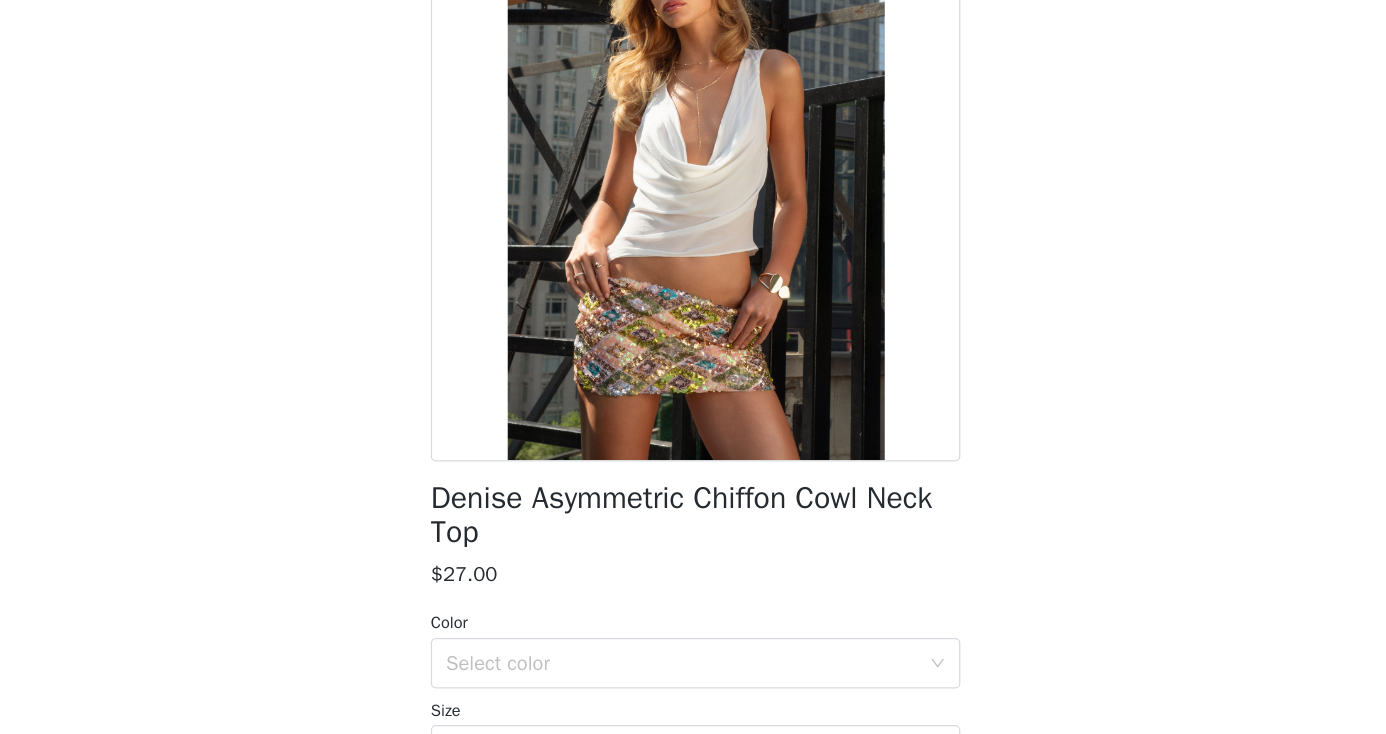 scroll, scrollTop: 31, scrollLeft: 0, axis: vertical 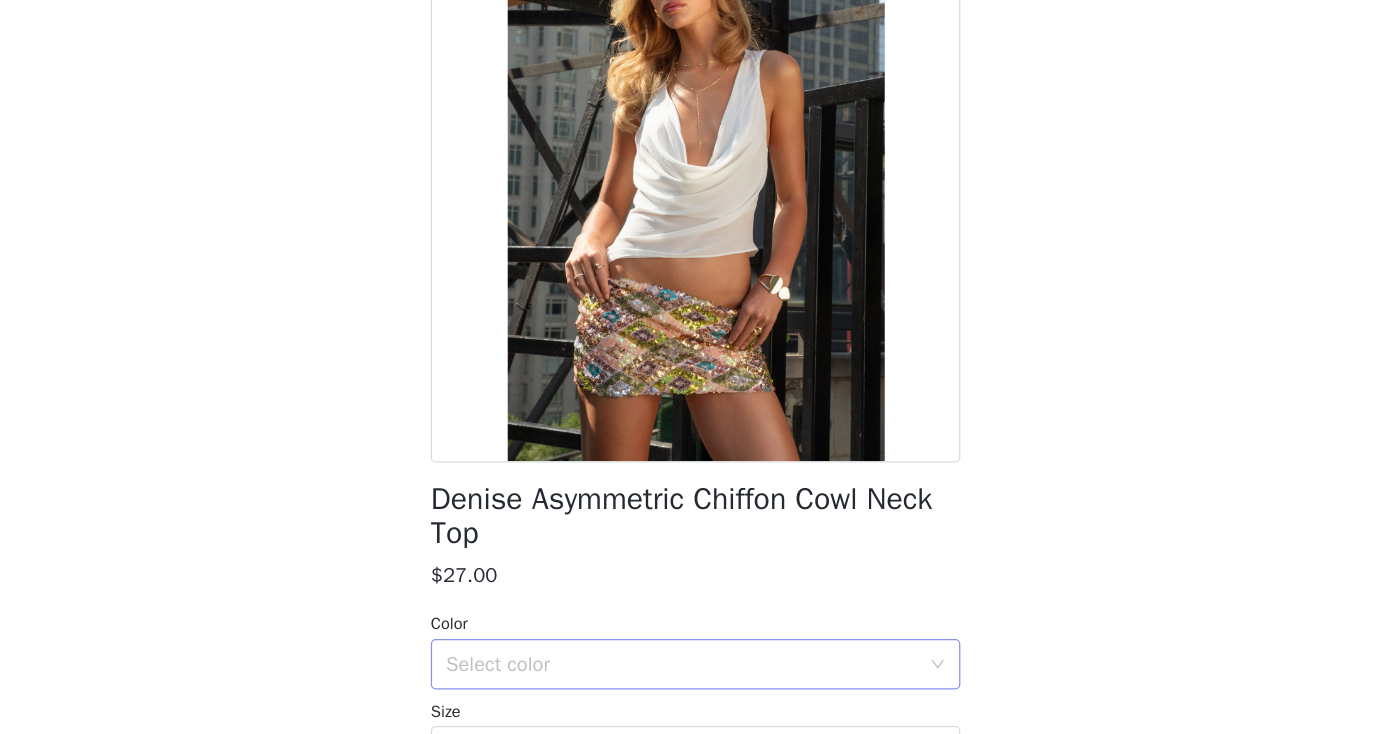 click on "Select color" at bounding box center [686, 679] 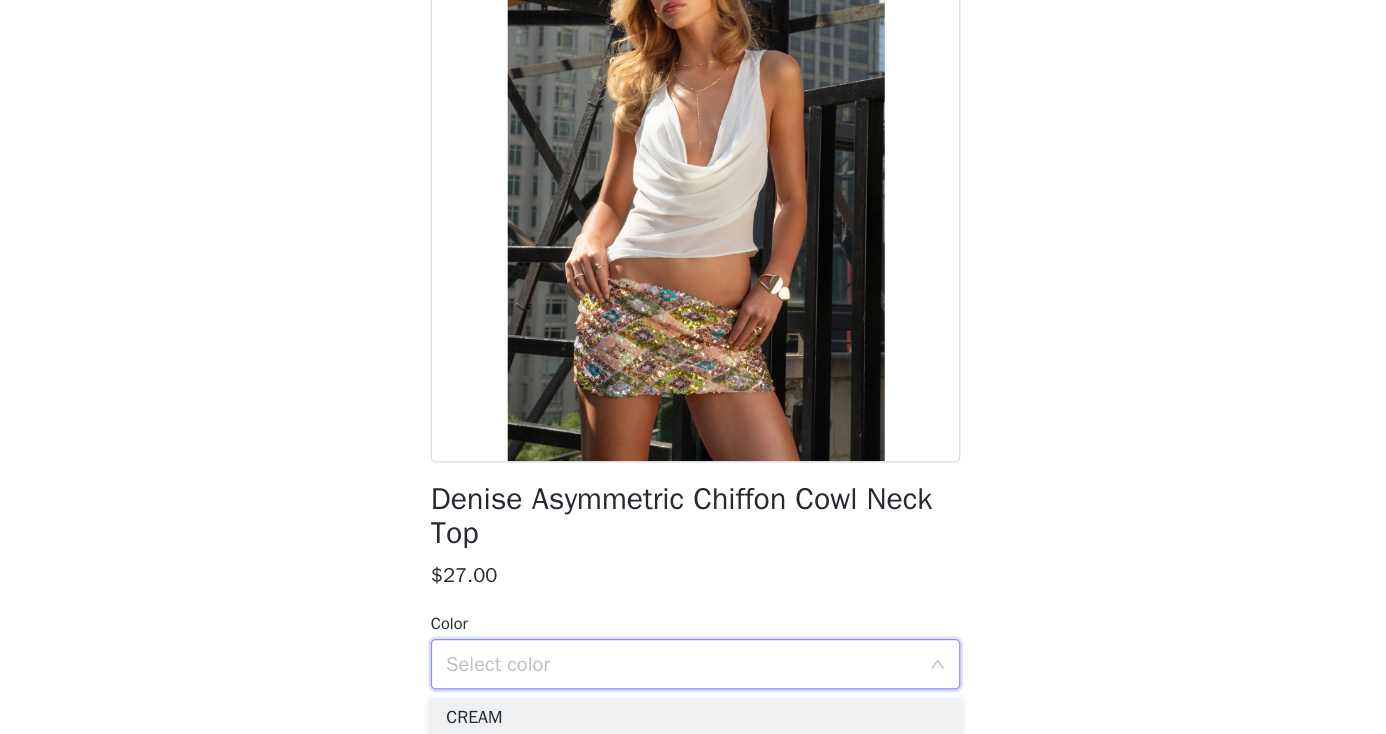 click on "CREAM" at bounding box center [693, 722] 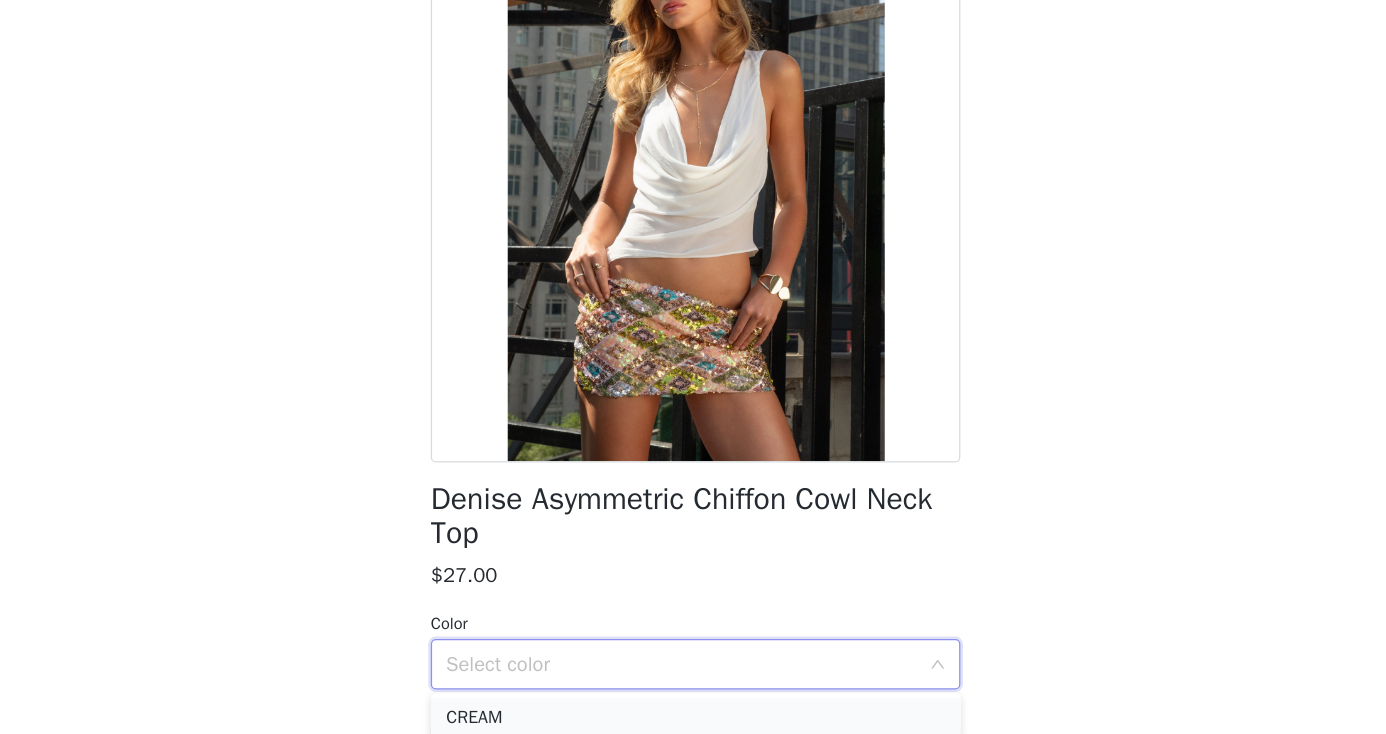 click on "CREAM" at bounding box center (693, 722) 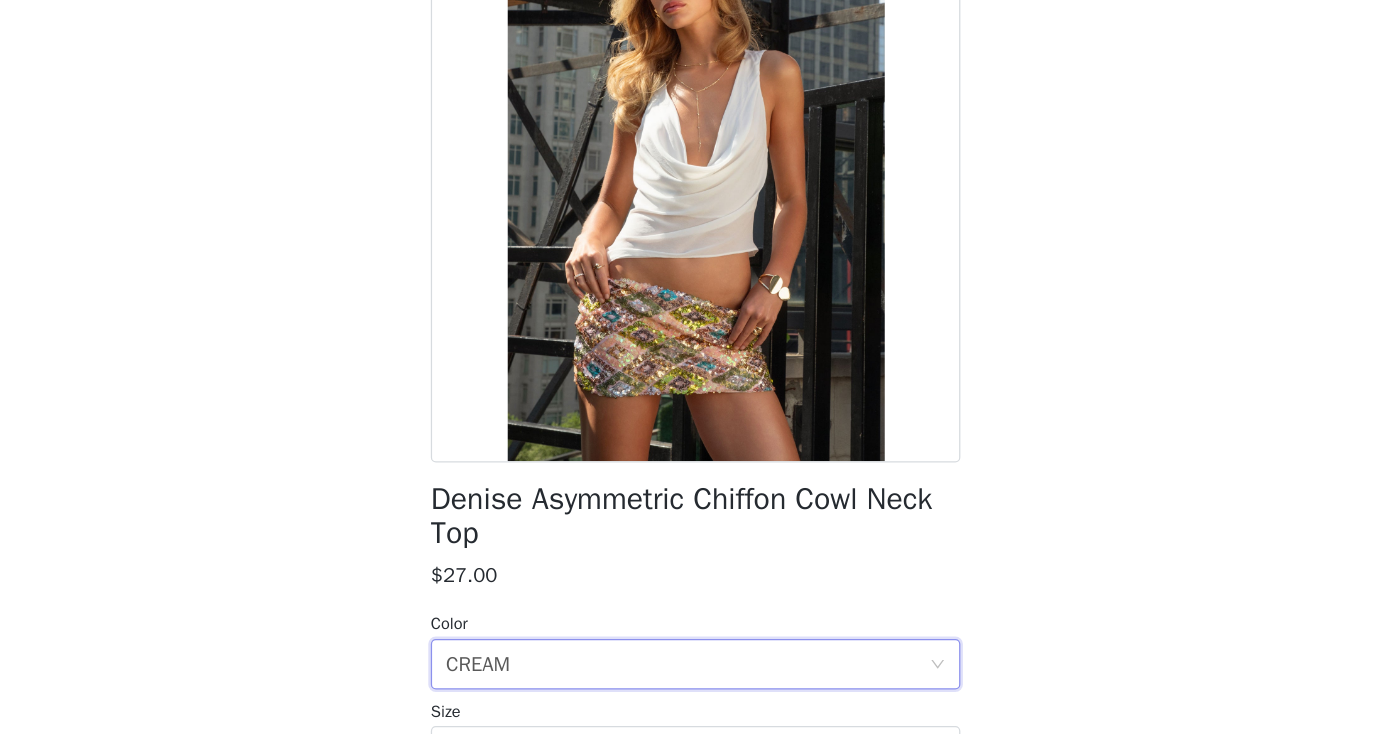 scroll, scrollTop: 142, scrollLeft: 0, axis: vertical 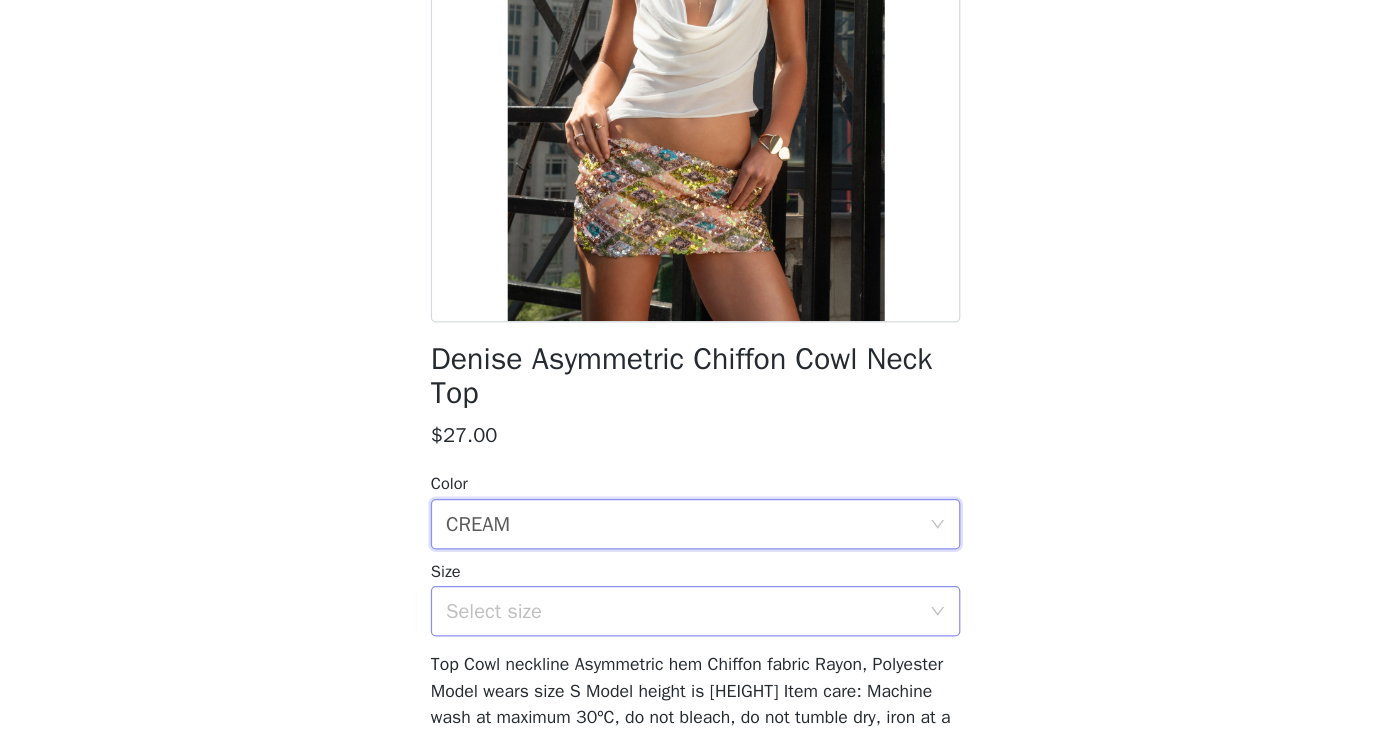 click on "Select size" at bounding box center [682, 637] 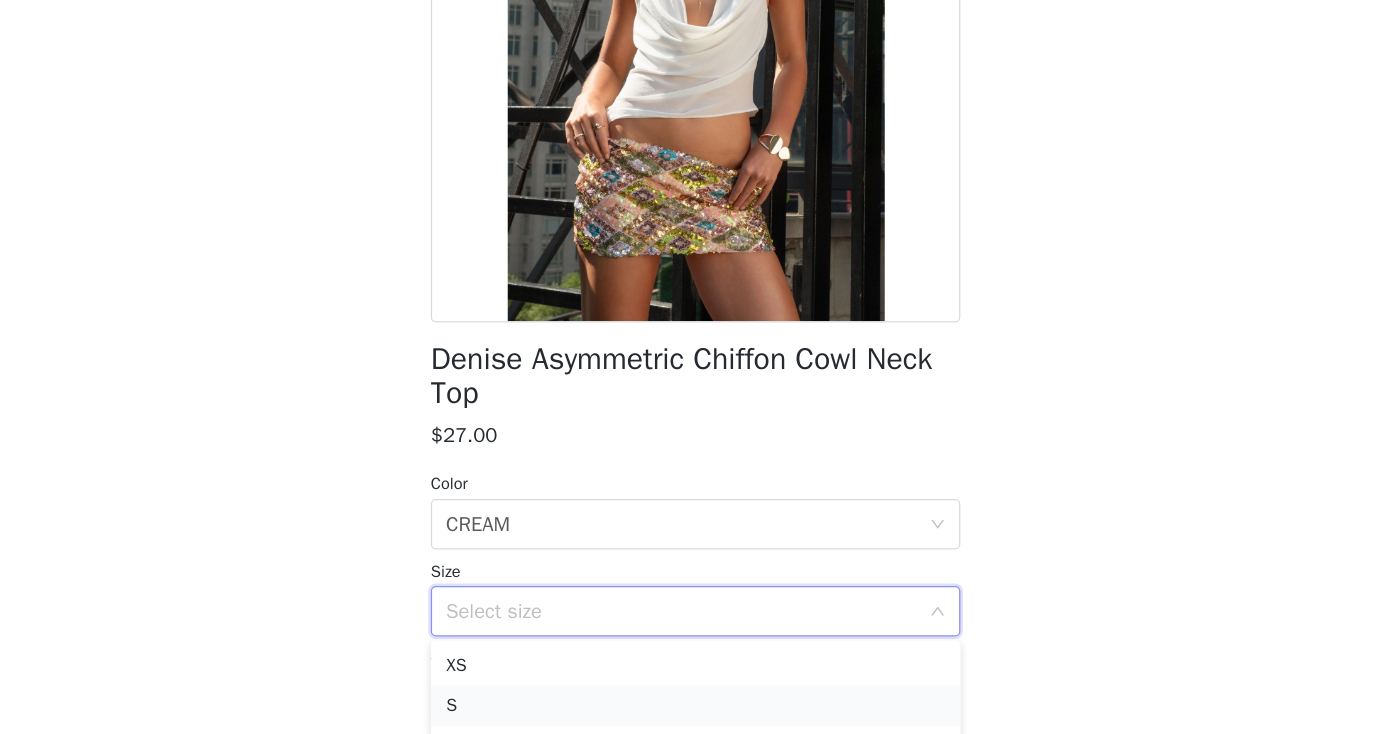 click on "S" at bounding box center (693, 712) 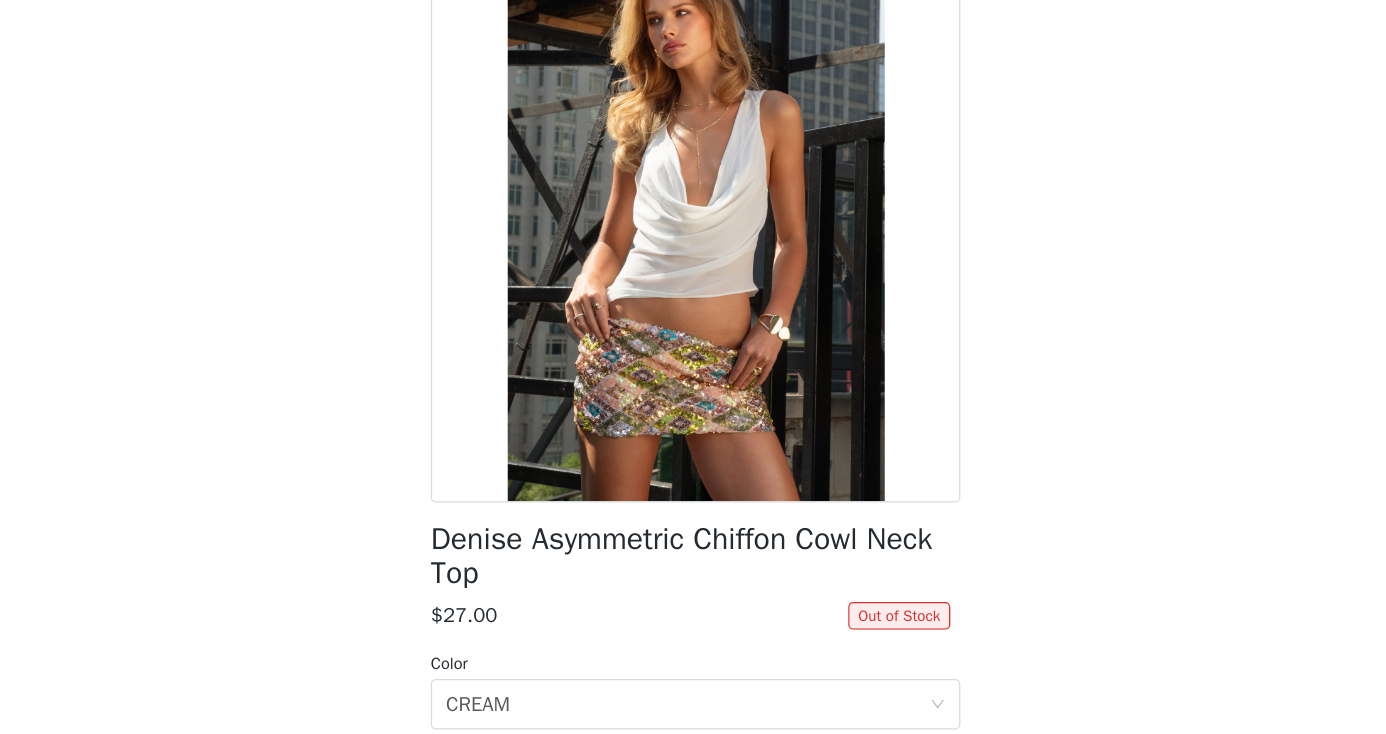 scroll, scrollTop: 0, scrollLeft: 0, axis: both 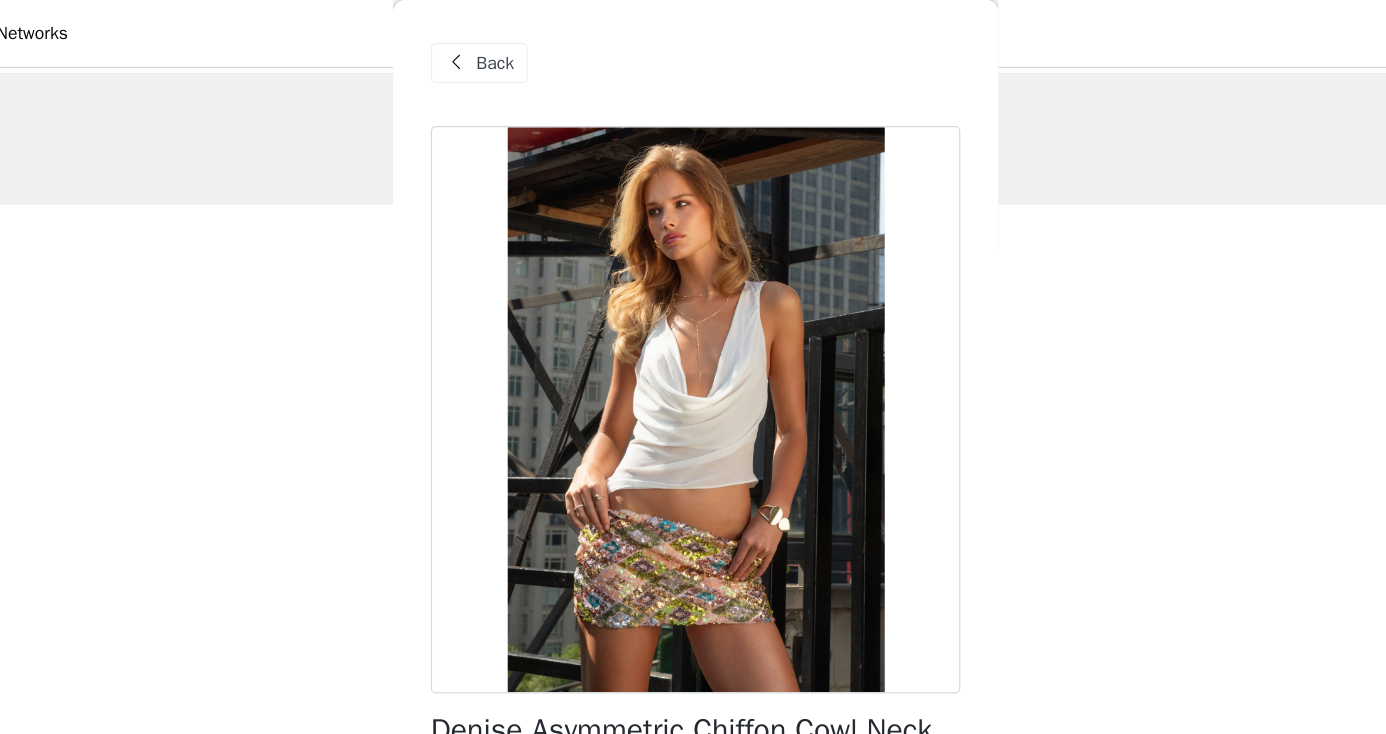click at bounding box center (503, 50) 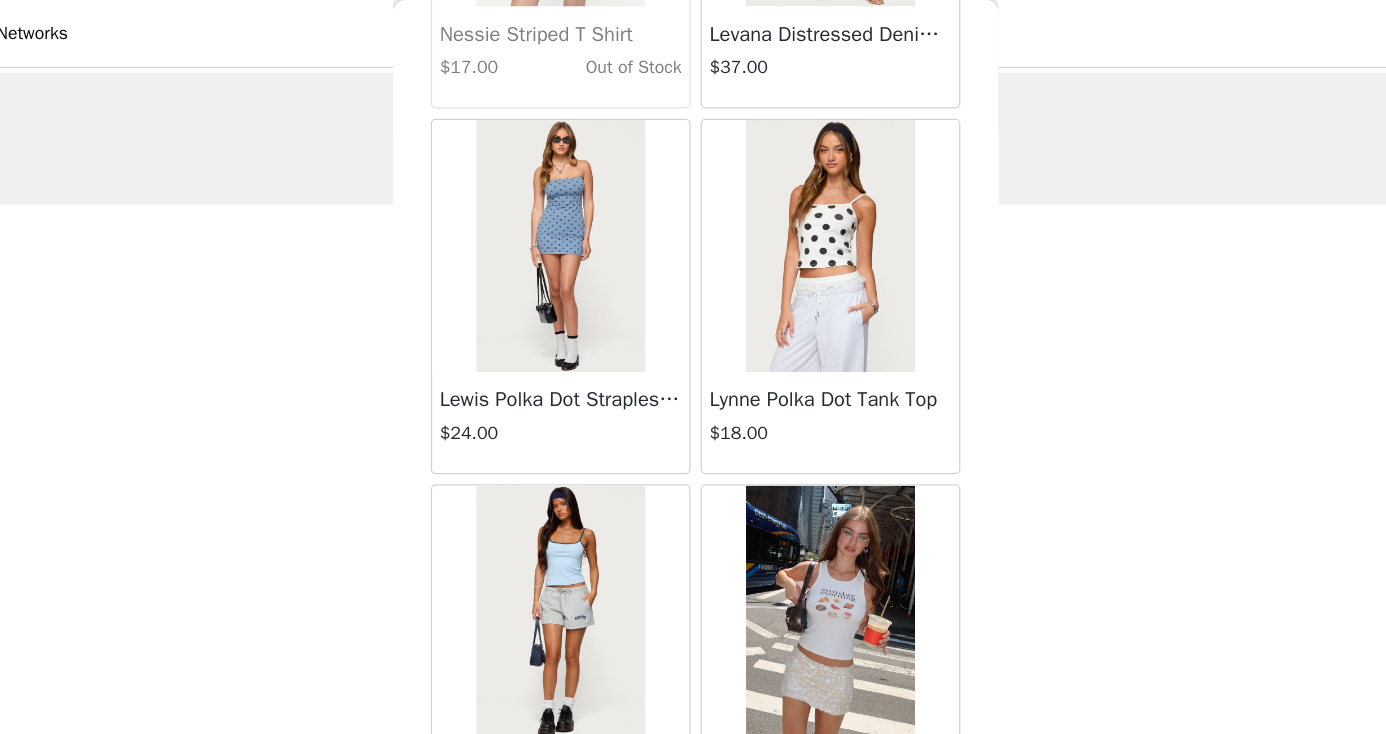 scroll, scrollTop: 45826, scrollLeft: 0, axis: vertical 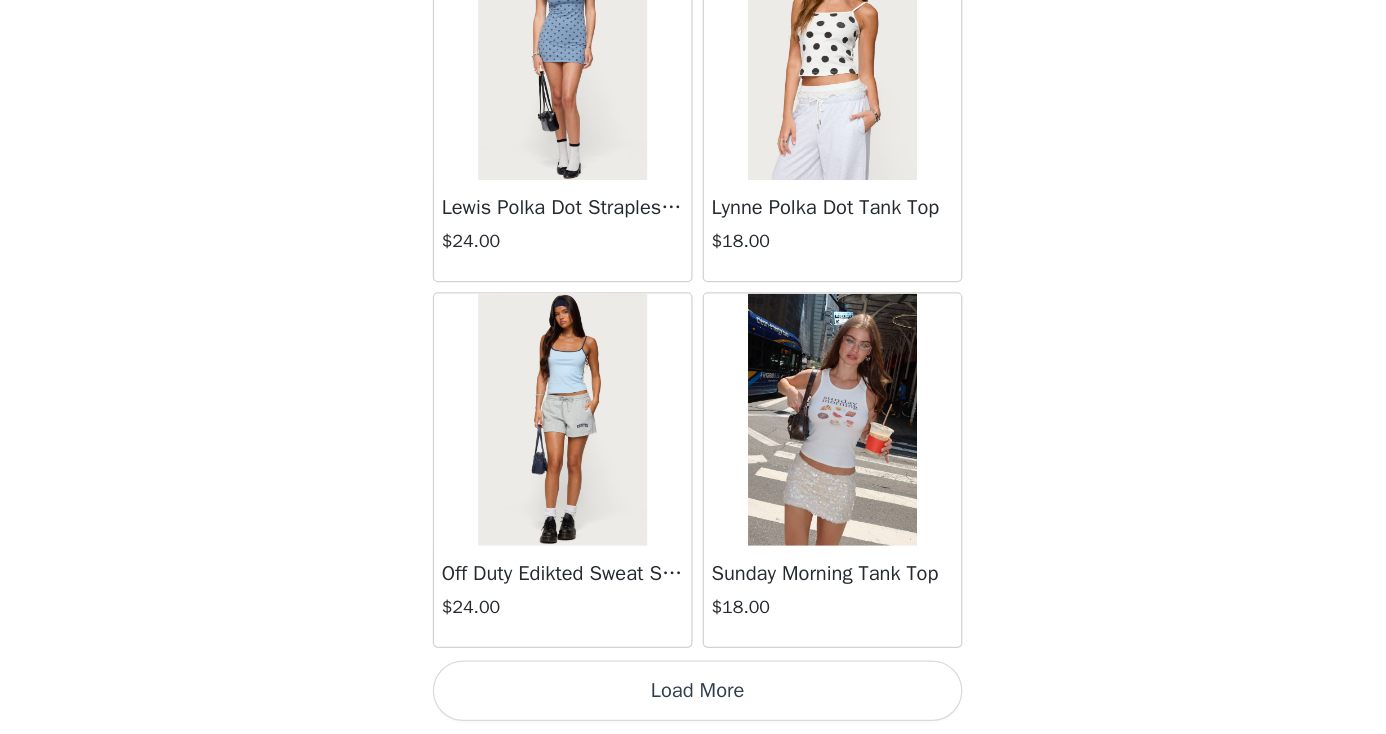 click on "Load More" at bounding box center (693, 700) 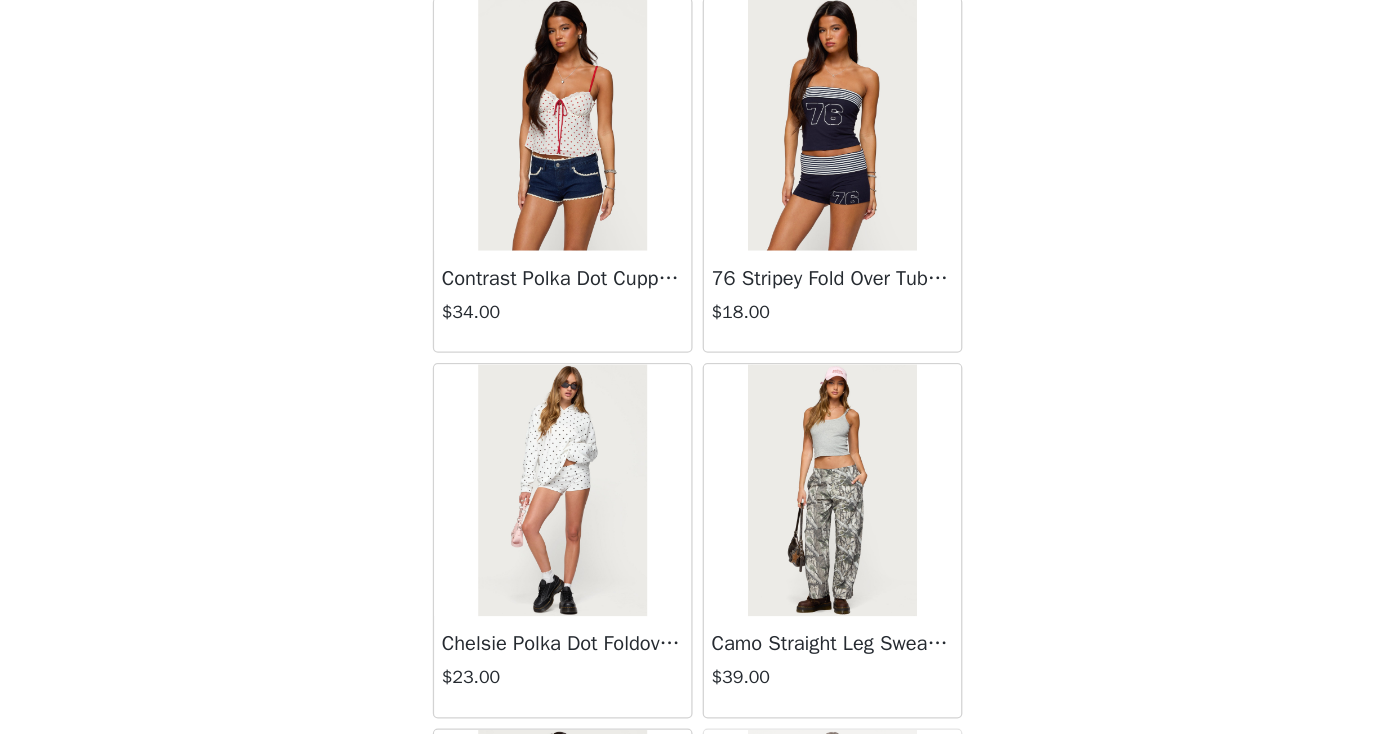 scroll, scrollTop: 46931, scrollLeft: 0, axis: vertical 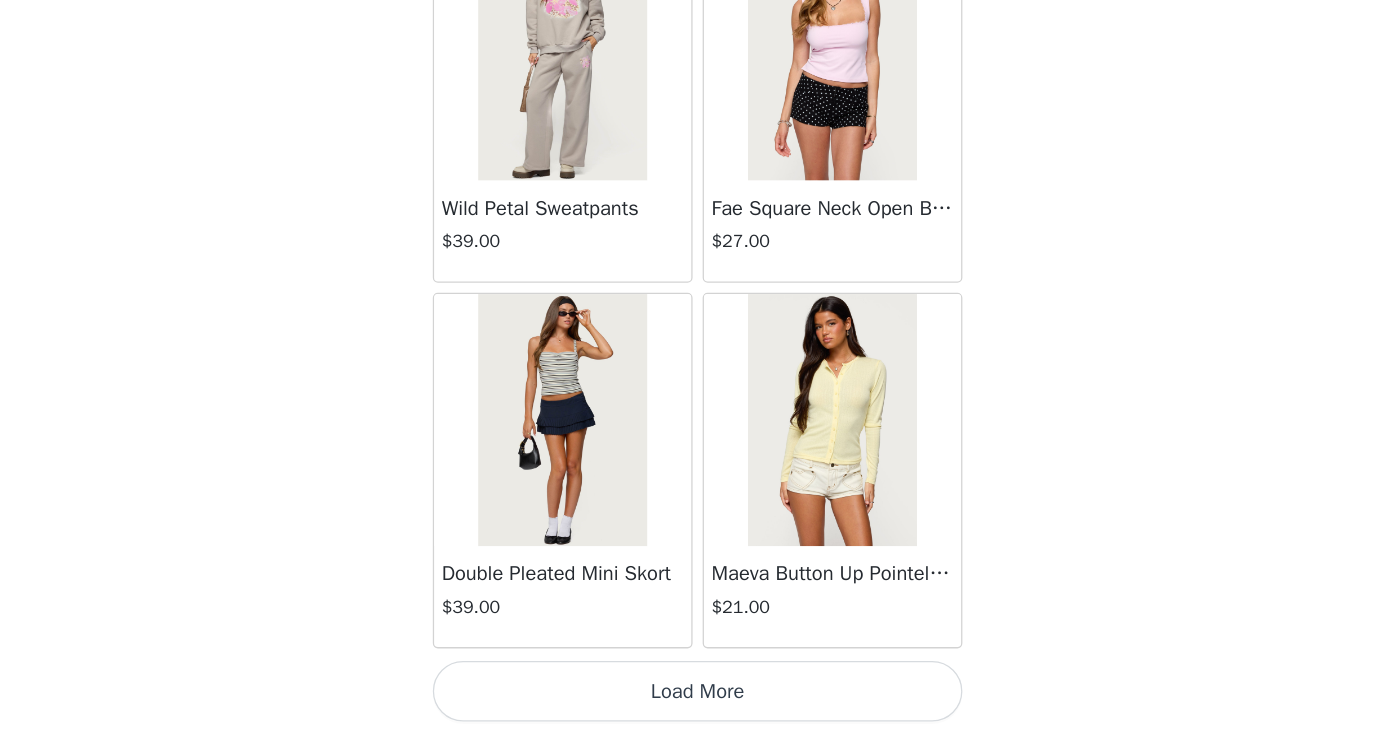 click on "Load More" at bounding box center (693, 700) 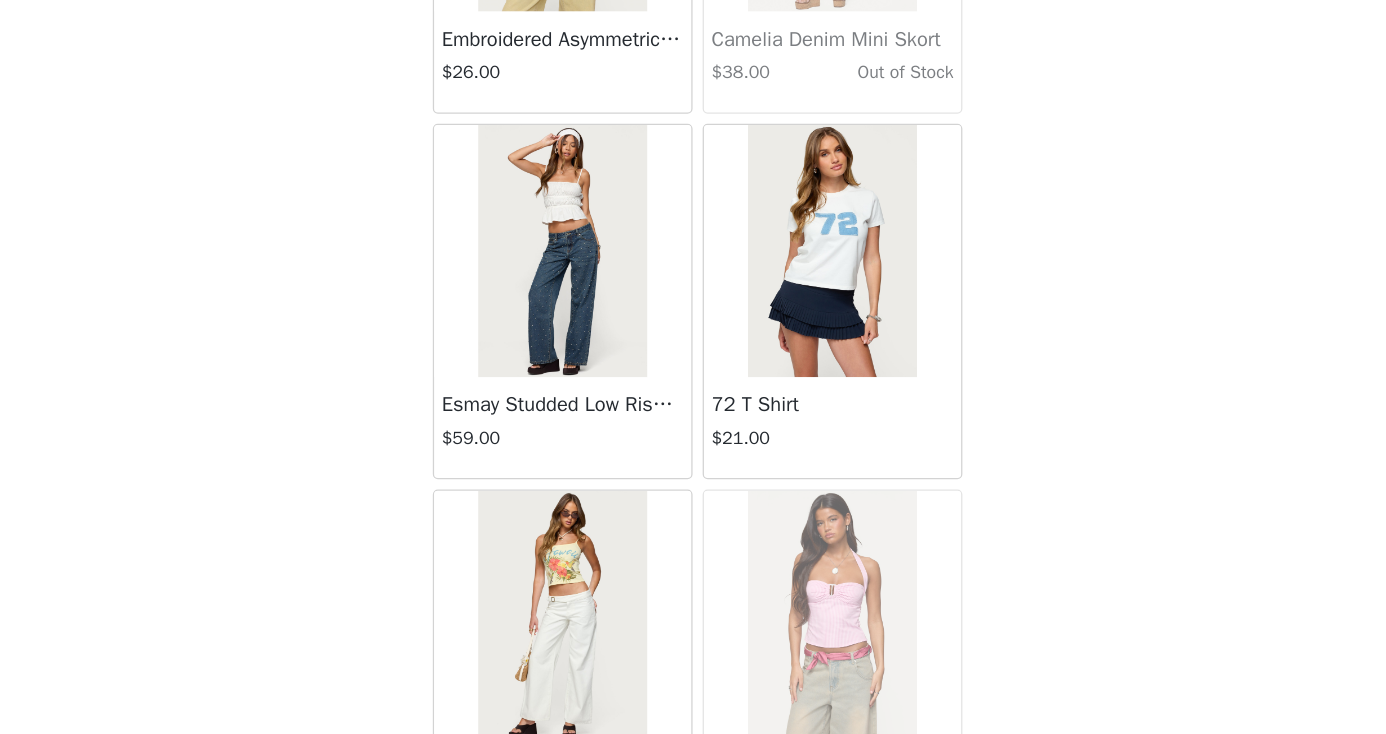scroll, scrollTop: 49865, scrollLeft: 0, axis: vertical 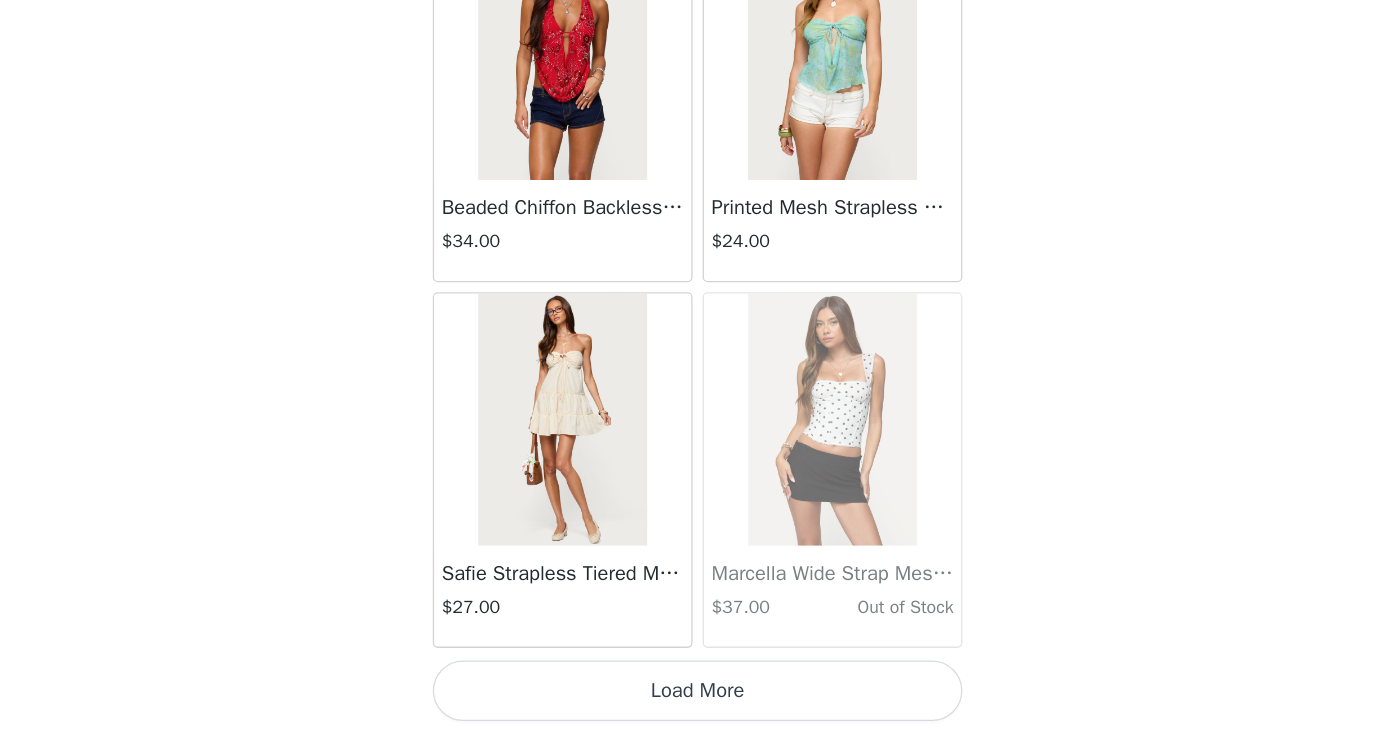 click on "Load More" at bounding box center (693, 700) 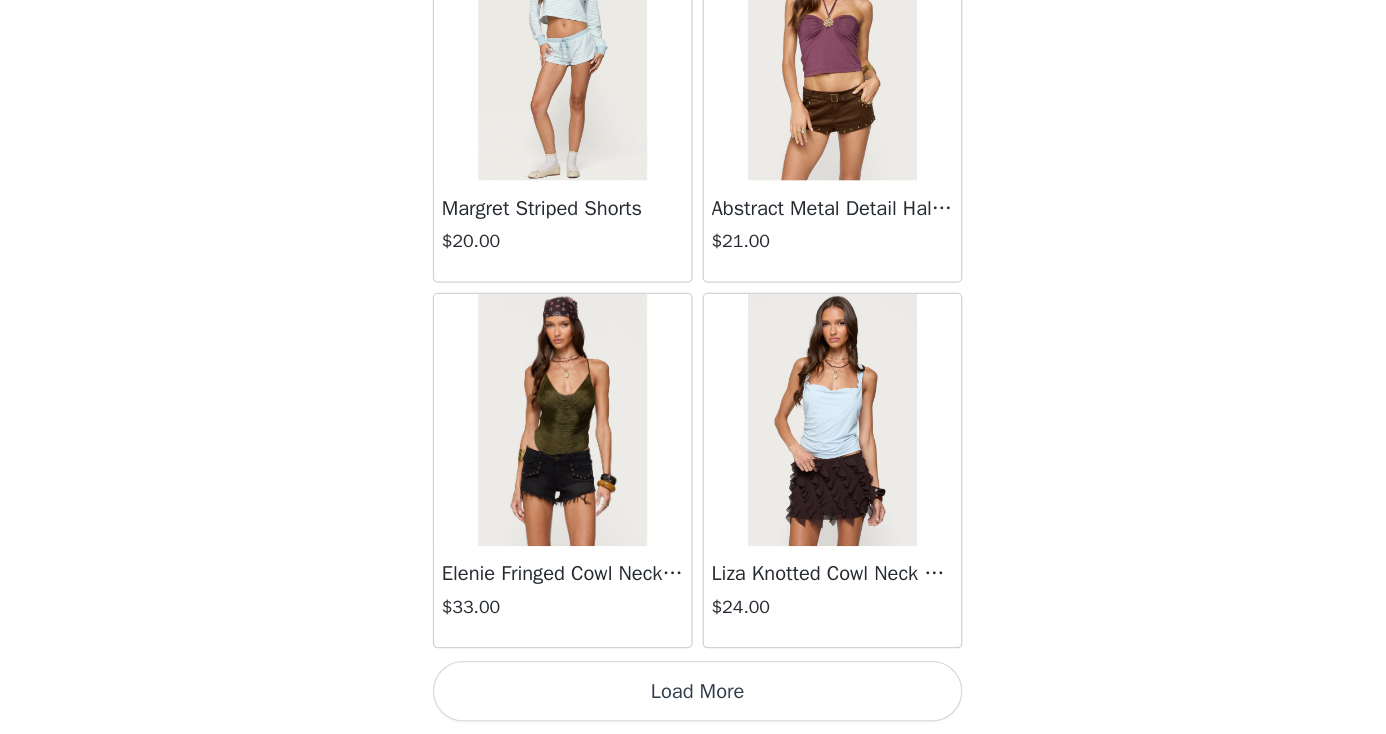 scroll, scrollTop: 54526, scrollLeft: 0, axis: vertical 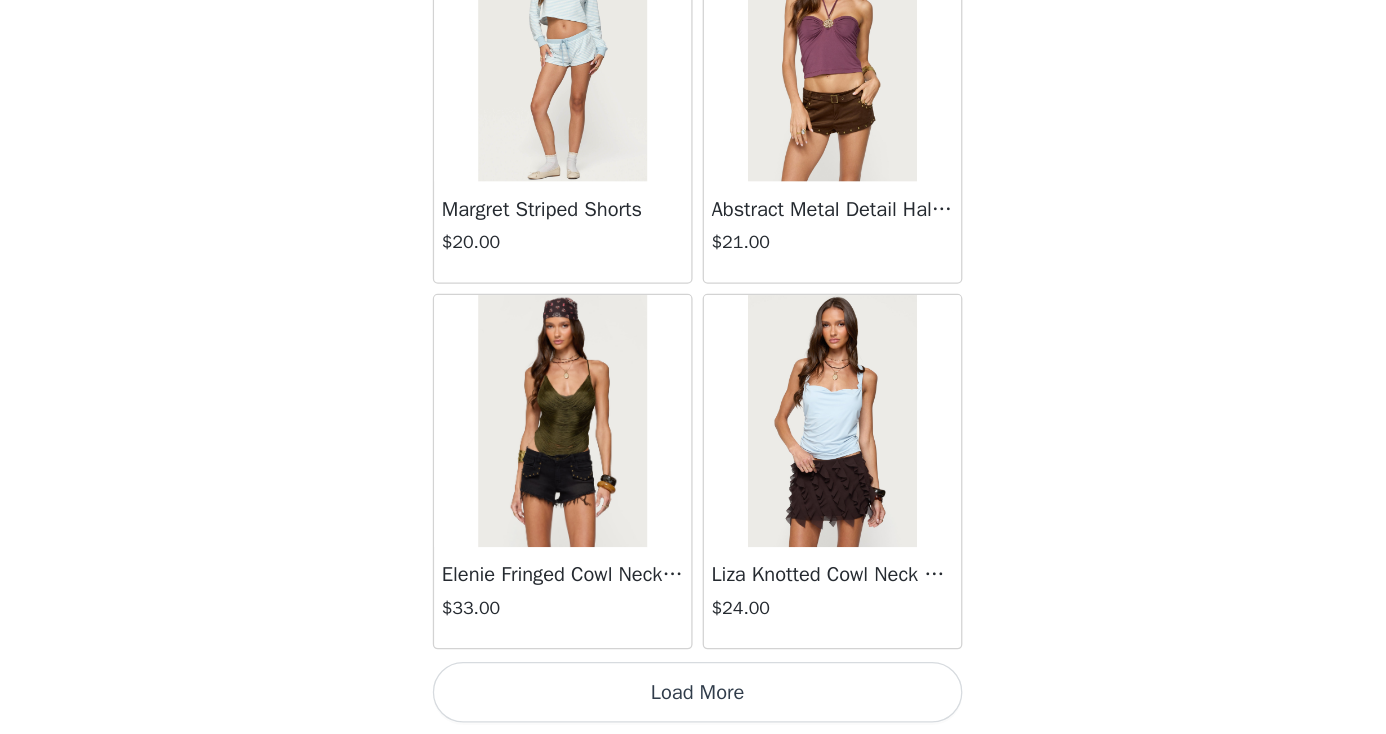 click on "Load More" at bounding box center [693, 700] 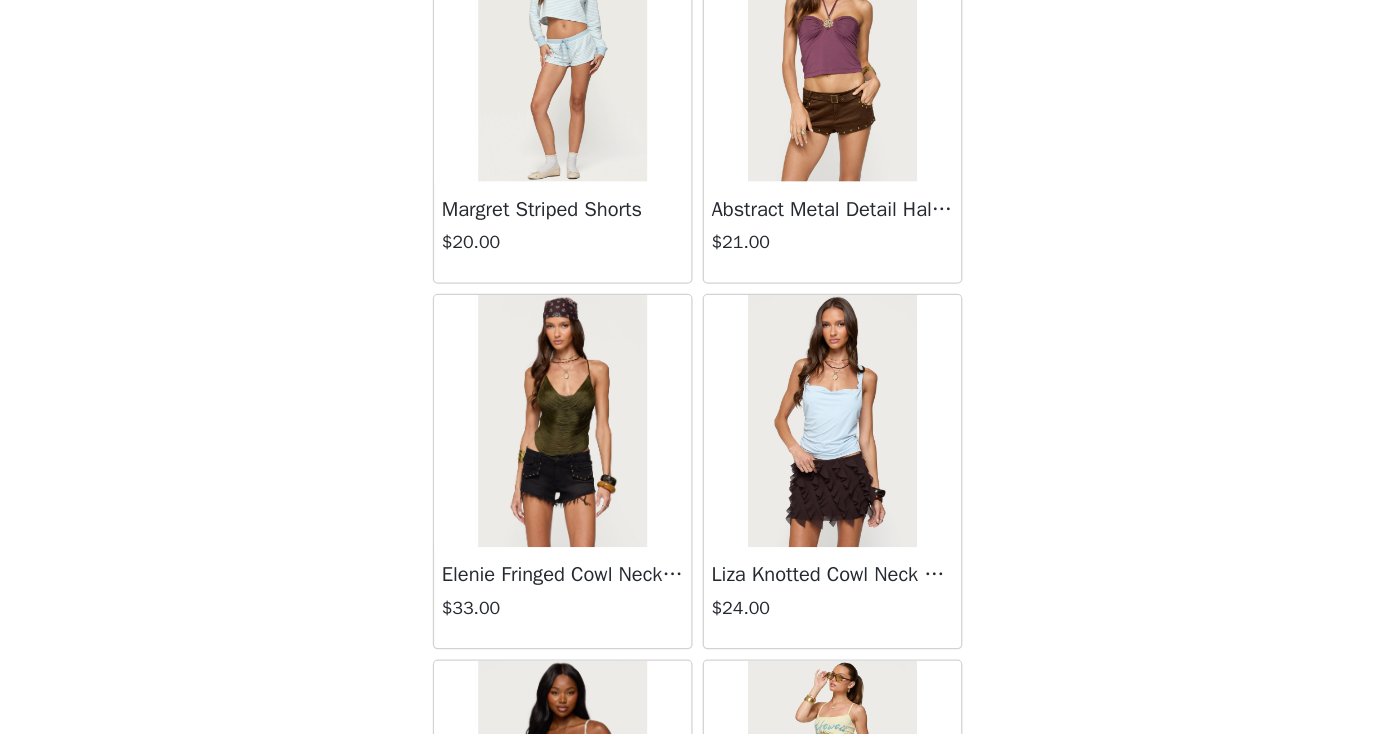 scroll, scrollTop: 462, scrollLeft: 0, axis: vertical 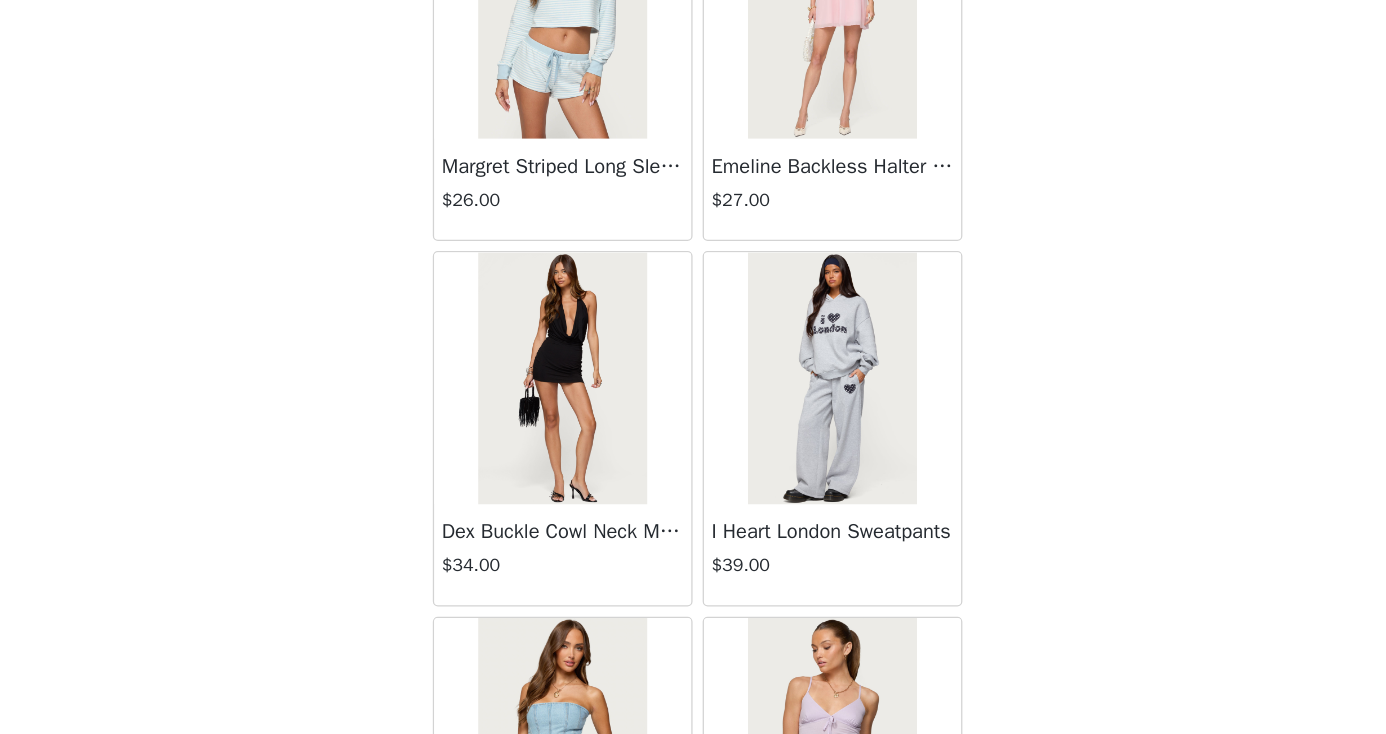 click at bounding box center (585, 452) 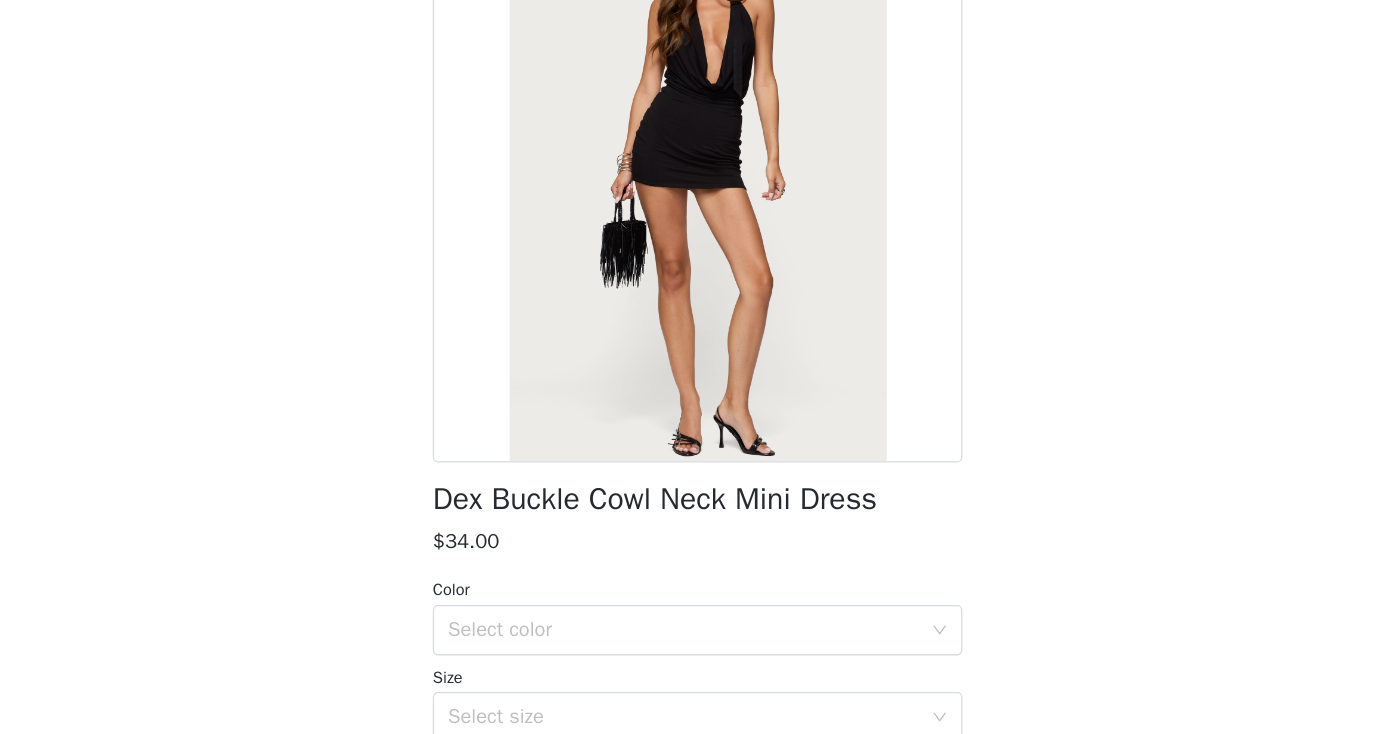 scroll, scrollTop: 34, scrollLeft: 0, axis: vertical 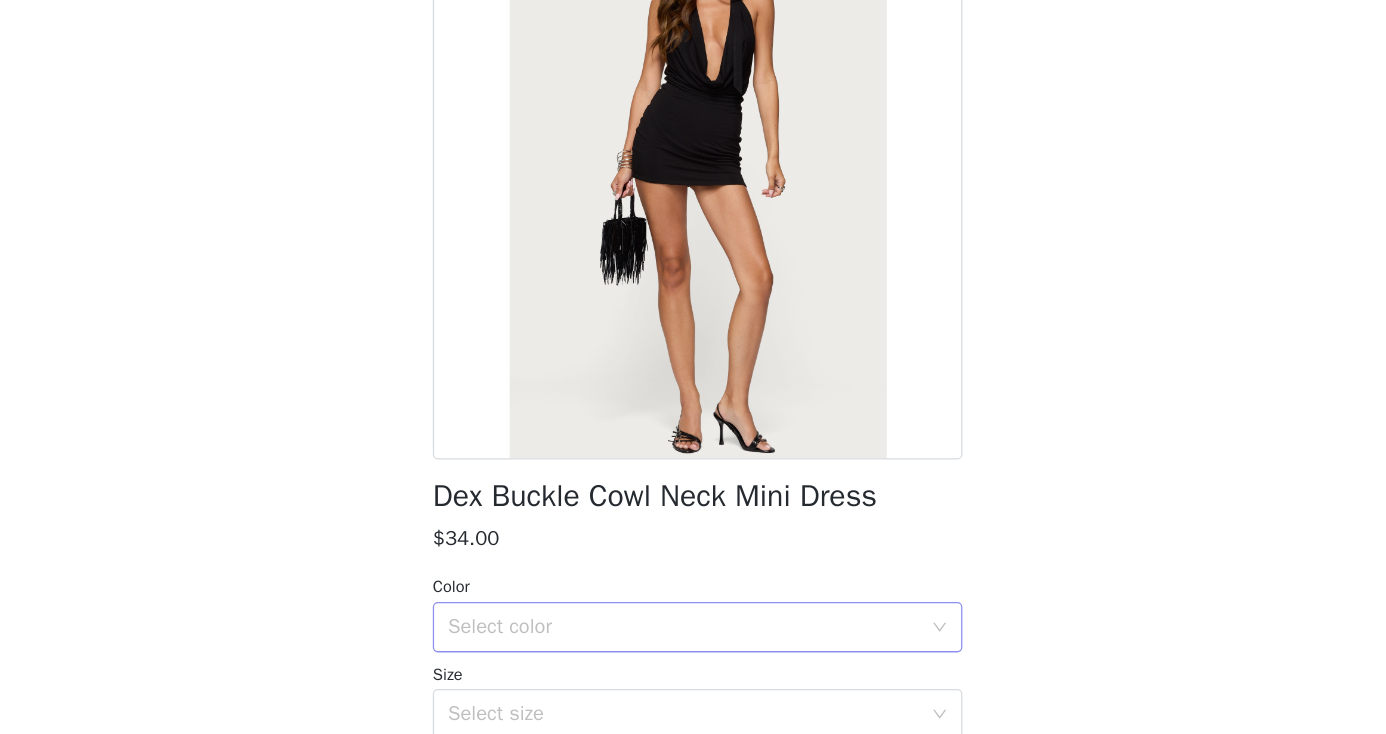 click on "Select color" at bounding box center [682, 649] 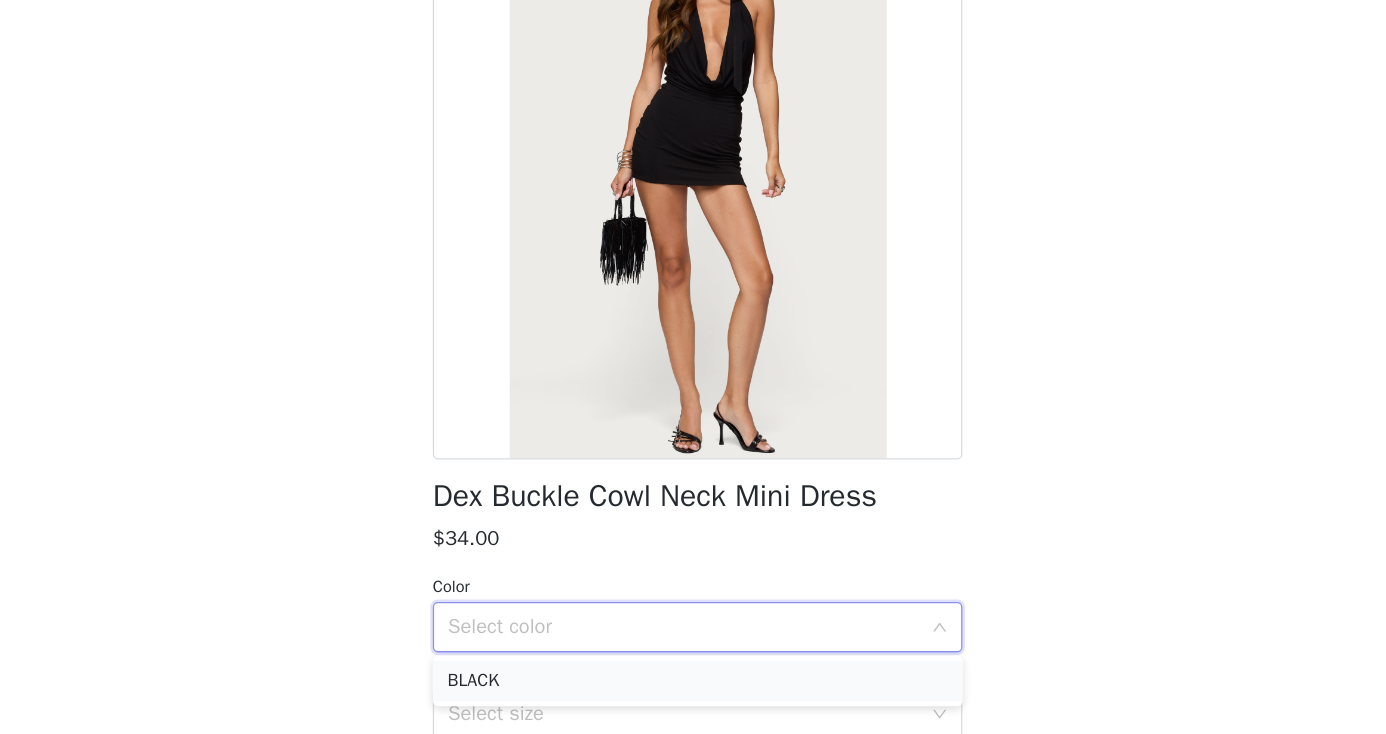 click on "BLACK" at bounding box center (693, 692) 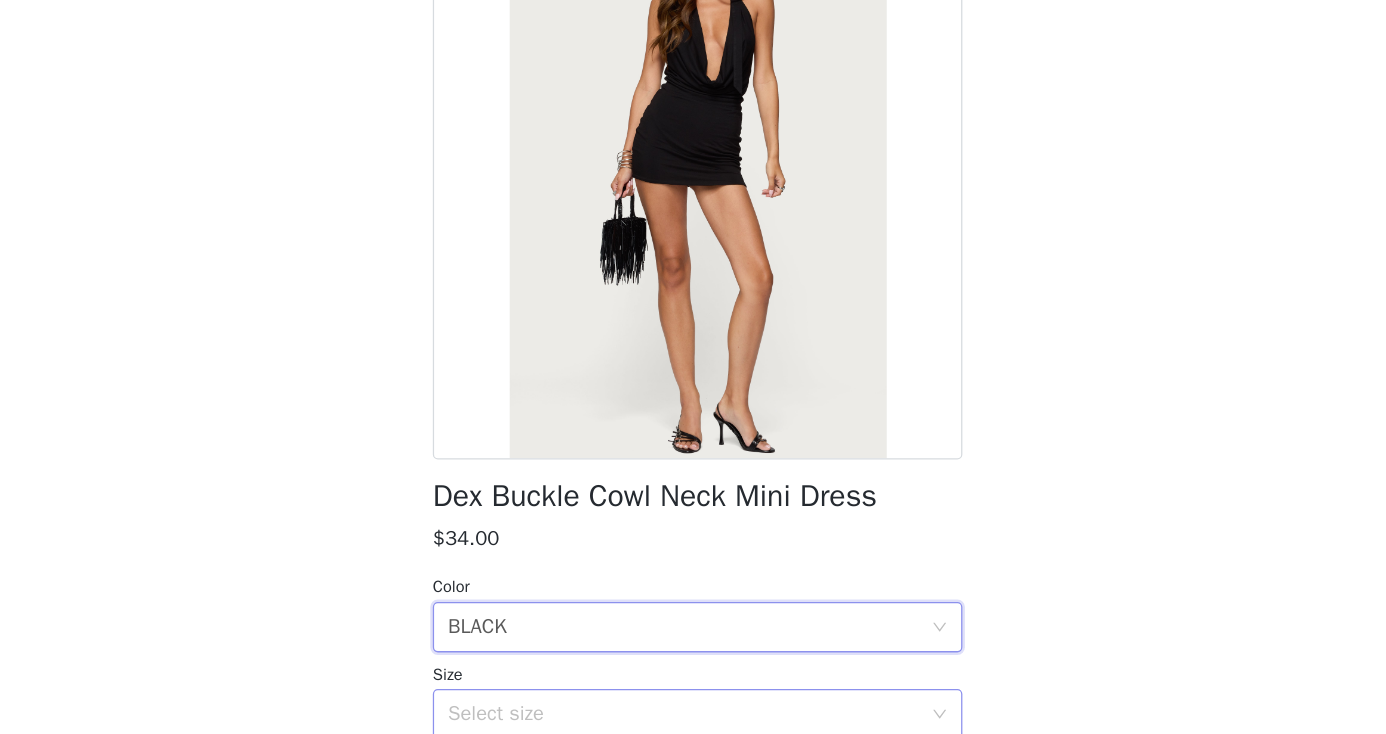 click on "Select size" at bounding box center [682, 718] 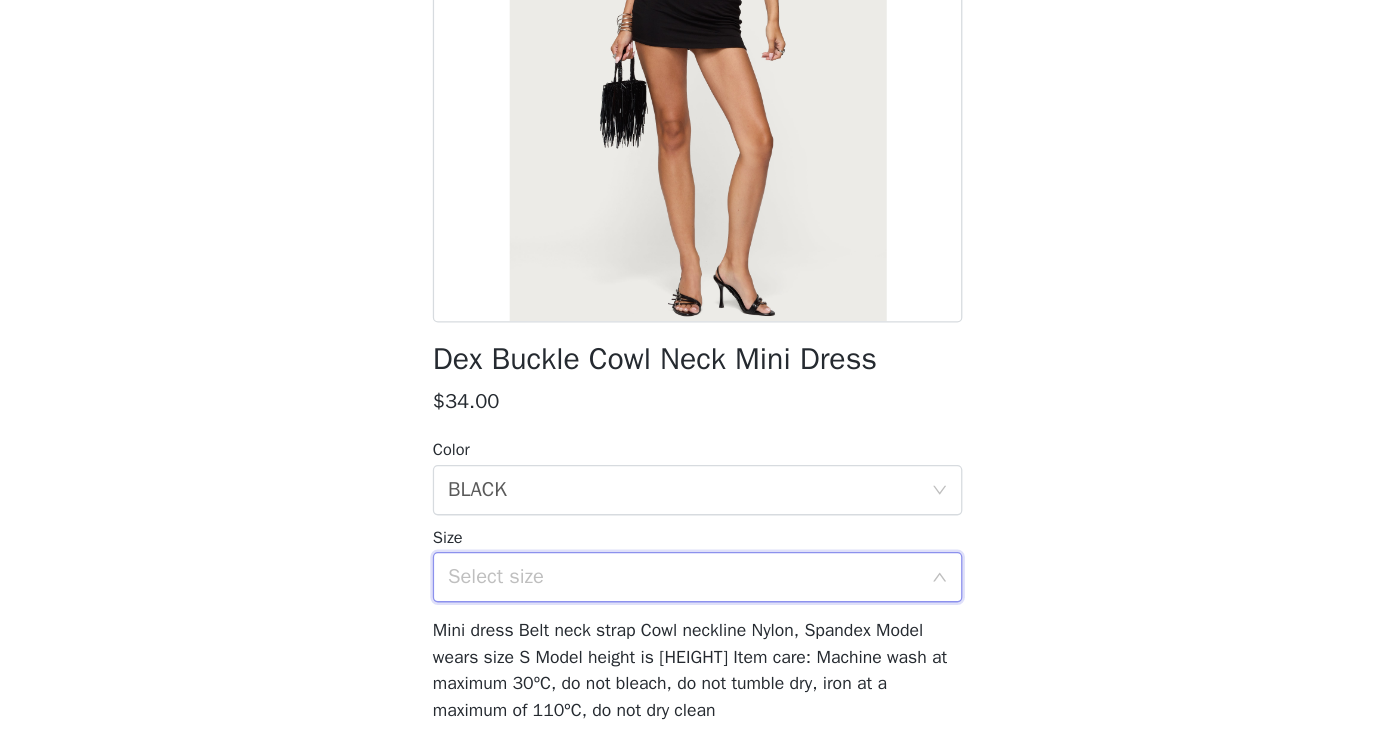 scroll, scrollTop: 173, scrollLeft: 0, axis: vertical 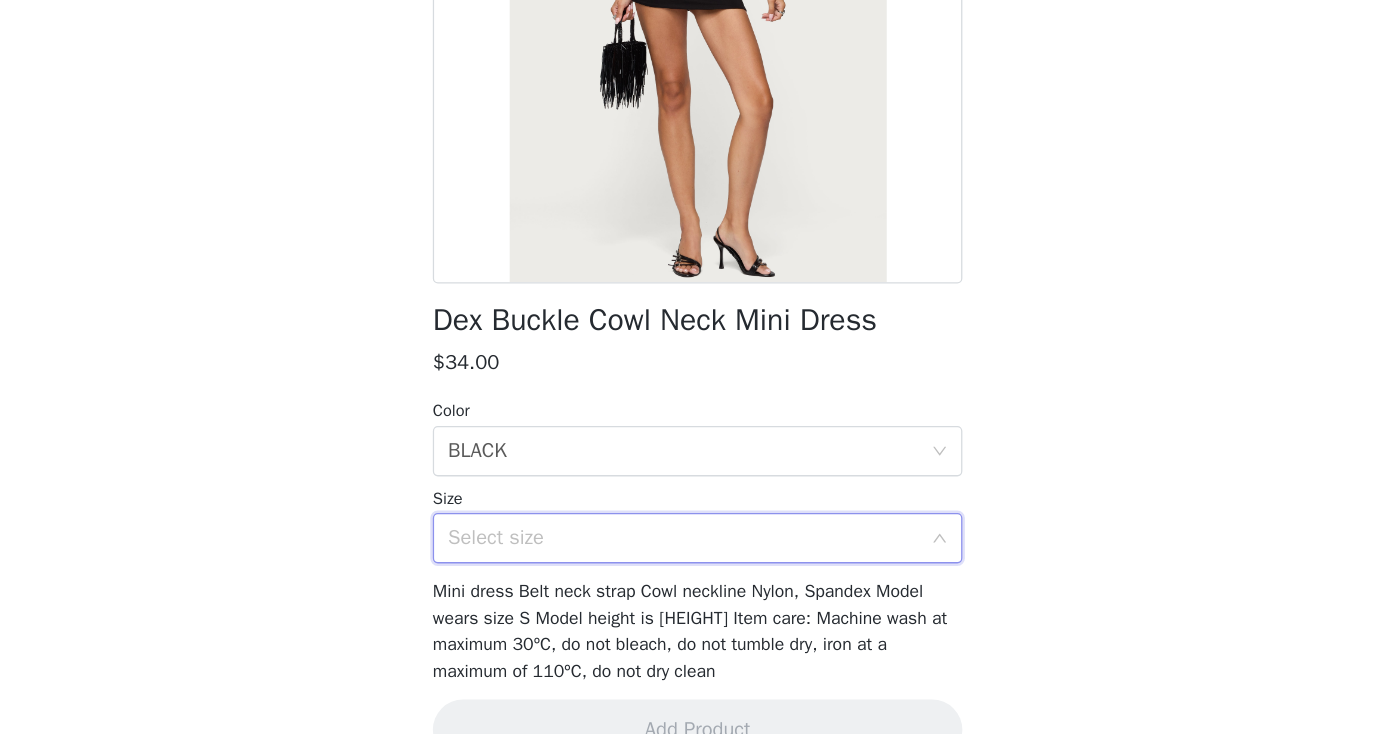 click on "Select size" at bounding box center [682, 579] 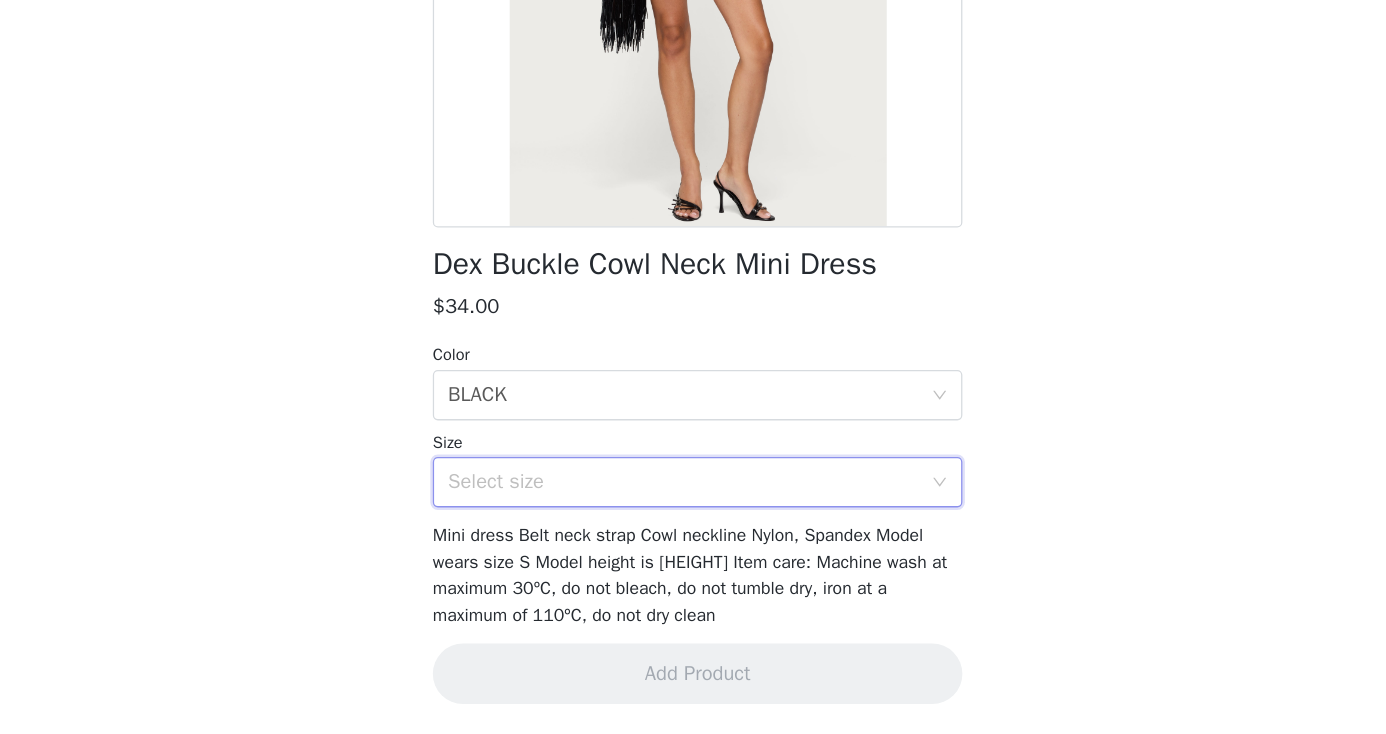 scroll, scrollTop: 217, scrollLeft: 0, axis: vertical 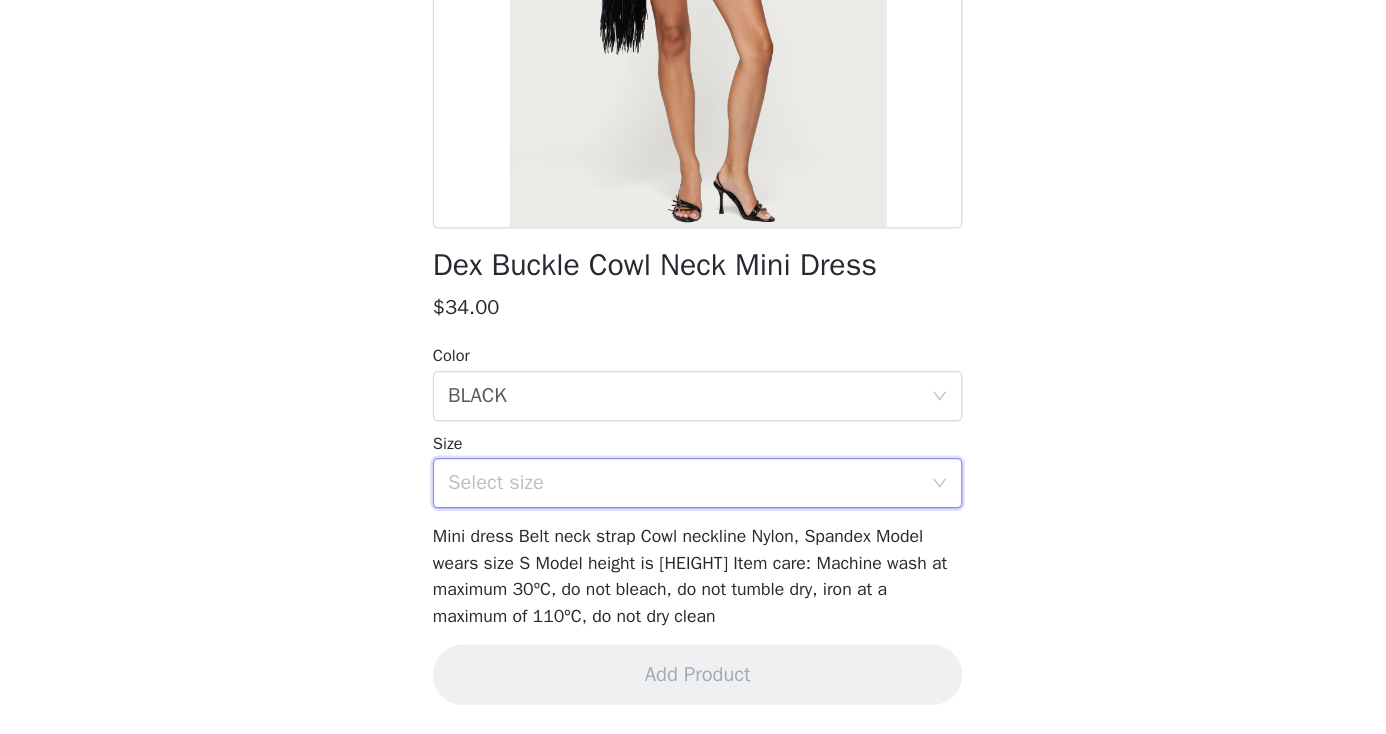 click 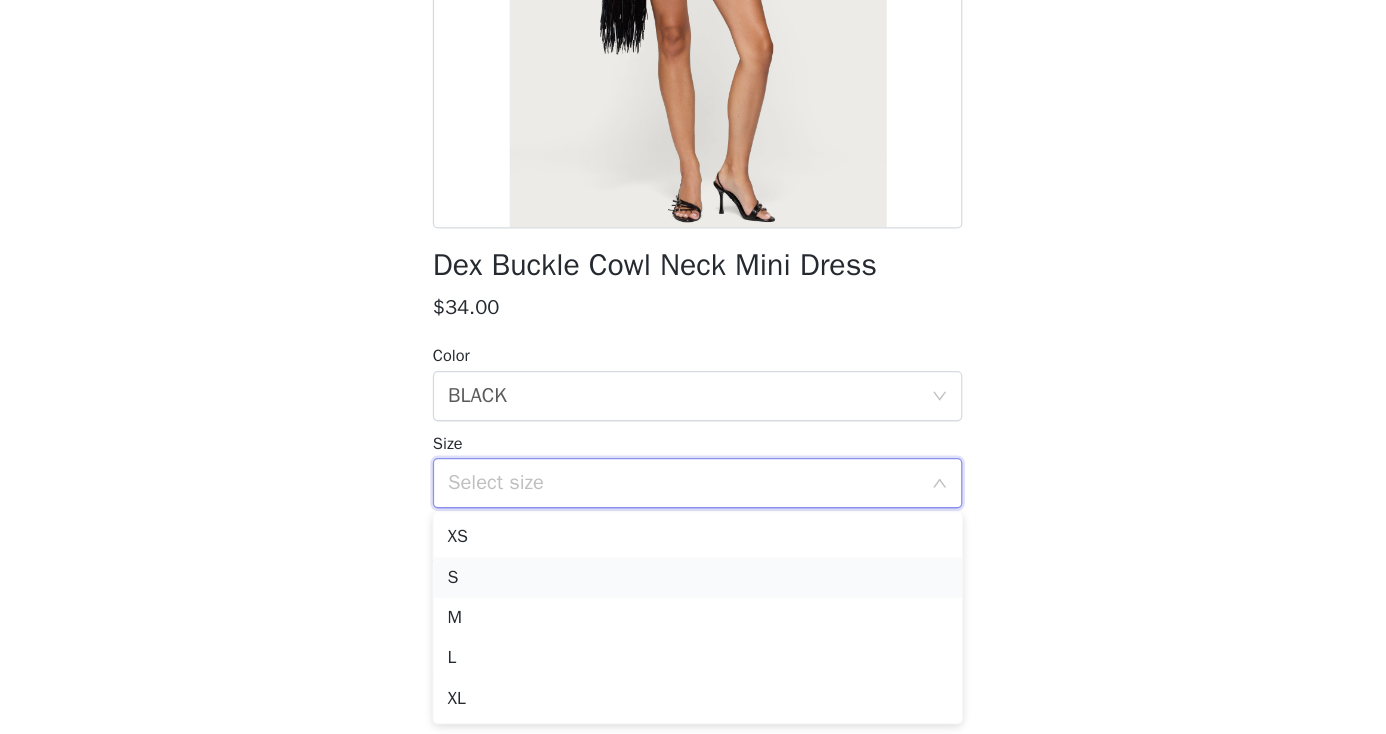 click on "S" at bounding box center [693, 610] 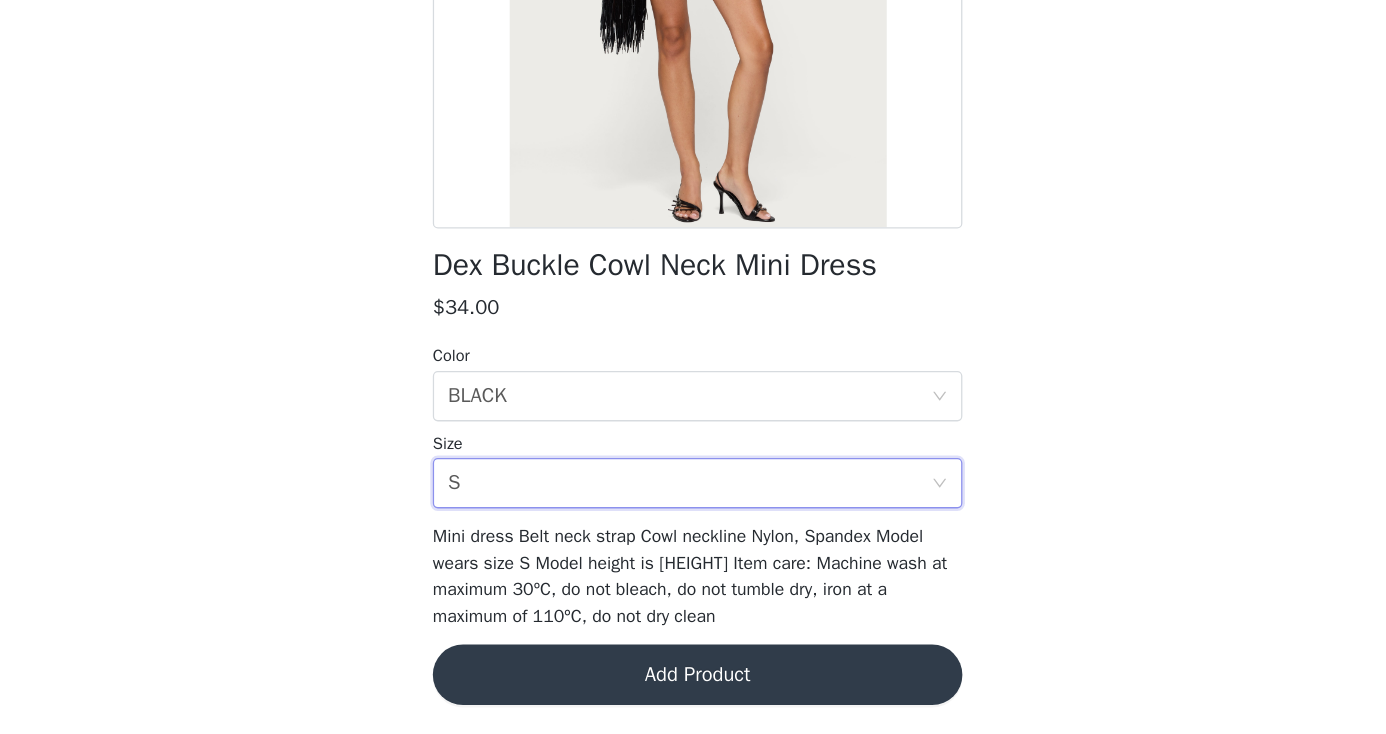 click on "Add Product" at bounding box center [693, 687] 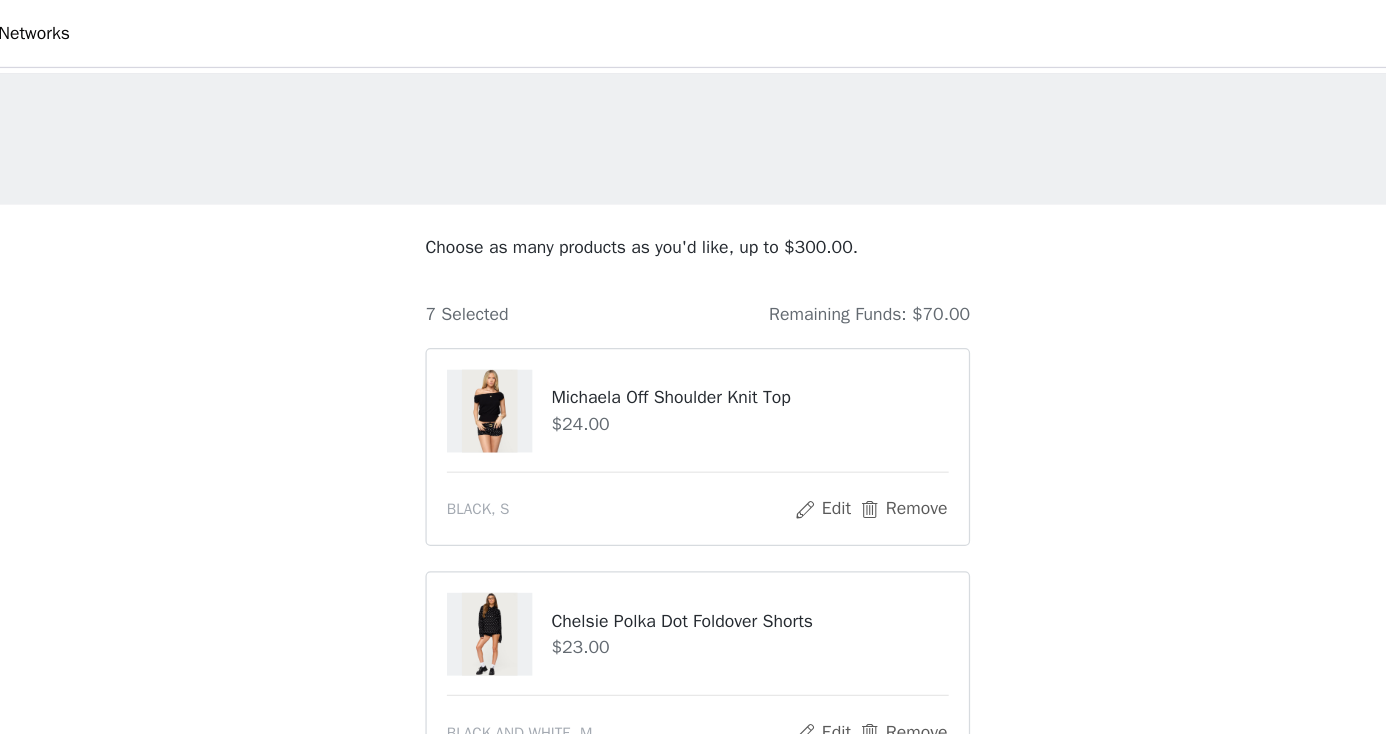 scroll, scrollTop: 0, scrollLeft: 0, axis: both 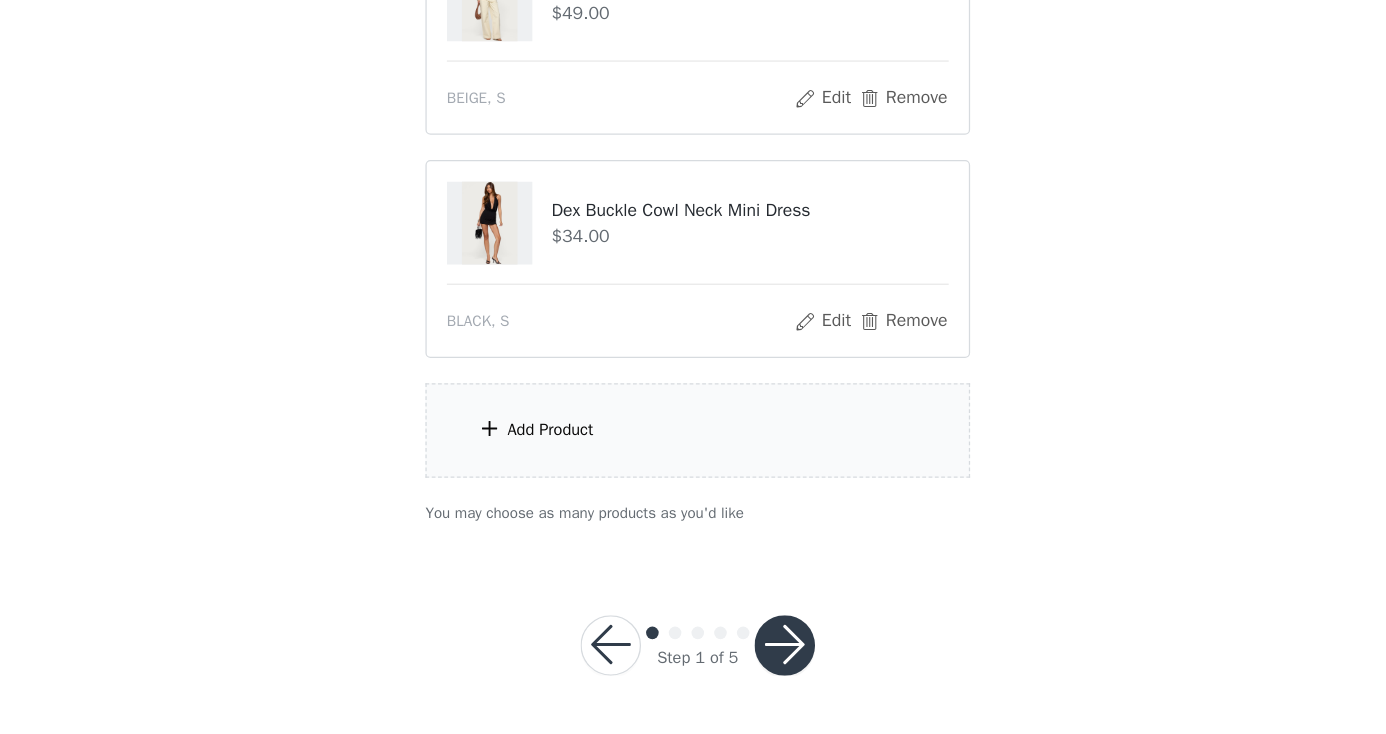 click on "Add Product" at bounding box center [693, 492] 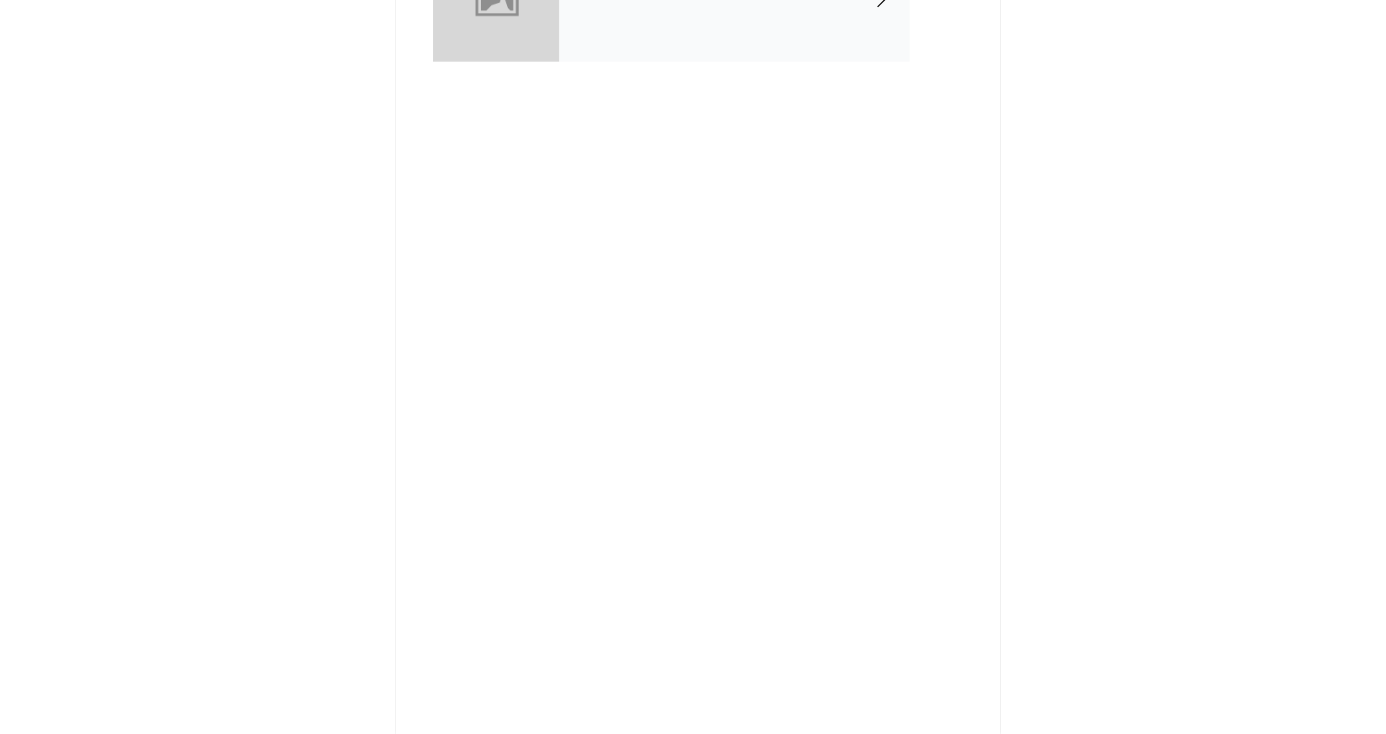click on "collabs" at bounding box center [722, 150] 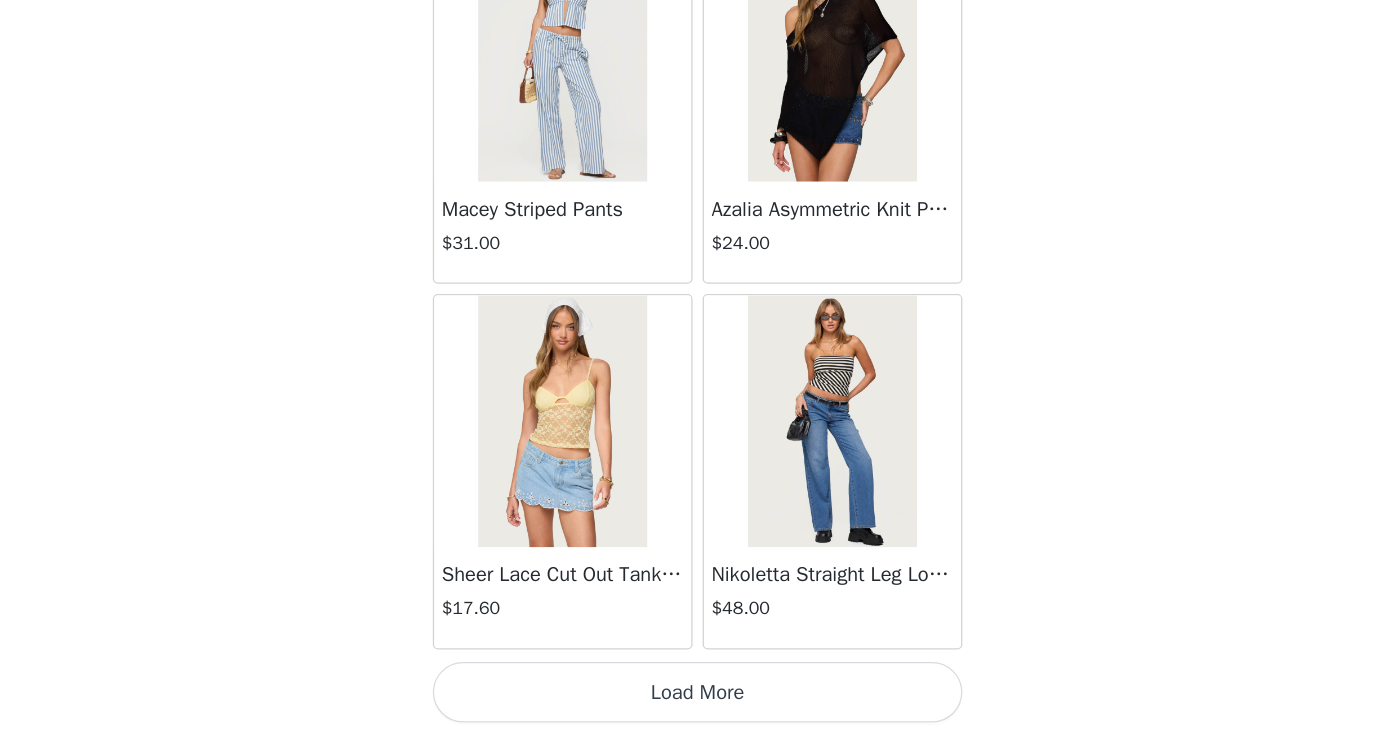 click on "Load More" at bounding box center (693, 700) 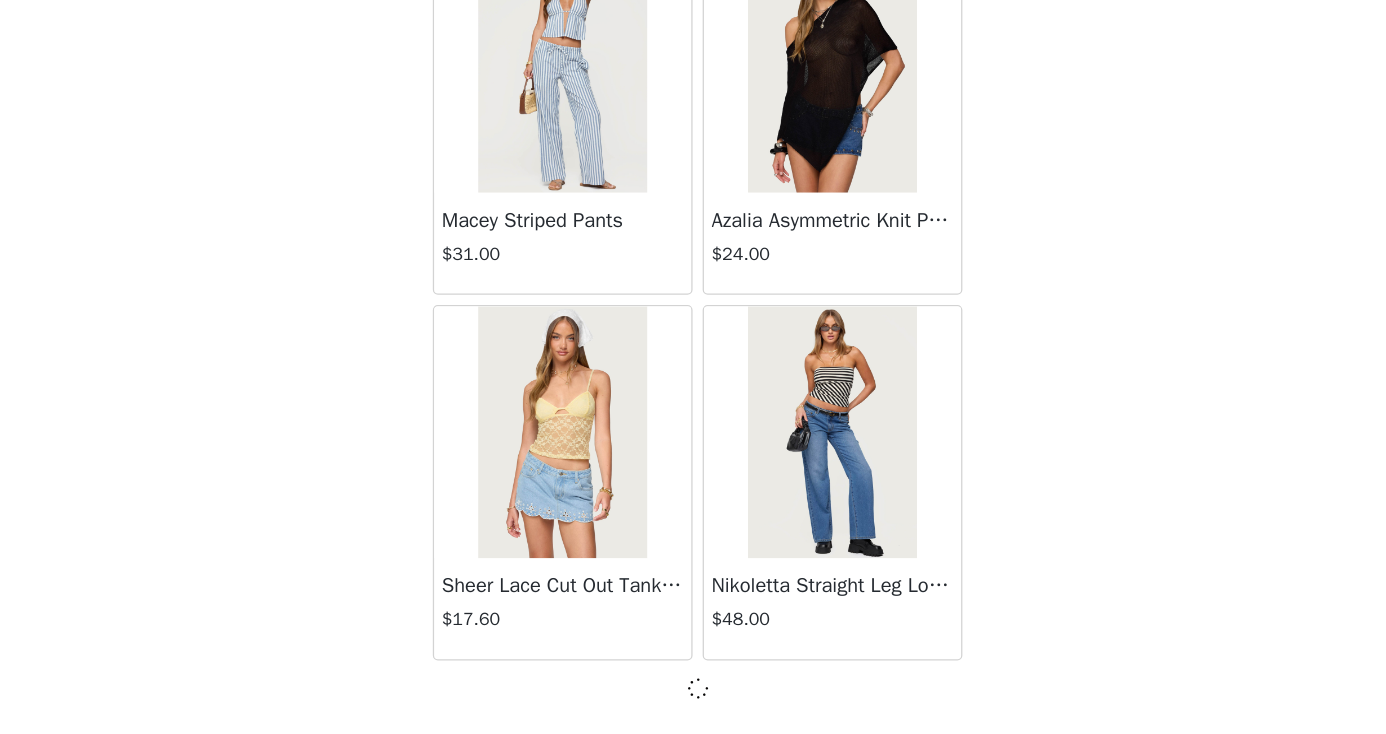 scroll, scrollTop: 2317, scrollLeft: 0, axis: vertical 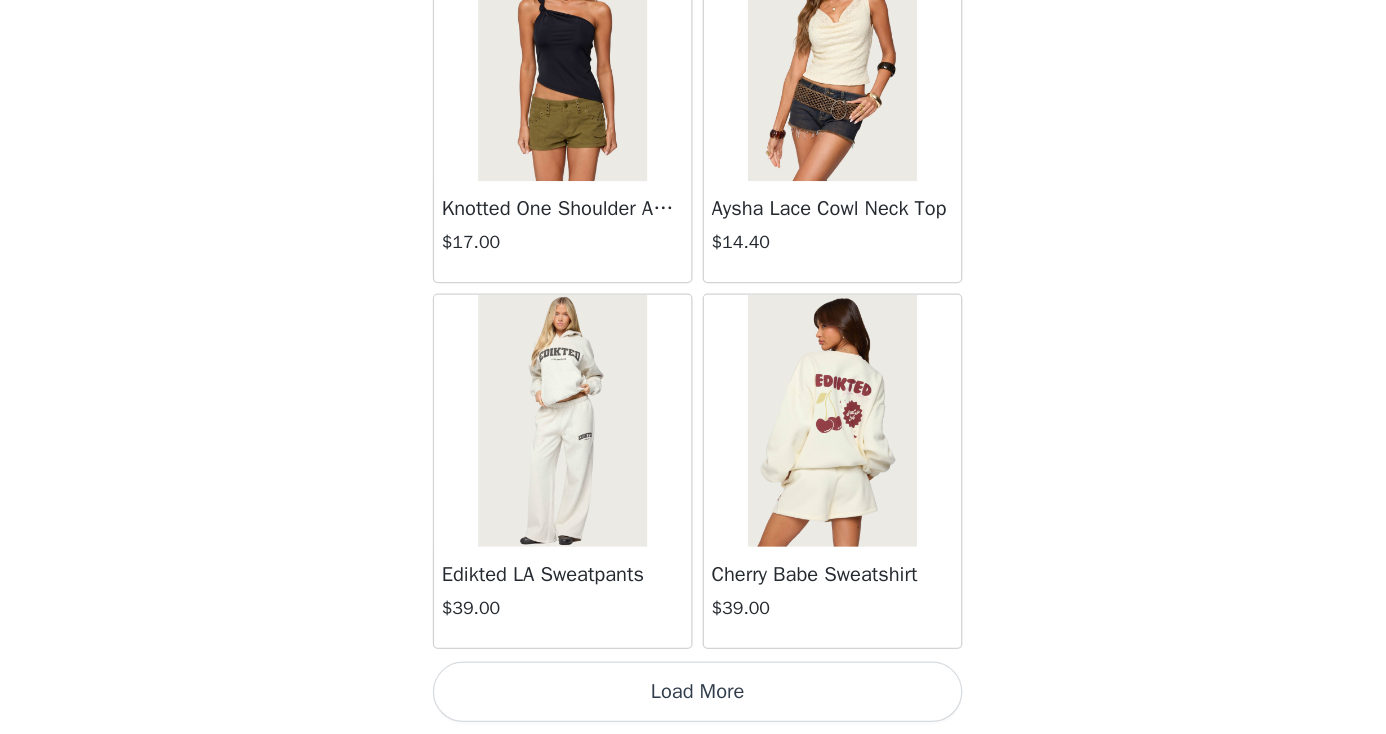 click on "Load More" at bounding box center (693, 700) 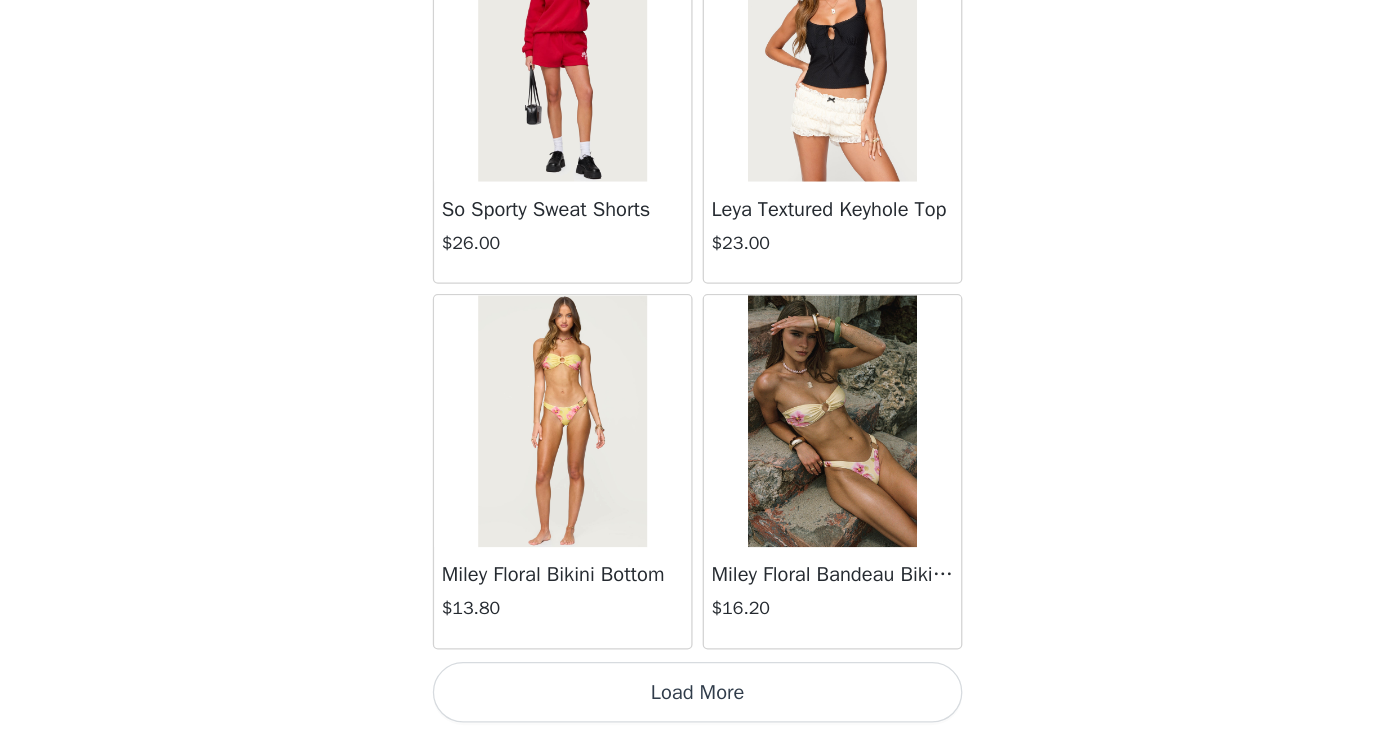 click on "Load More" at bounding box center [693, 700] 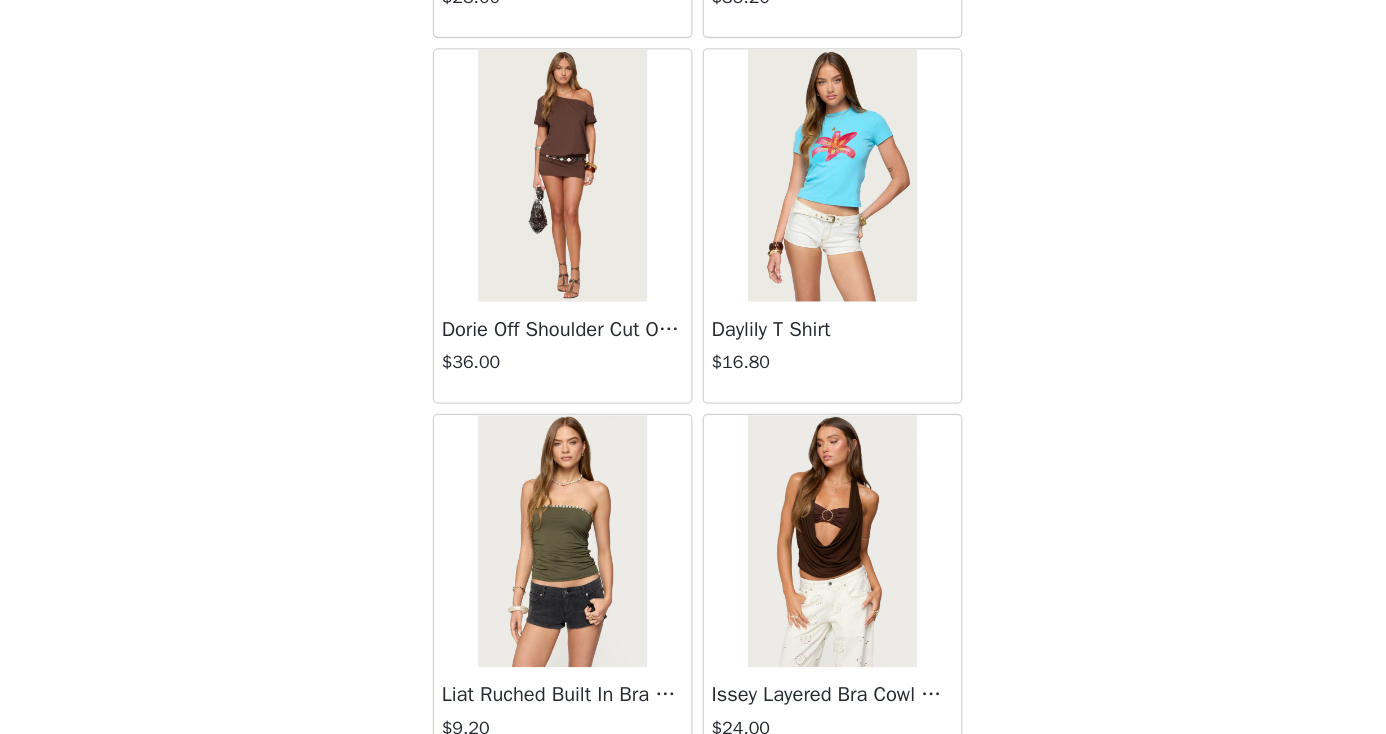 scroll, scrollTop: 8989, scrollLeft: 0, axis: vertical 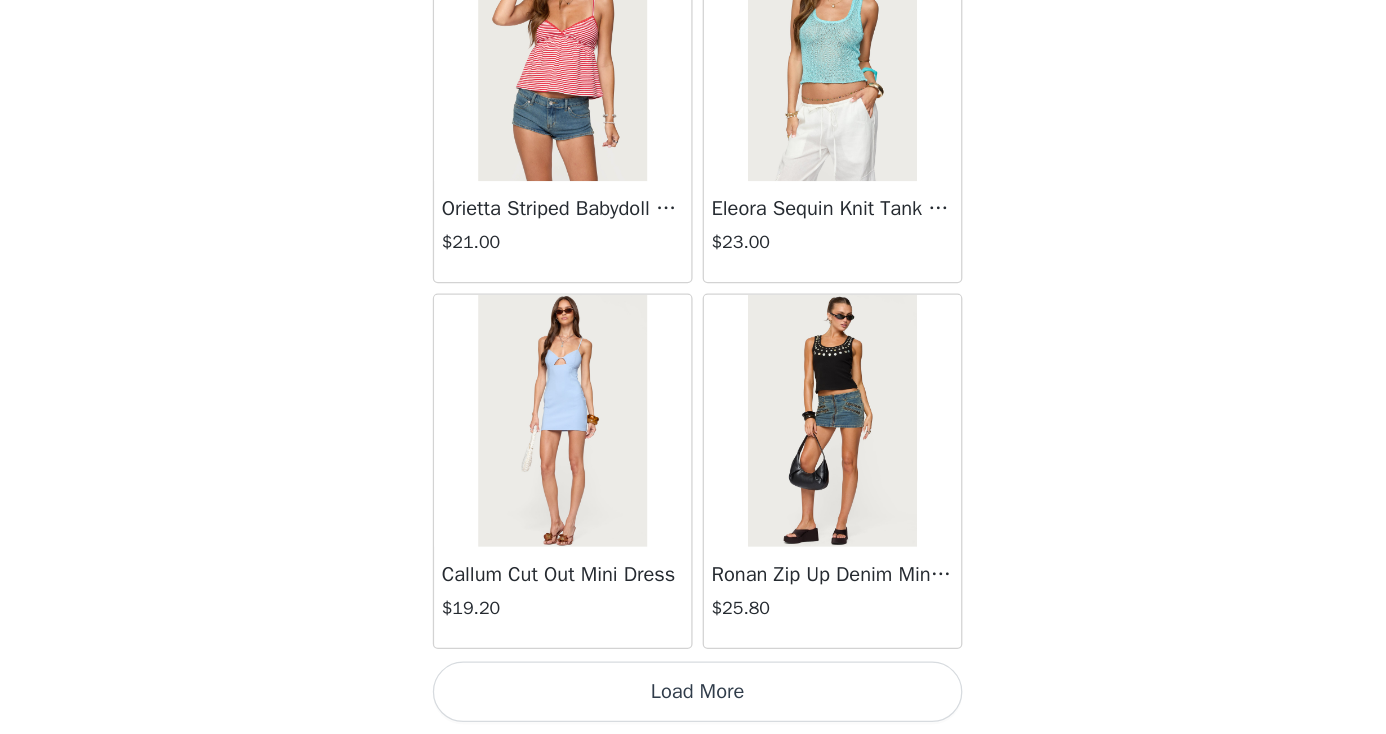 click on "Load More" at bounding box center (693, 700) 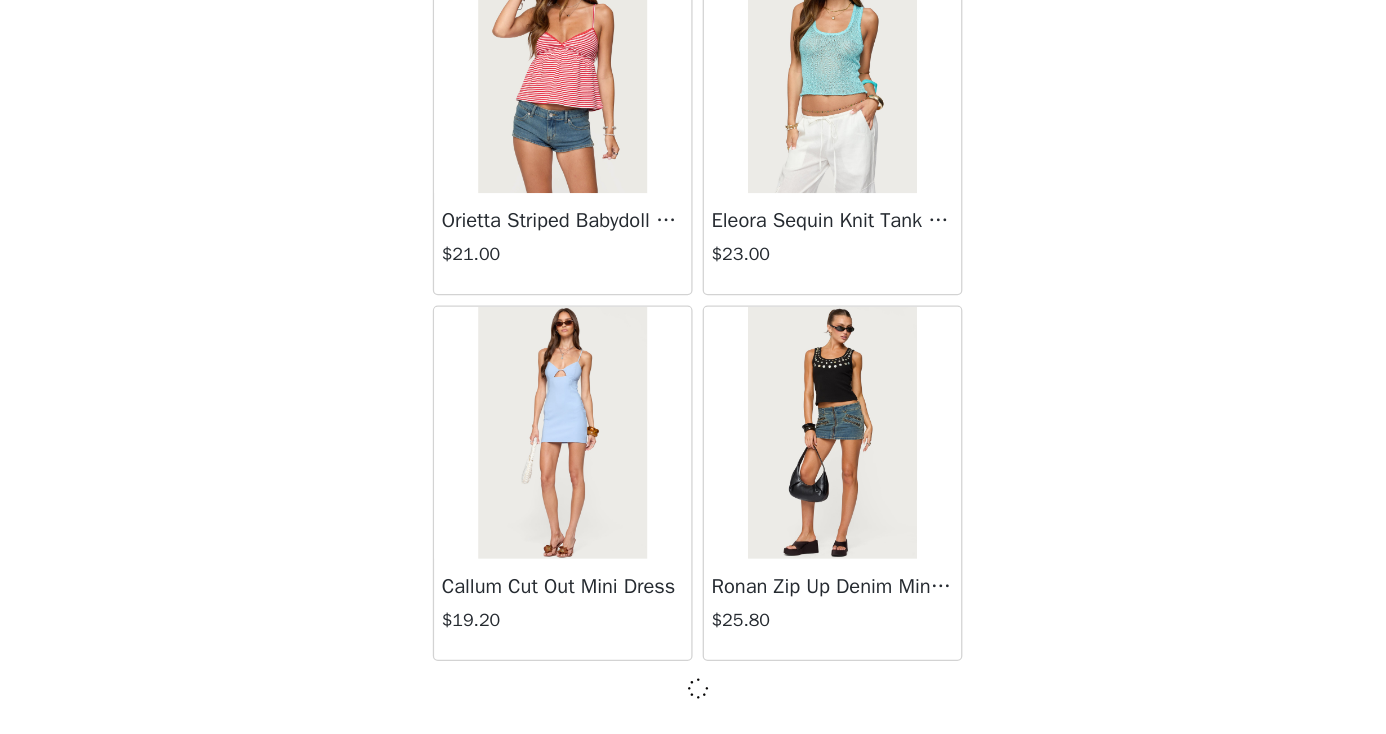 scroll, scrollTop: 11017, scrollLeft: 0, axis: vertical 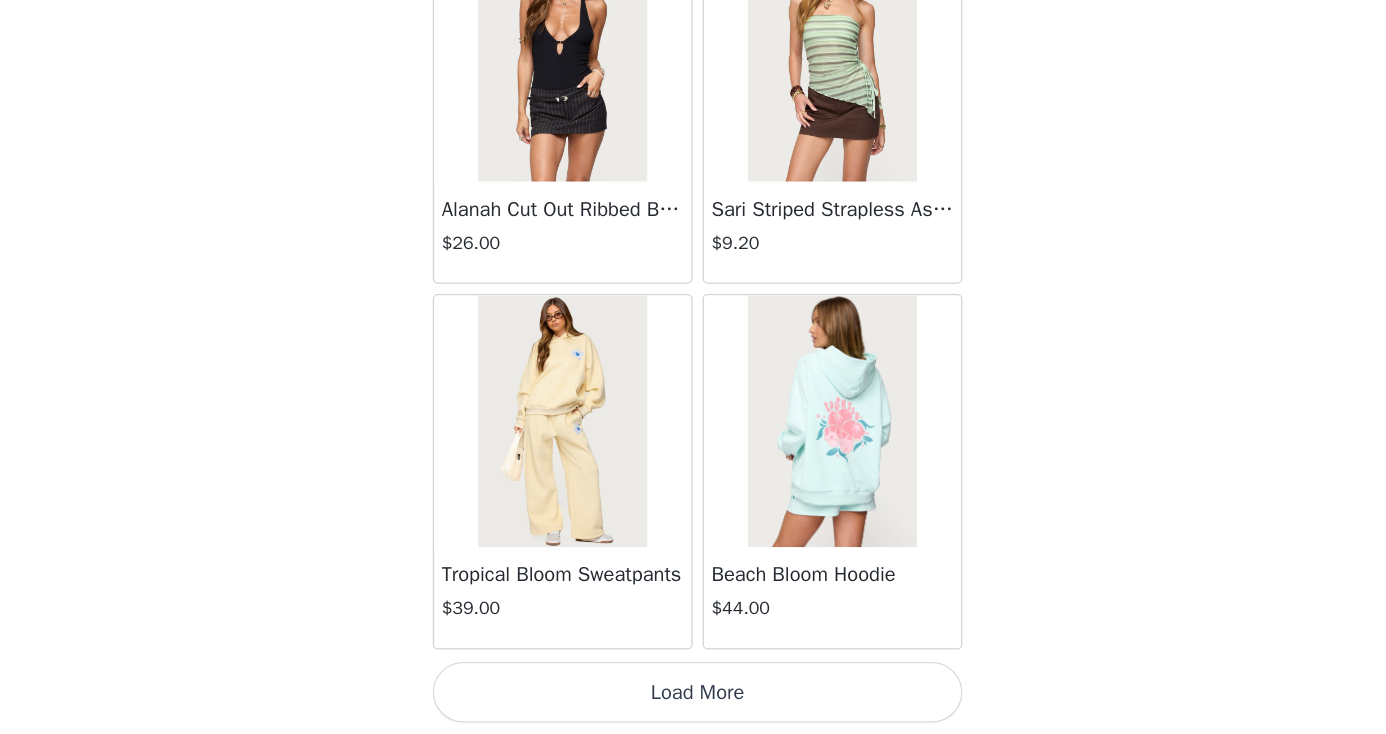 click on "Load More" at bounding box center (693, 700) 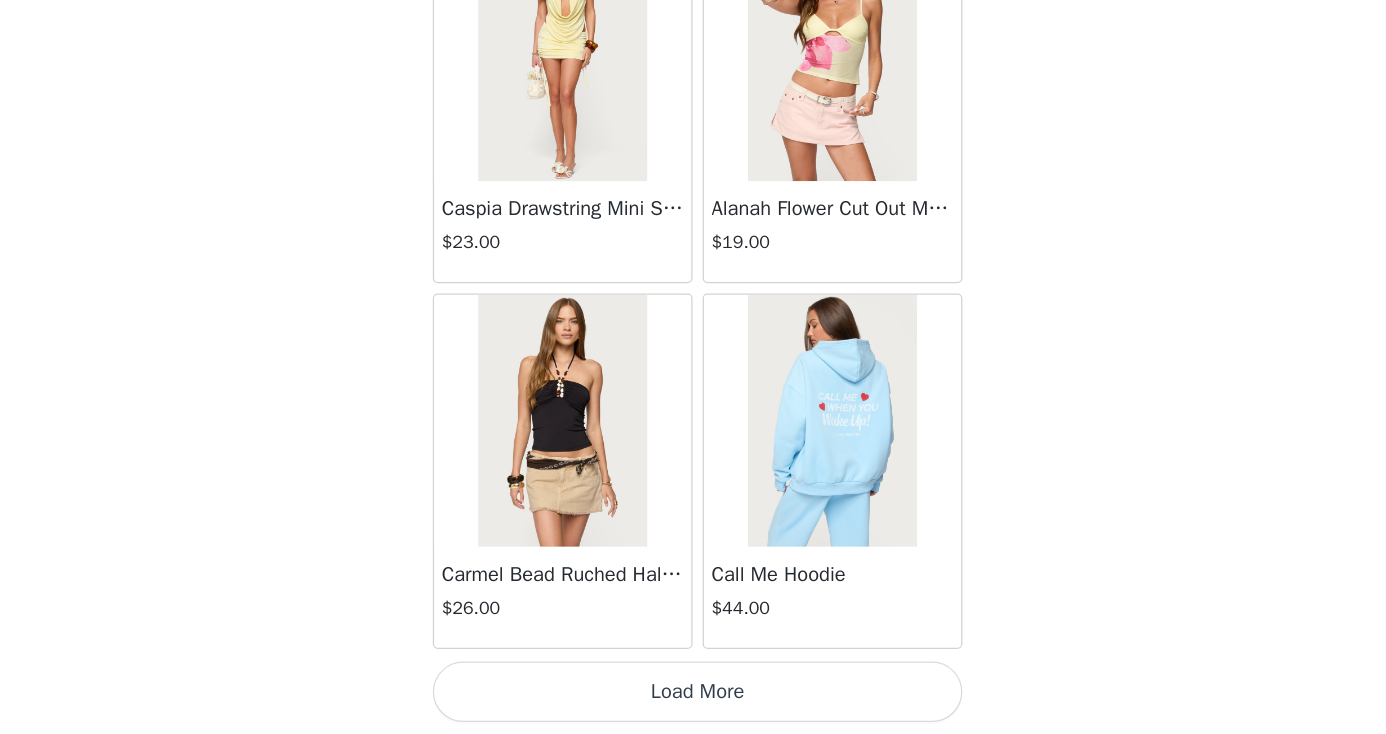 click on "Load More" at bounding box center [693, 700] 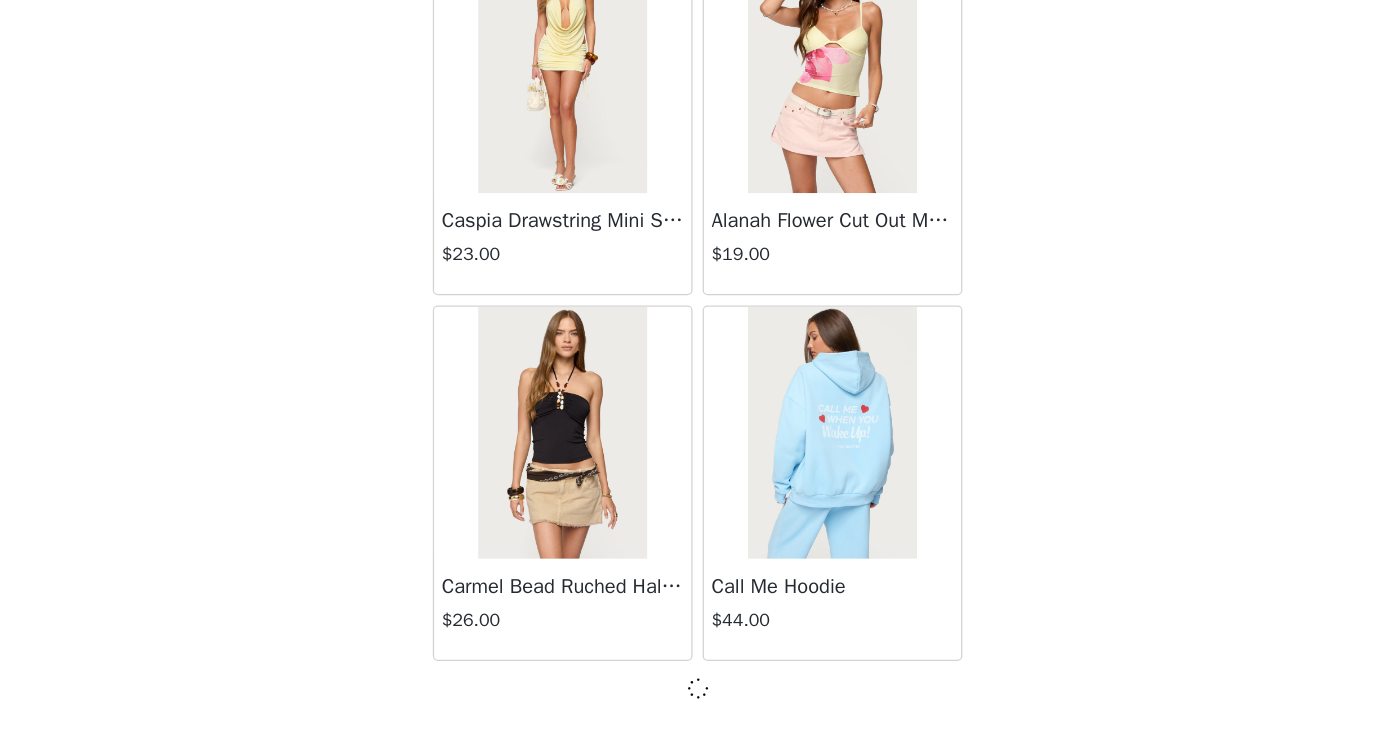 scroll, scrollTop: 16817, scrollLeft: 0, axis: vertical 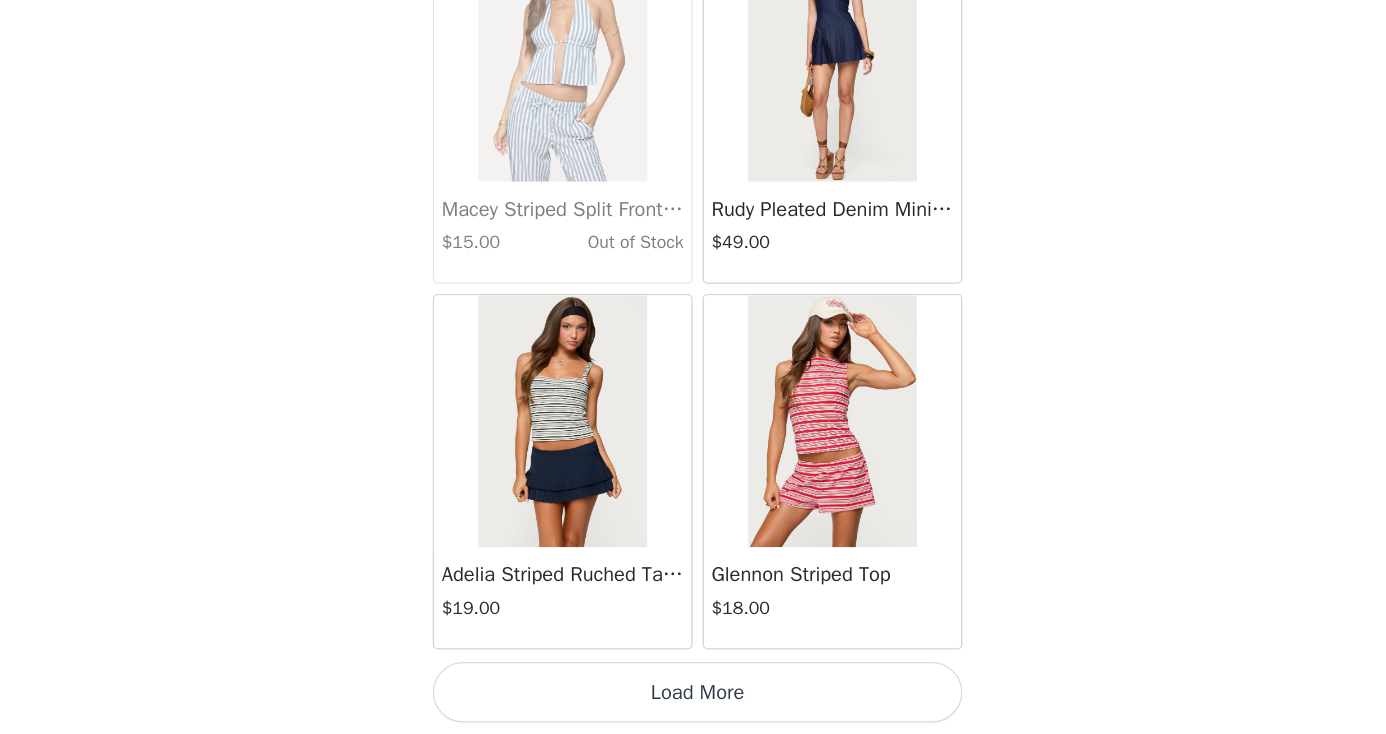 click on "Load More" at bounding box center [693, 700] 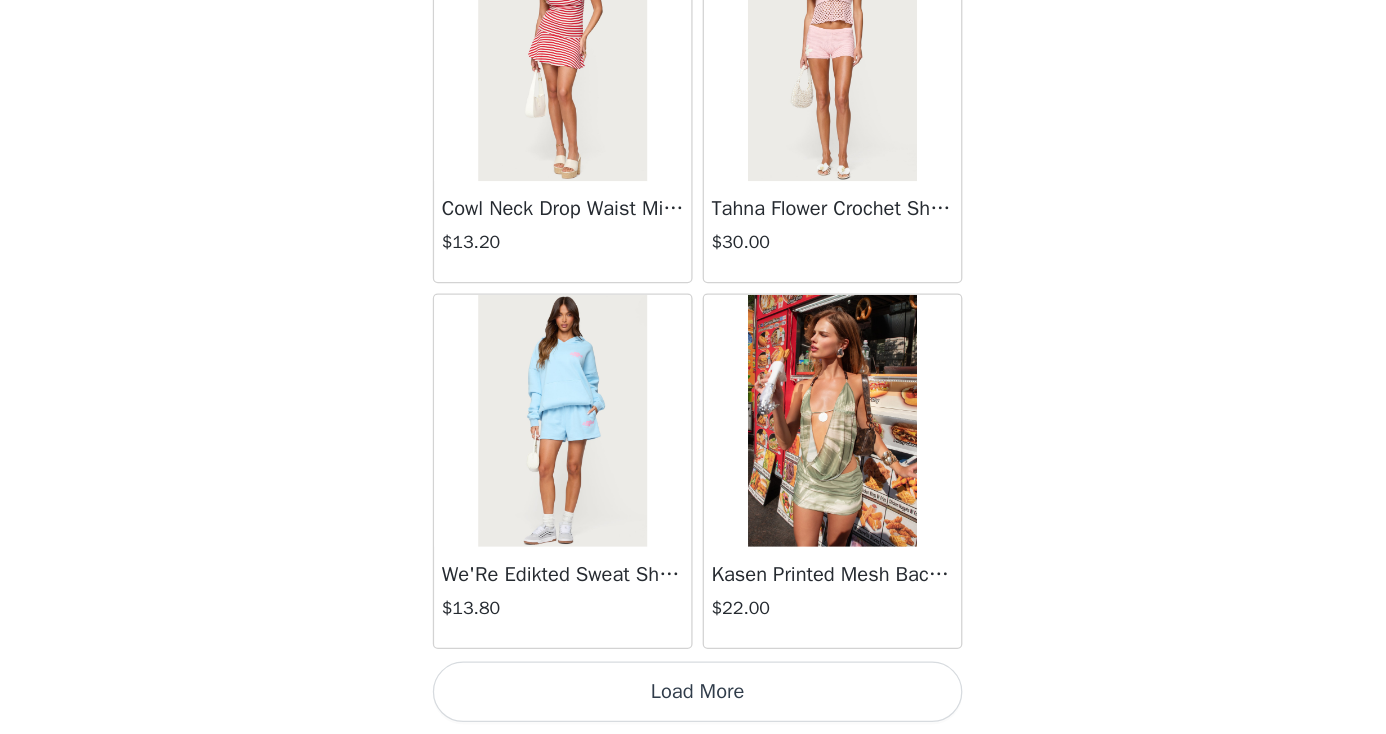 scroll, scrollTop: 22626, scrollLeft: 0, axis: vertical 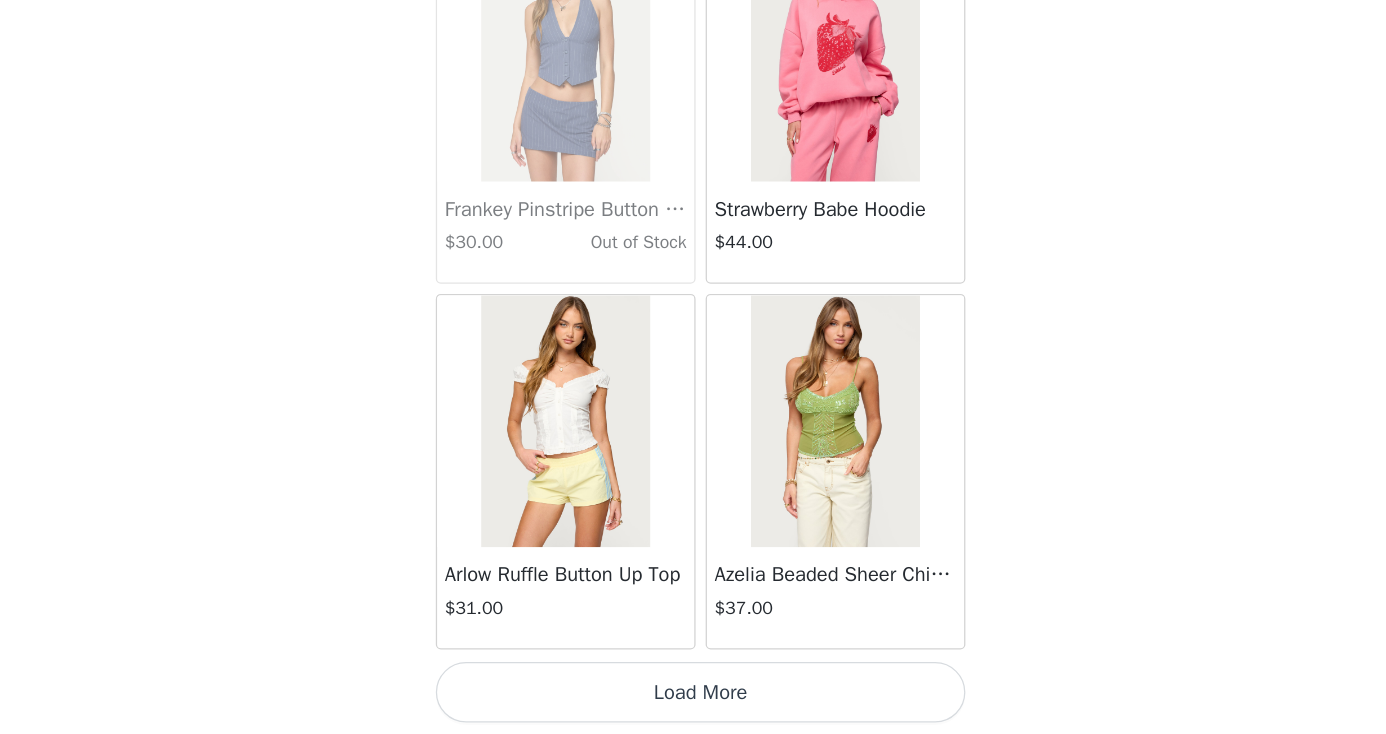 click on "Load More" at bounding box center (693, 700) 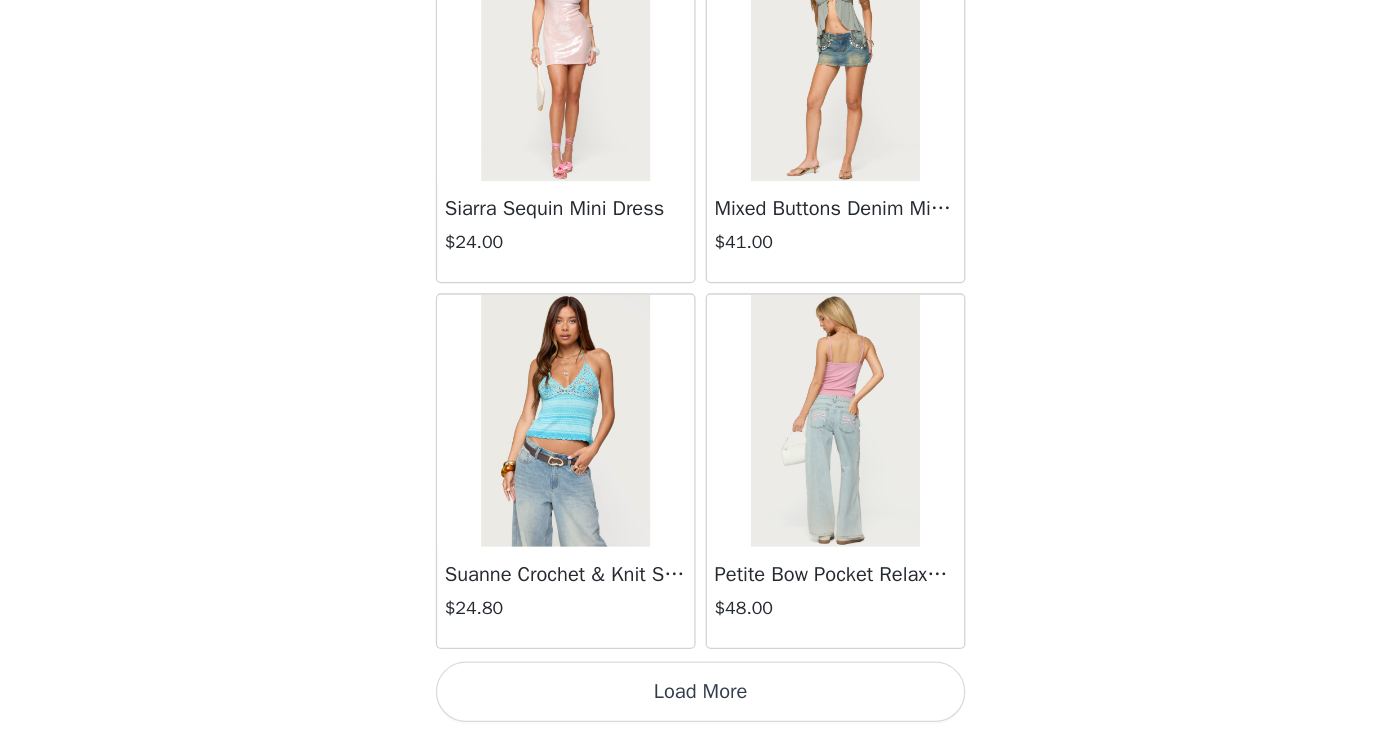 click on "Load More" at bounding box center [693, 700] 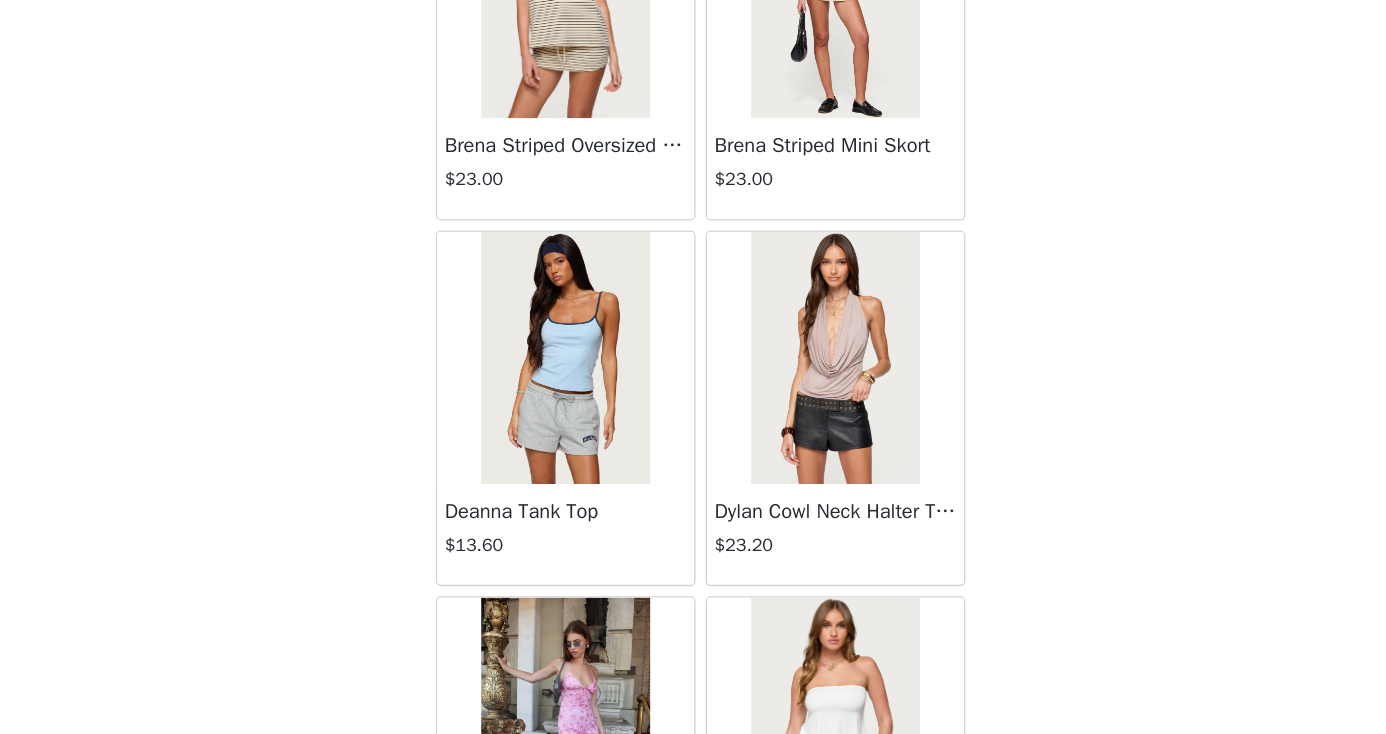 scroll, scrollTop: 30922, scrollLeft: 0, axis: vertical 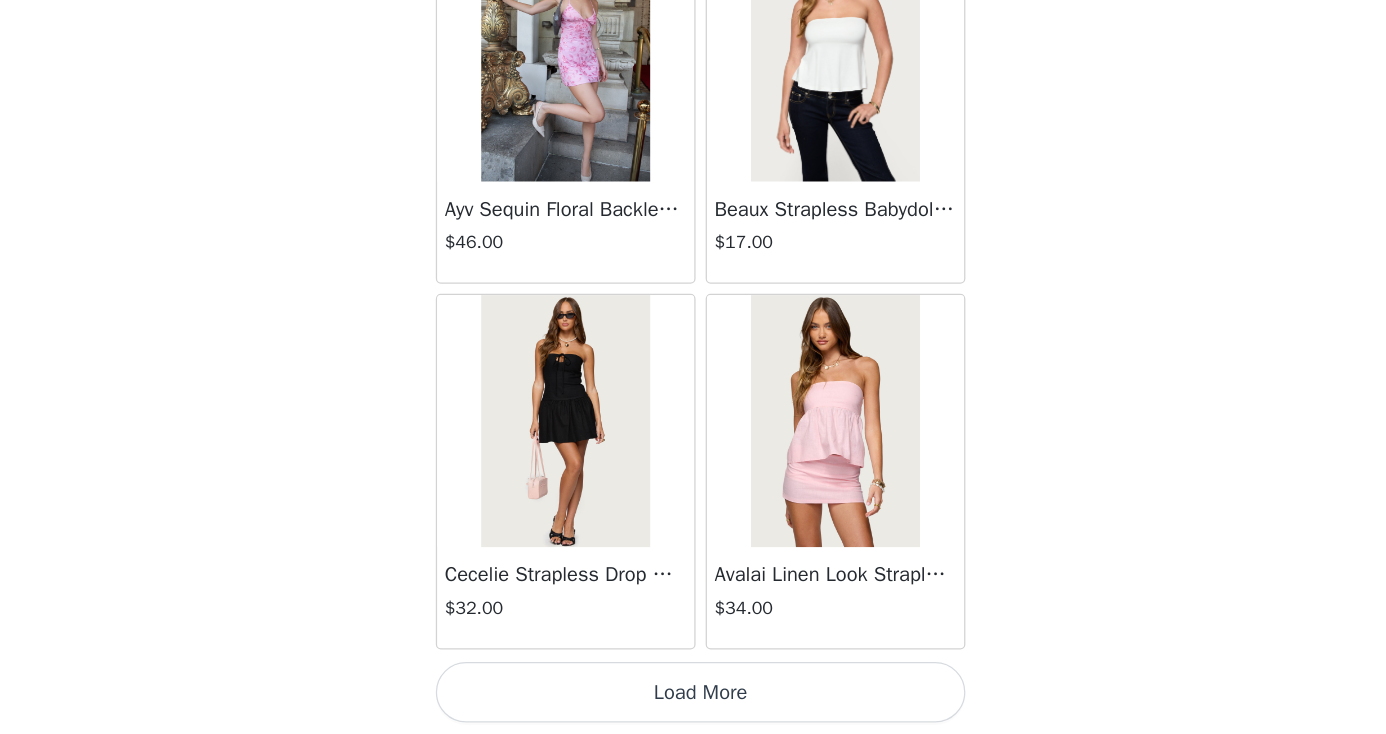 click on "Load More" at bounding box center (693, 700) 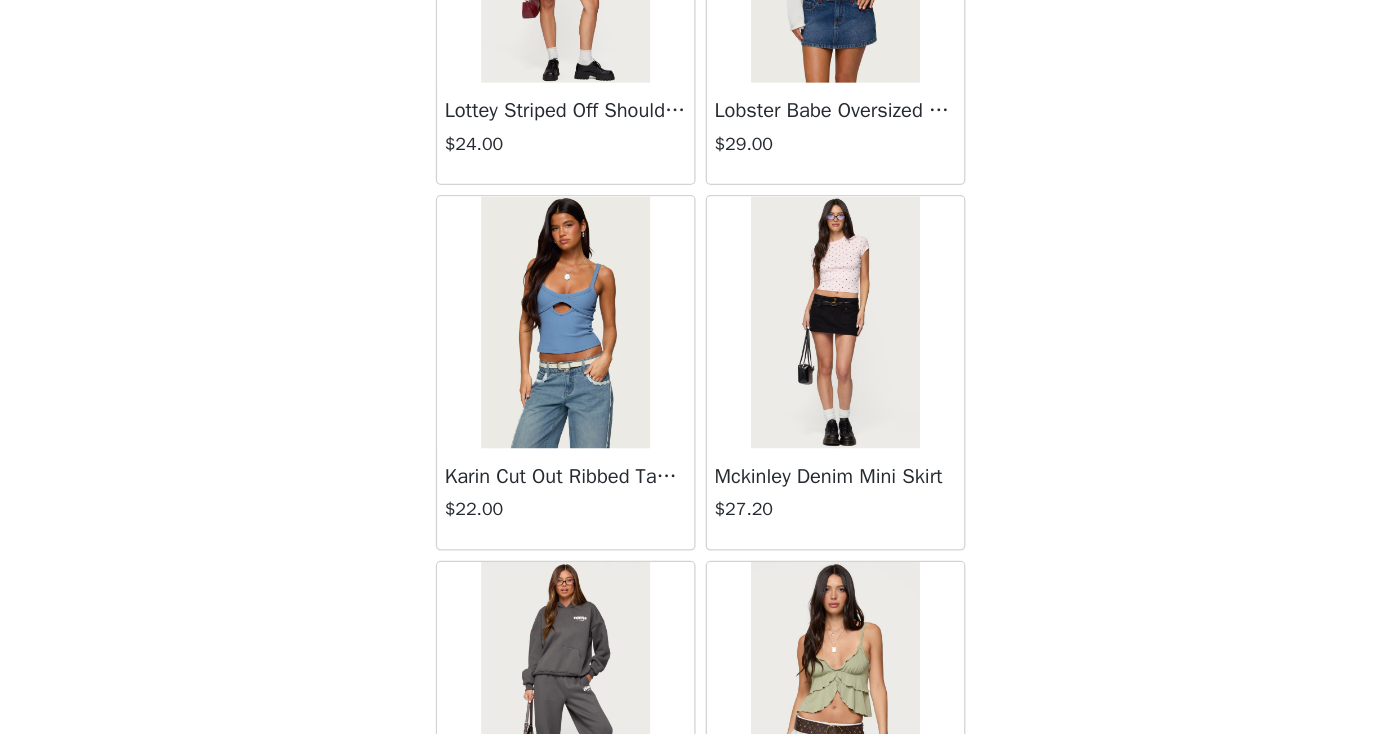 scroll, scrollTop: 33723, scrollLeft: 0, axis: vertical 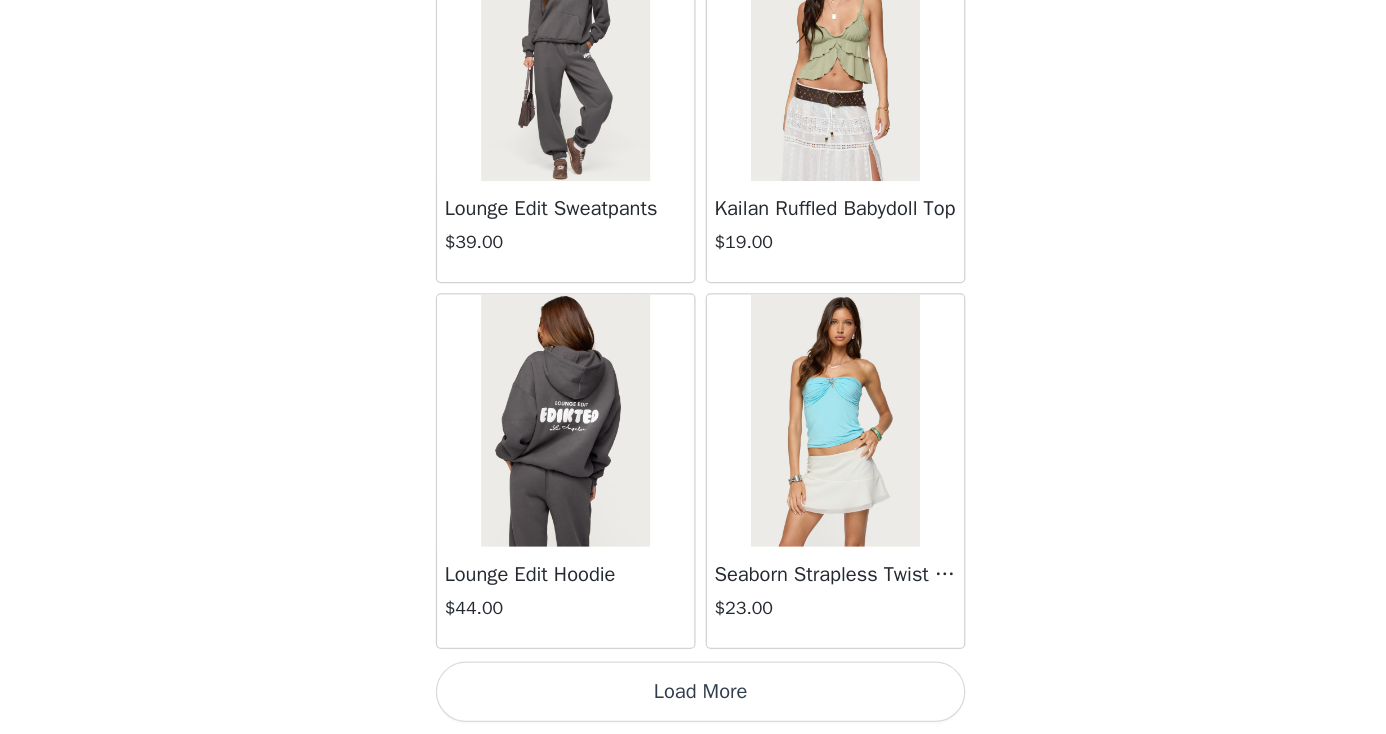 click on "Load More" at bounding box center (693, 700) 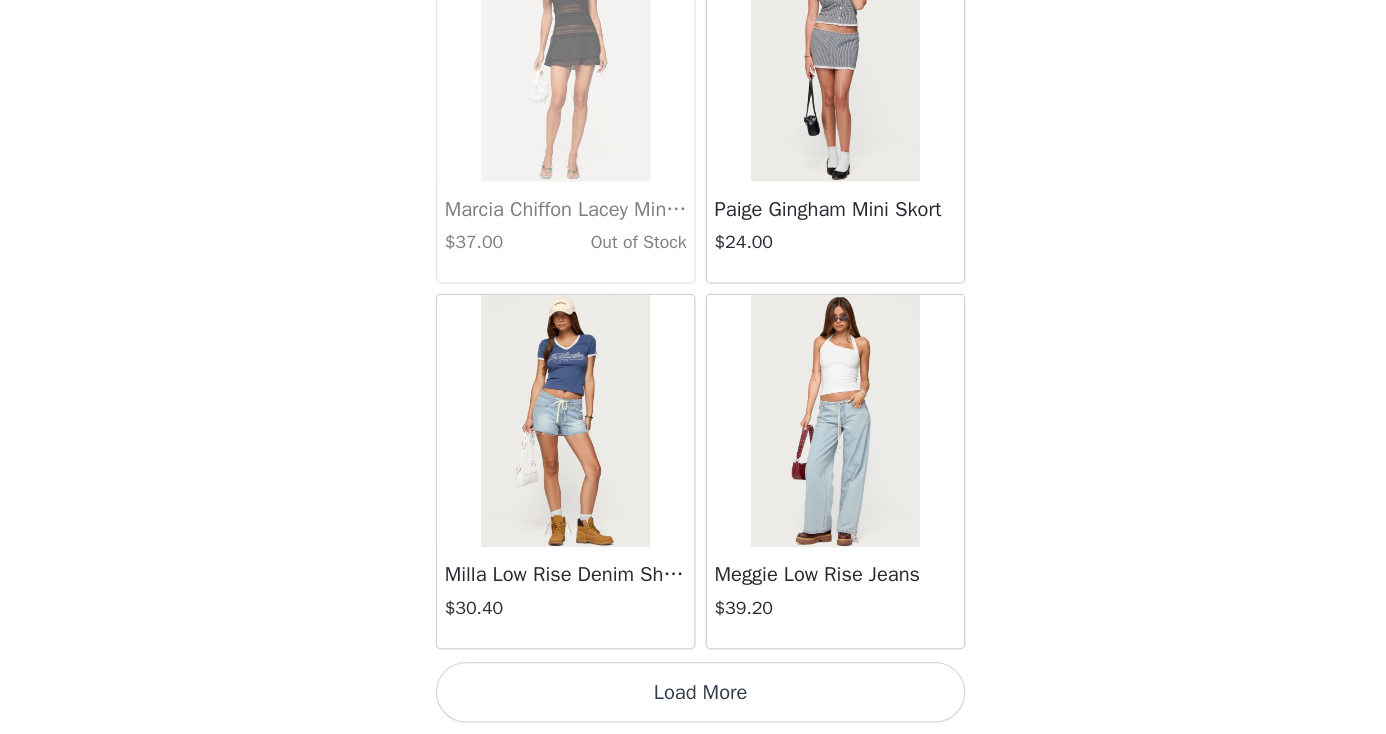 click on "Load More" at bounding box center [693, 700] 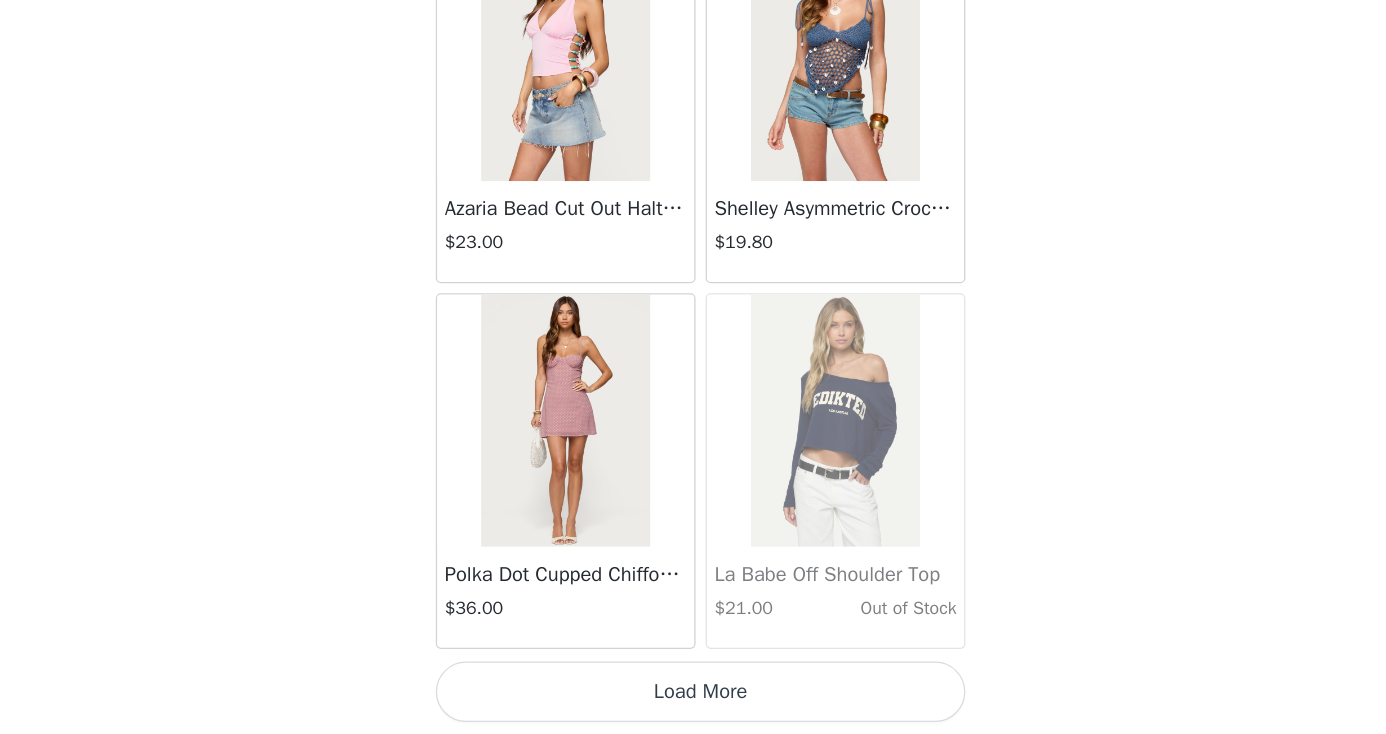 scroll, scrollTop: 40026, scrollLeft: 0, axis: vertical 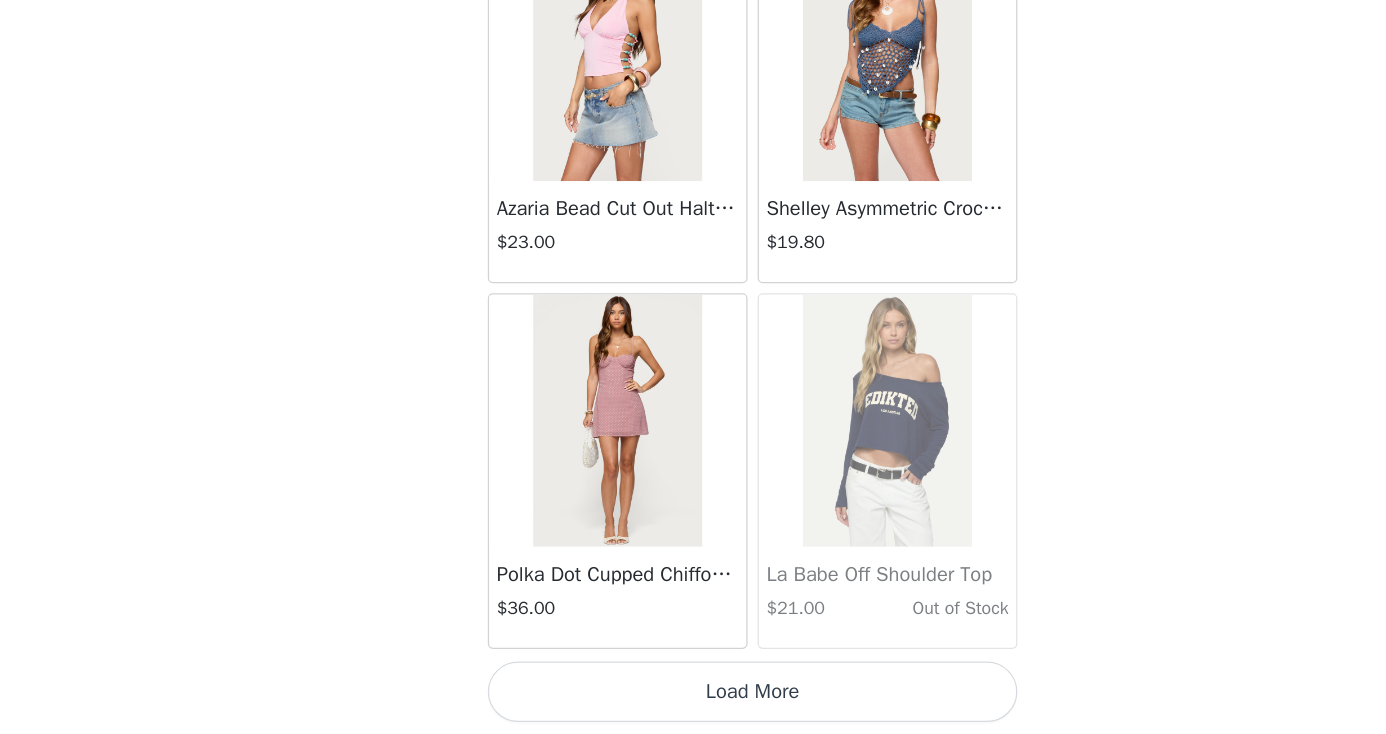 click on "Load More" at bounding box center [693, 700] 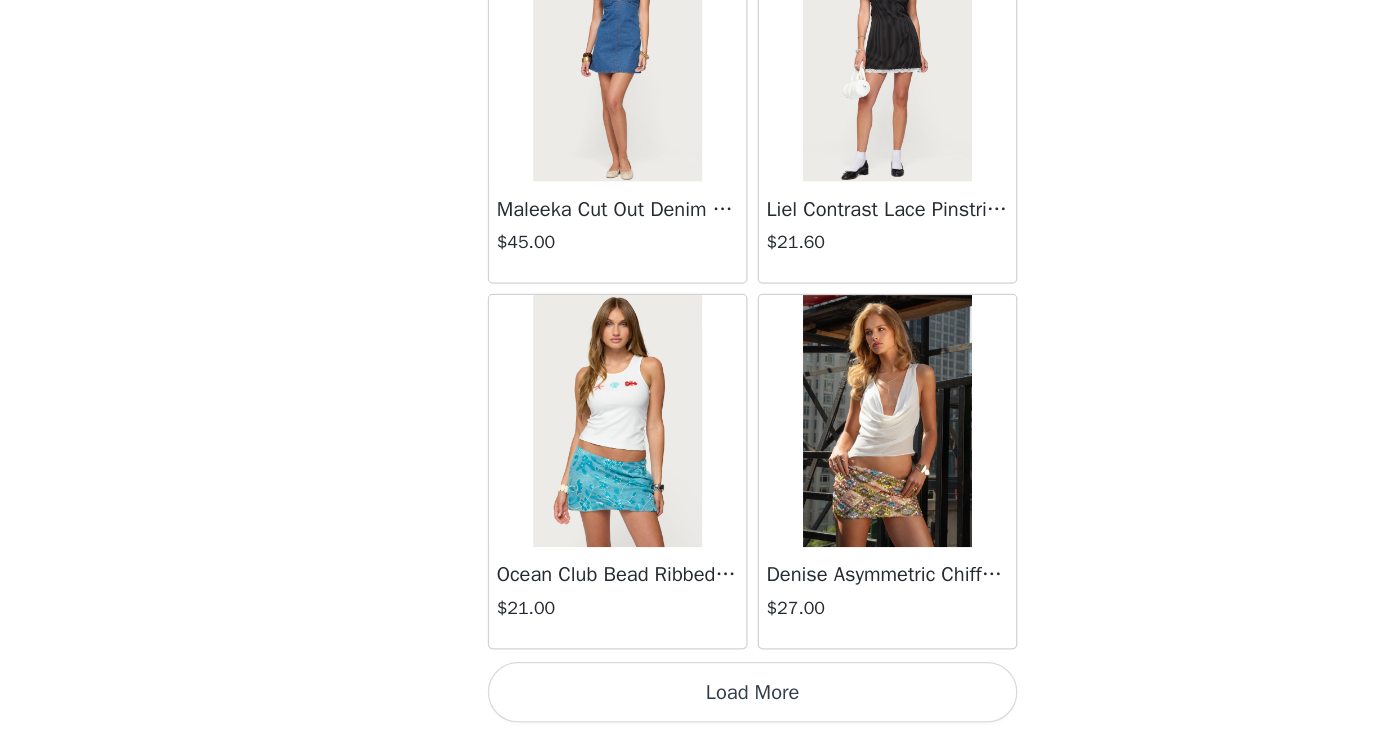 scroll, scrollTop: 42926, scrollLeft: 0, axis: vertical 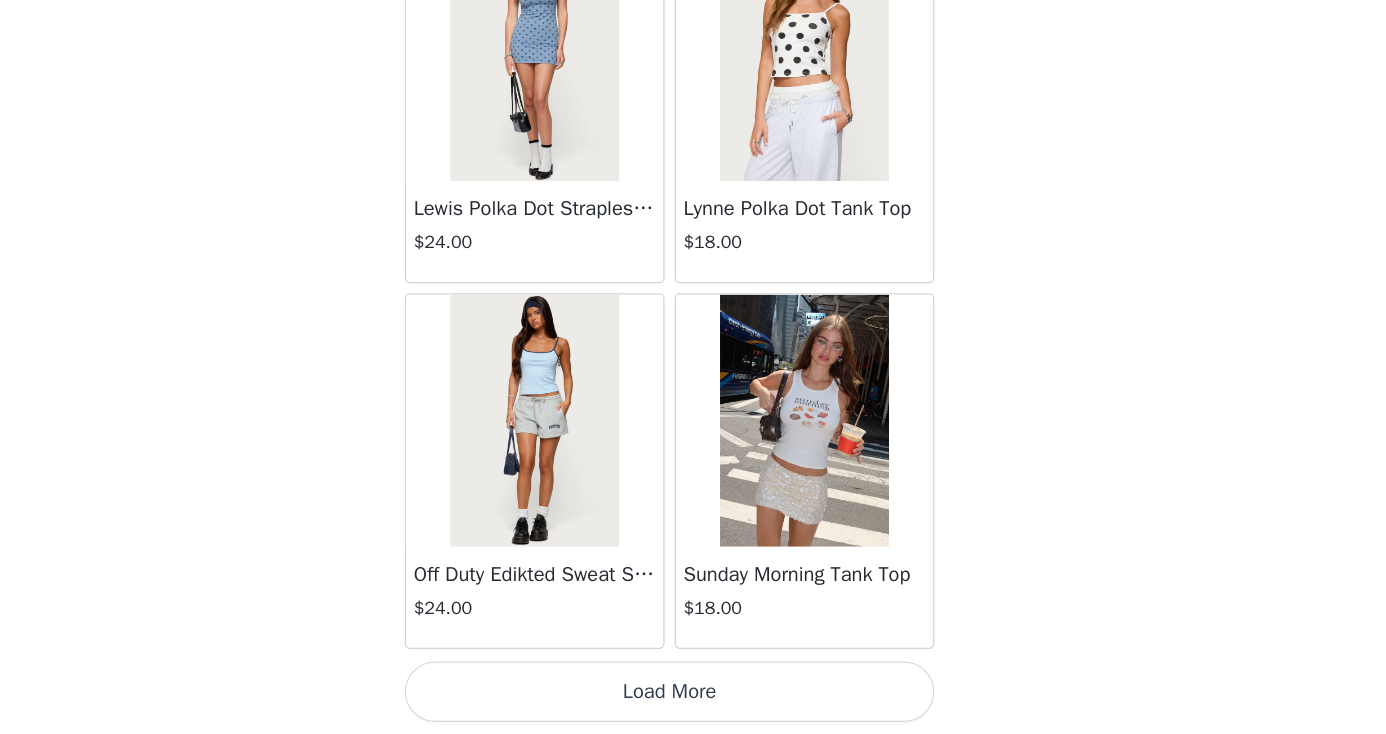 click on "Load More" at bounding box center [693, 700] 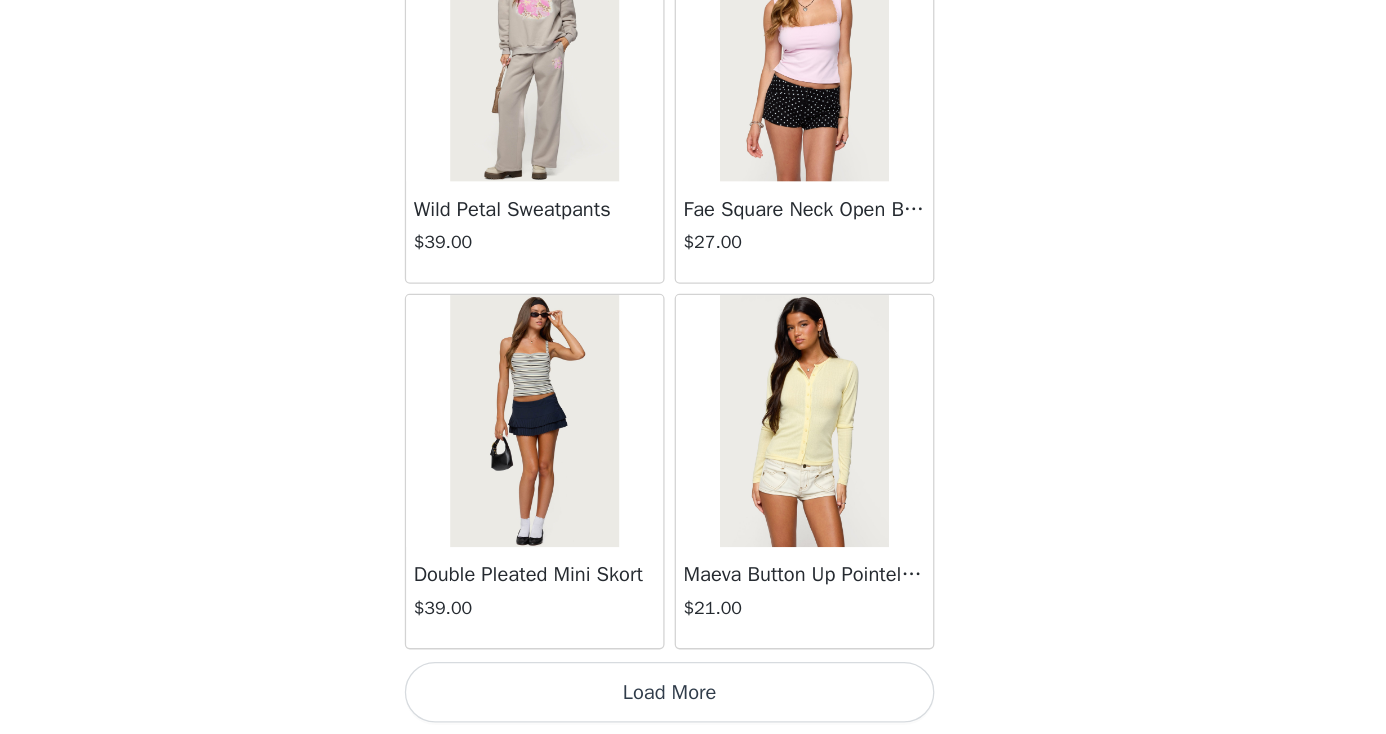 scroll, scrollTop: 48726, scrollLeft: 0, axis: vertical 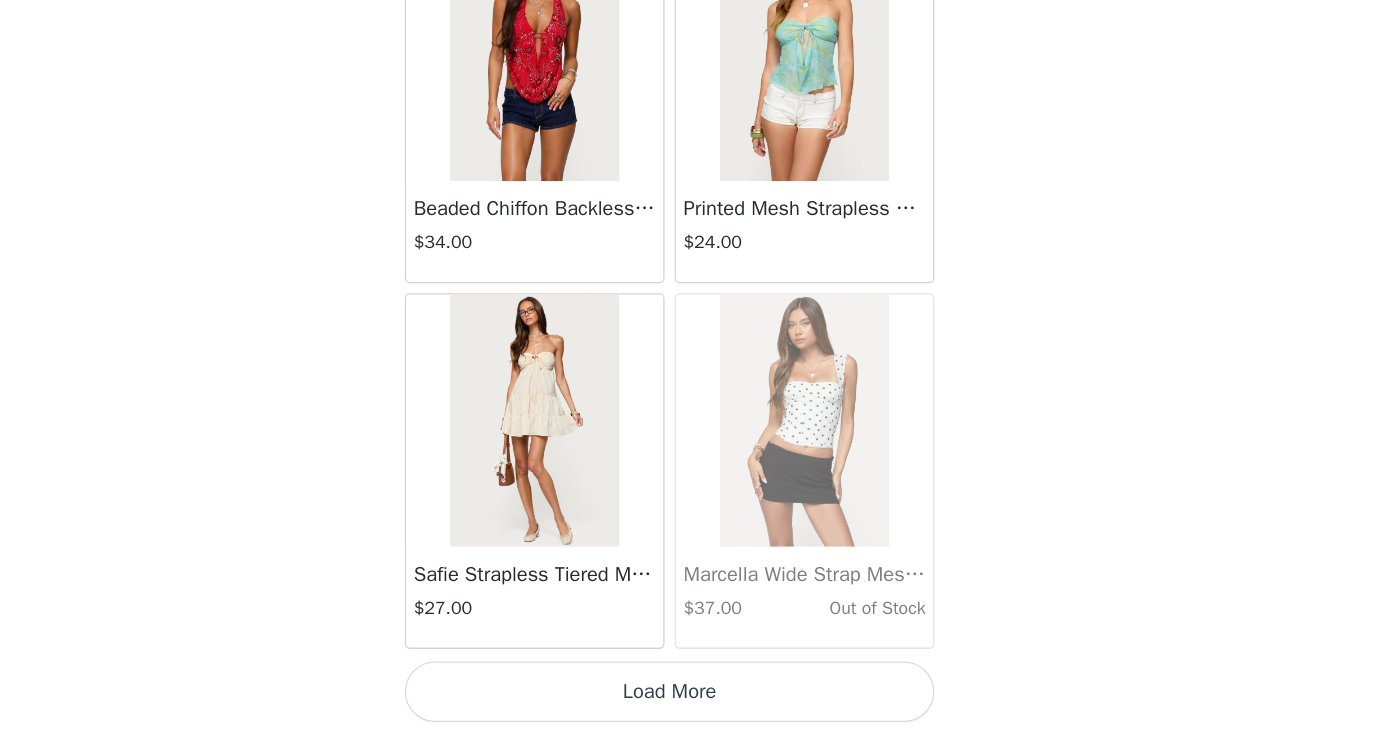 click on "Load More" at bounding box center (693, 700) 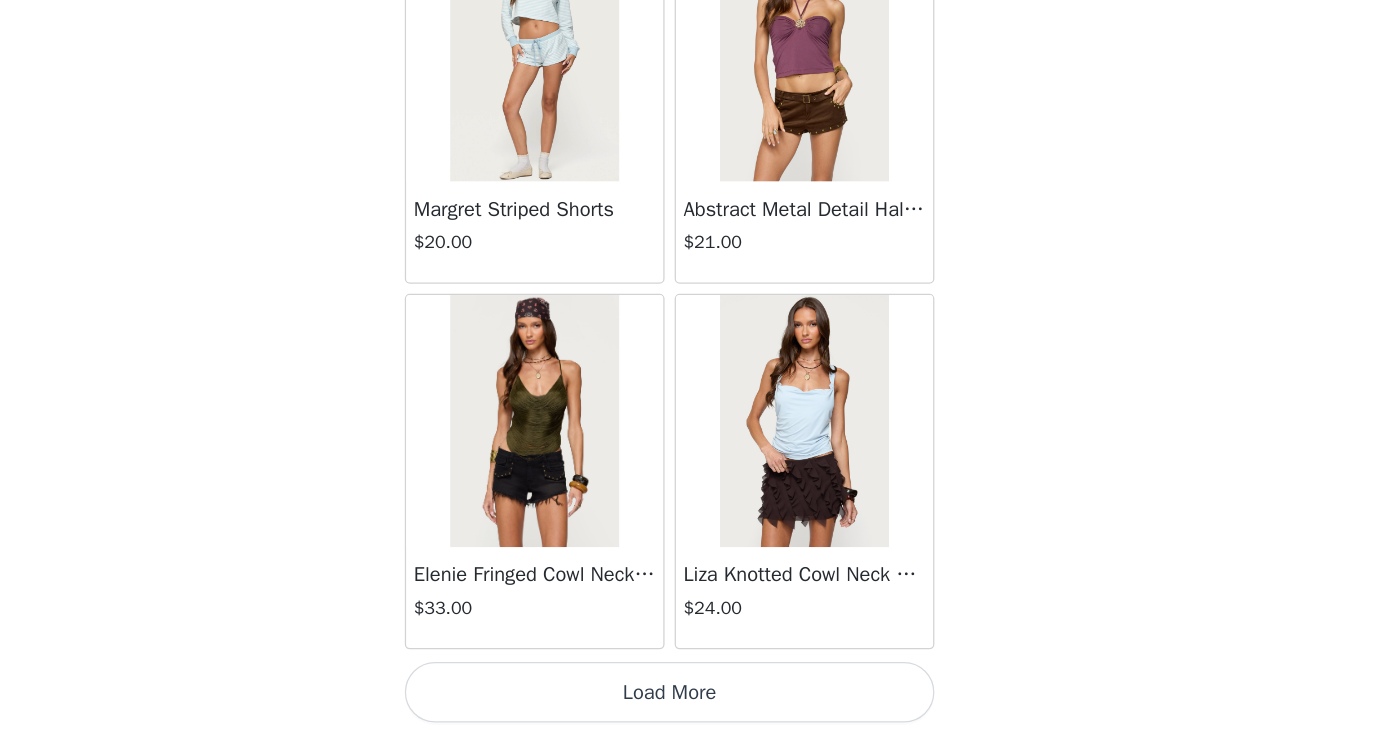 scroll, scrollTop: 54526, scrollLeft: 0, axis: vertical 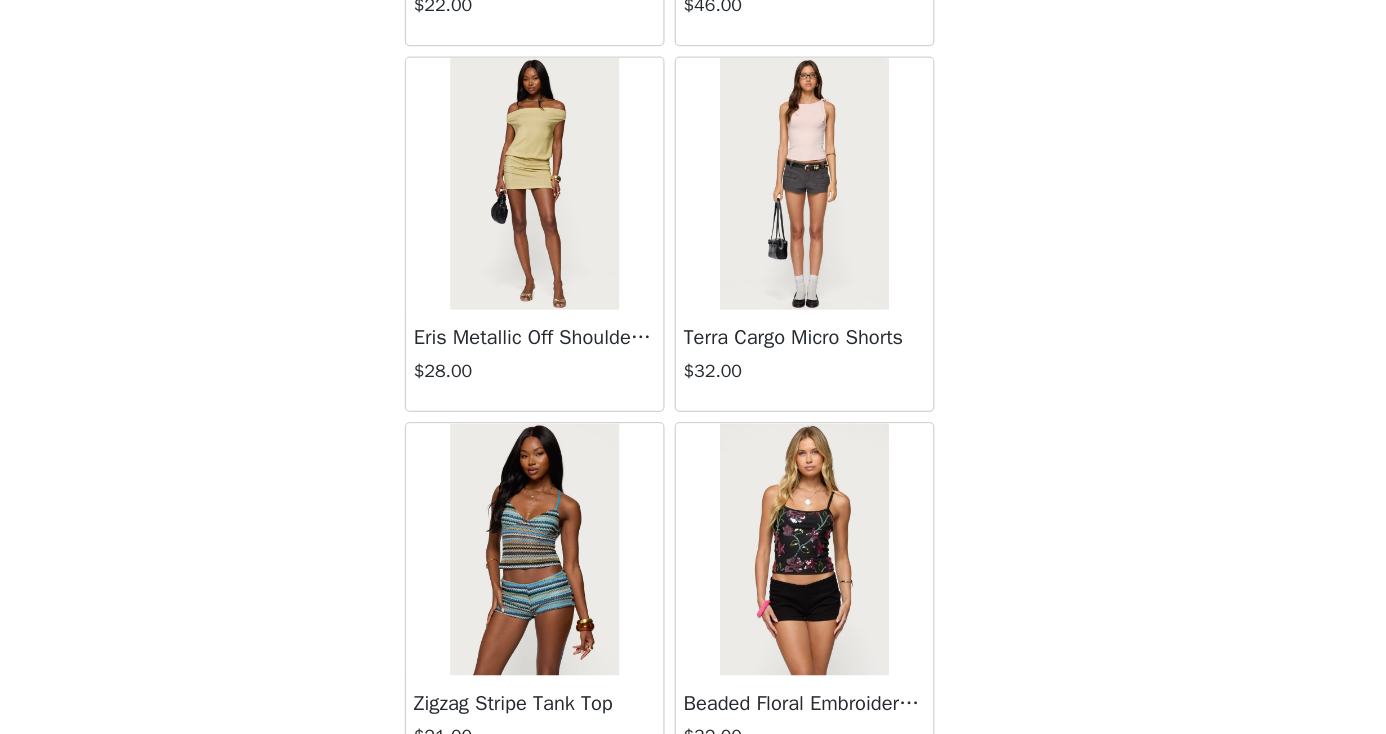 click on "Terra Cargo Micro Shorts" at bounding box center [800, 419] 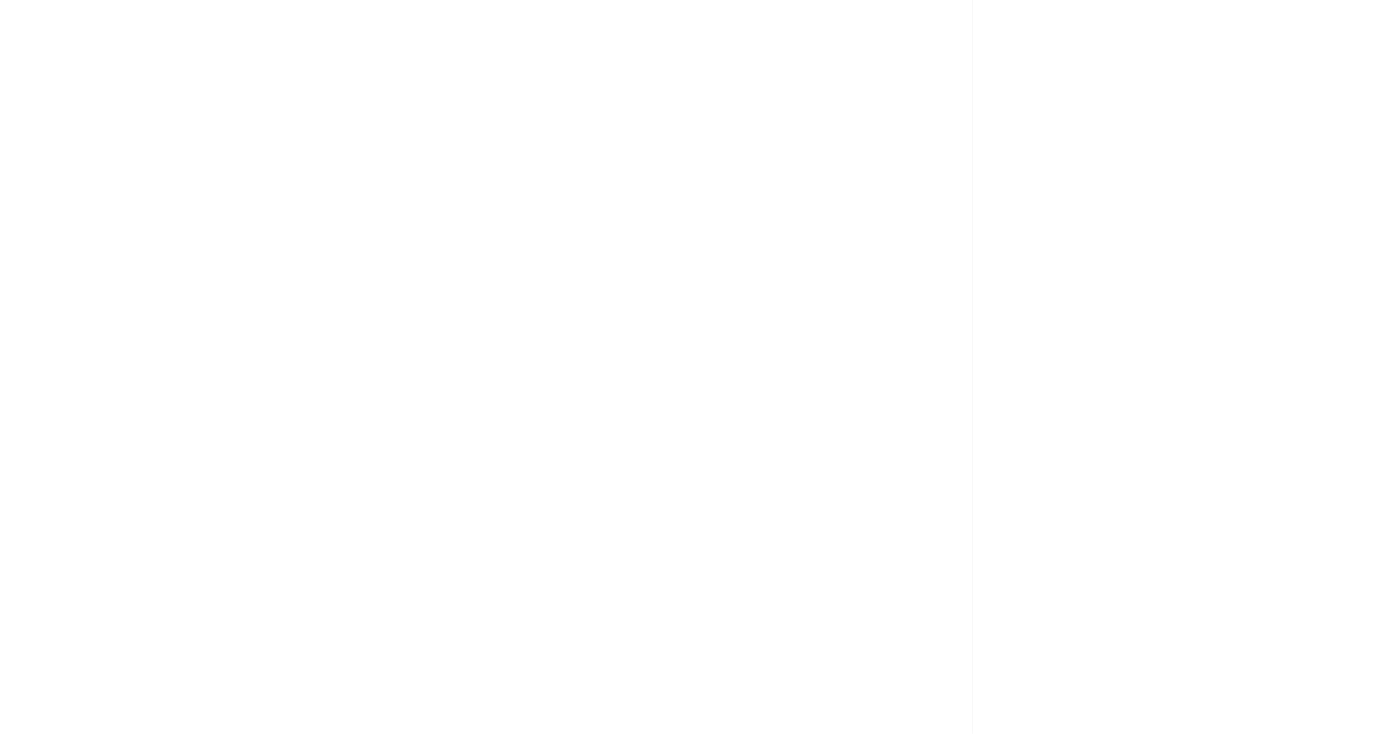 scroll, scrollTop: 0, scrollLeft: 0, axis: both 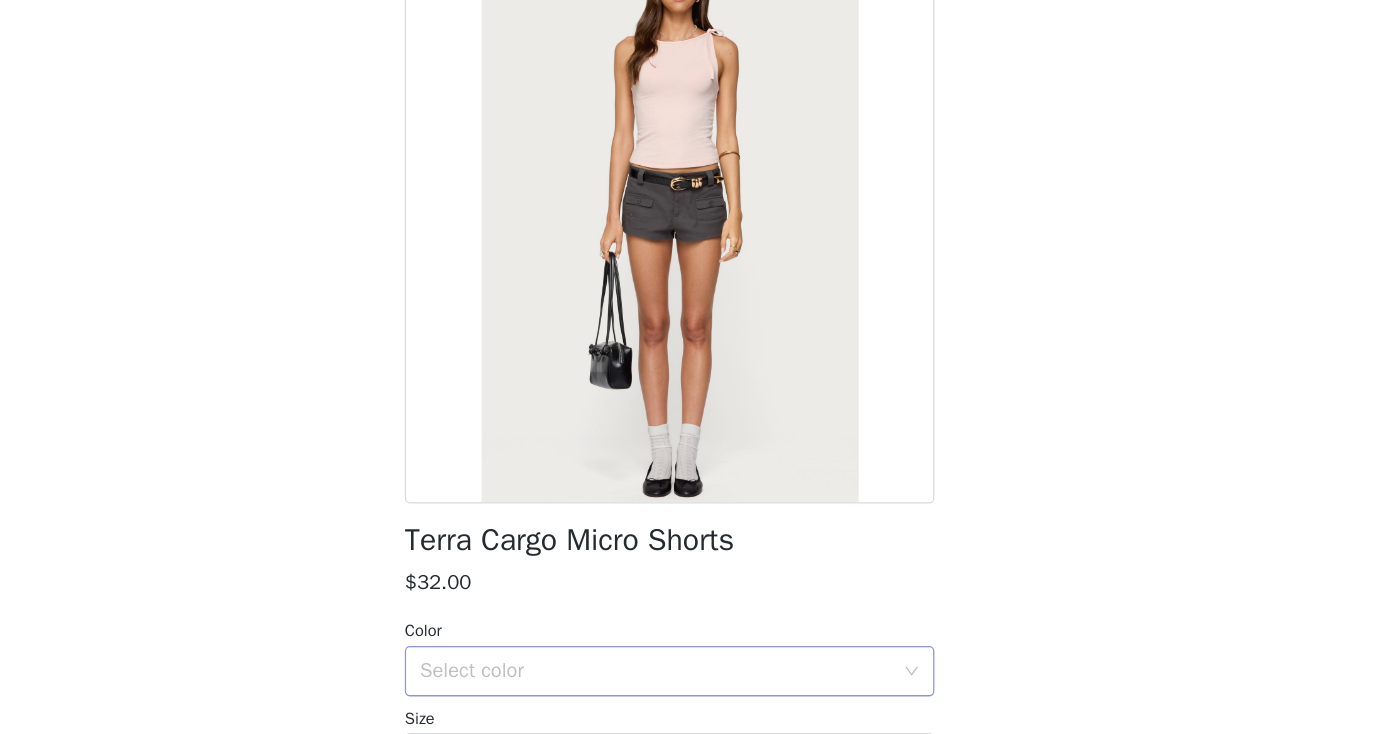 click on "Select color" at bounding box center [682, 683] 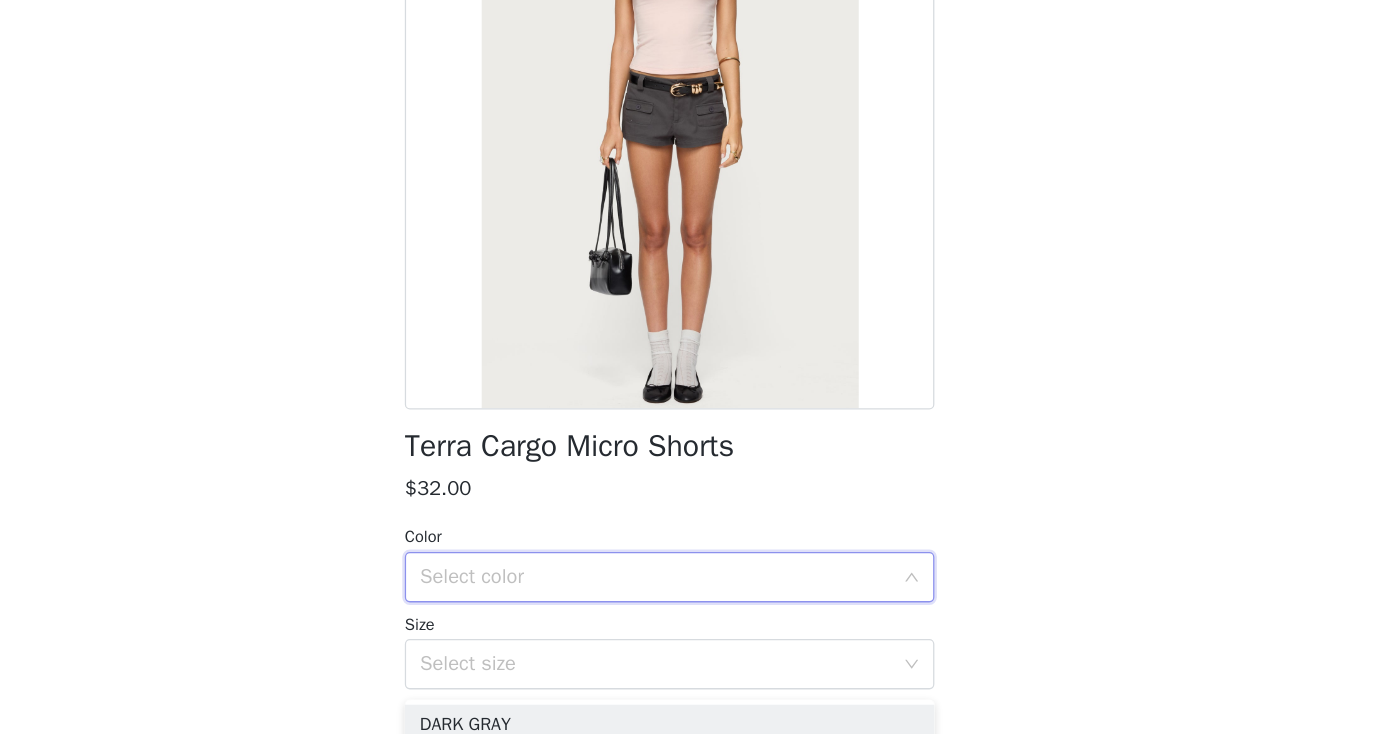 scroll, scrollTop: 89, scrollLeft: 0, axis: vertical 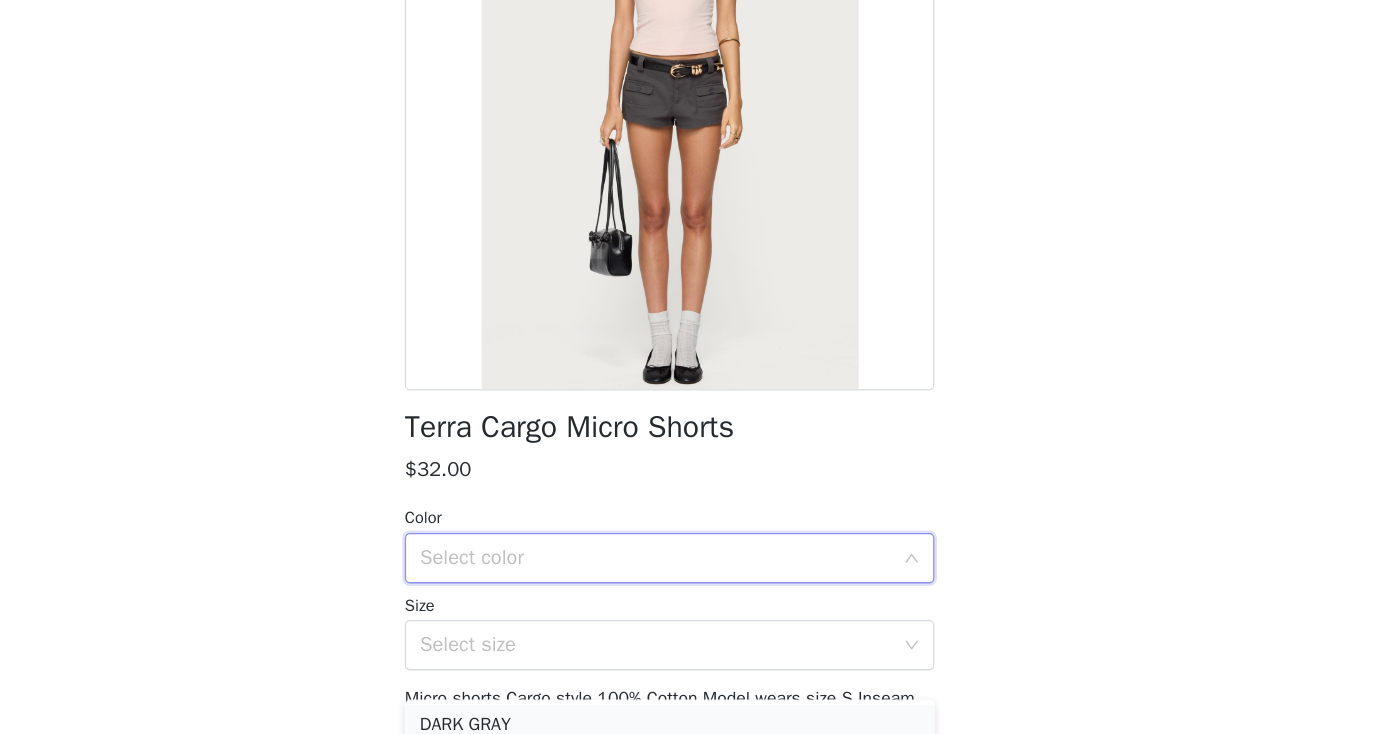click on "DARK GRAY" at bounding box center [693, 726] 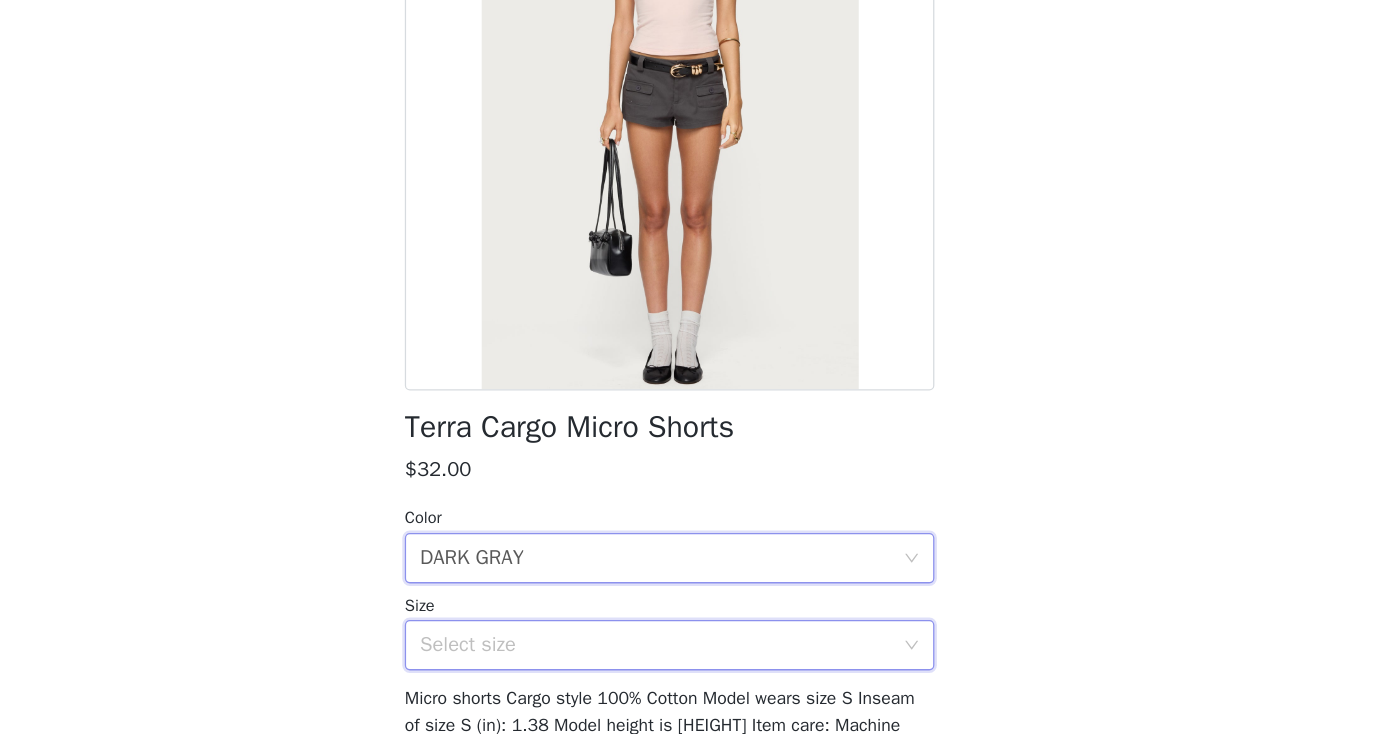 click on "Select size" at bounding box center [686, 663] 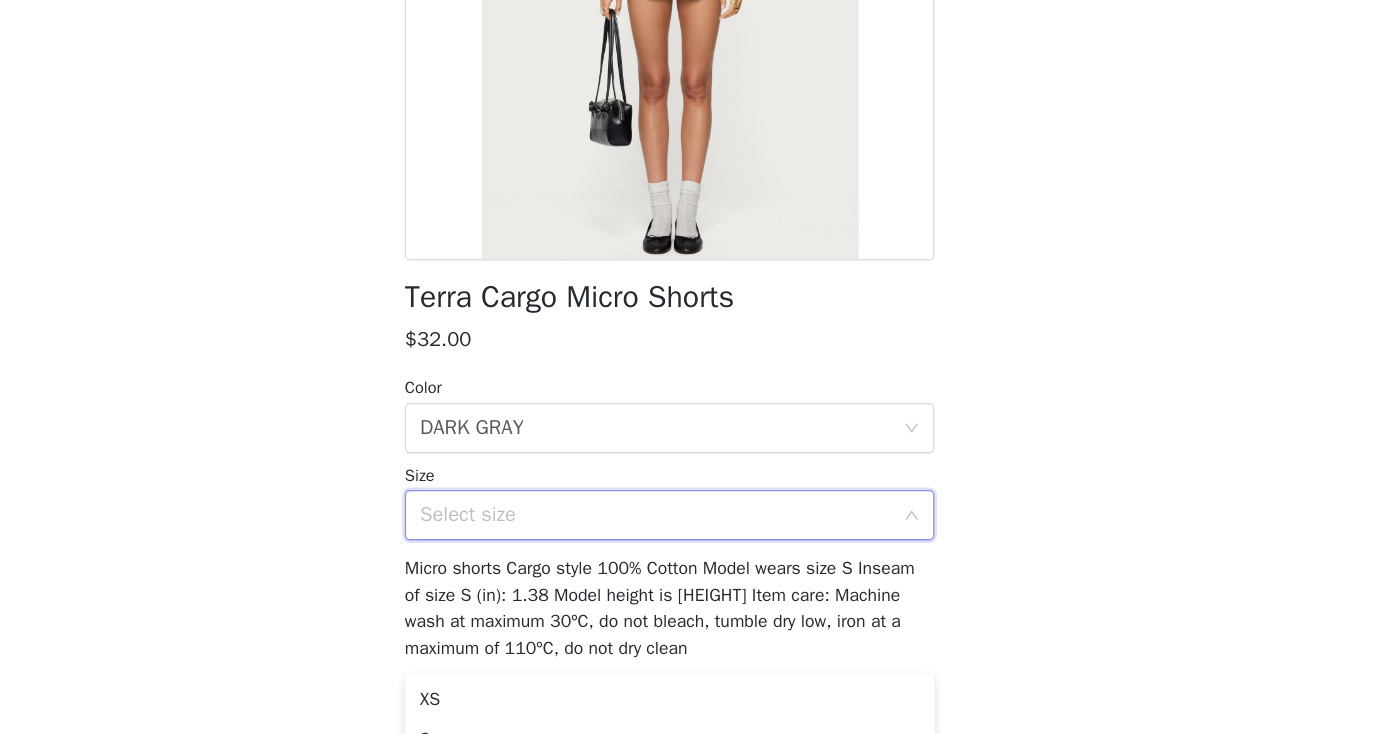 scroll, scrollTop: 190, scrollLeft: 0, axis: vertical 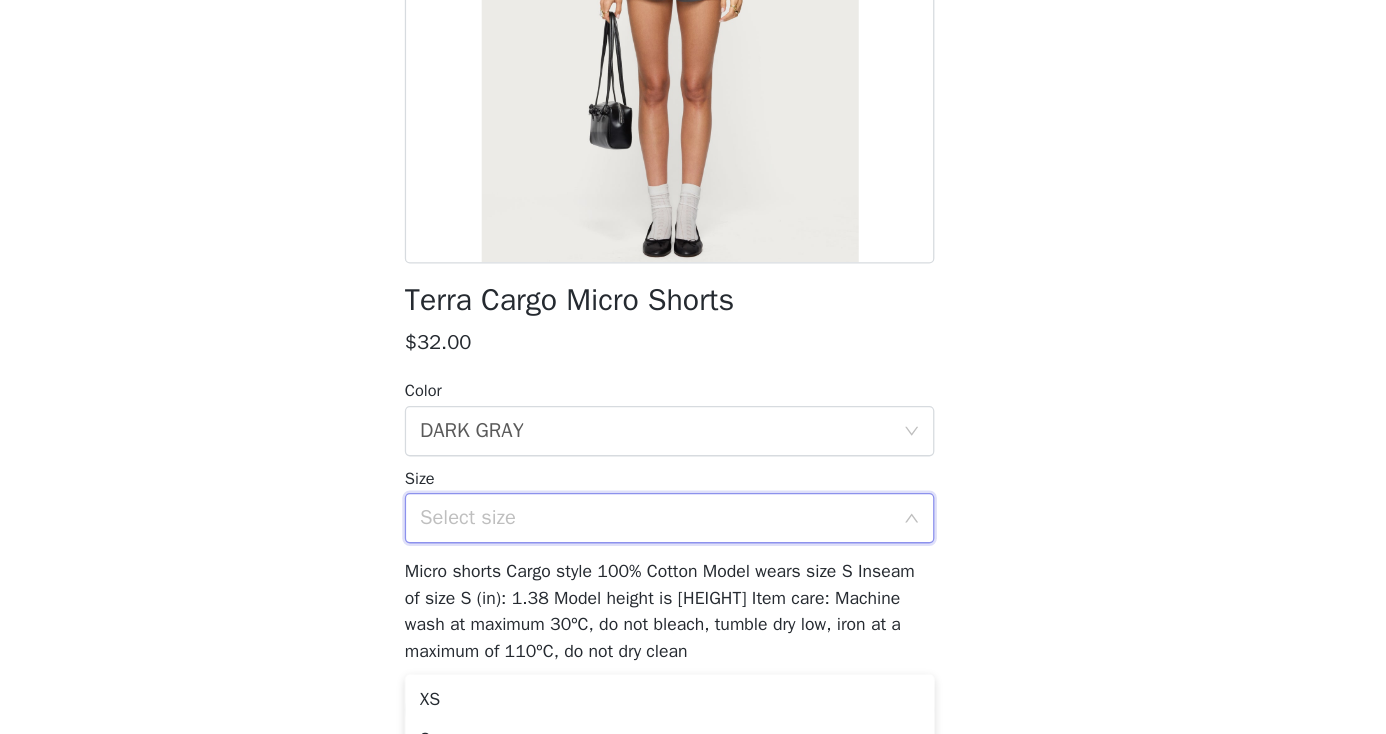 click on "Select size" at bounding box center (682, 562) 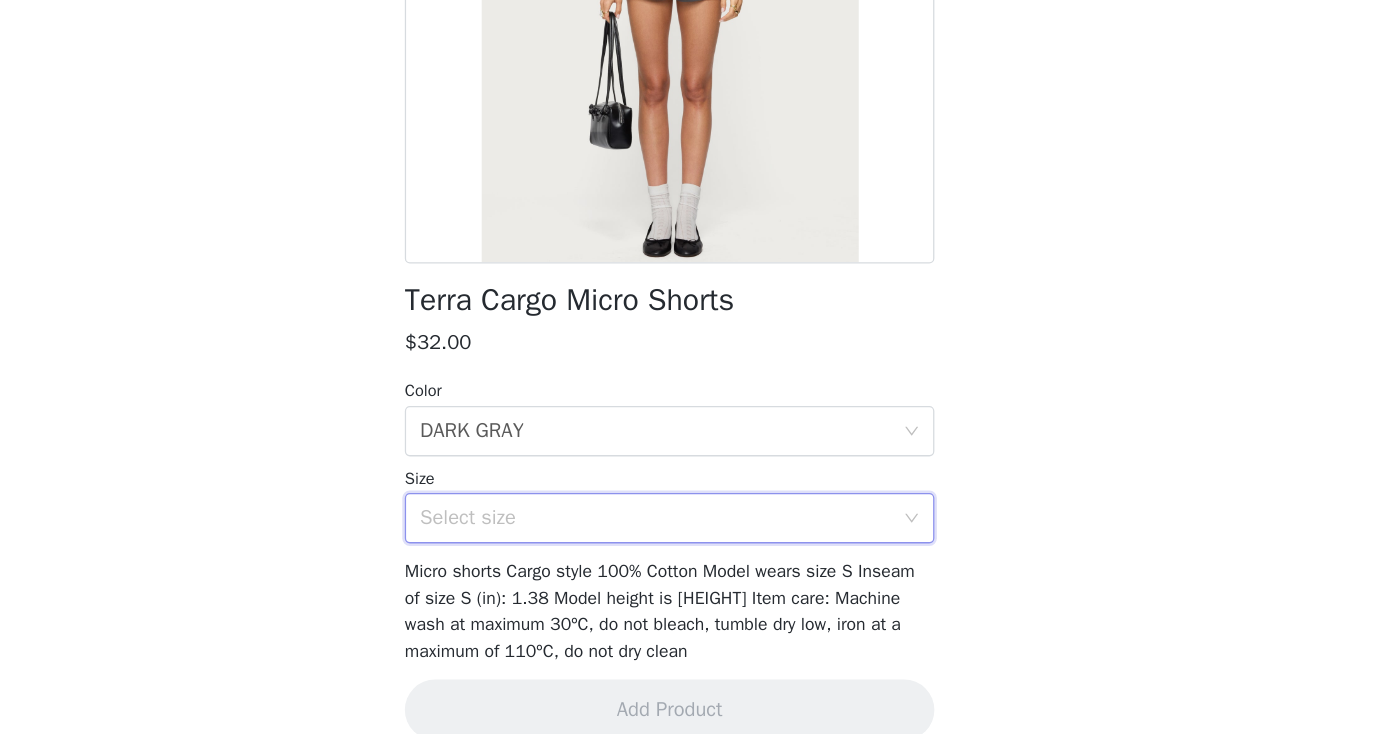 click on "Select size" at bounding box center [682, 562] 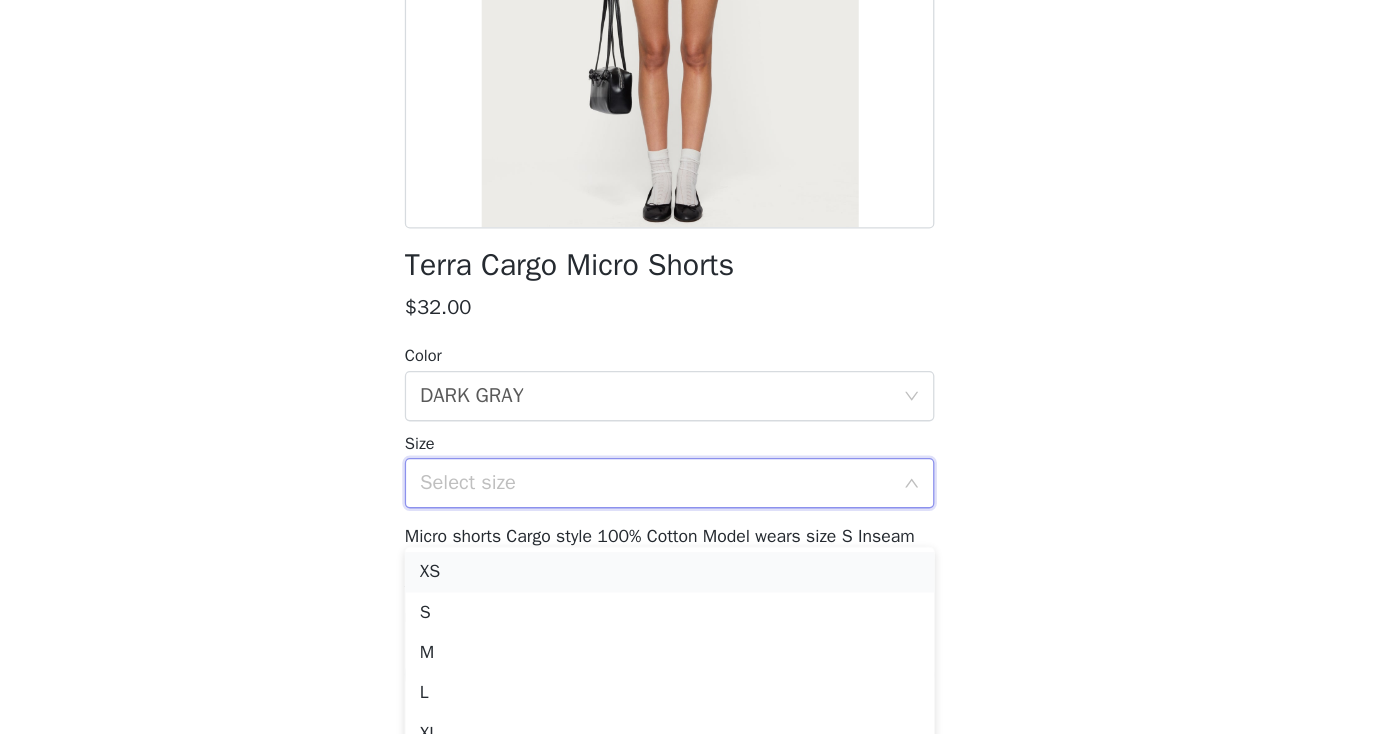 scroll, scrollTop: 217, scrollLeft: 0, axis: vertical 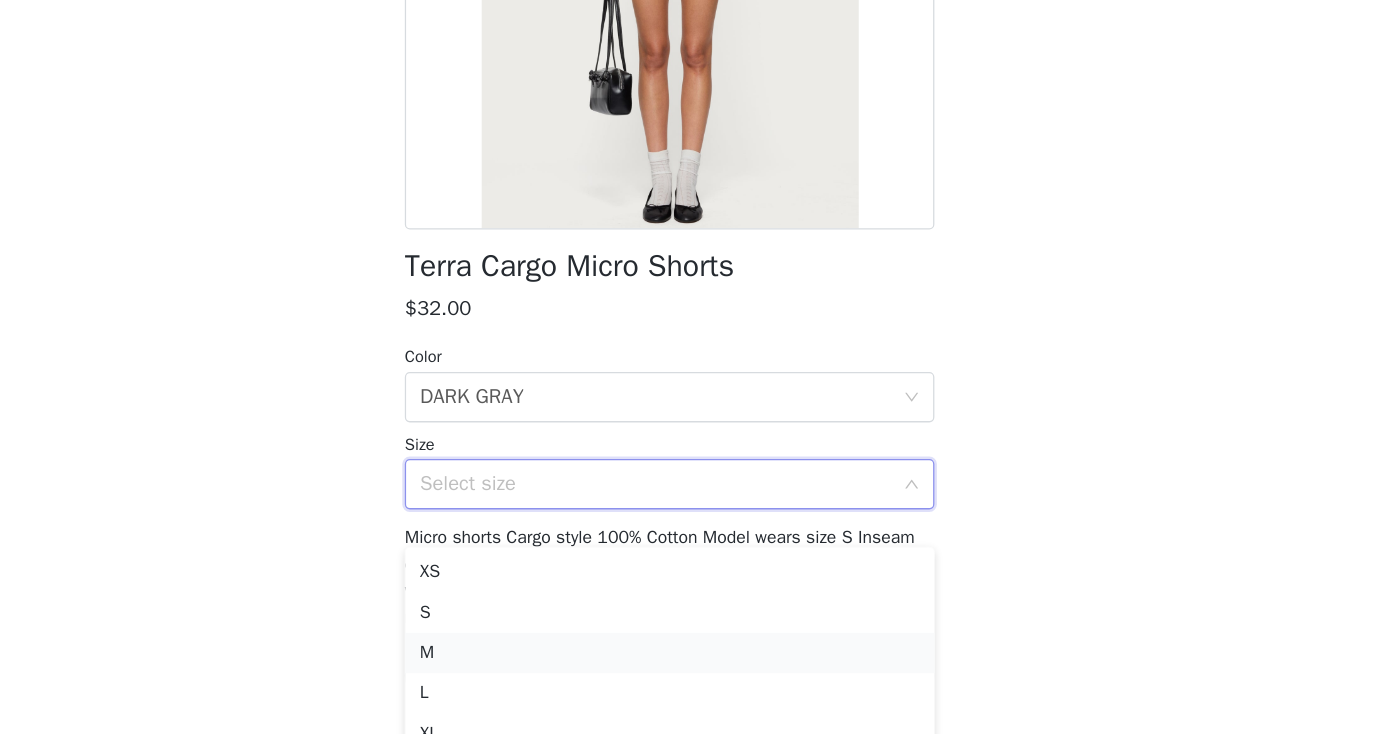 click on "M" at bounding box center [693, 669] 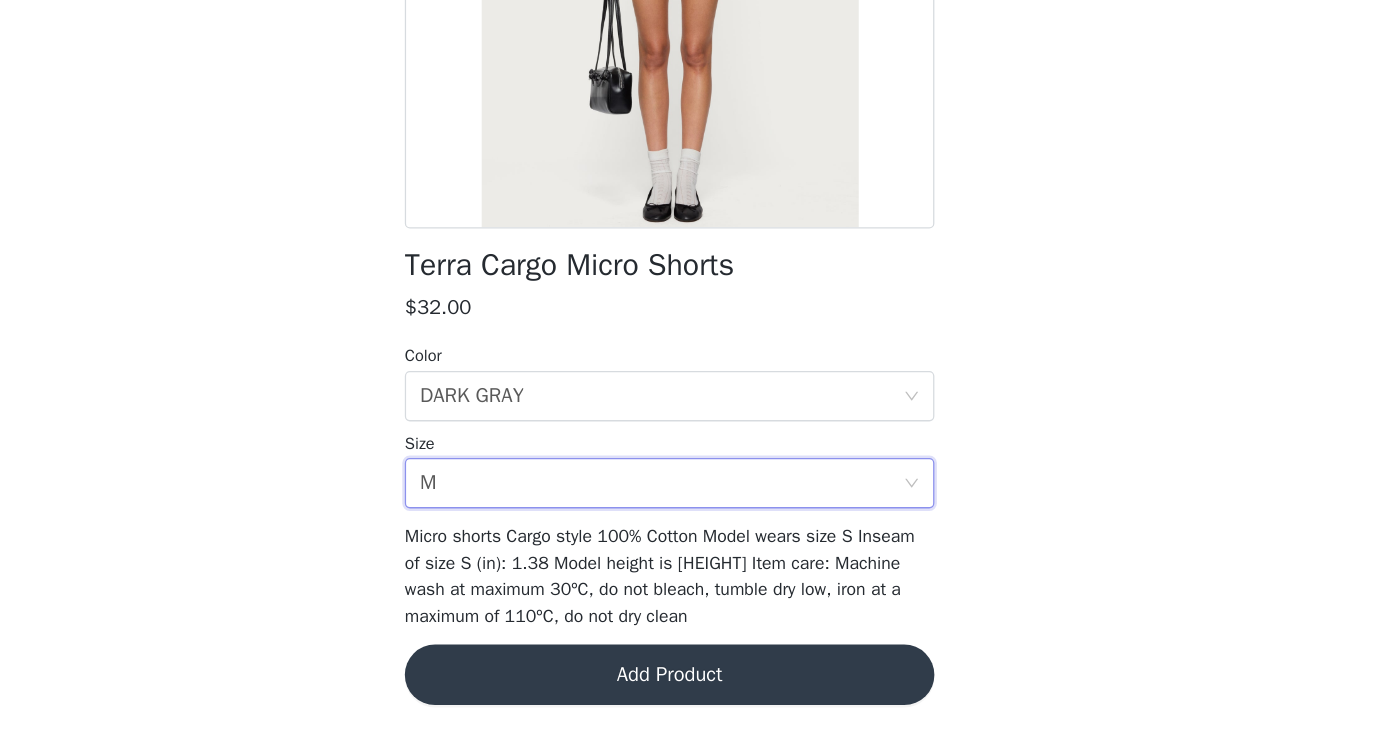 scroll, scrollTop: 1060, scrollLeft: 0, axis: vertical 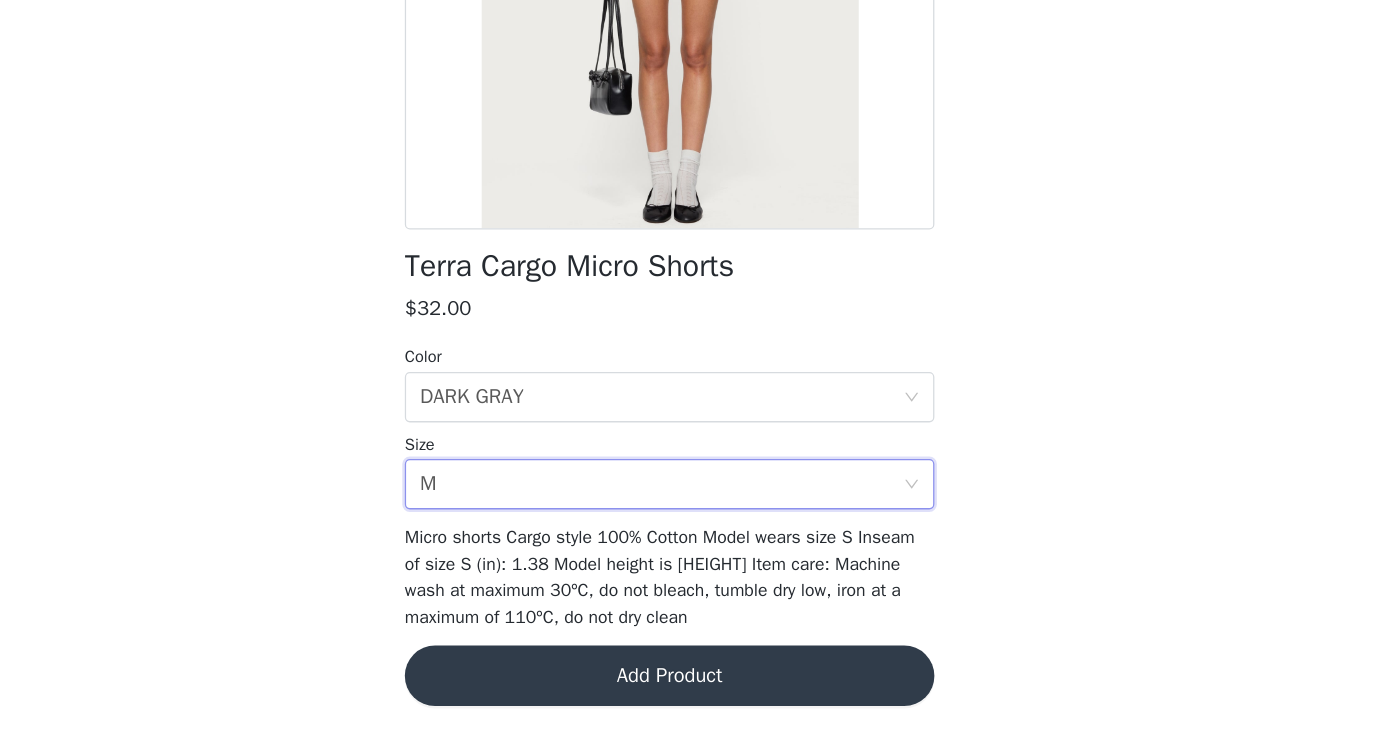 click on "Add Product" at bounding box center [693, 687] 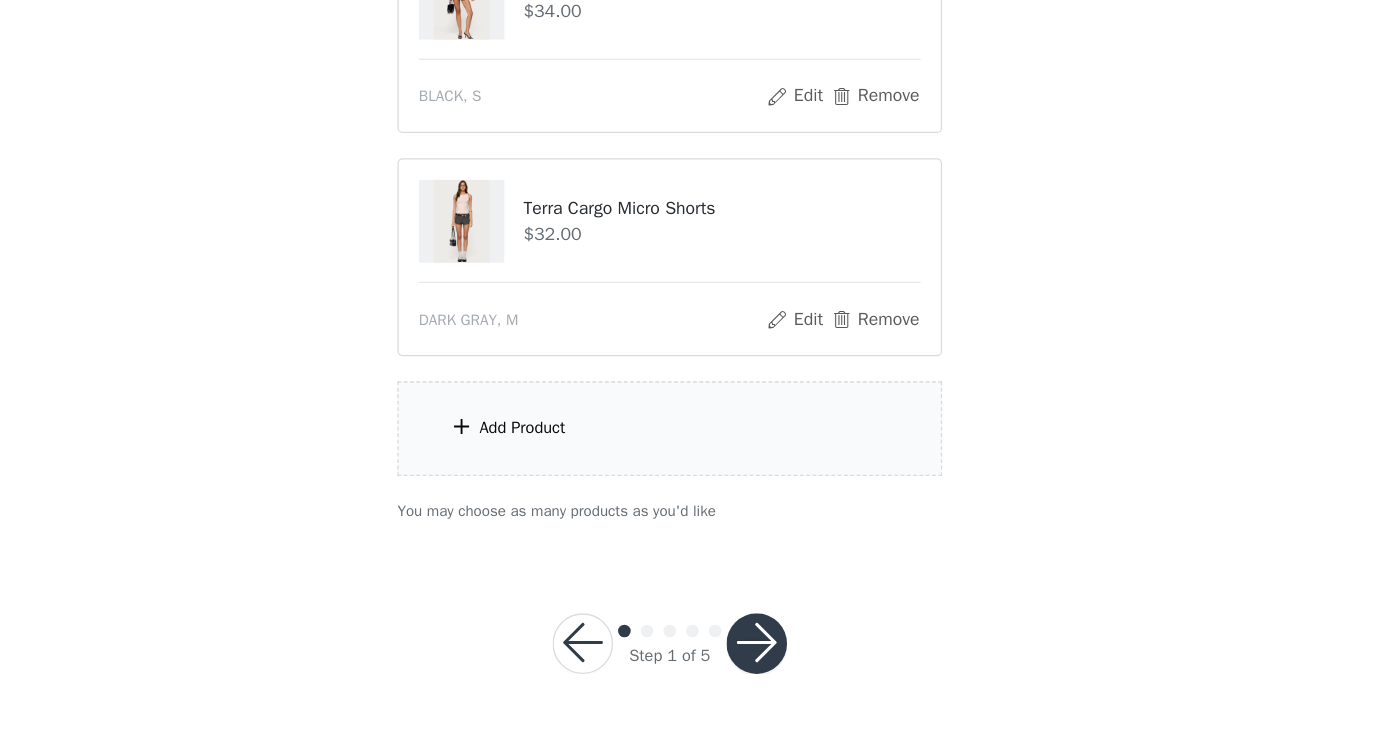 scroll, scrollTop: 1237, scrollLeft: 0, axis: vertical 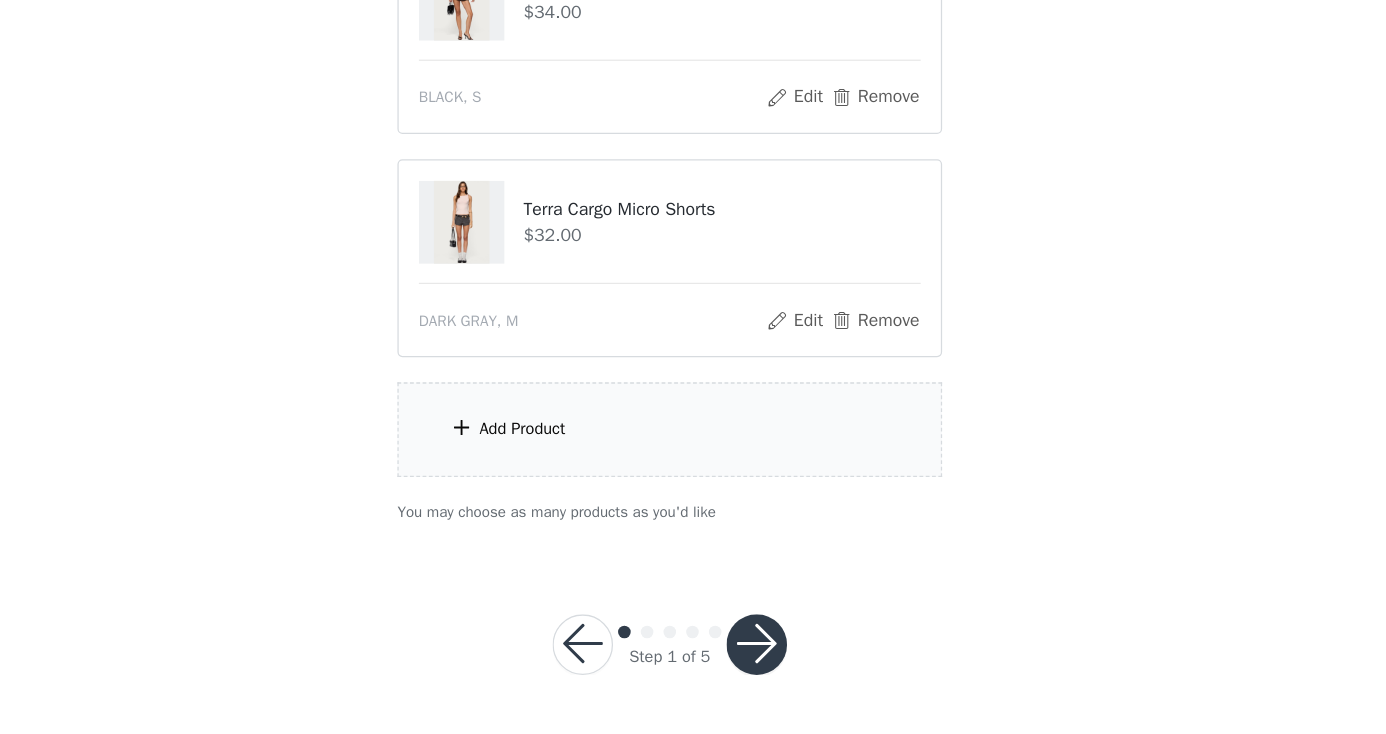 click on "Add Product" at bounding box center [693, 492] 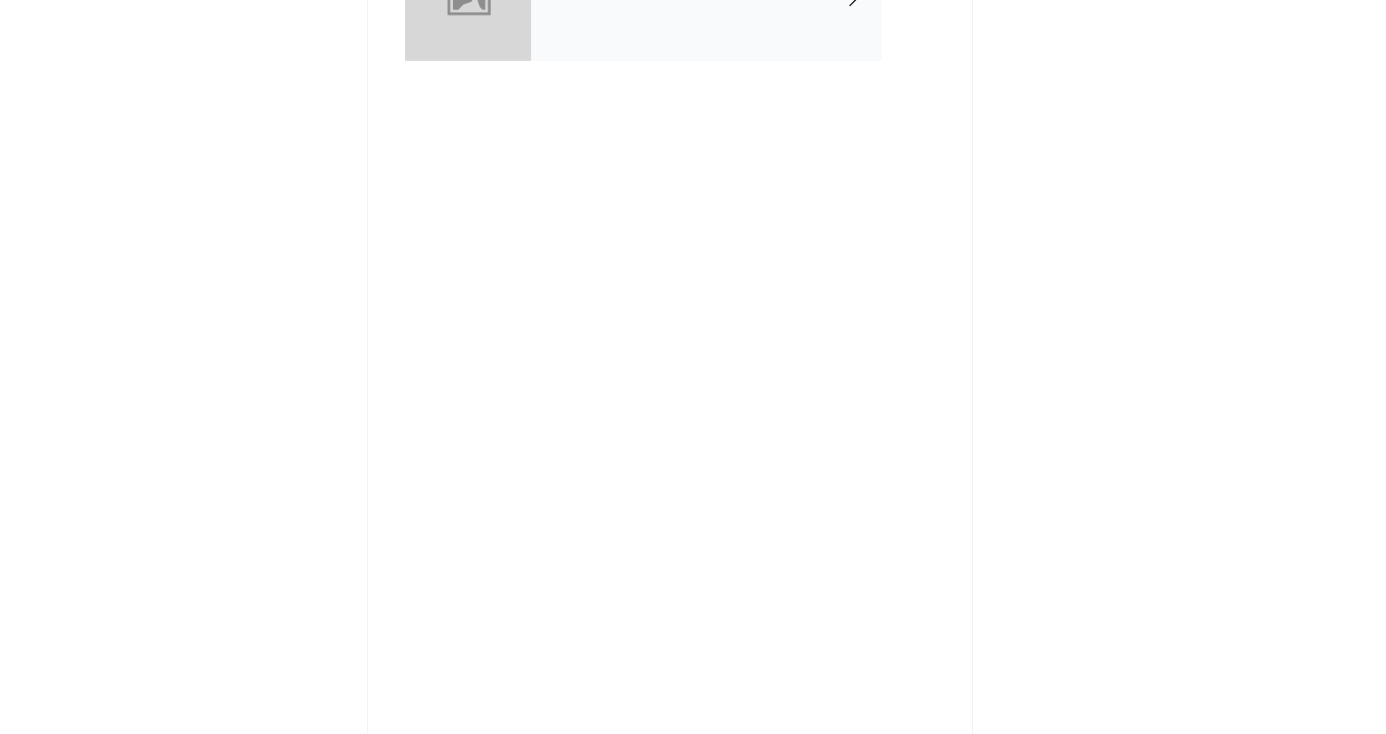 click on "collabs" at bounding box center (722, 150) 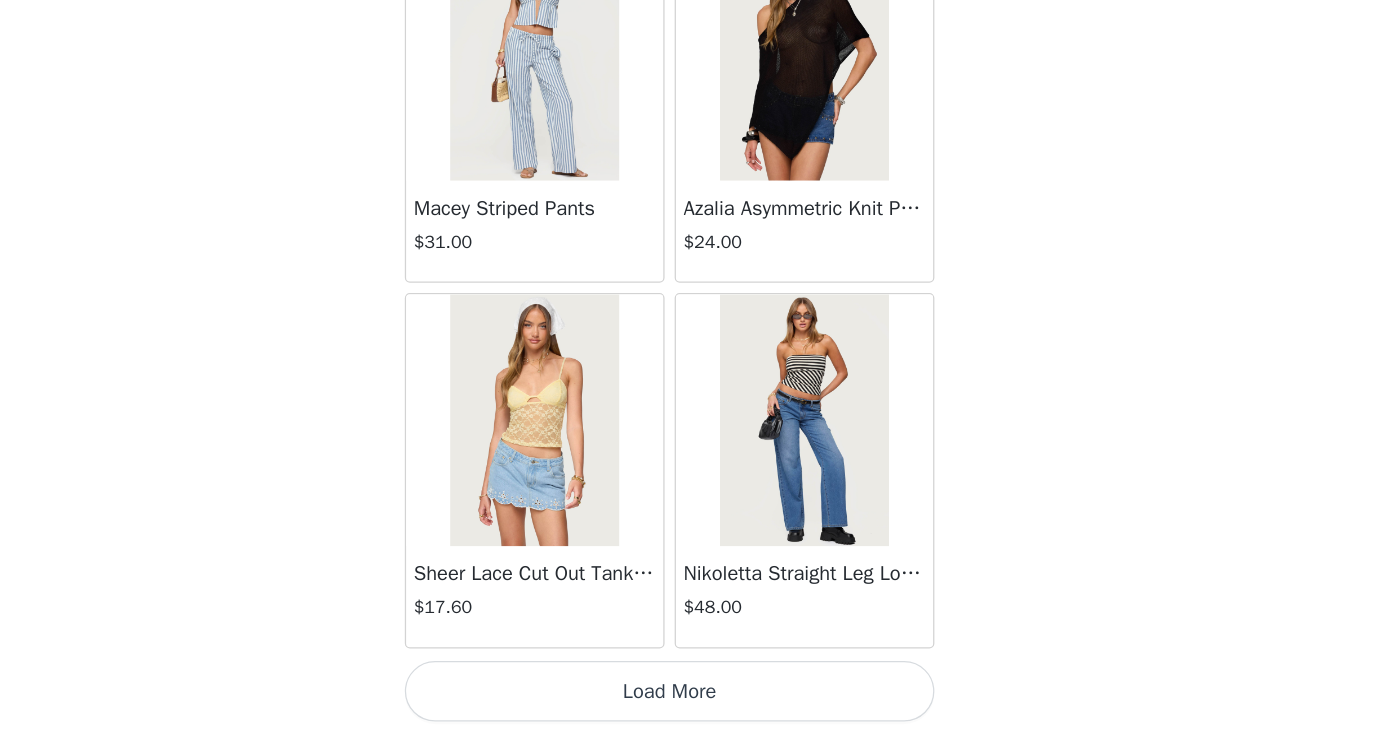scroll, scrollTop: 2326, scrollLeft: 0, axis: vertical 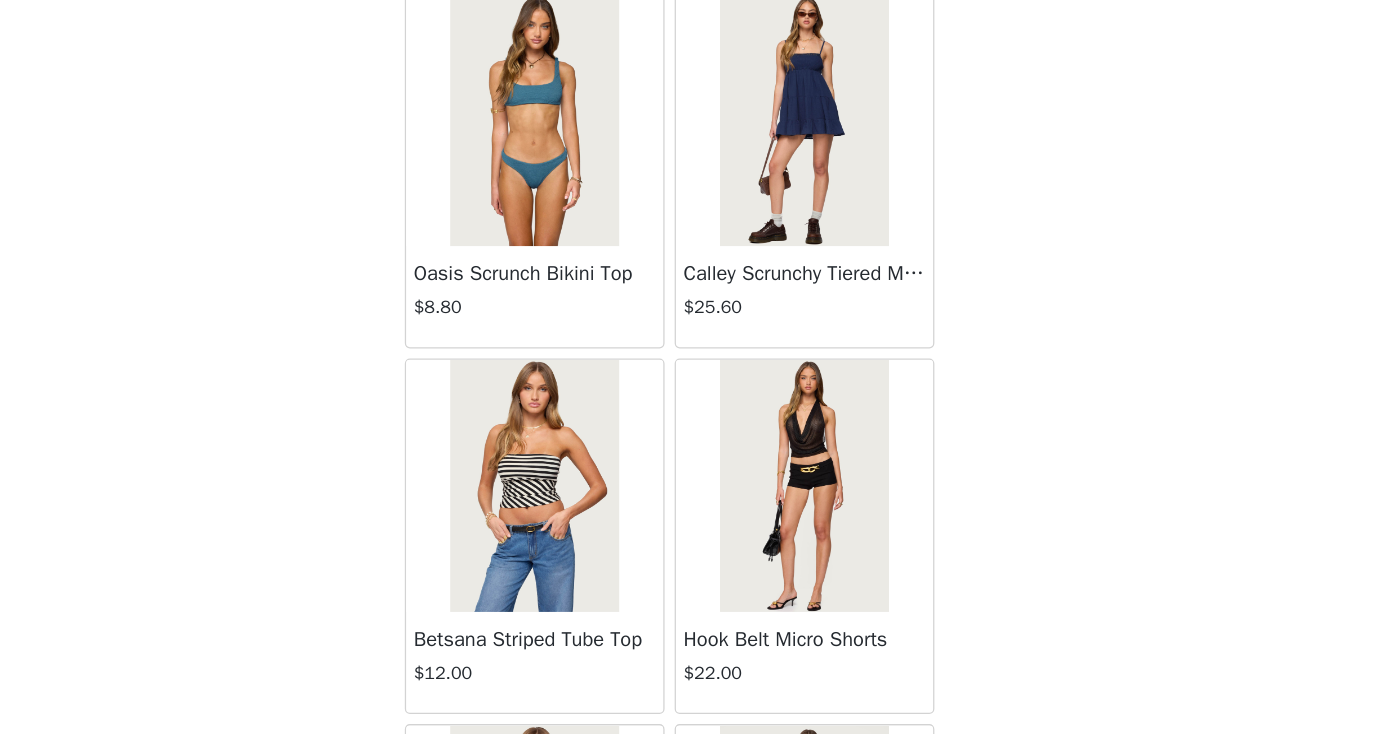 click on "$22.00" at bounding box center (800, 685) 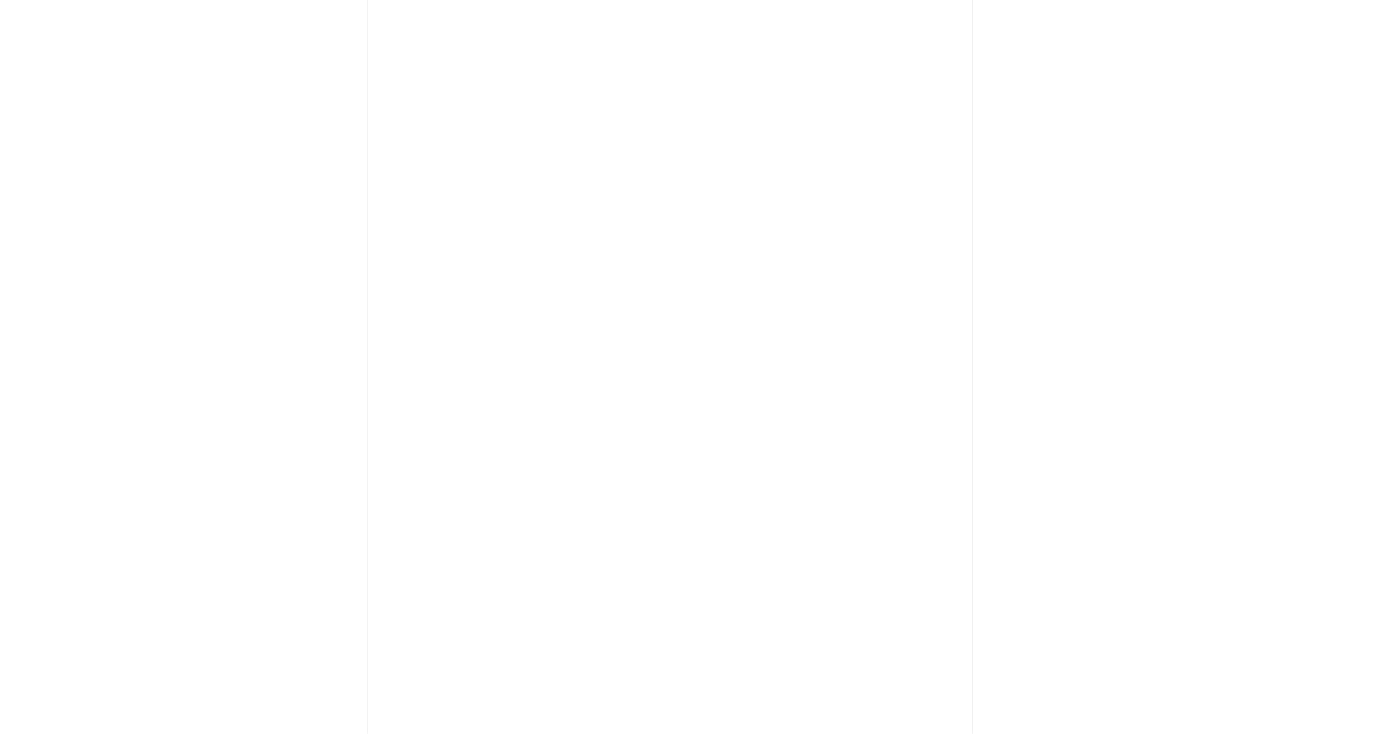scroll, scrollTop: 0, scrollLeft: 0, axis: both 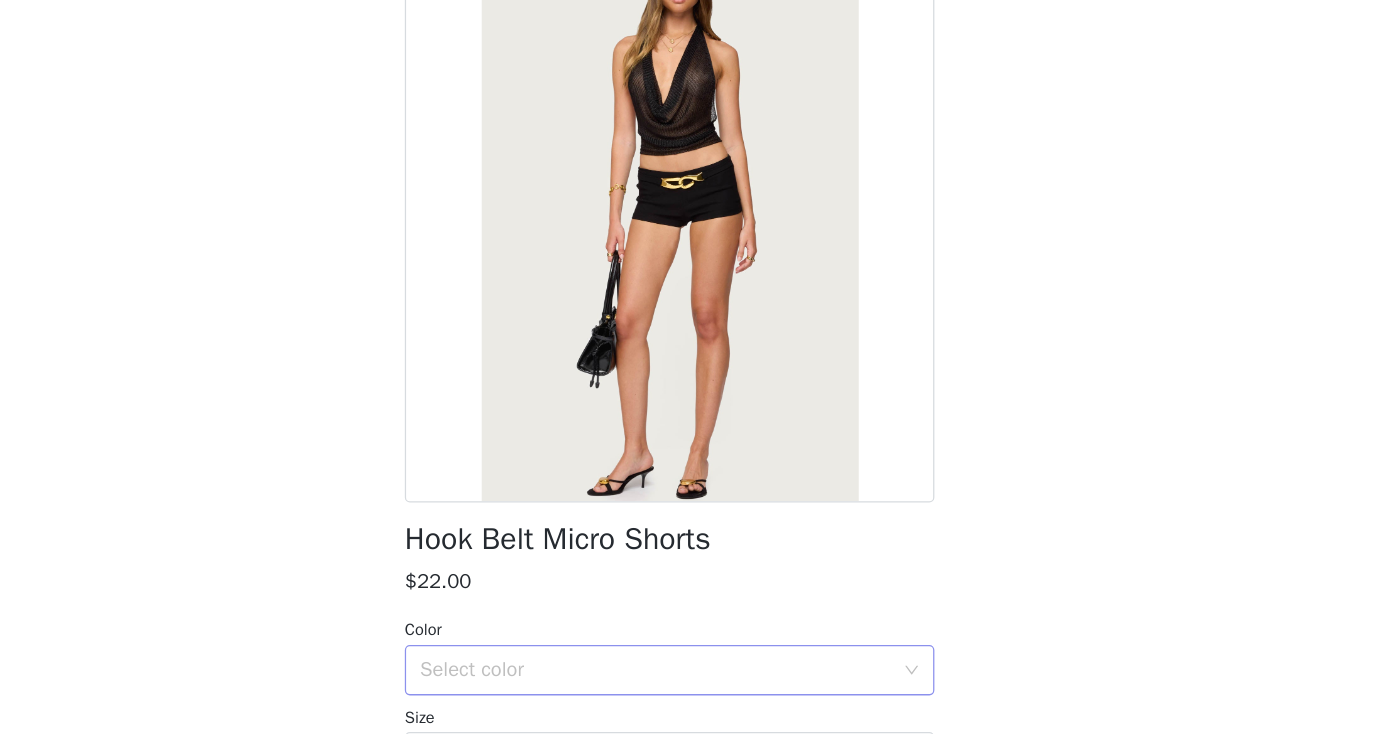 click on "Select color" at bounding box center (682, 683) 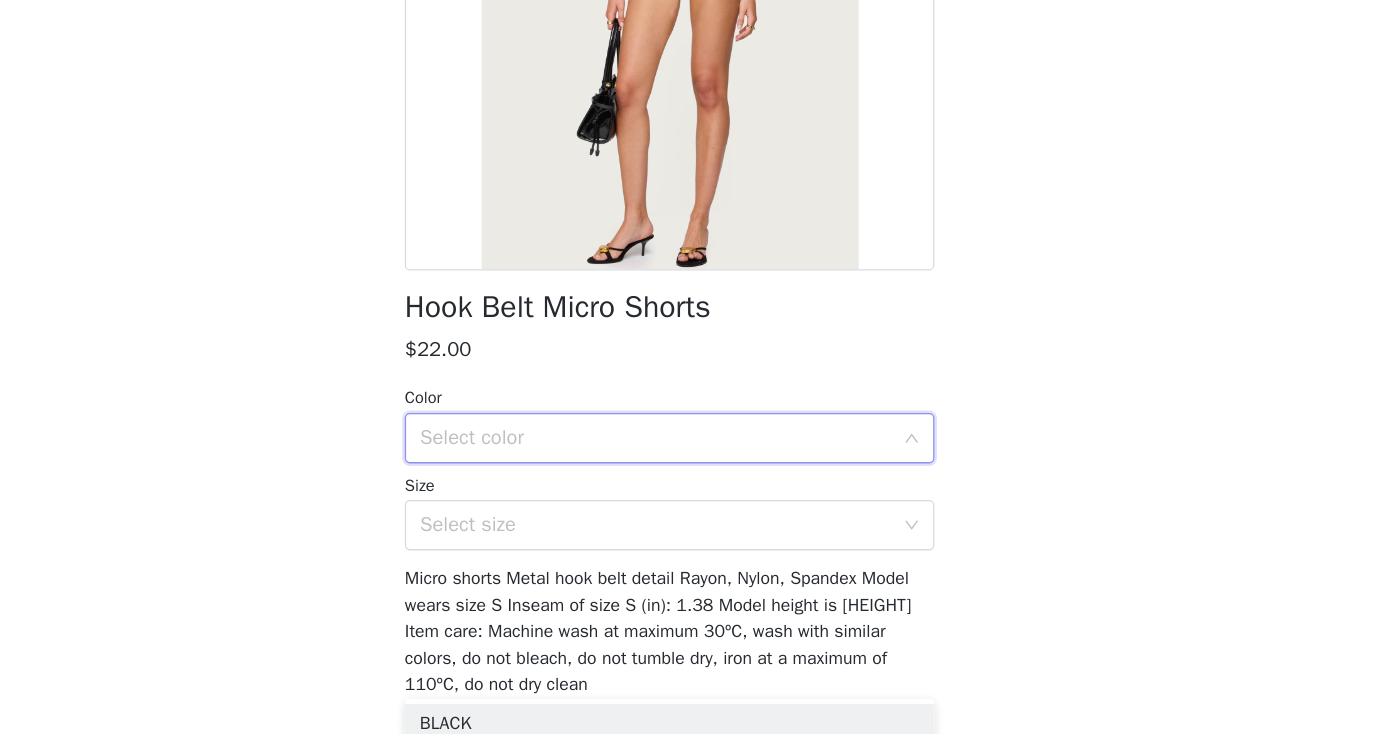 scroll, scrollTop: 184, scrollLeft: 0, axis: vertical 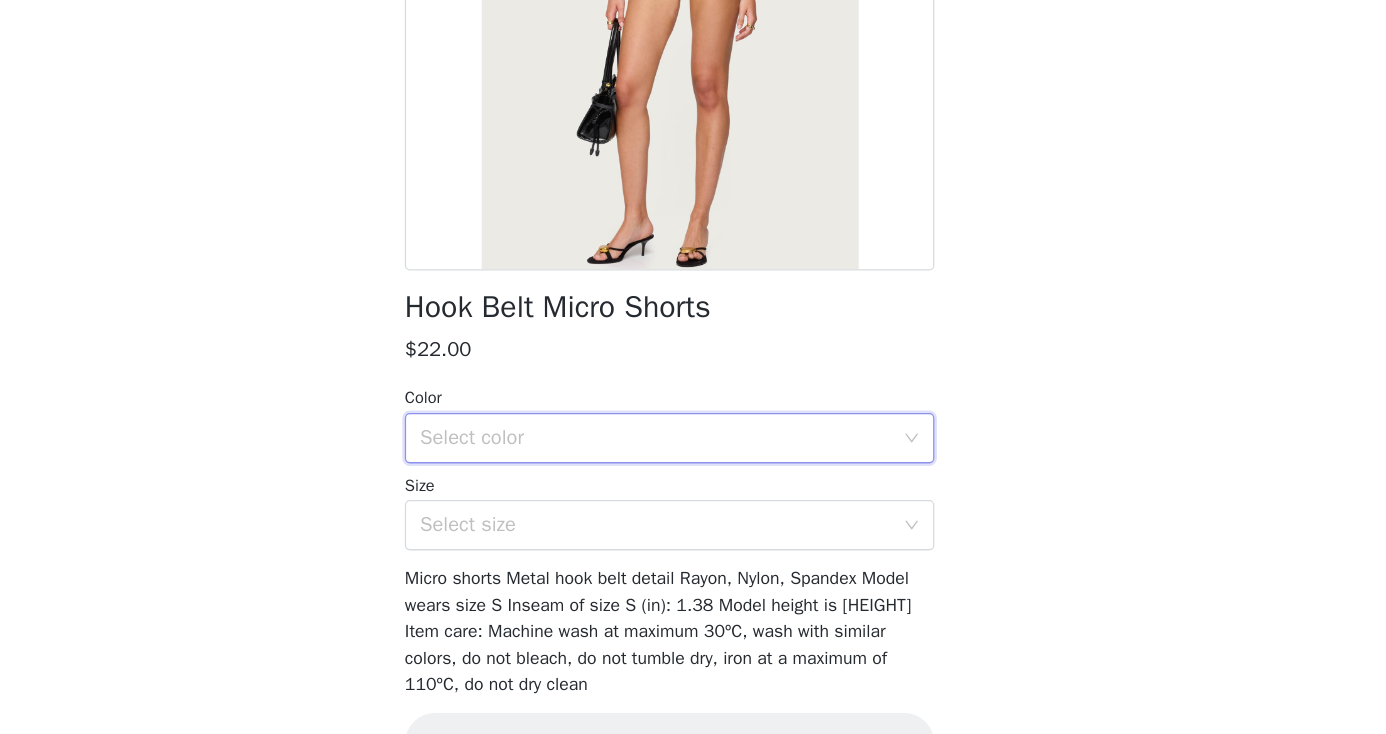 click on "Color   Select color Size   Select size" at bounding box center (693, 522) 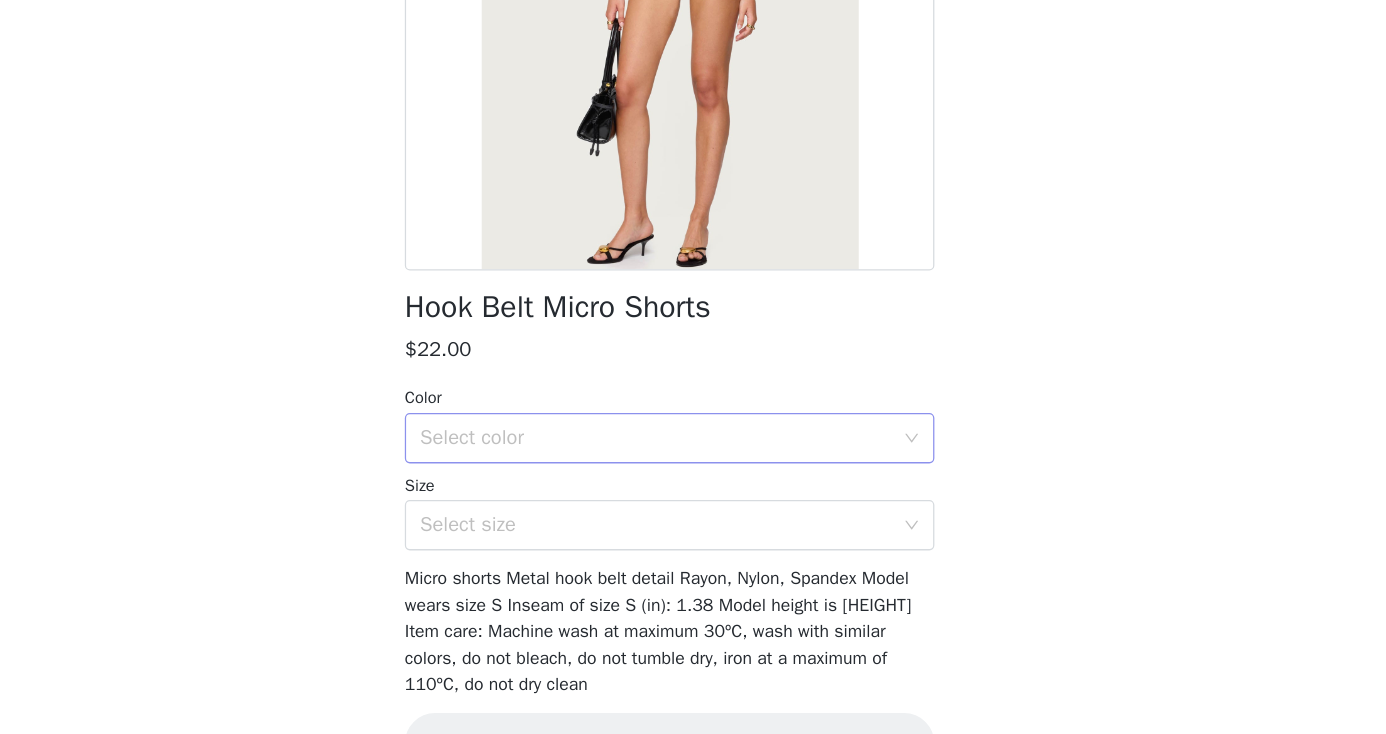 click on "Select color" at bounding box center [682, 499] 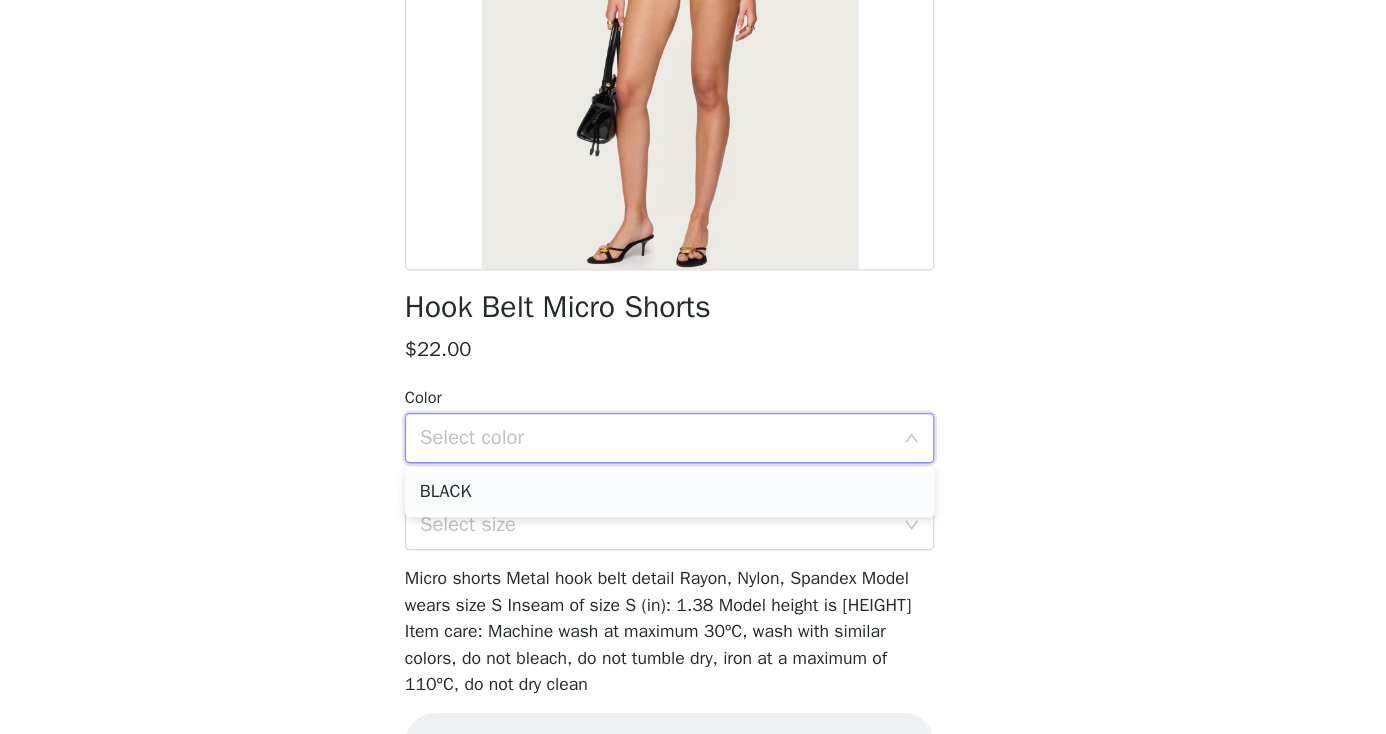 click on "BLACK" at bounding box center (693, 542) 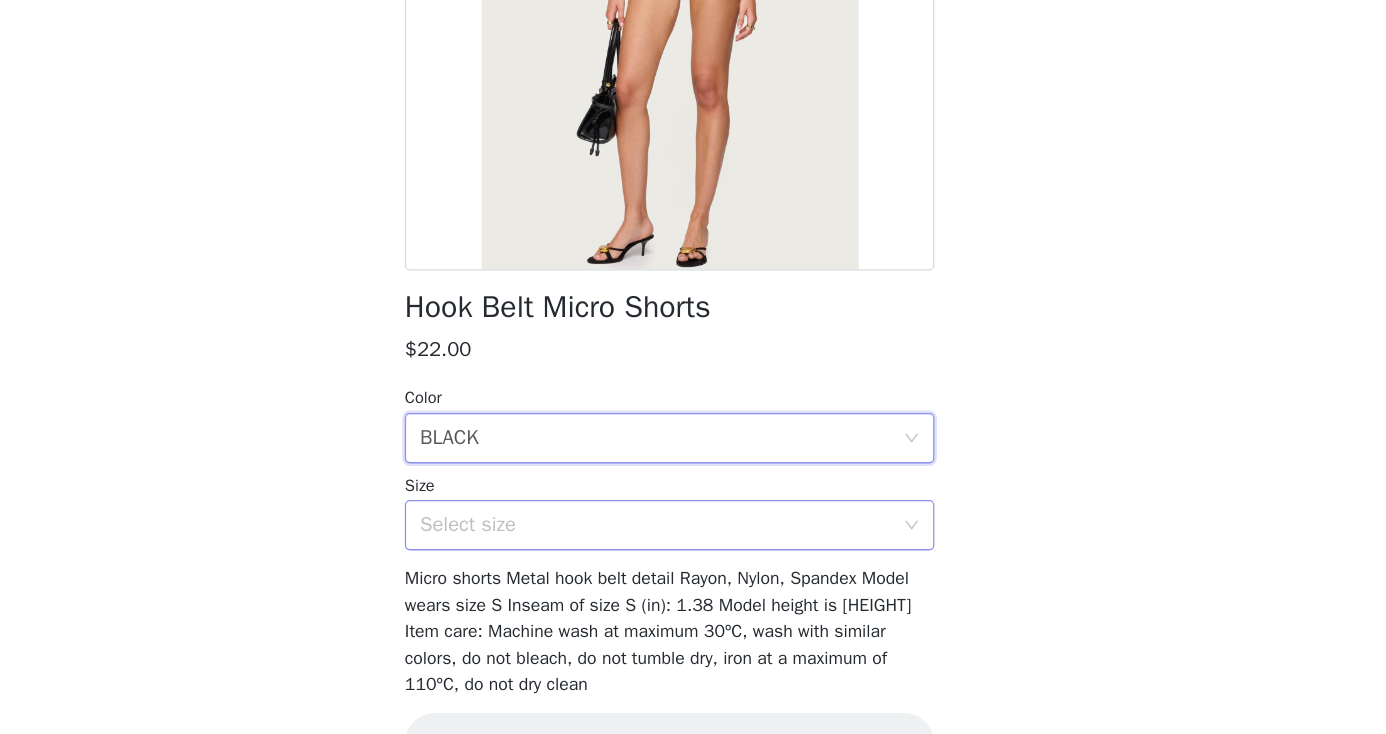 click on "Select size" at bounding box center (682, 568) 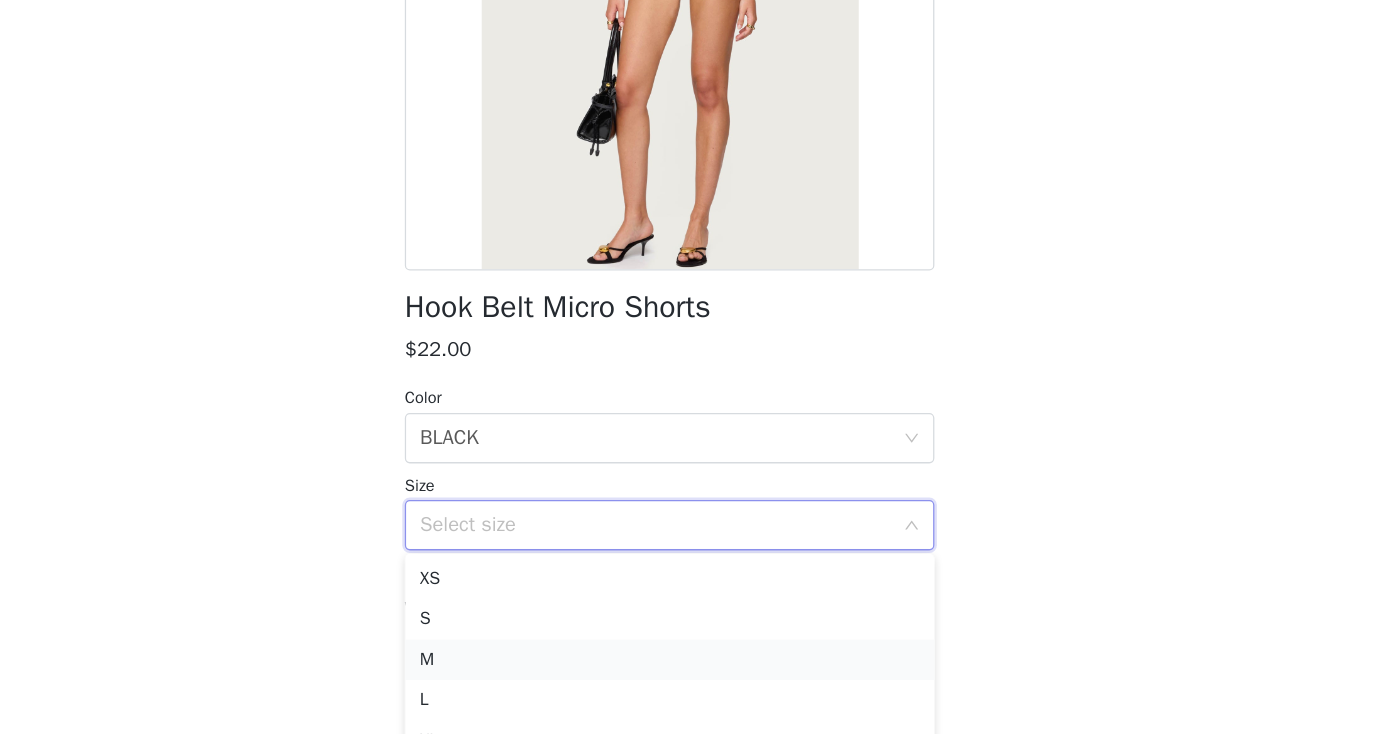 click on "M" at bounding box center [693, 675] 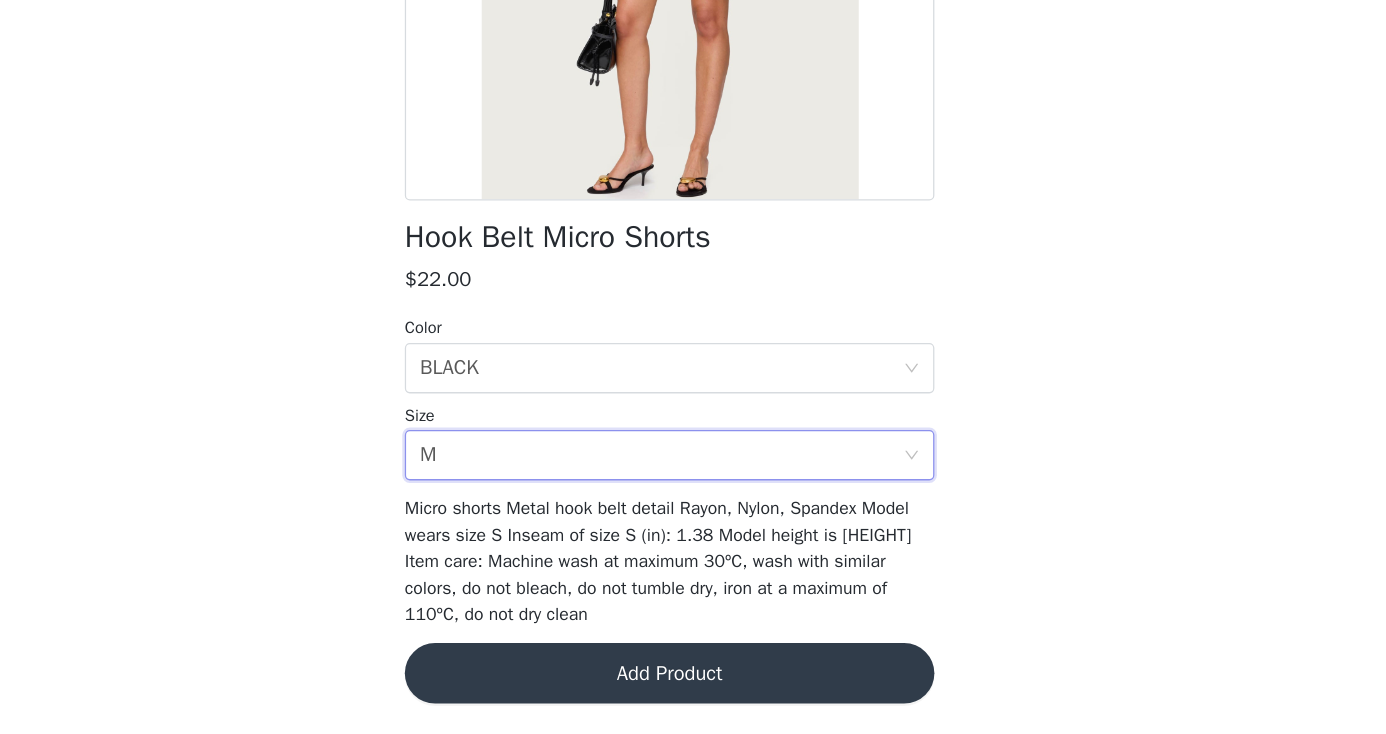 scroll, scrollTop: 238, scrollLeft: 0, axis: vertical 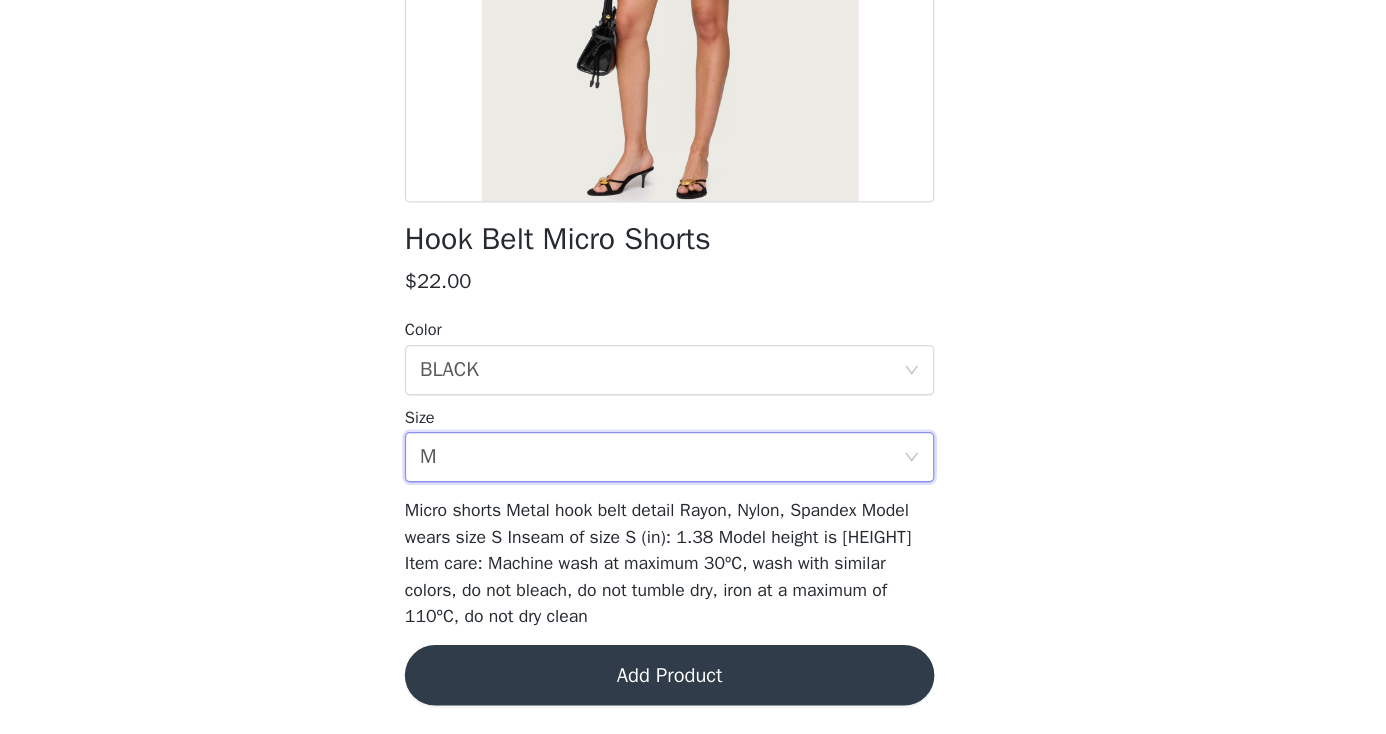 click on "Add Product" at bounding box center [693, 687] 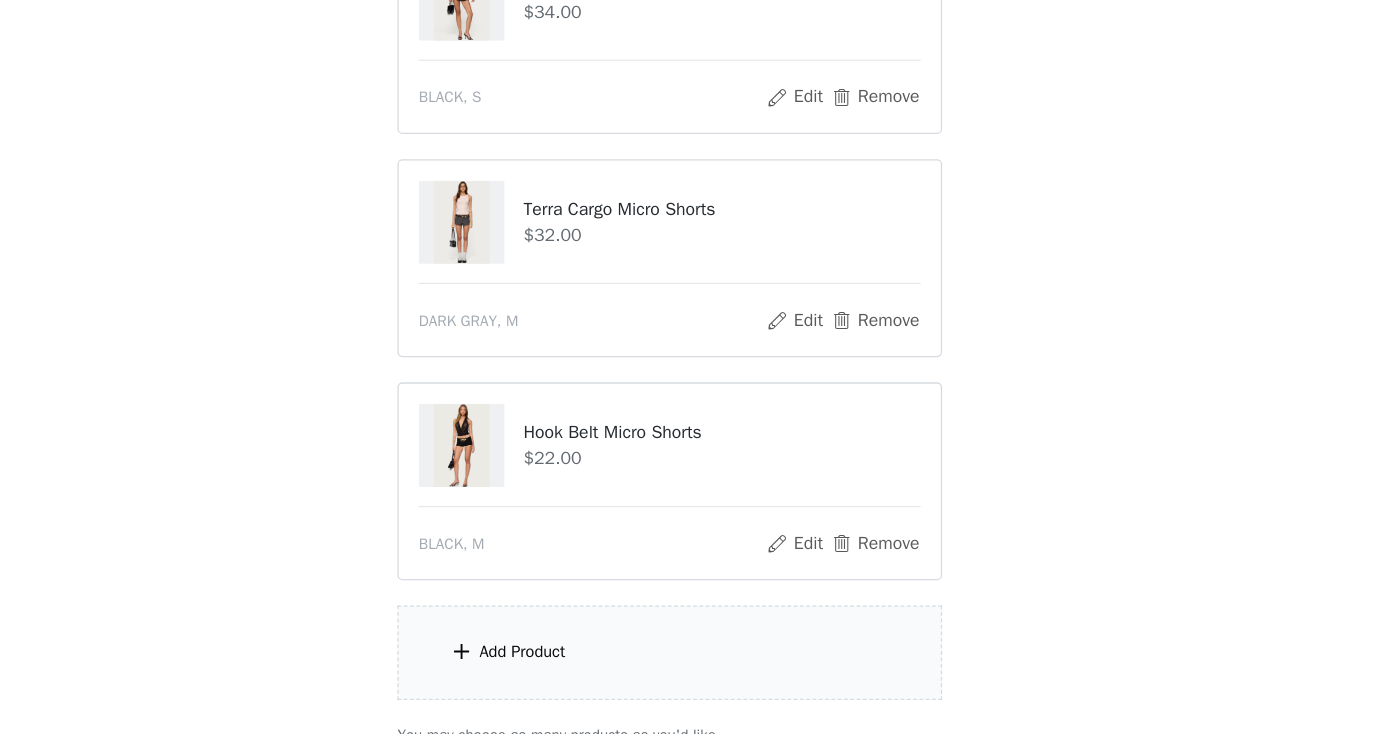 click on "Add Product" at bounding box center [576, 669] 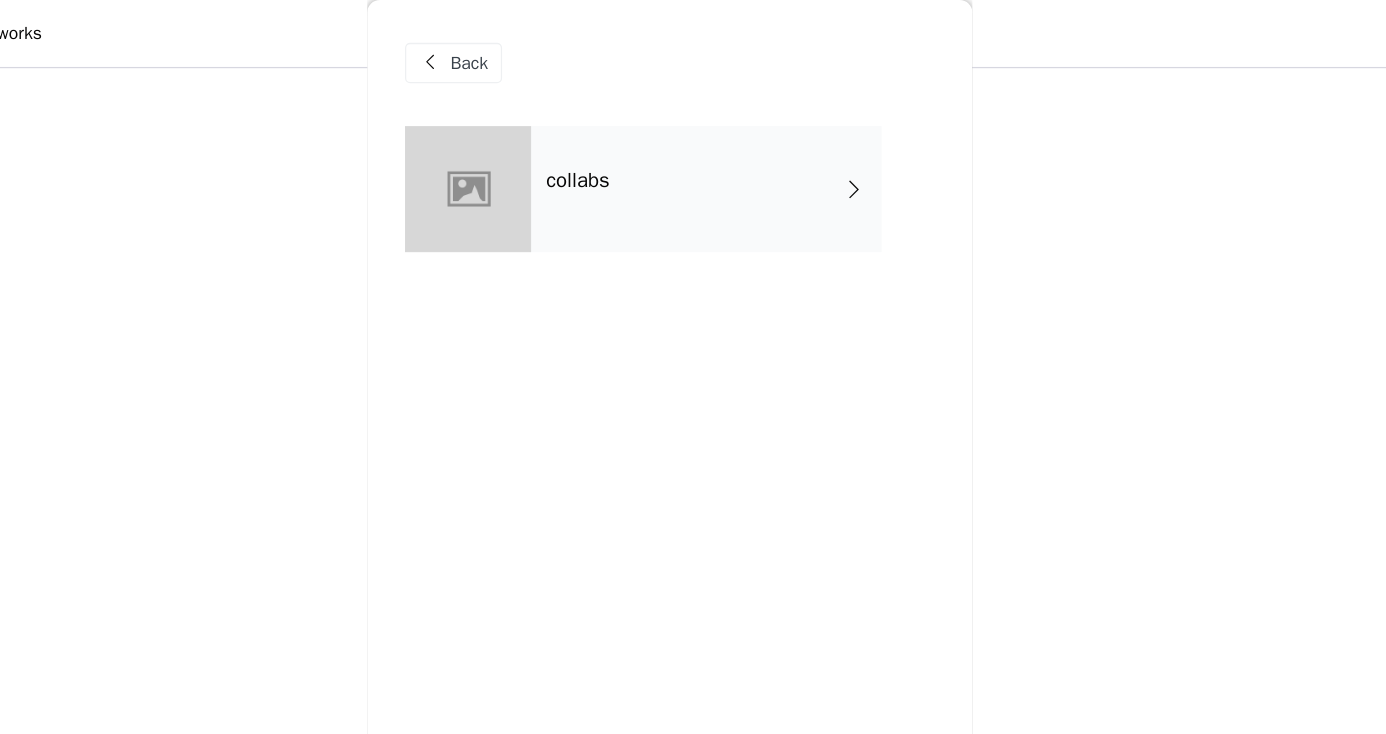 scroll, scrollTop: 904, scrollLeft: 0, axis: vertical 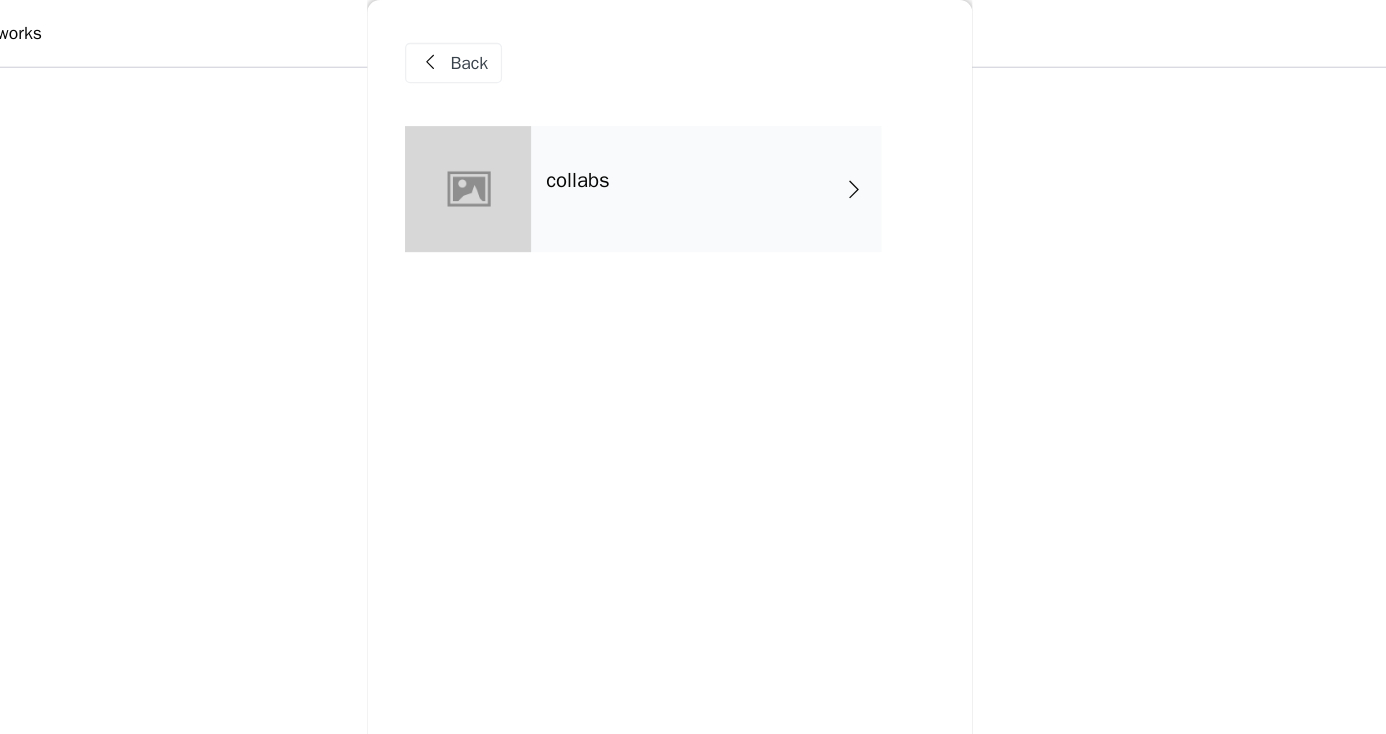 click on "Back" at bounding box center [534, 50] 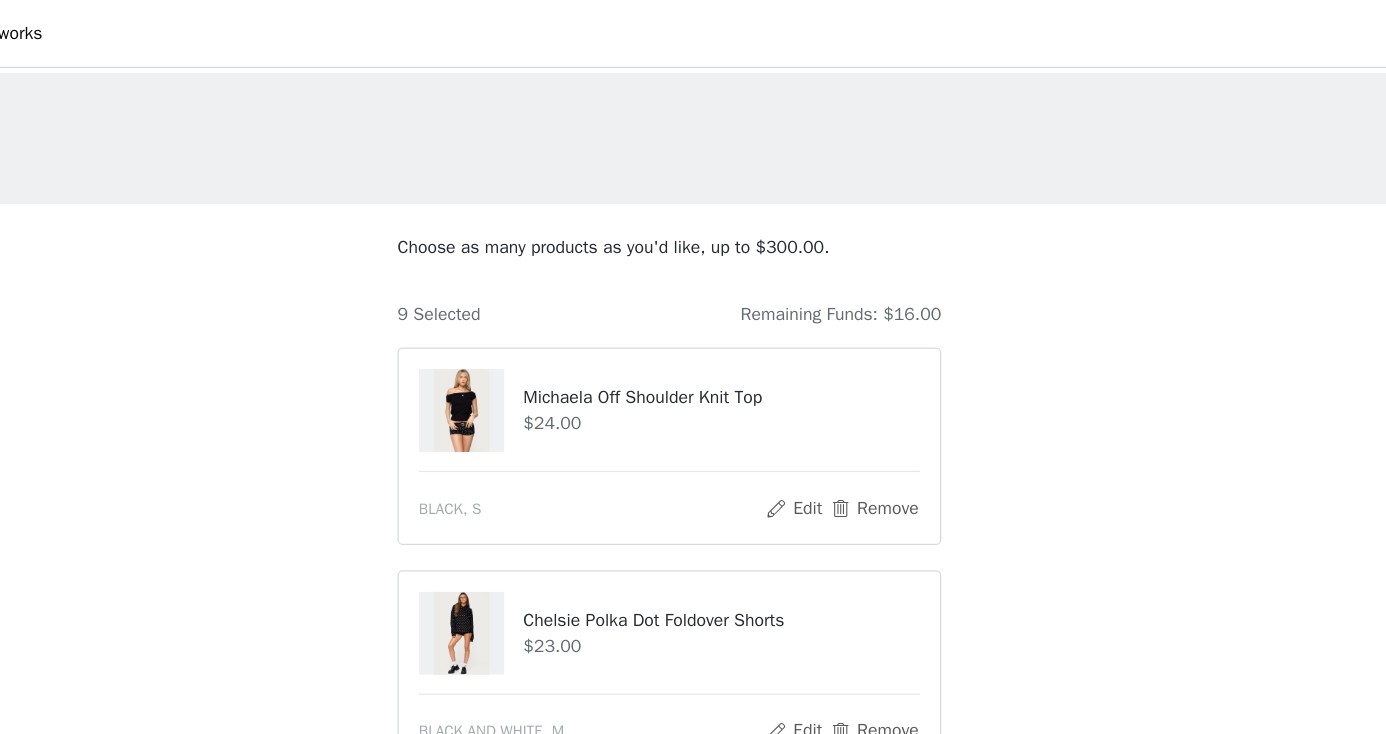 scroll, scrollTop: 0, scrollLeft: 0, axis: both 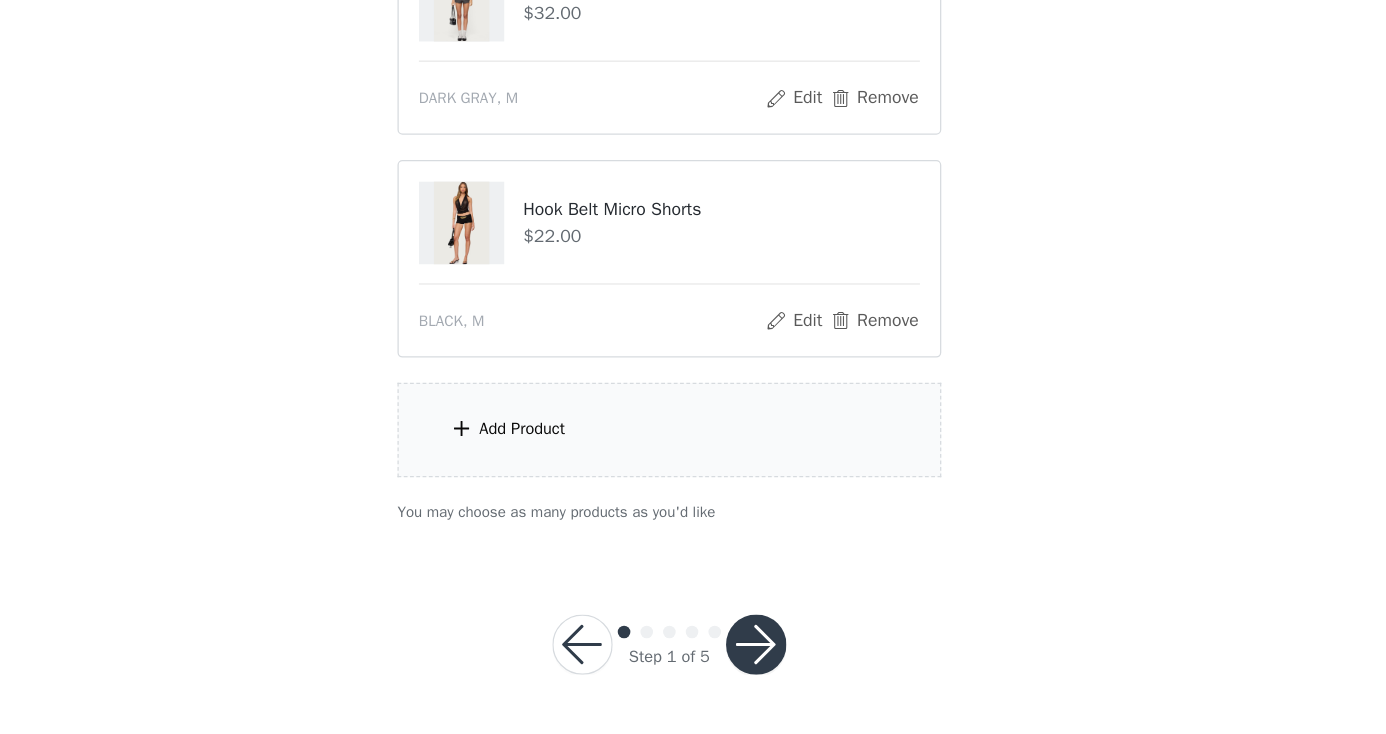 click on "Add Product" at bounding box center [576, 492] 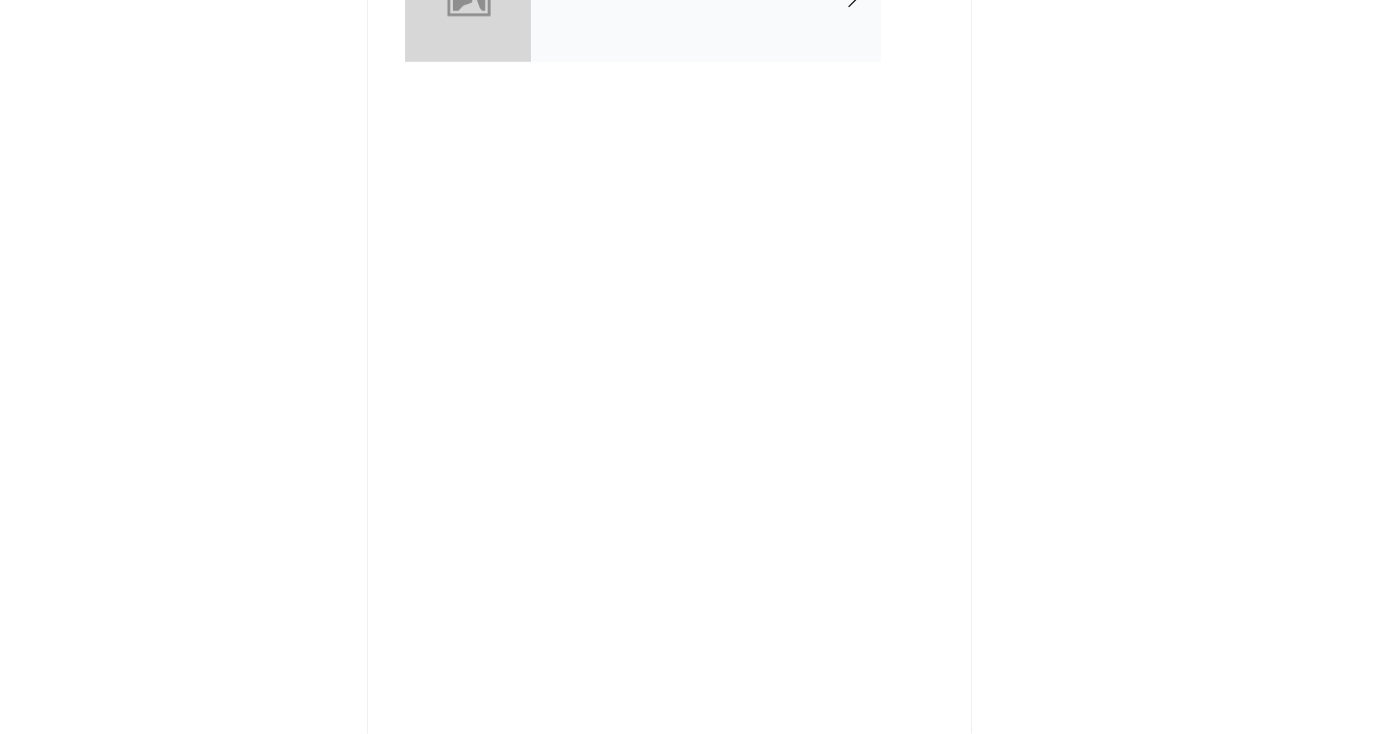 click on "collabs" at bounding box center [722, 150] 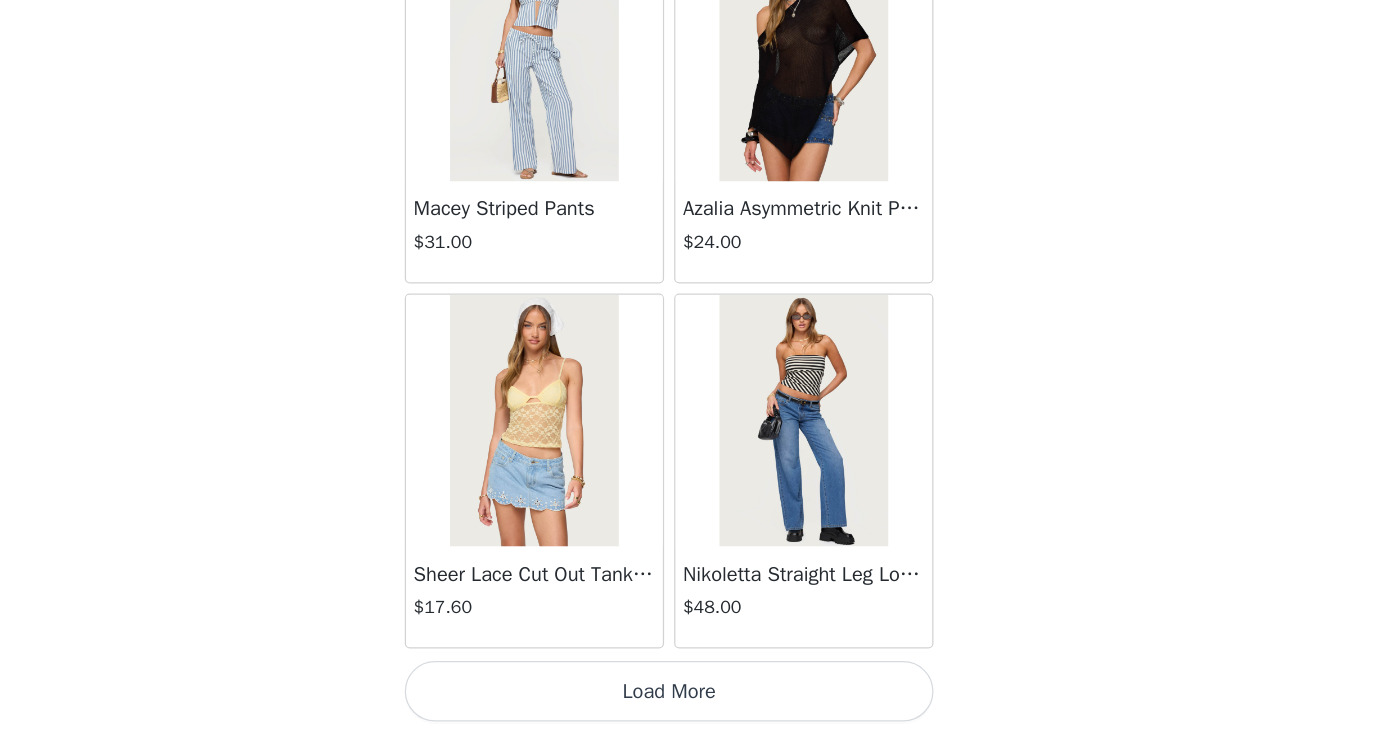 click on "Load More" at bounding box center [693, 700] 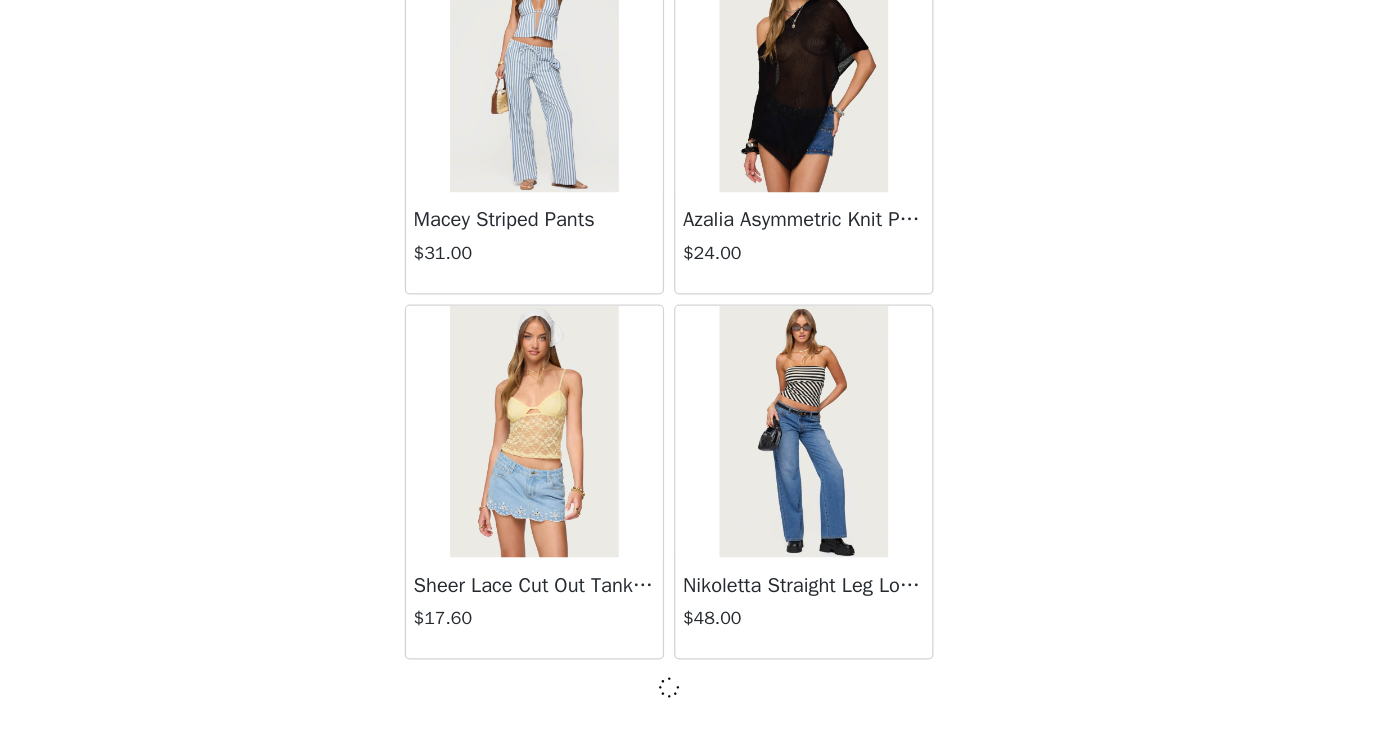 scroll, scrollTop: 2317, scrollLeft: 0, axis: vertical 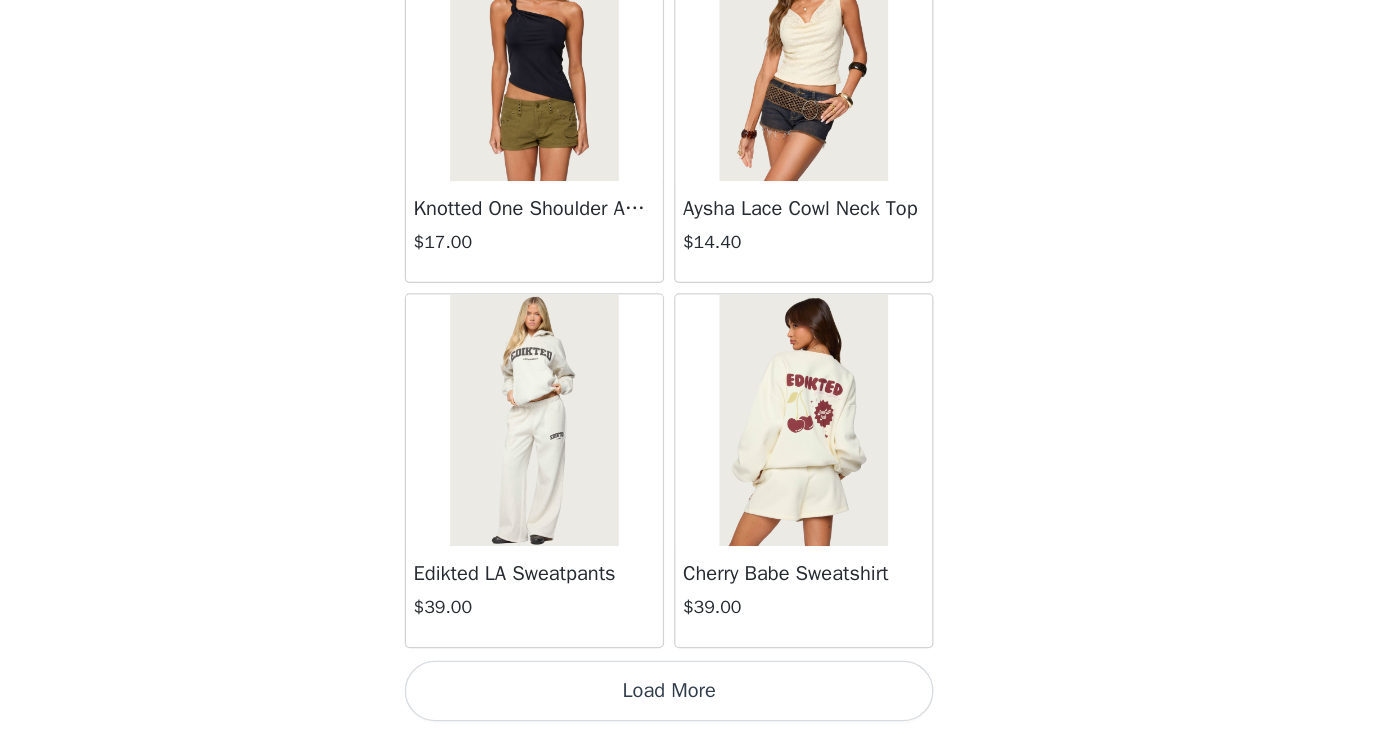 click on "Load More" at bounding box center (693, 700) 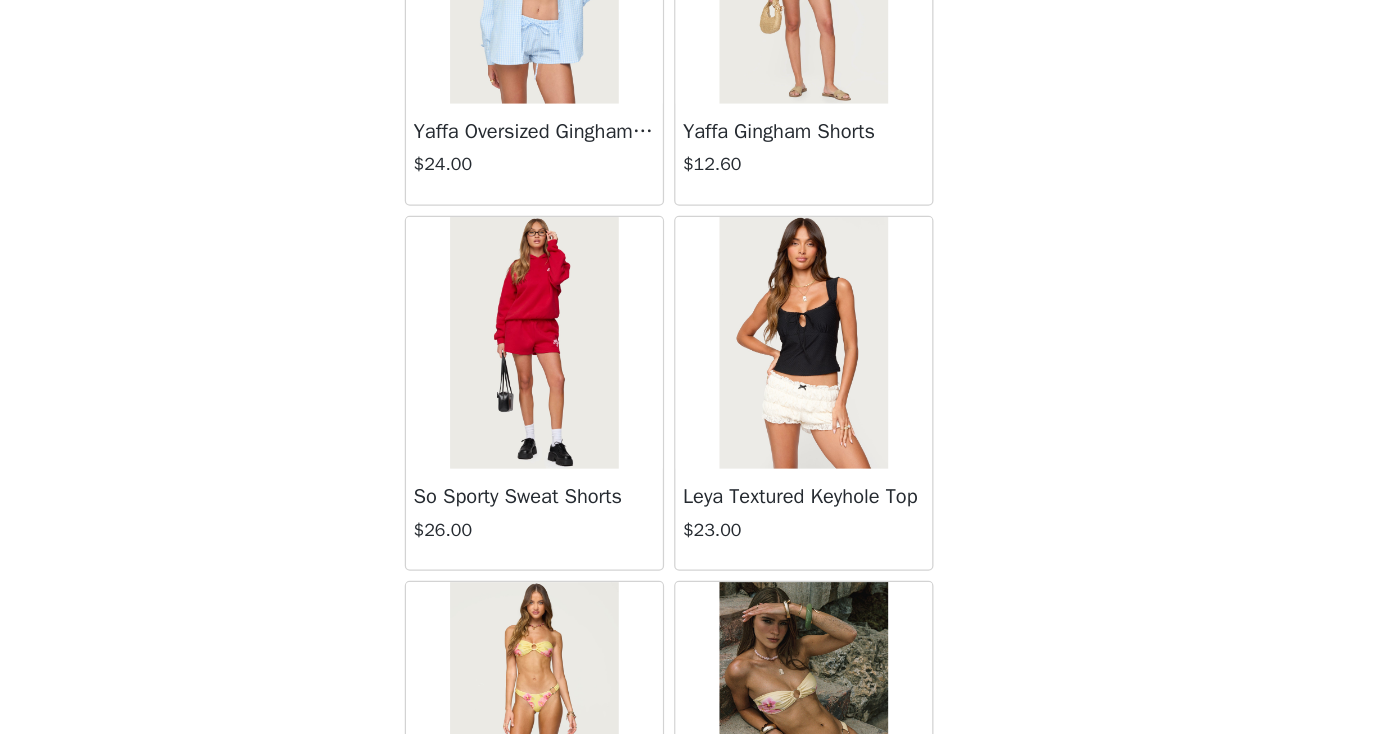 scroll, scrollTop: 8128, scrollLeft: 0, axis: vertical 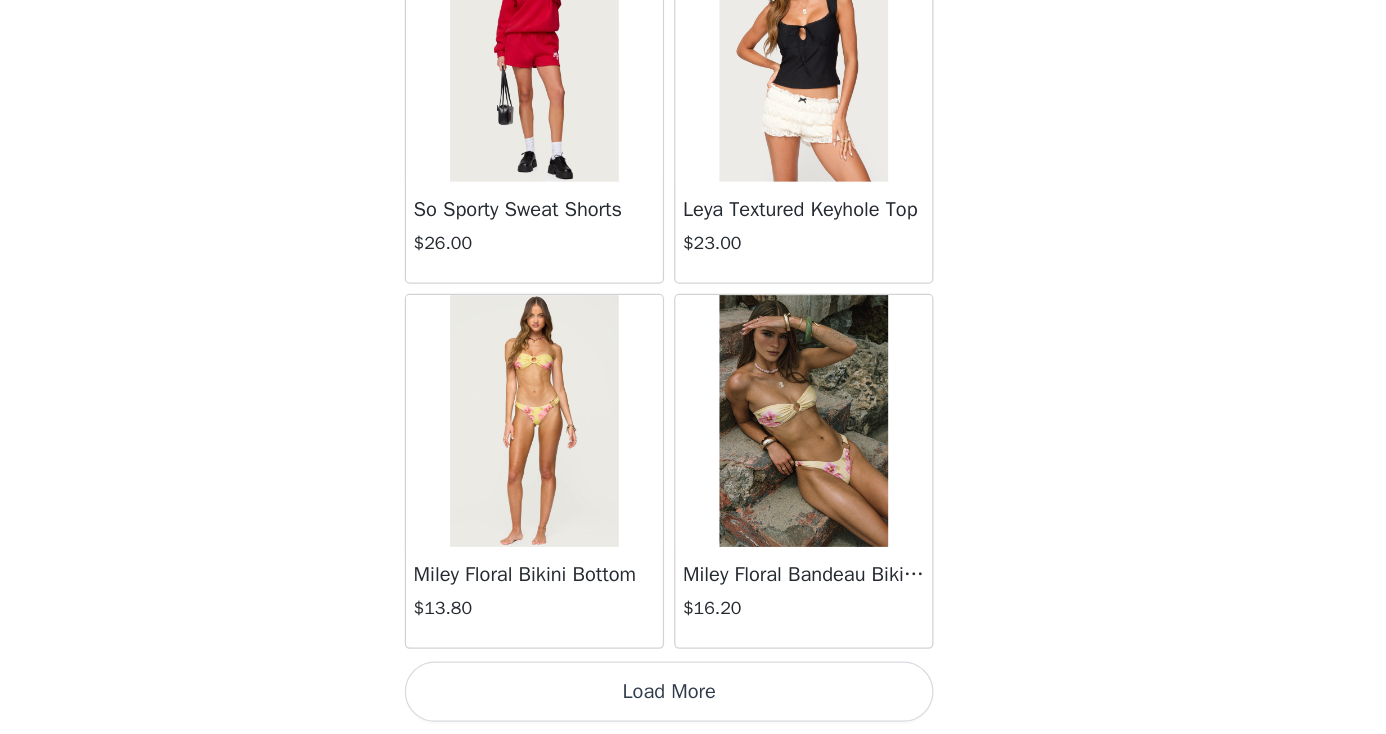 click on "Load More" at bounding box center [693, 700] 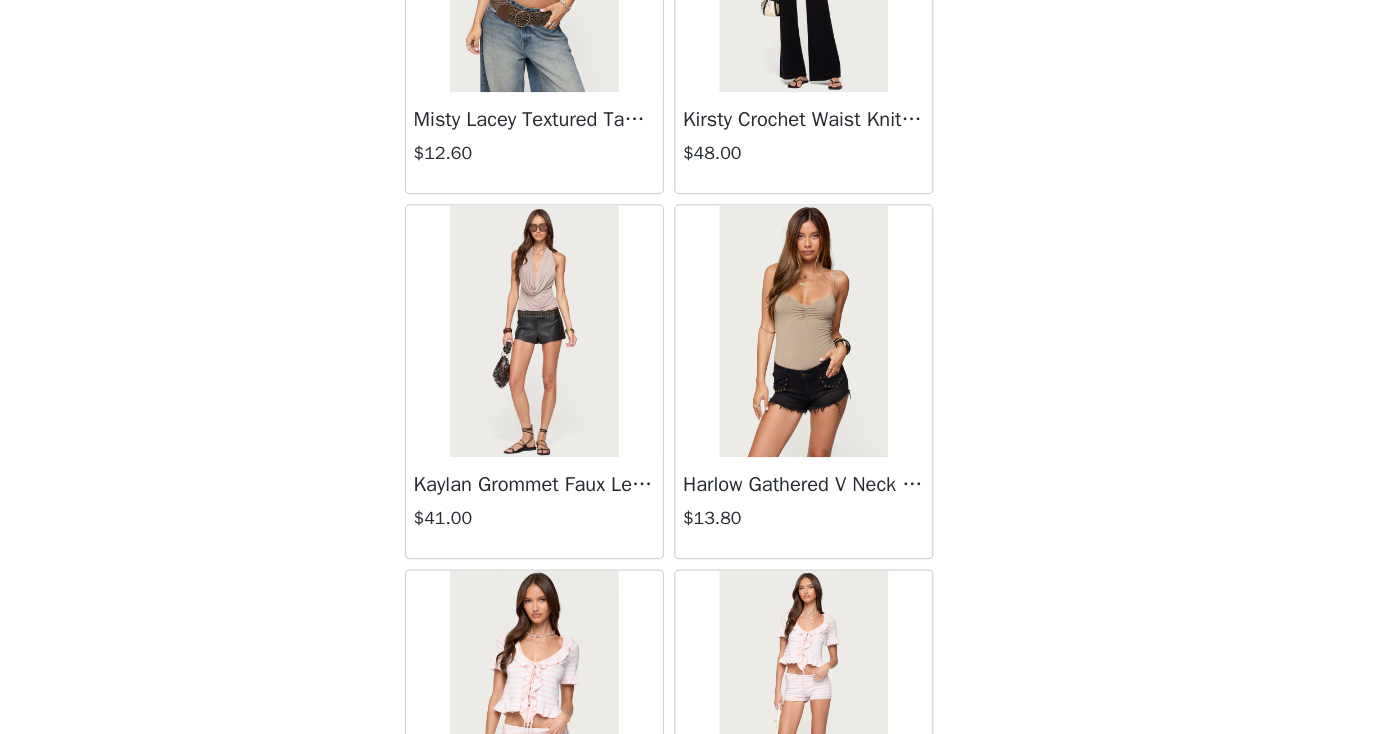 scroll, scrollTop: 10245, scrollLeft: 0, axis: vertical 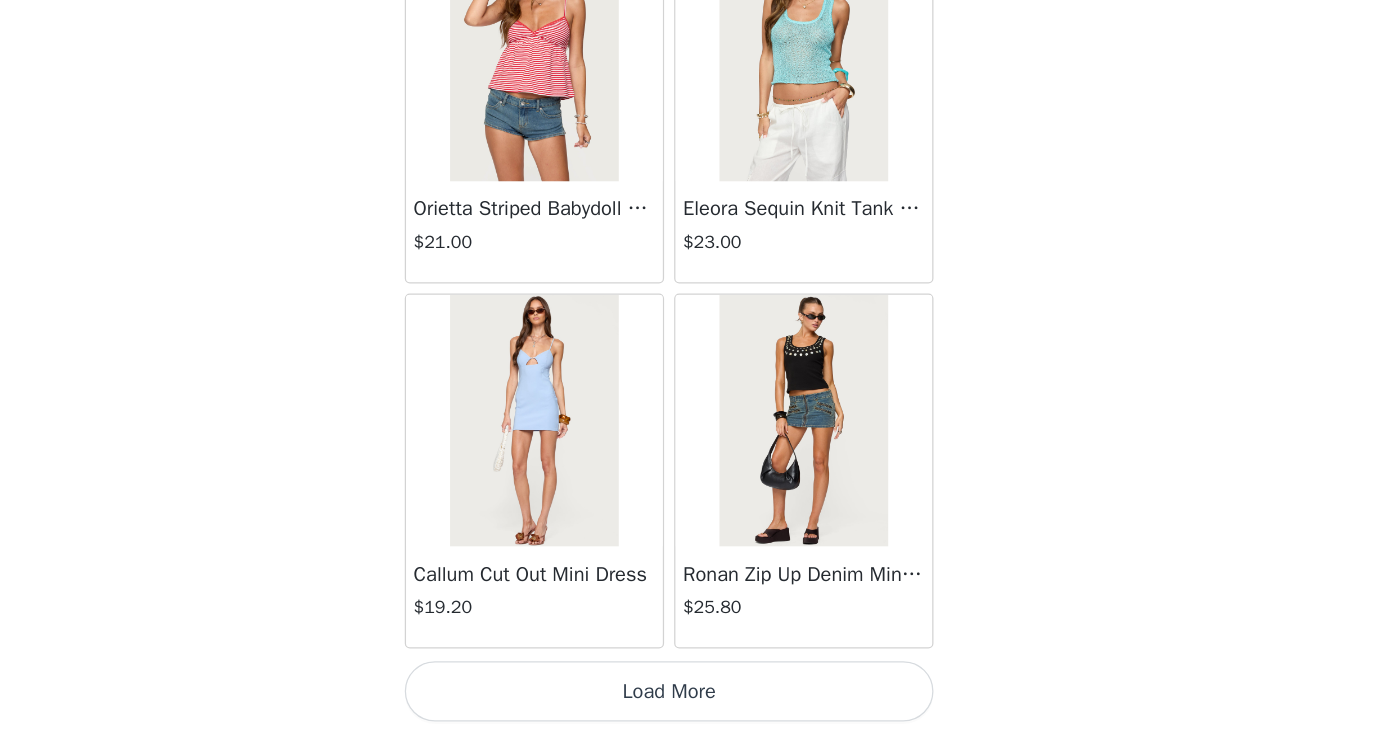 click on "Load More" at bounding box center (693, 700) 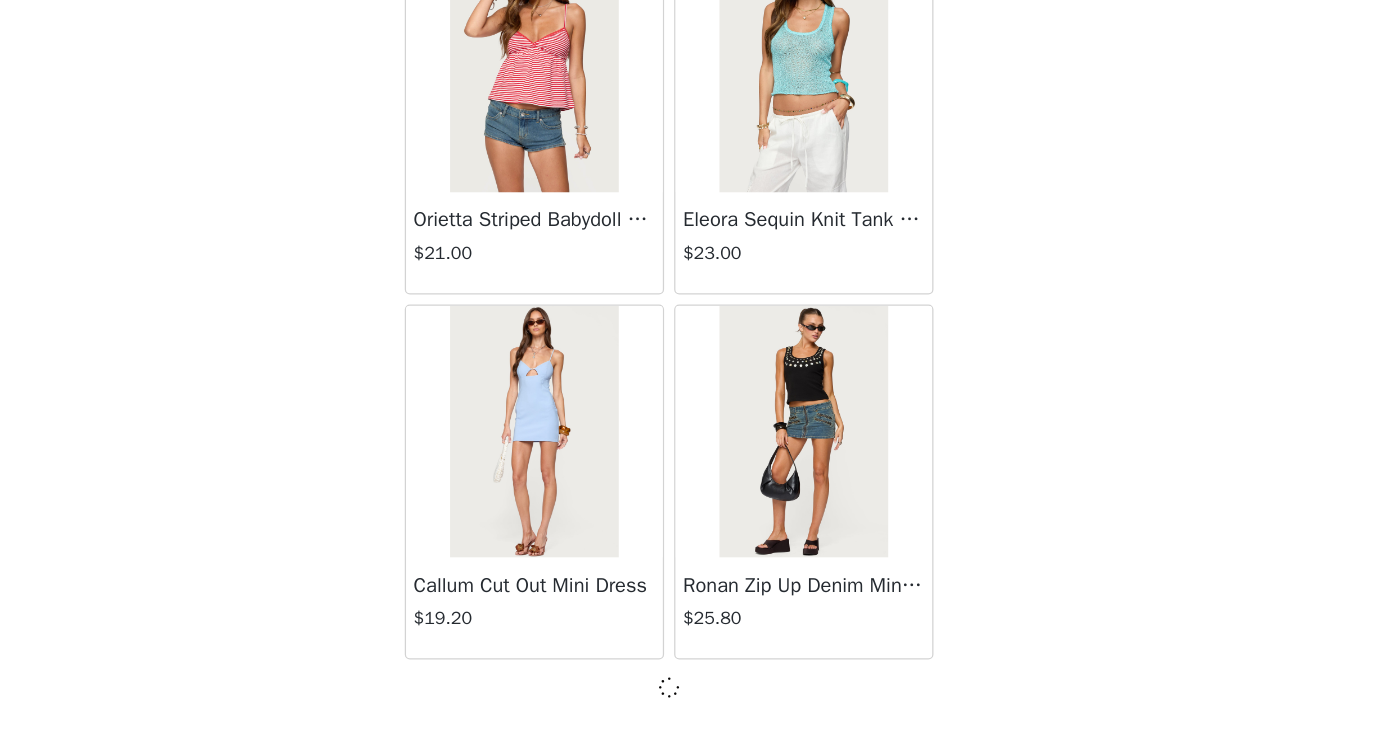 scroll, scrollTop: 11017, scrollLeft: 0, axis: vertical 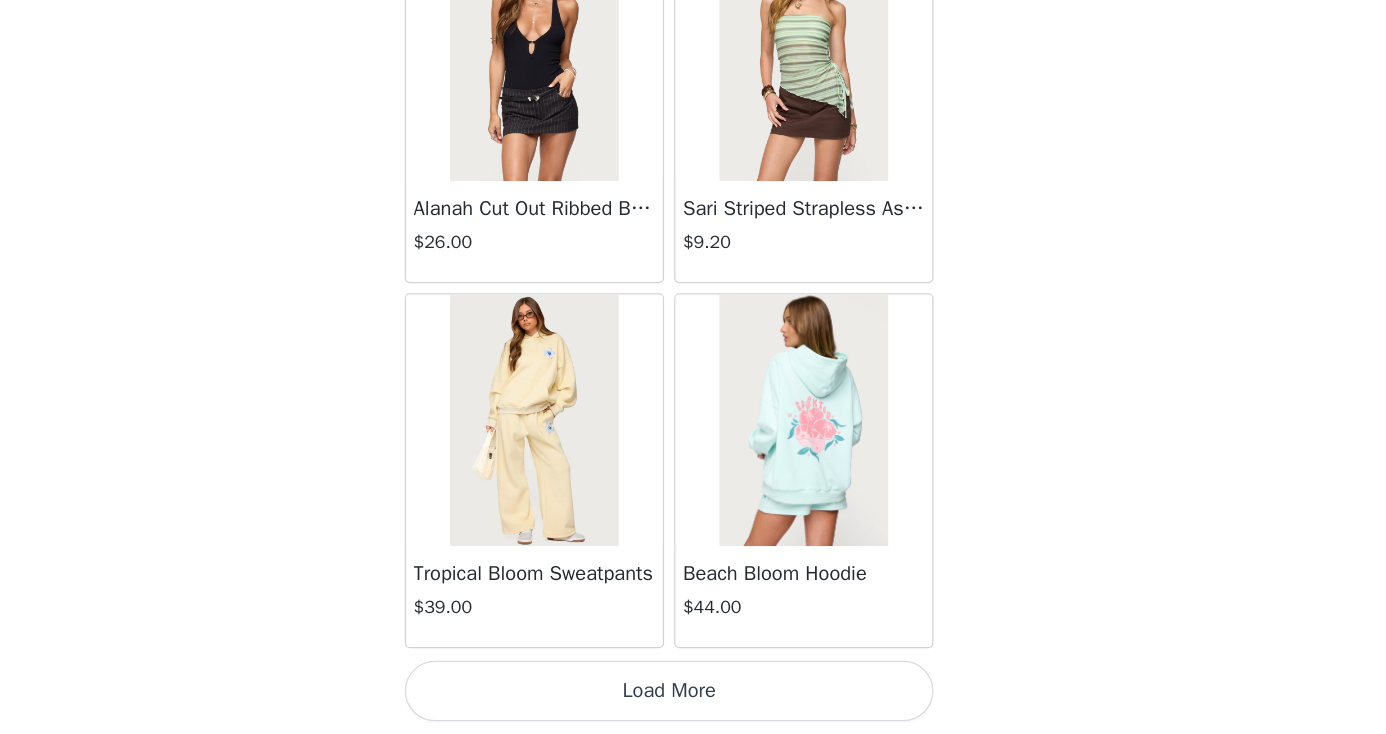 click on "Load More" at bounding box center [693, 700] 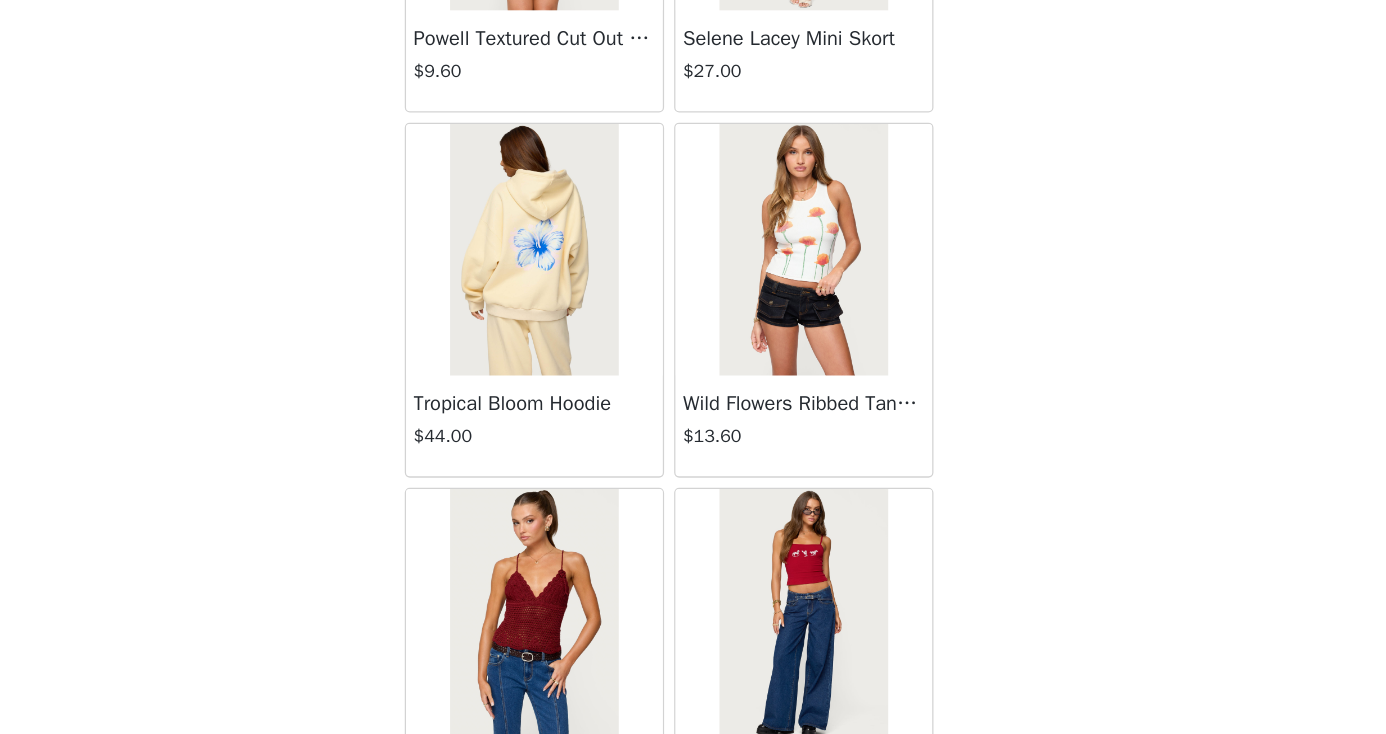 scroll, scrollTop: 16115, scrollLeft: 0, axis: vertical 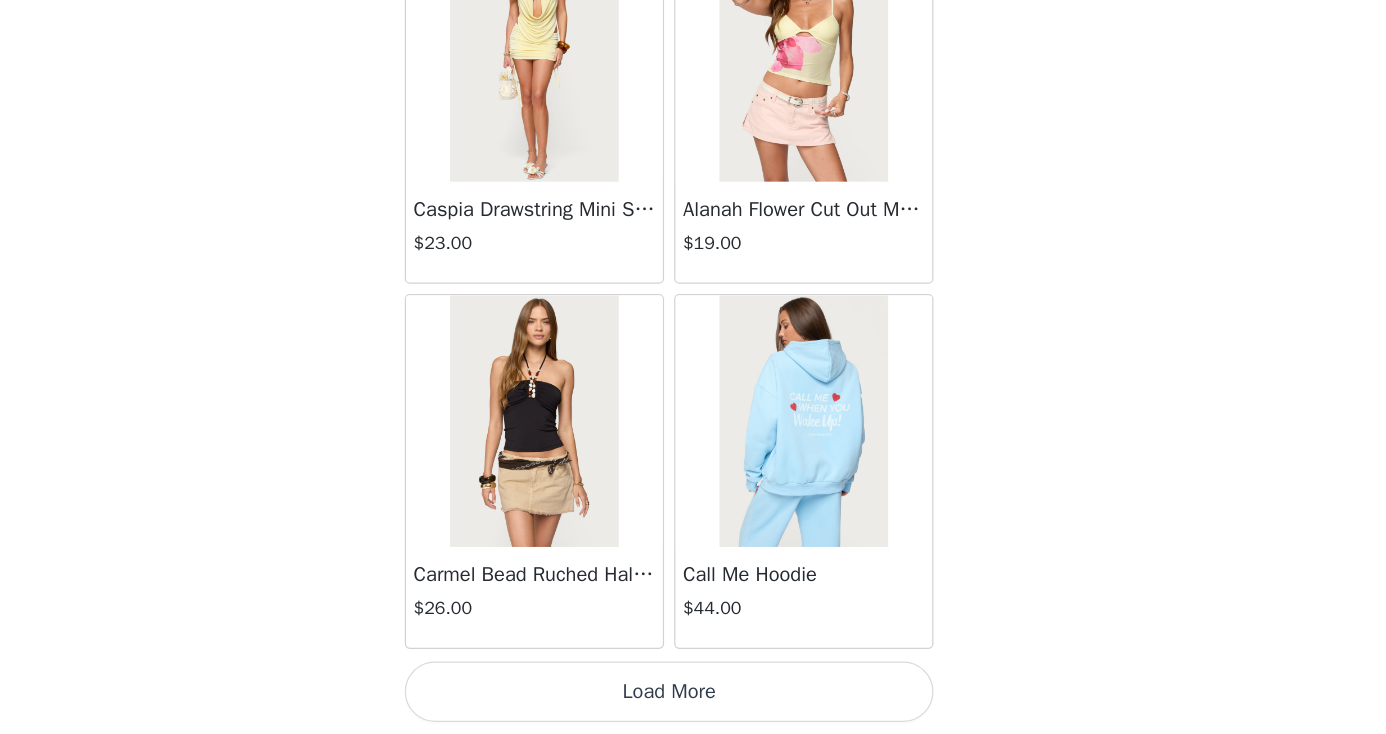 click on "Load More" at bounding box center (693, 700) 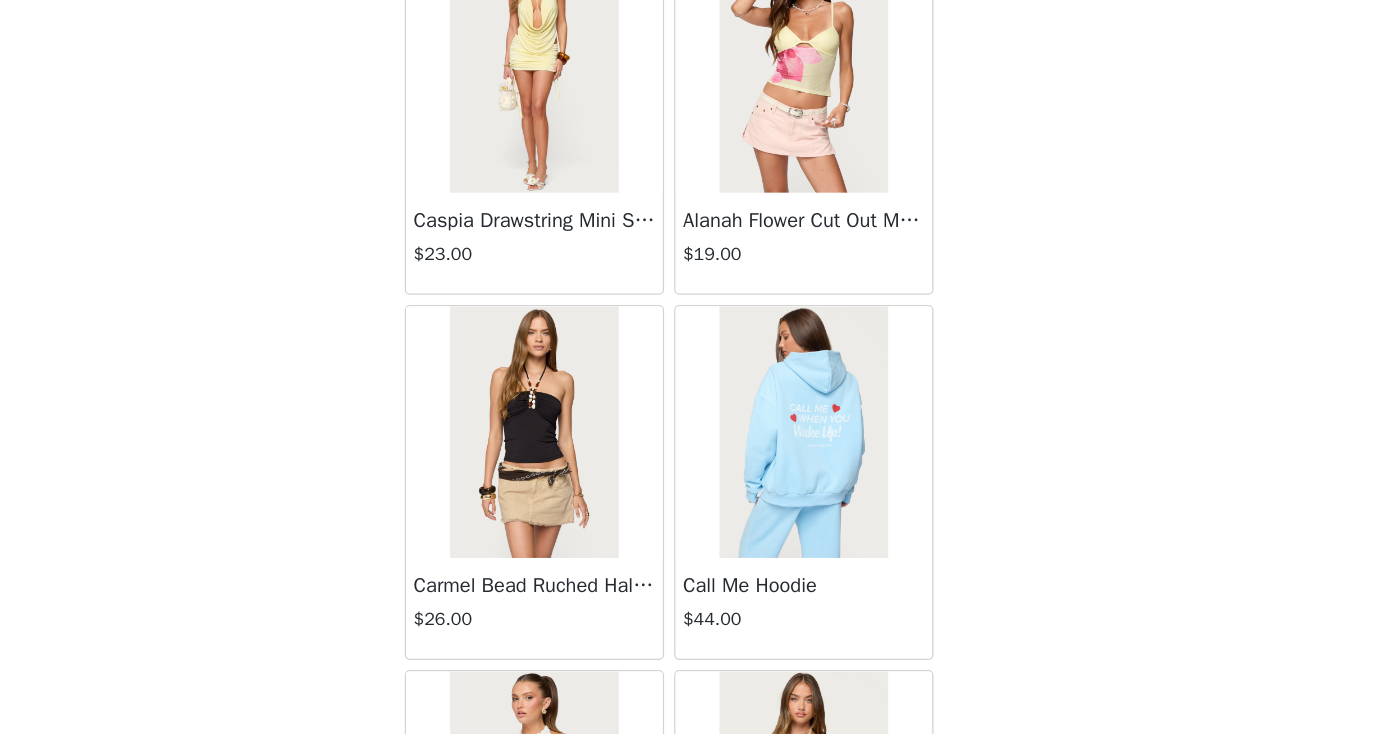 scroll, scrollTop: 1414, scrollLeft: 0, axis: vertical 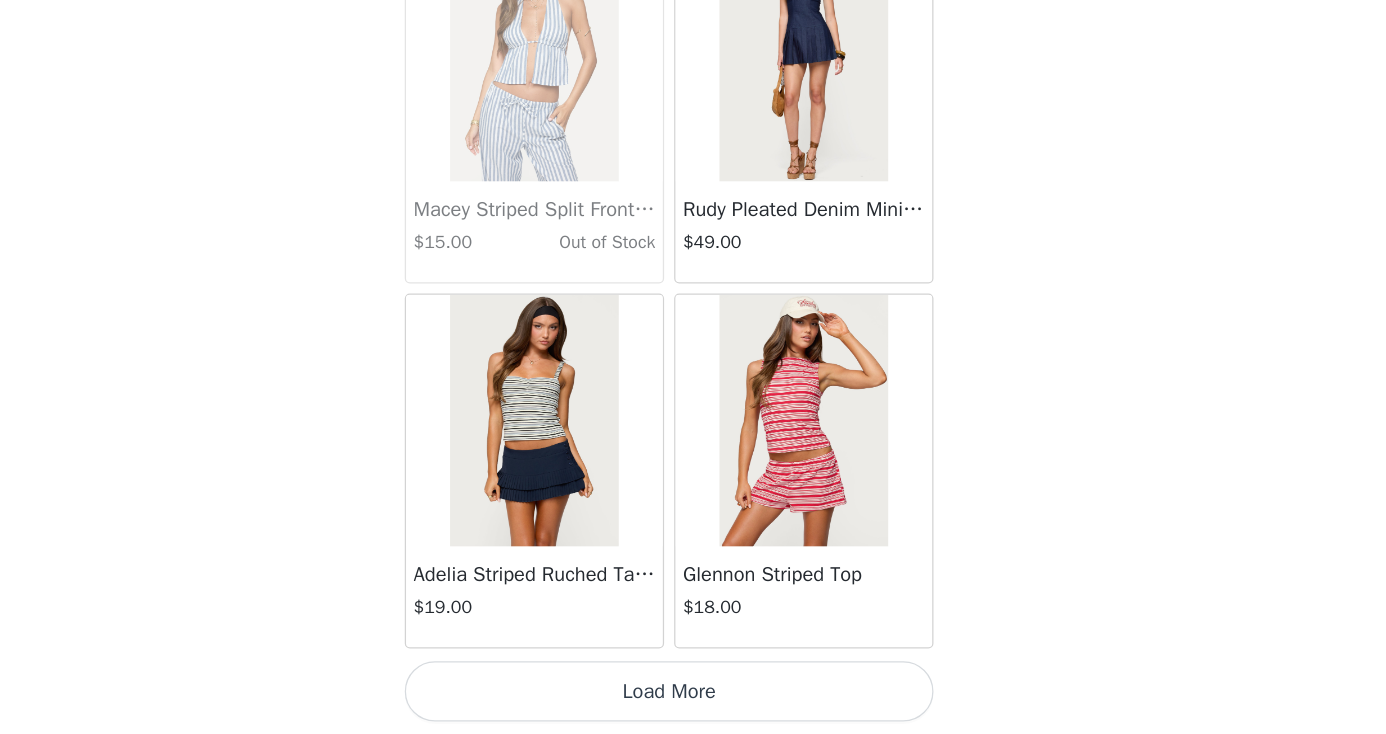 click on "Load More" at bounding box center (693, 700) 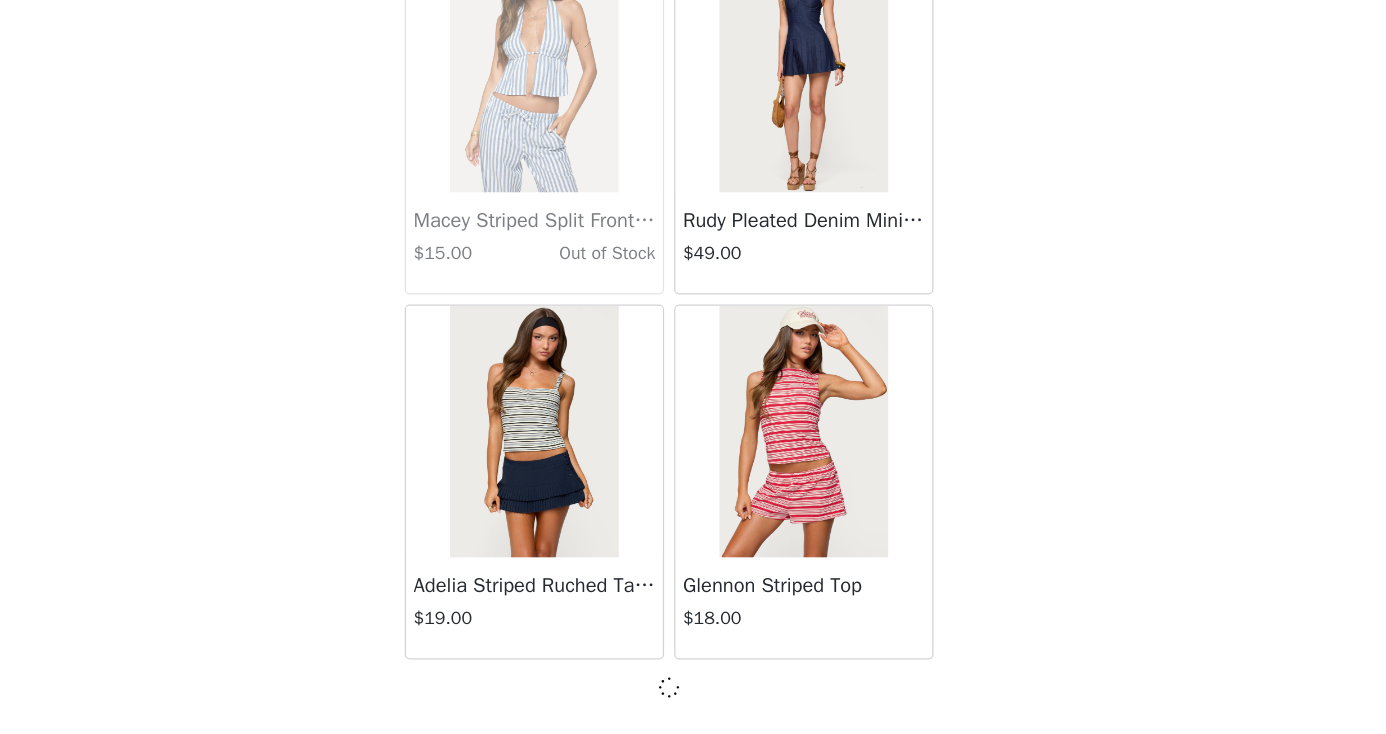 scroll, scrollTop: 19717, scrollLeft: 0, axis: vertical 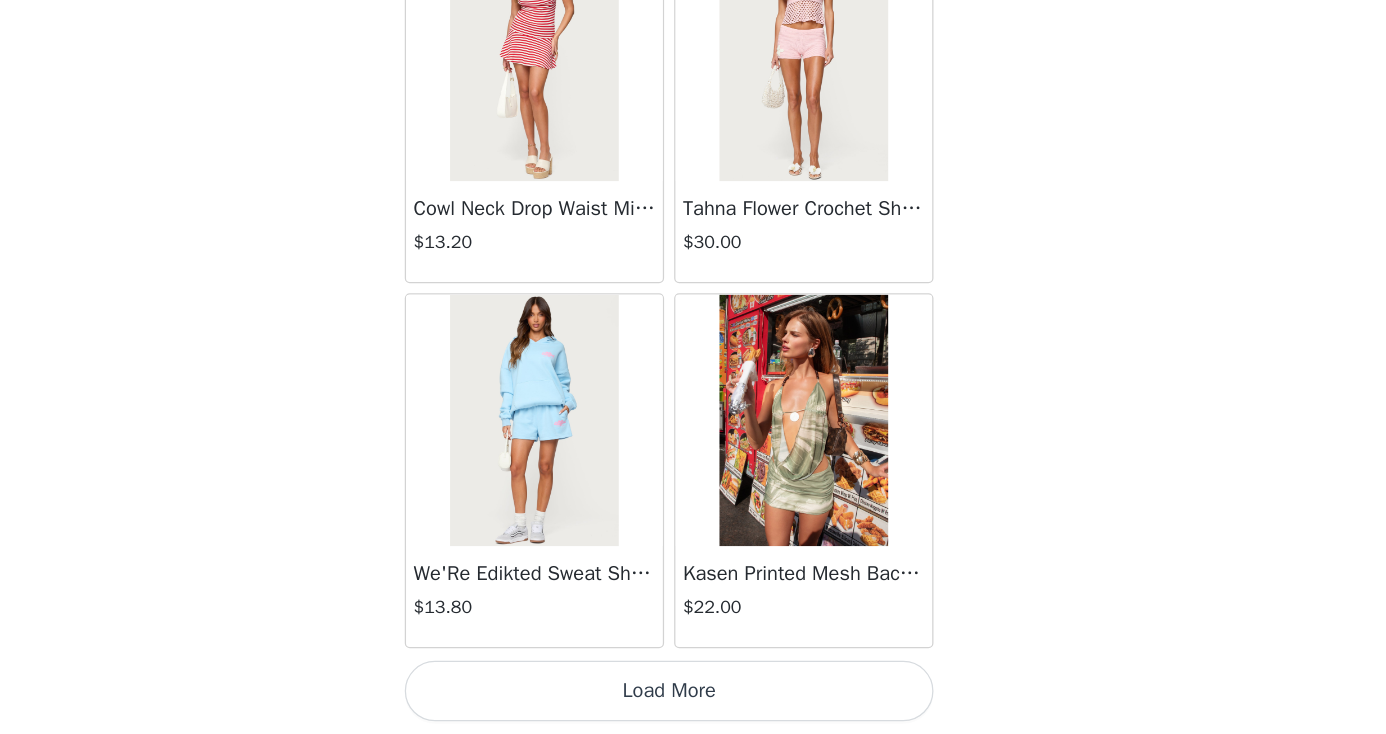 click on "Load More" at bounding box center (693, 700) 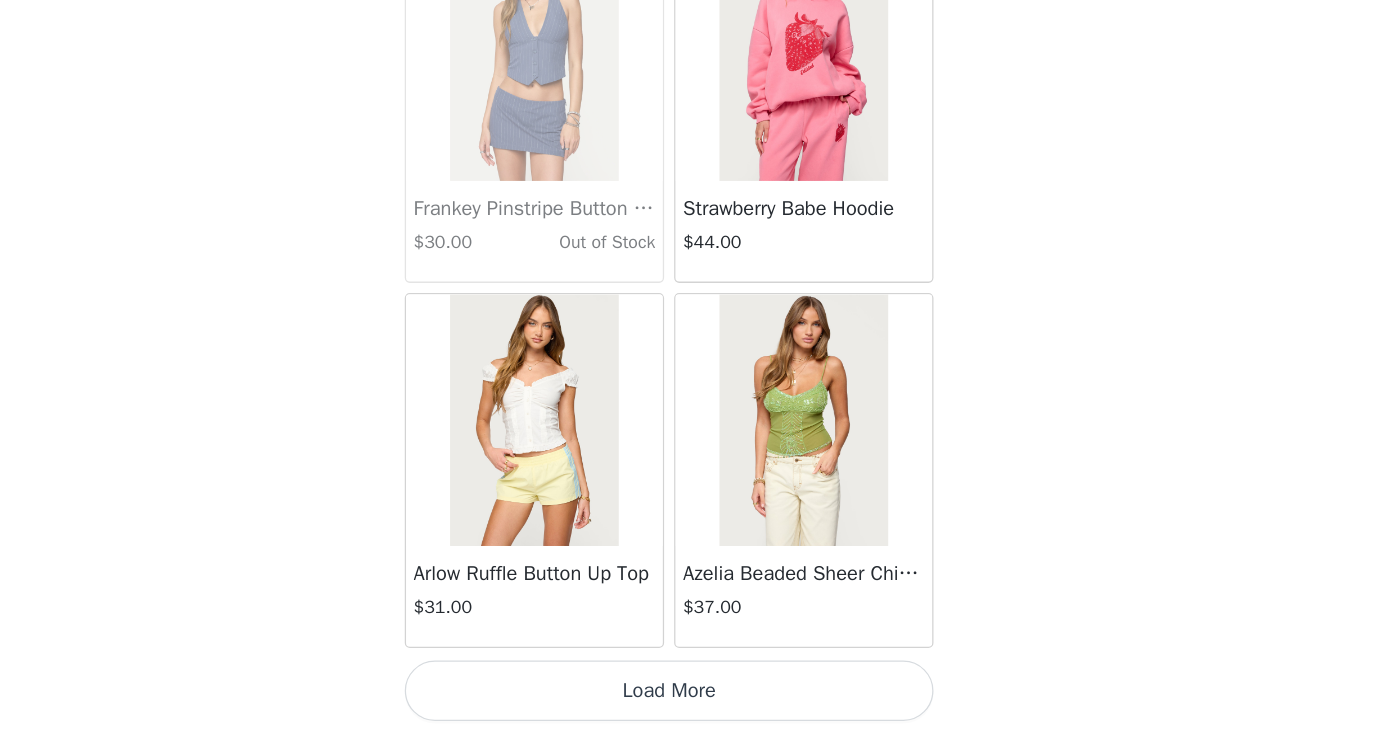 scroll, scrollTop: 25526, scrollLeft: 0, axis: vertical 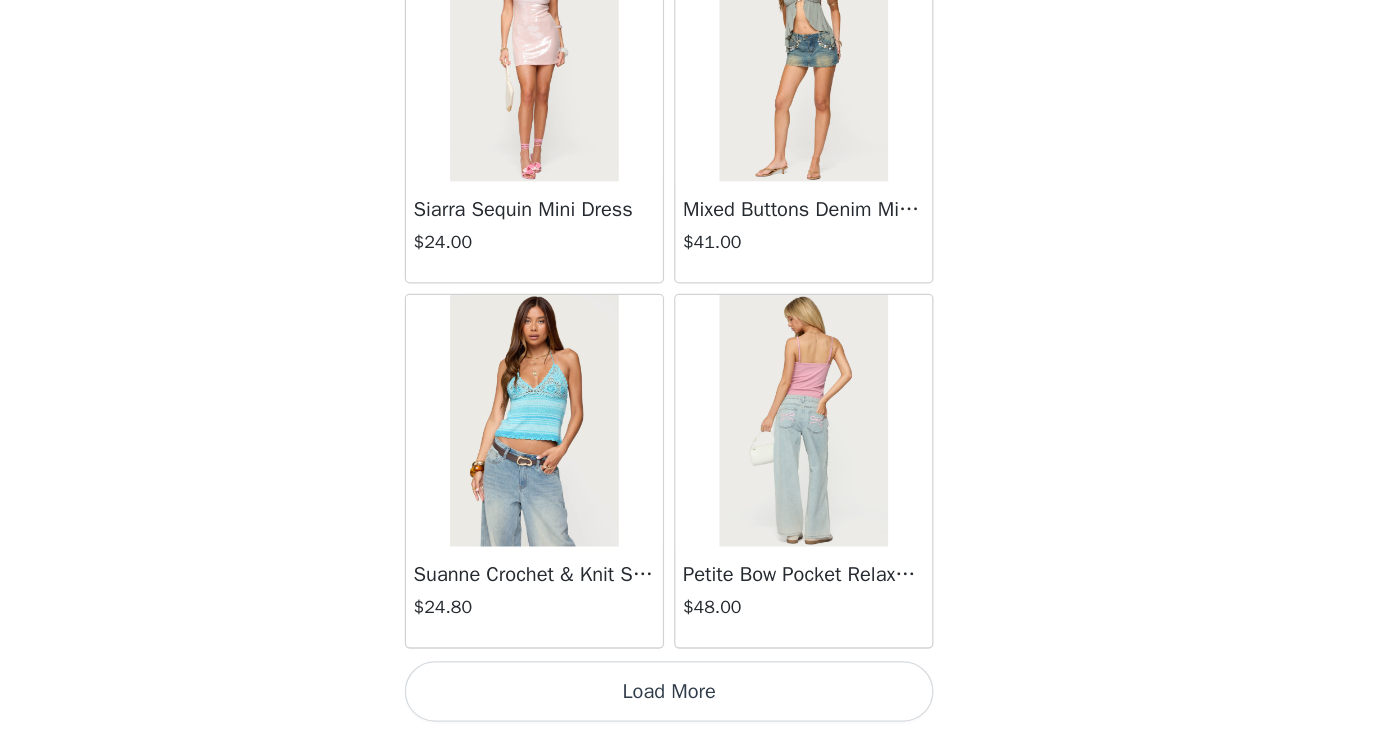 click on "Load More" at bounding box center (693, 700) 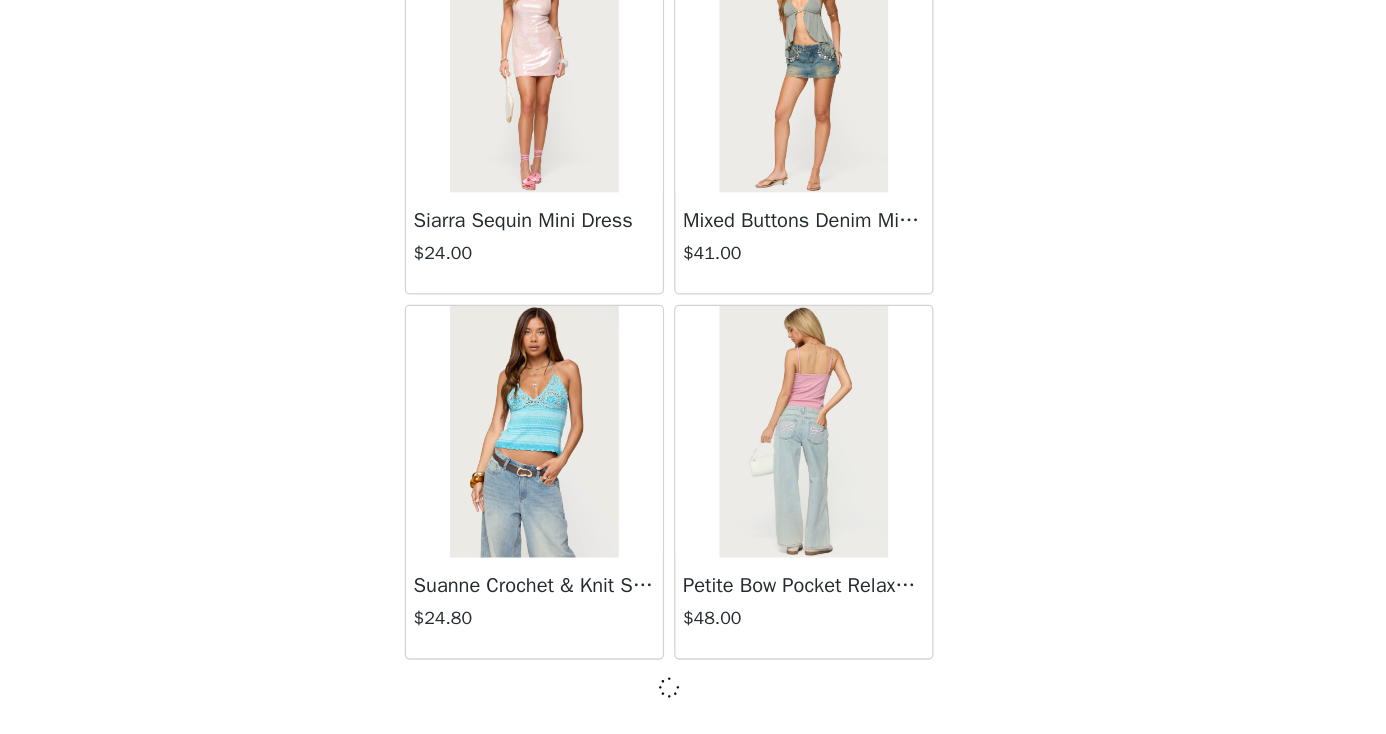 scroll, scrollTop: 28417, scrollLeft: 0, axis: vertical 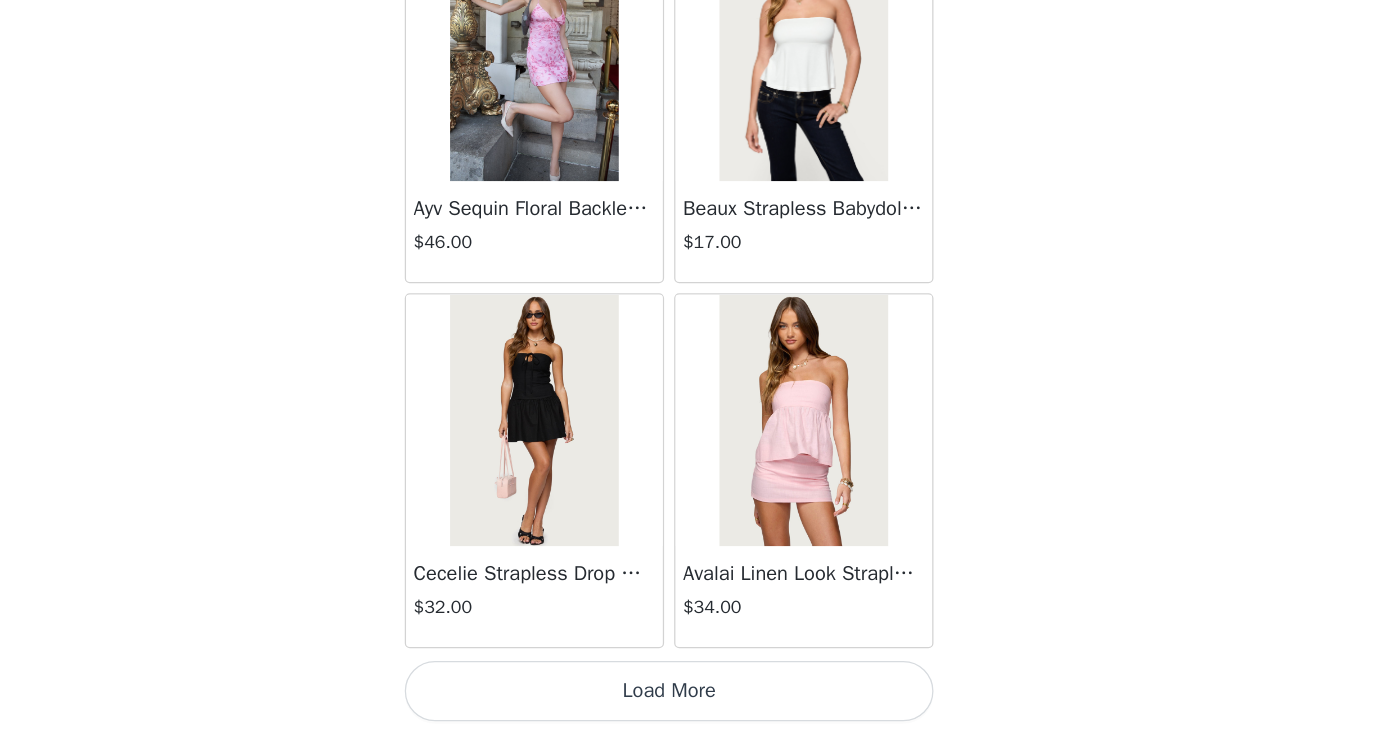click on "Load More" at bounding box center (693, 700) 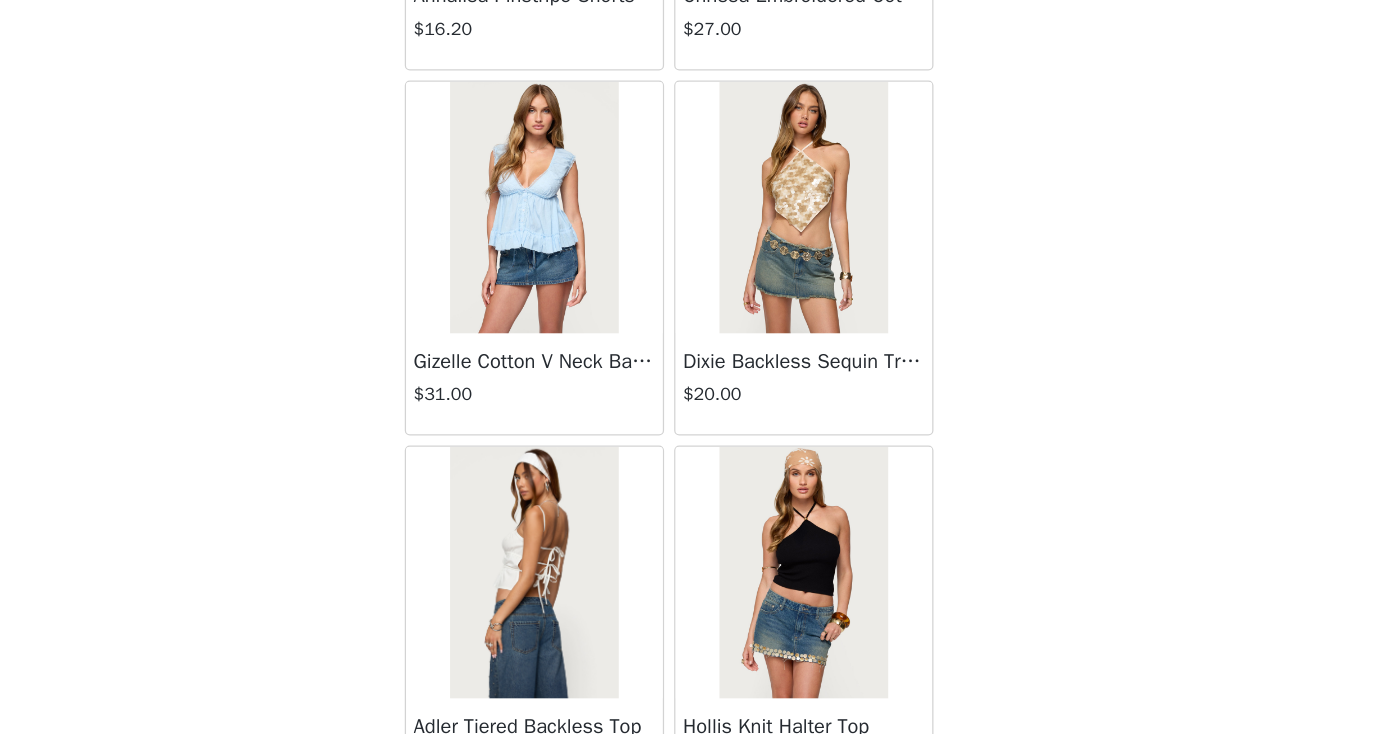 scroll, scrollTop: 32367, scrollLeft: 0, axis: vertical 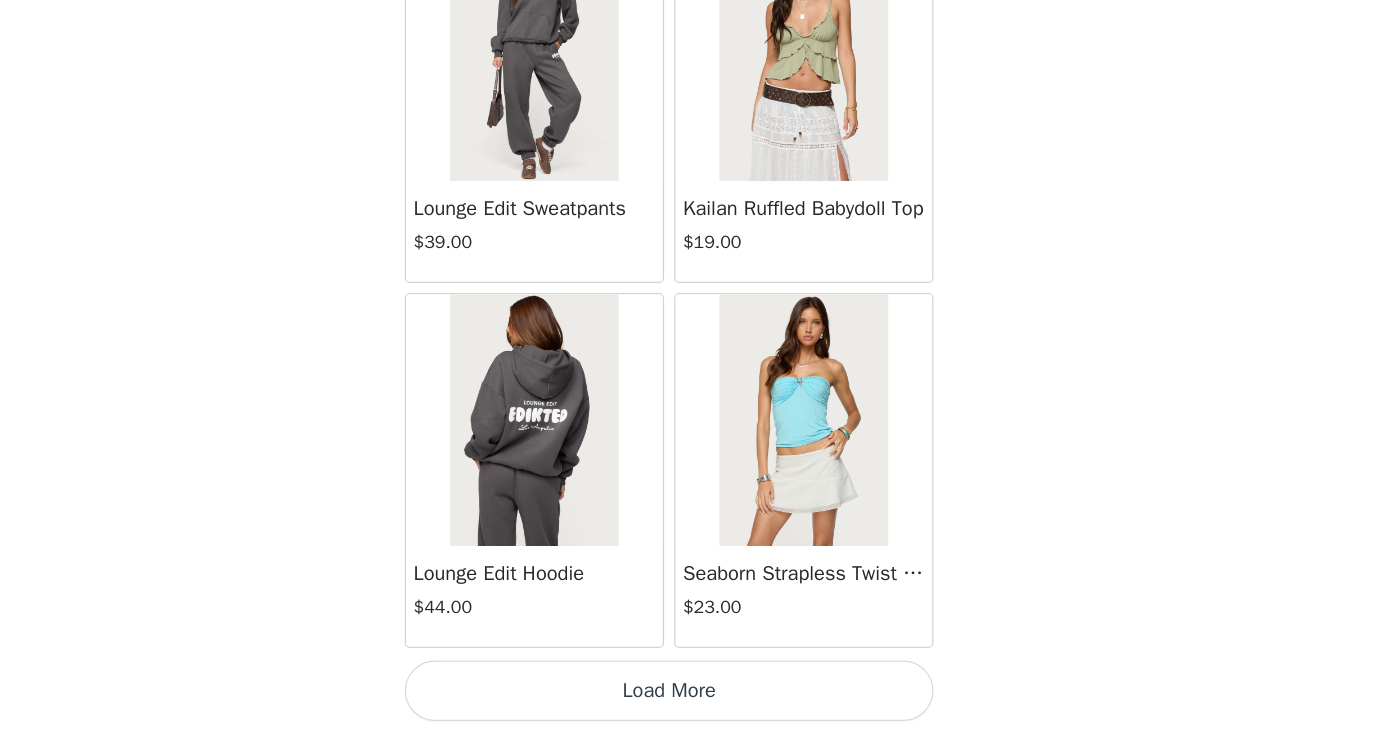 click on "Load More" at bounding box center [693, 700] 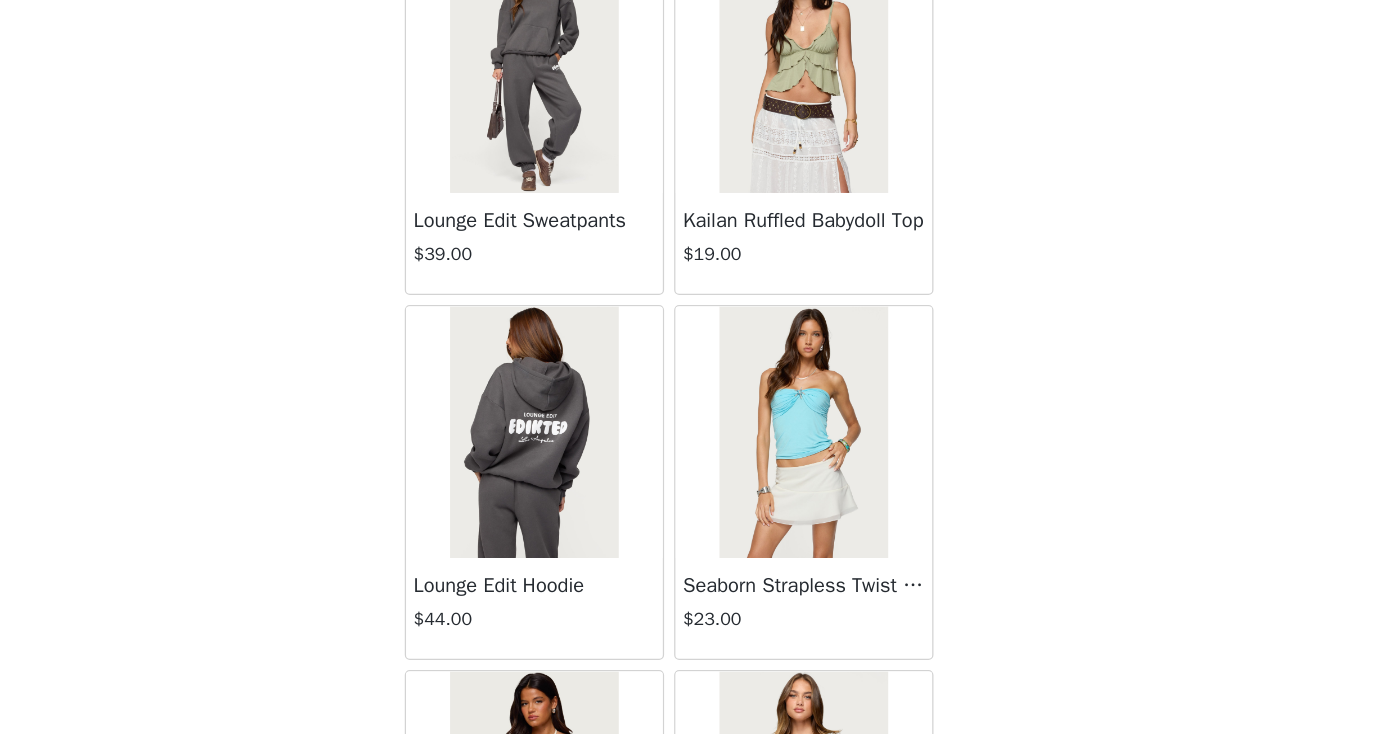 scroll, scrollTop: 1414, scrollLeft: 0, axis: vertical 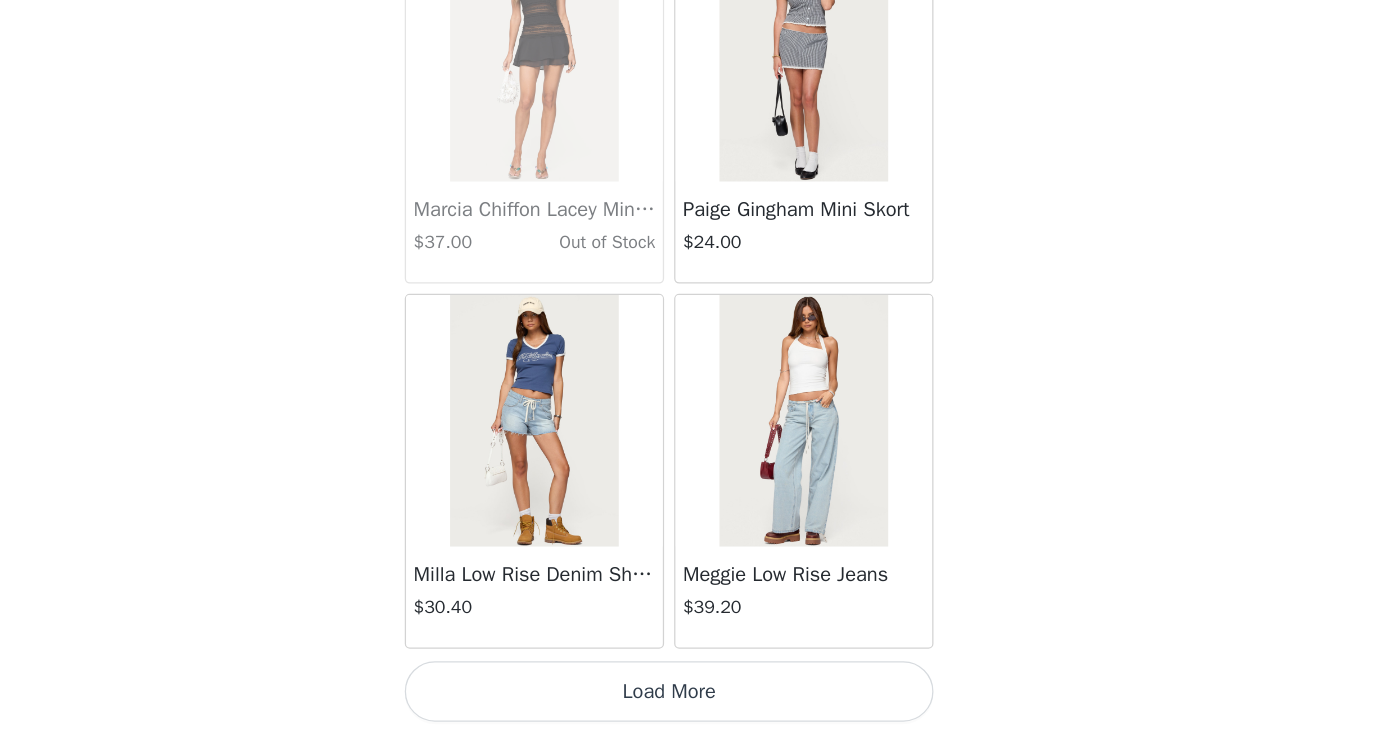 click on "Load More" at bounding box center [693, 700] 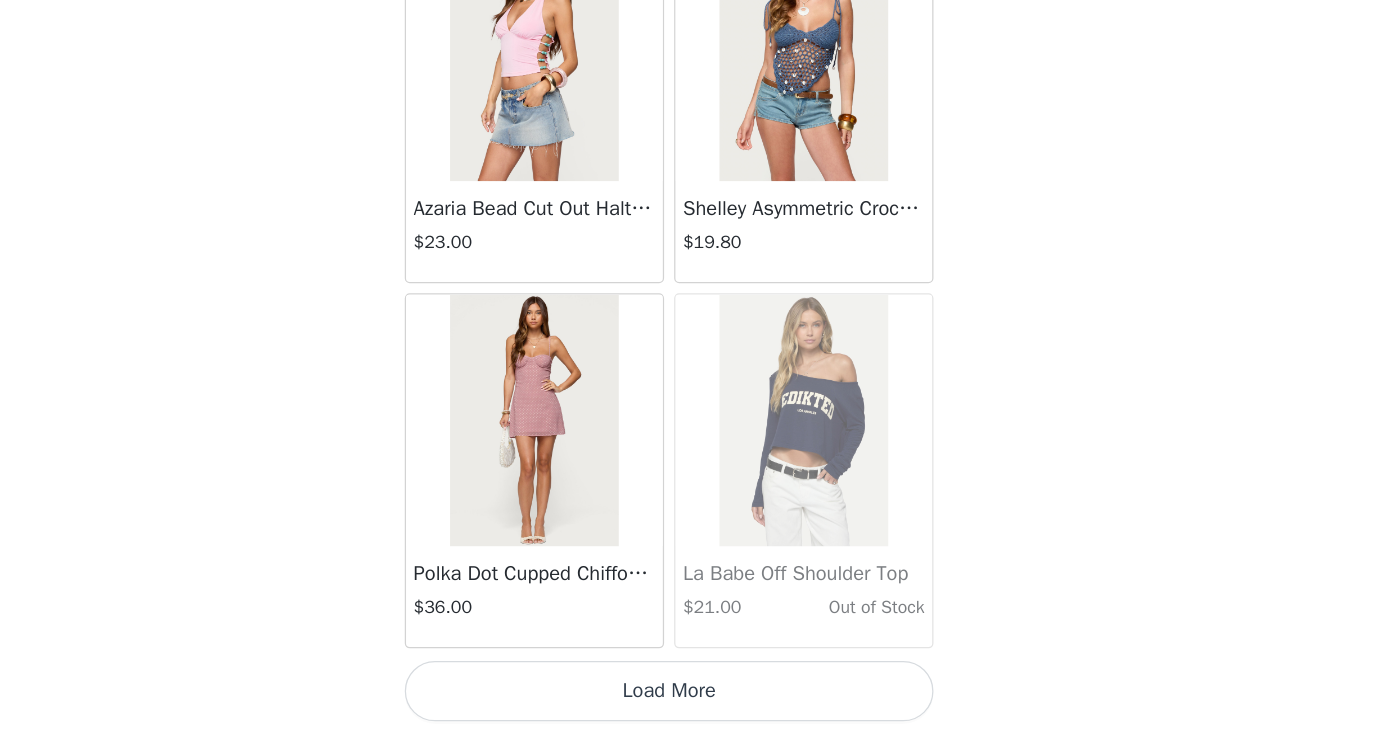 scroll, scrollTop: 40026, scrollLeft: 0, axis: vertical 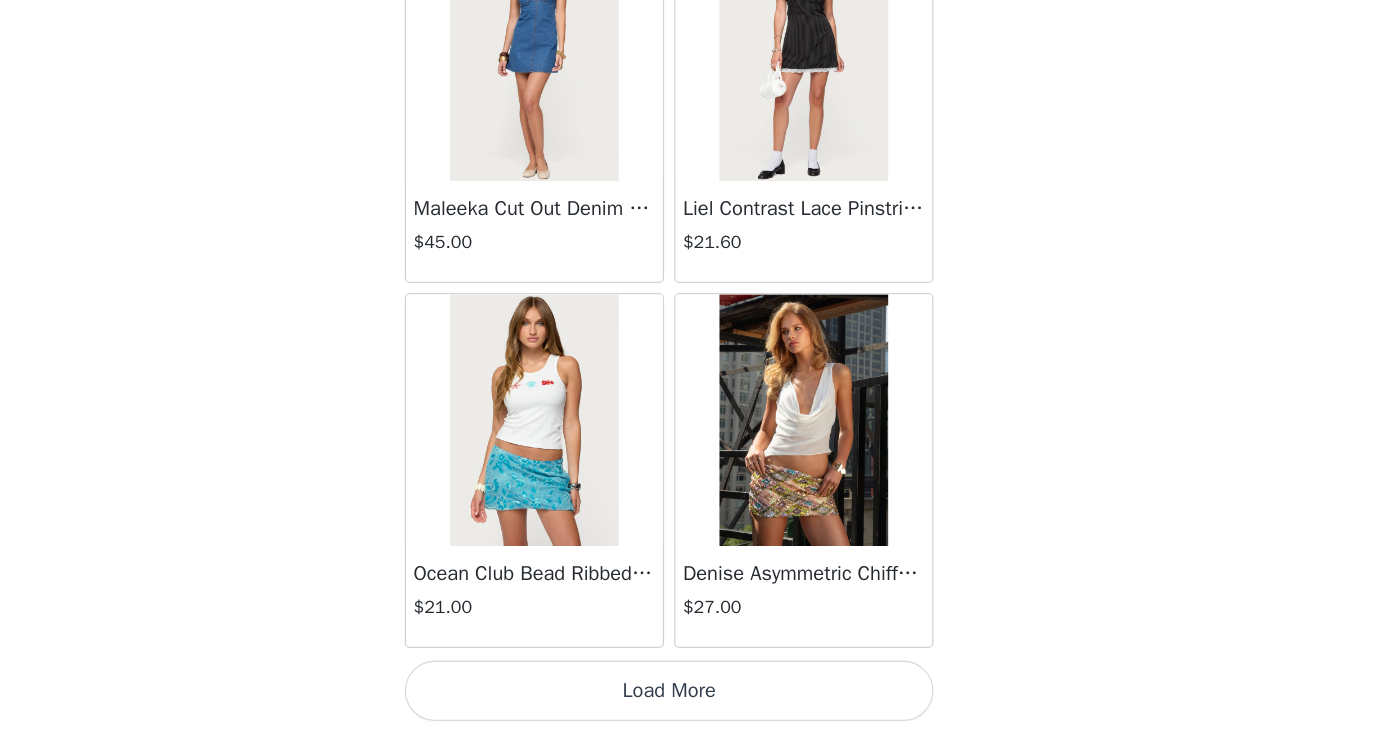 click on "Load More" at bounding box center (693, 700) 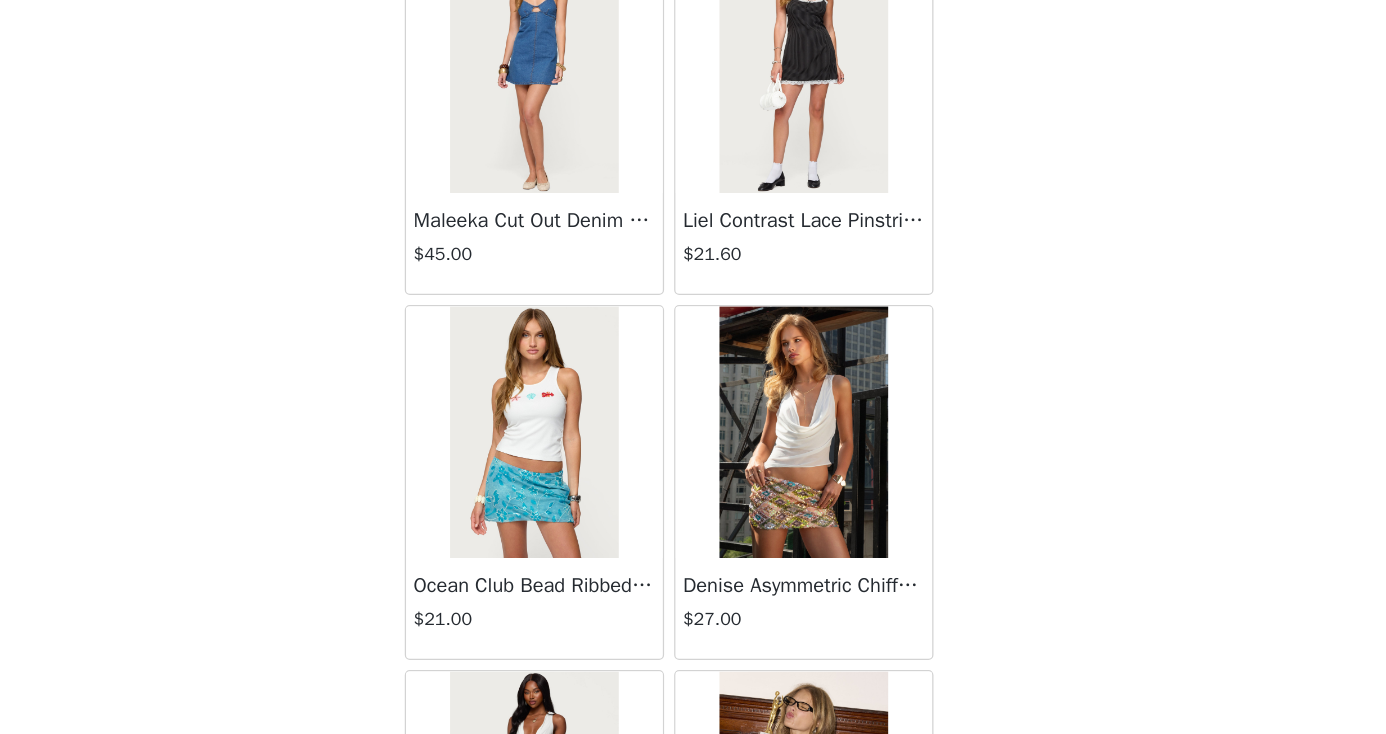 scroll, scrollTop: 1414, scrollLeft: 0, axis: vertical 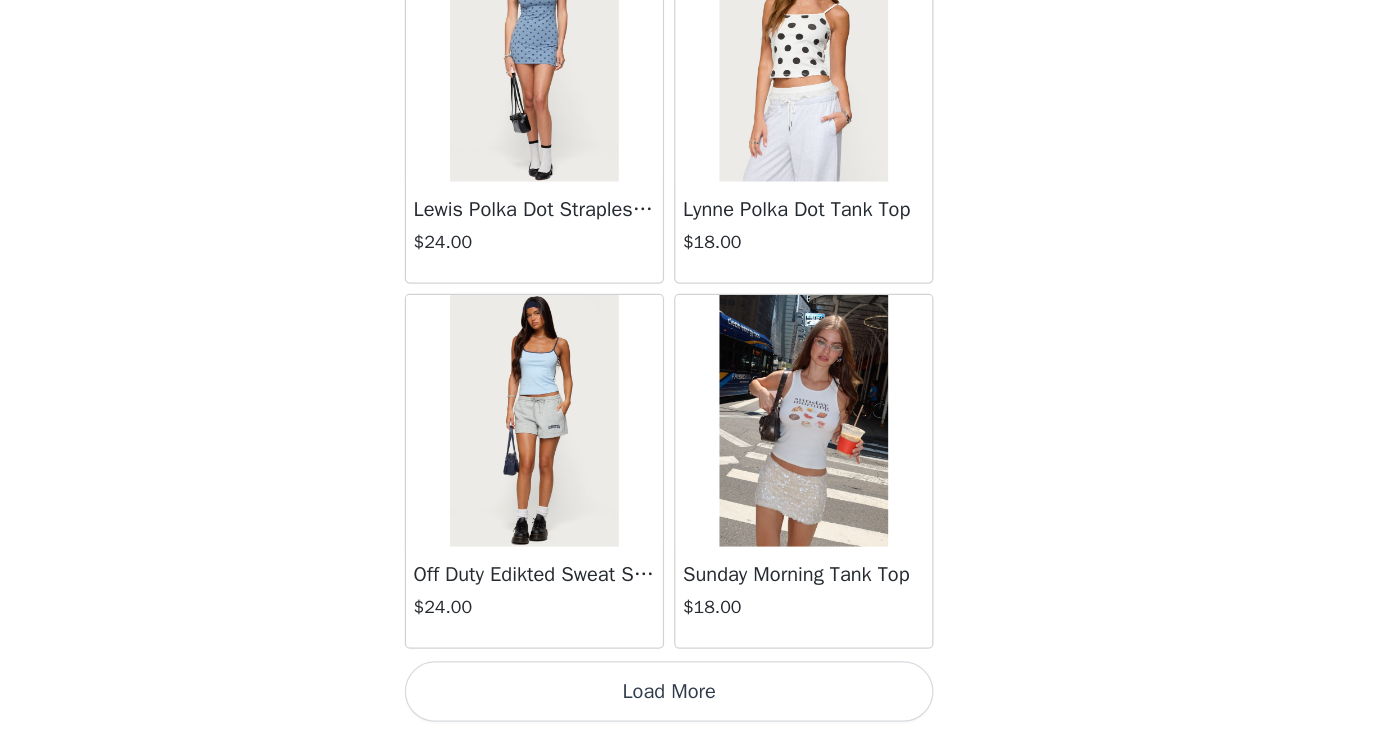 click on "Load More" at bounding box center [693, 700] 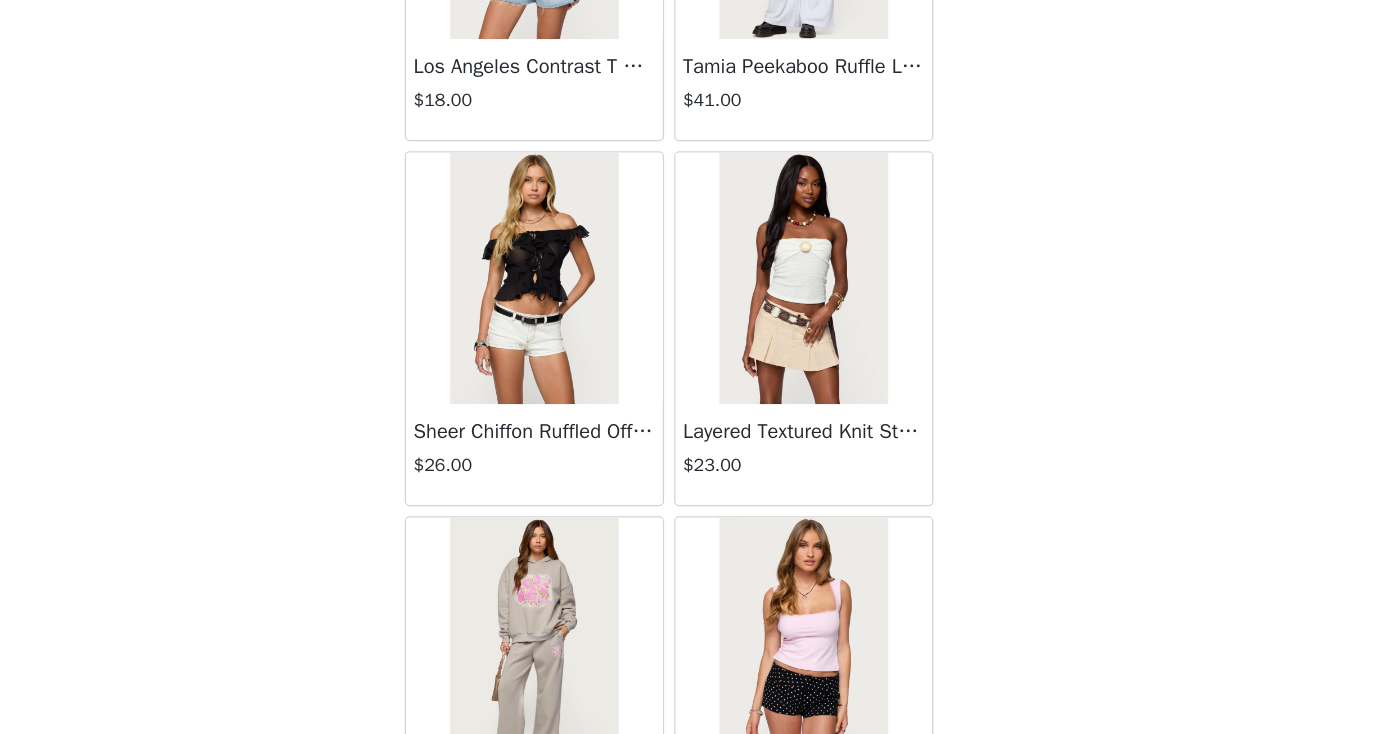 scroll, scrollTop: 48273, scrollLeft: 0, axis: vertical 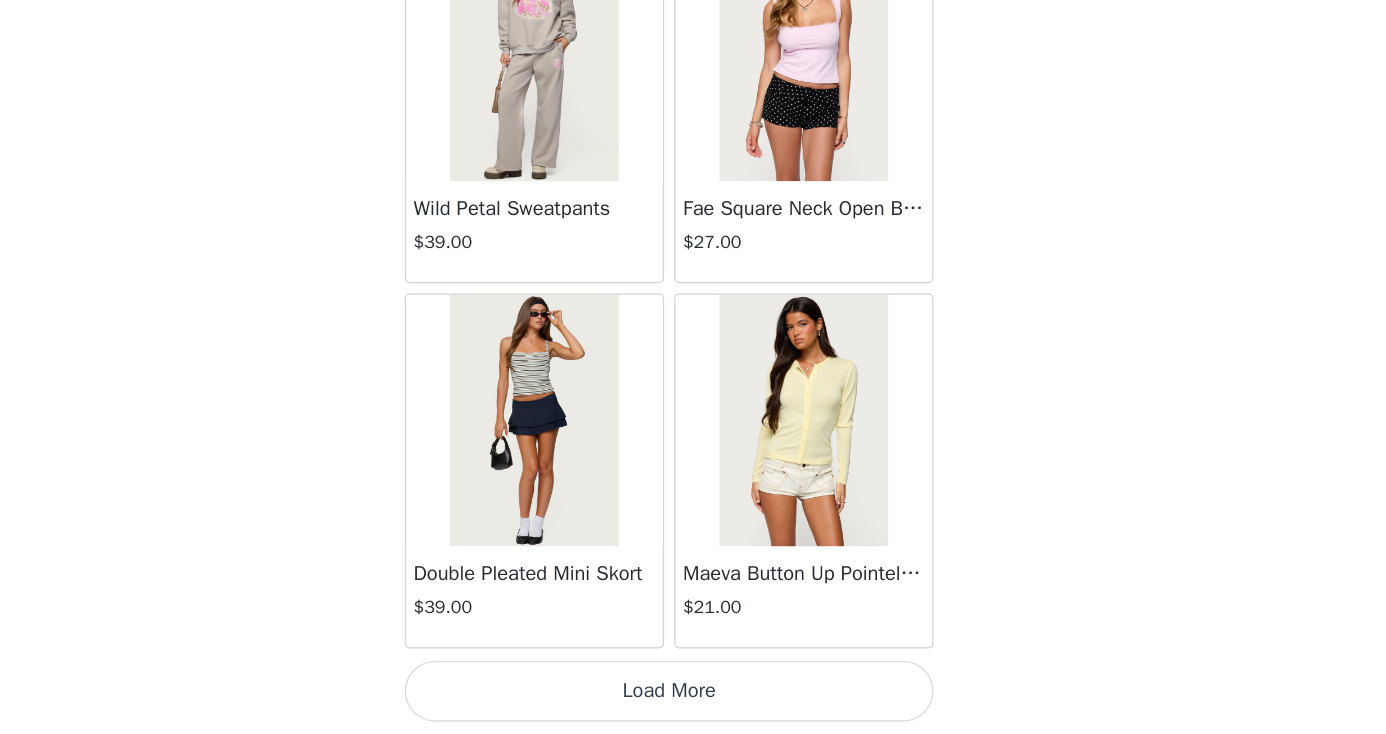 click on "Load More" at bounding box center [693, 700] 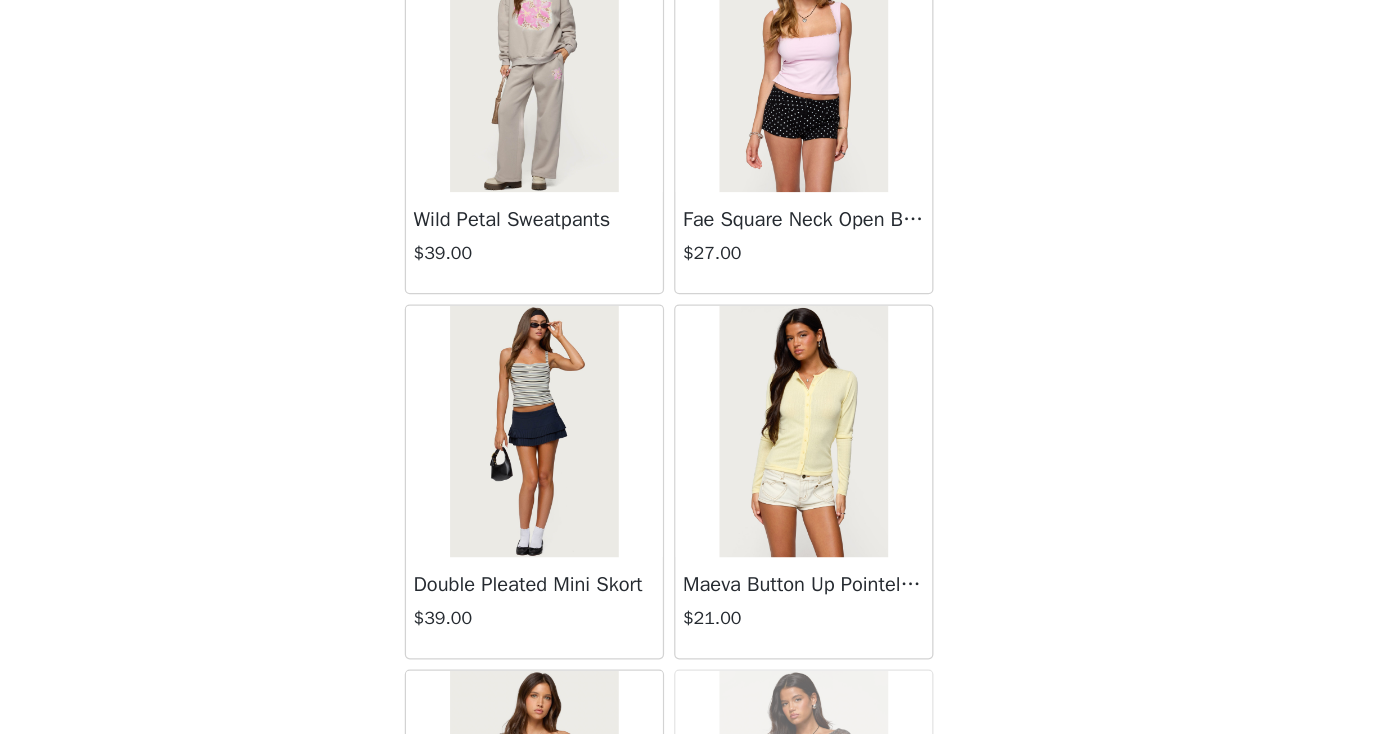 scroll, scrollTop: 1414, scrollLeft: 0, axis: vertical 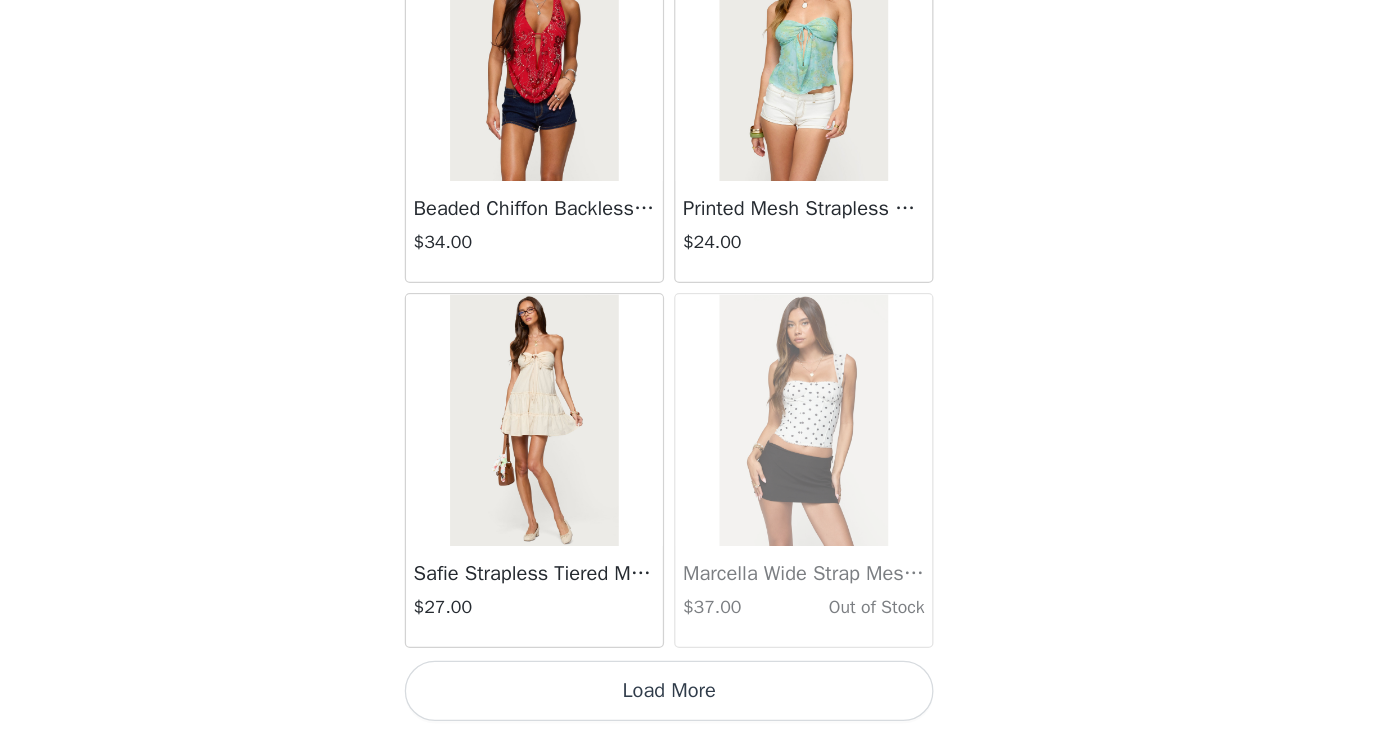 click on "Load More" at bounding box center [693, 700] 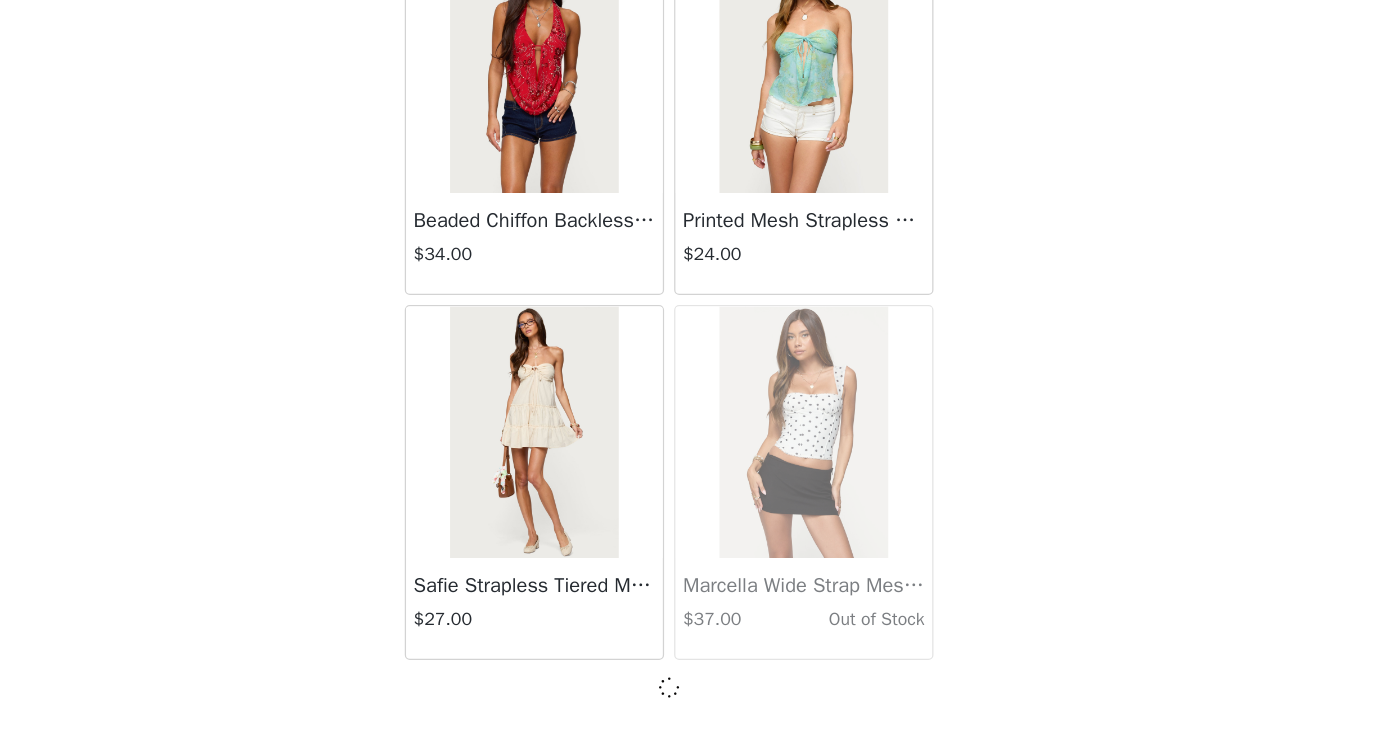 scroll, scrollTop: 51617, scrollLeft: 0, axis: vertical 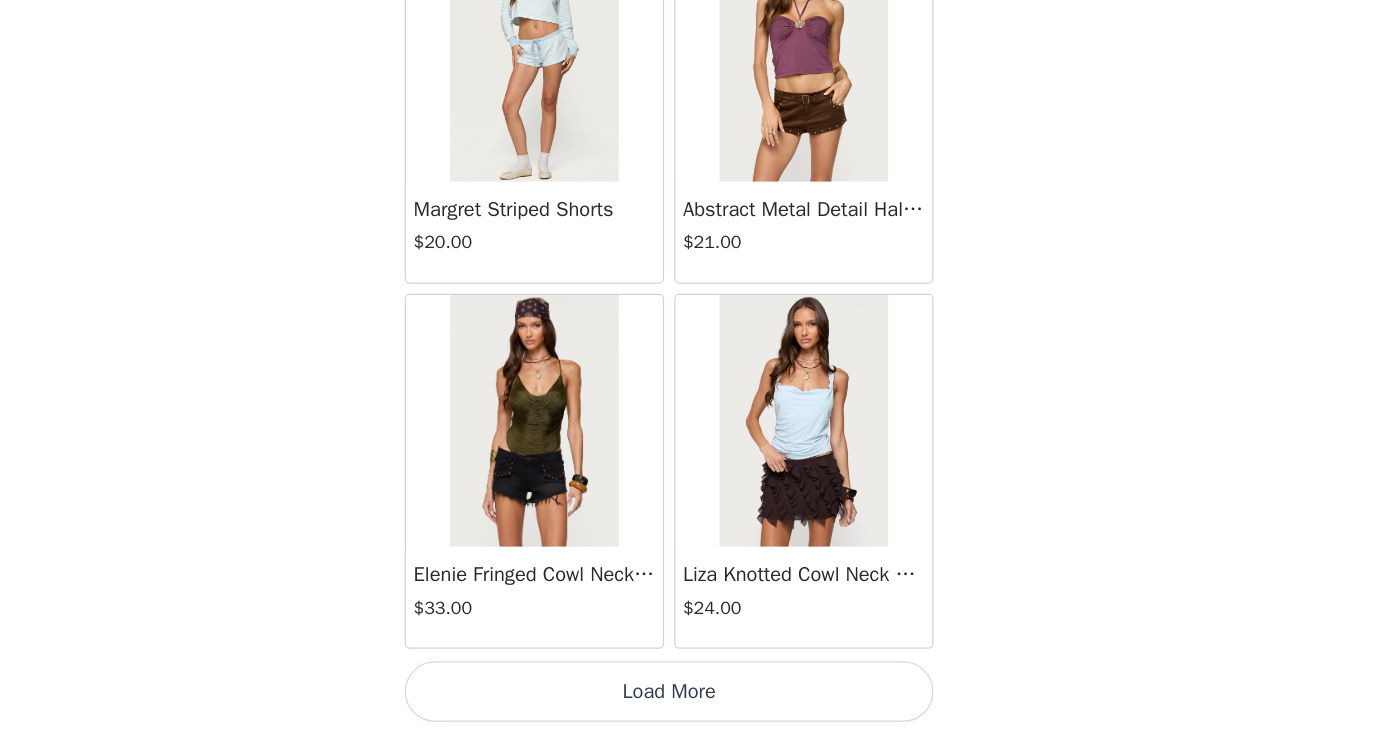 click on "Load More" at bounding box center (693, 700) 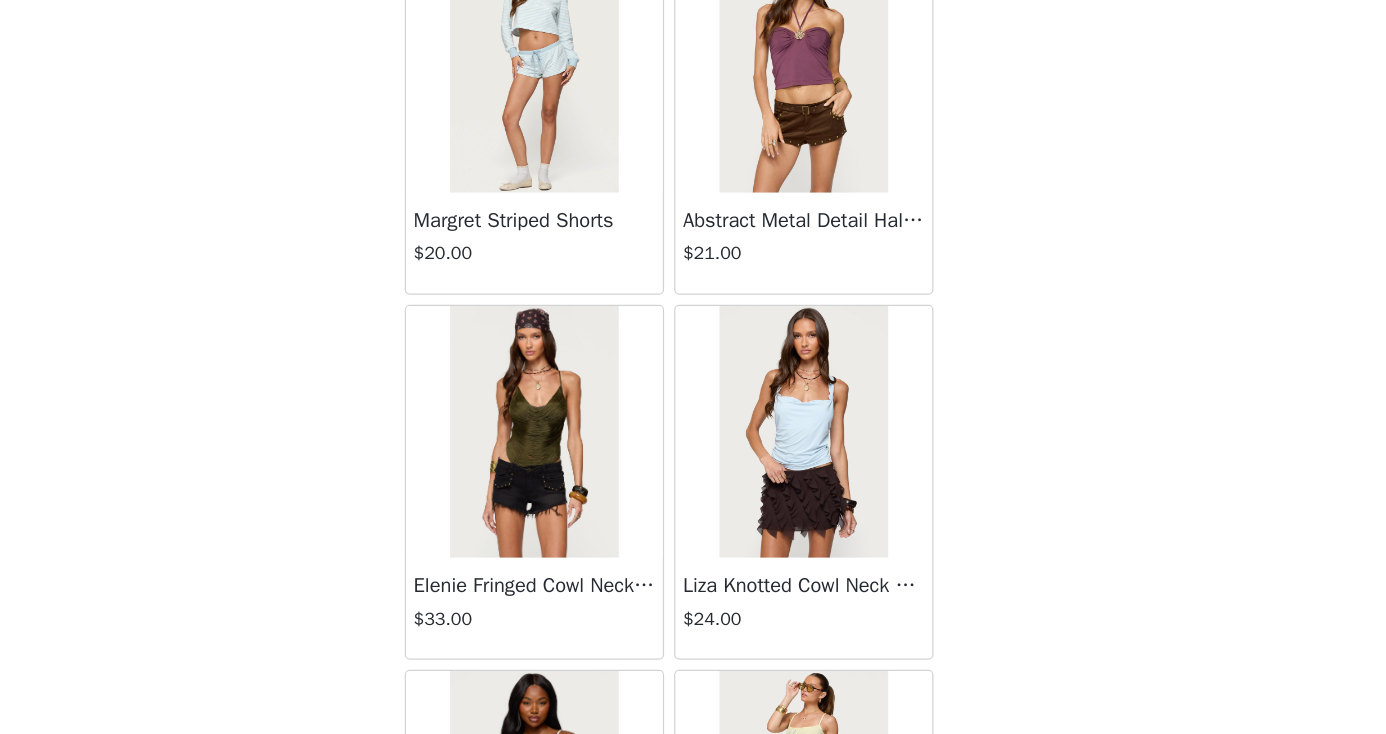 scroll, scrollTop: 1414, scrollLeft: 0, axis: vertical 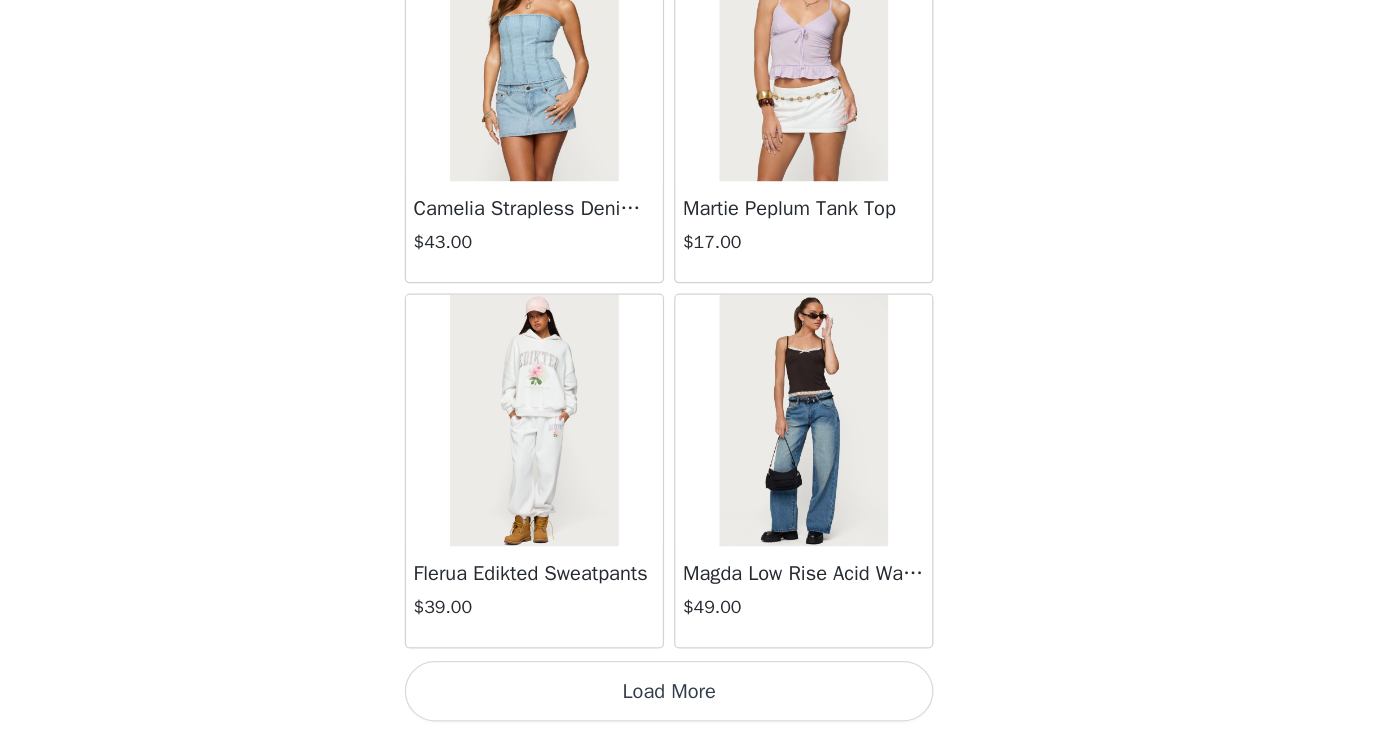 click on "Load More" at bounding box center [693, 700] 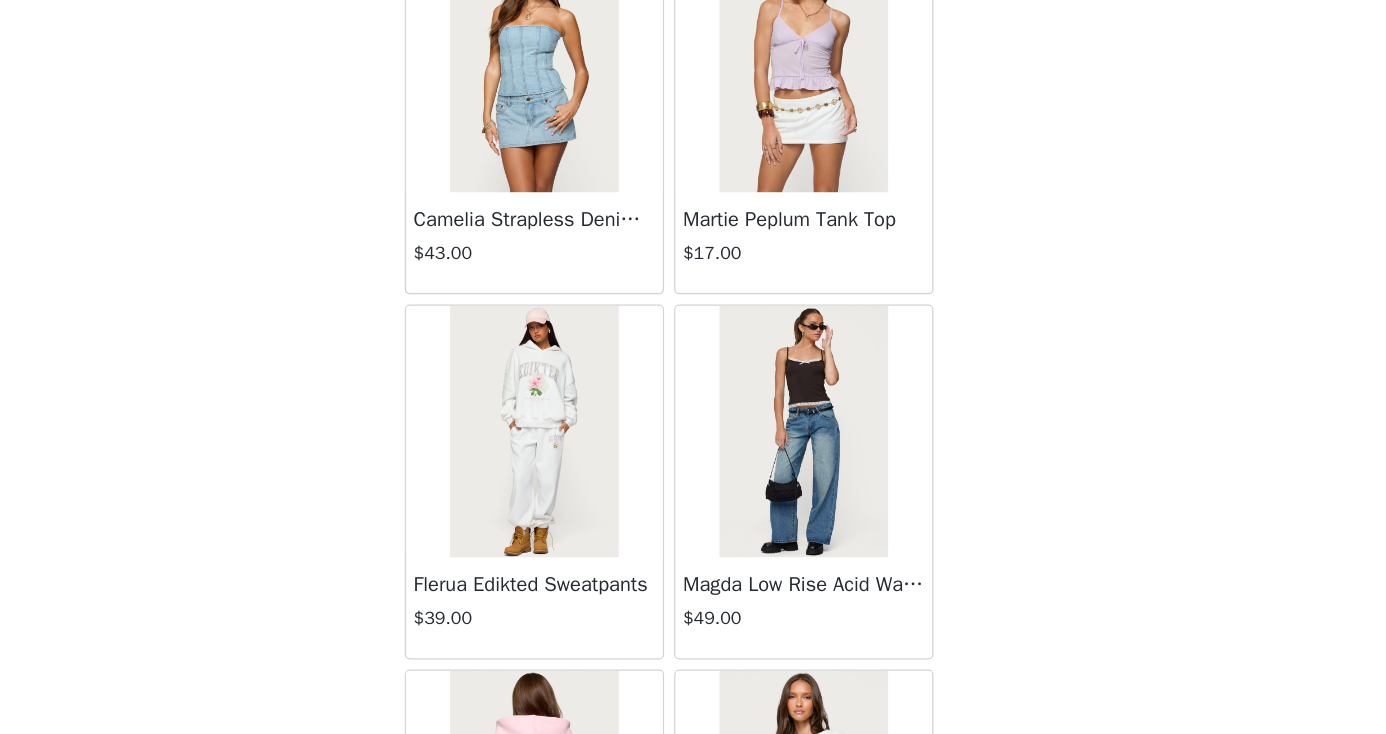 scroll, scrollTop: 1414, scrollLeft: 0, axis: vertical 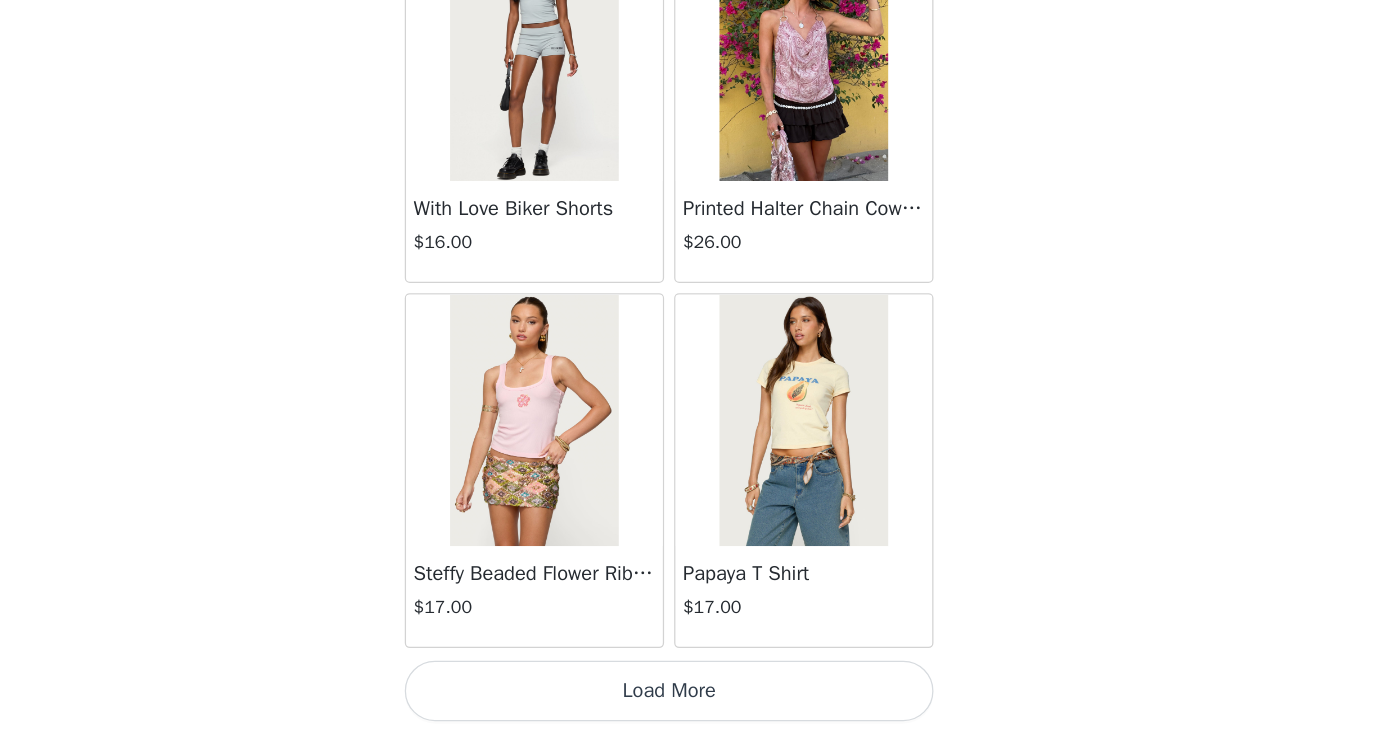 click on "Load More" at bounding box center [693, 700] 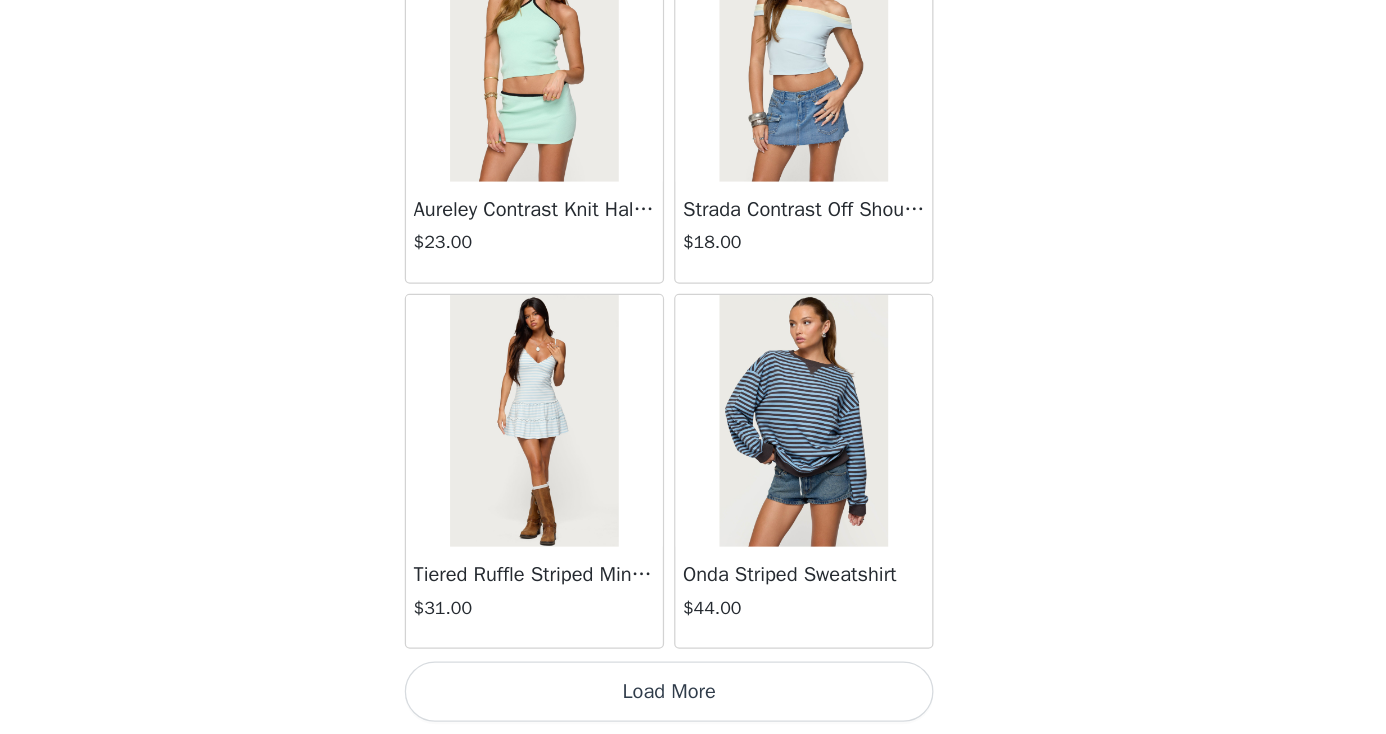 scroll, scrollTop: 63226, scrollLeft: 0, axis: vertical 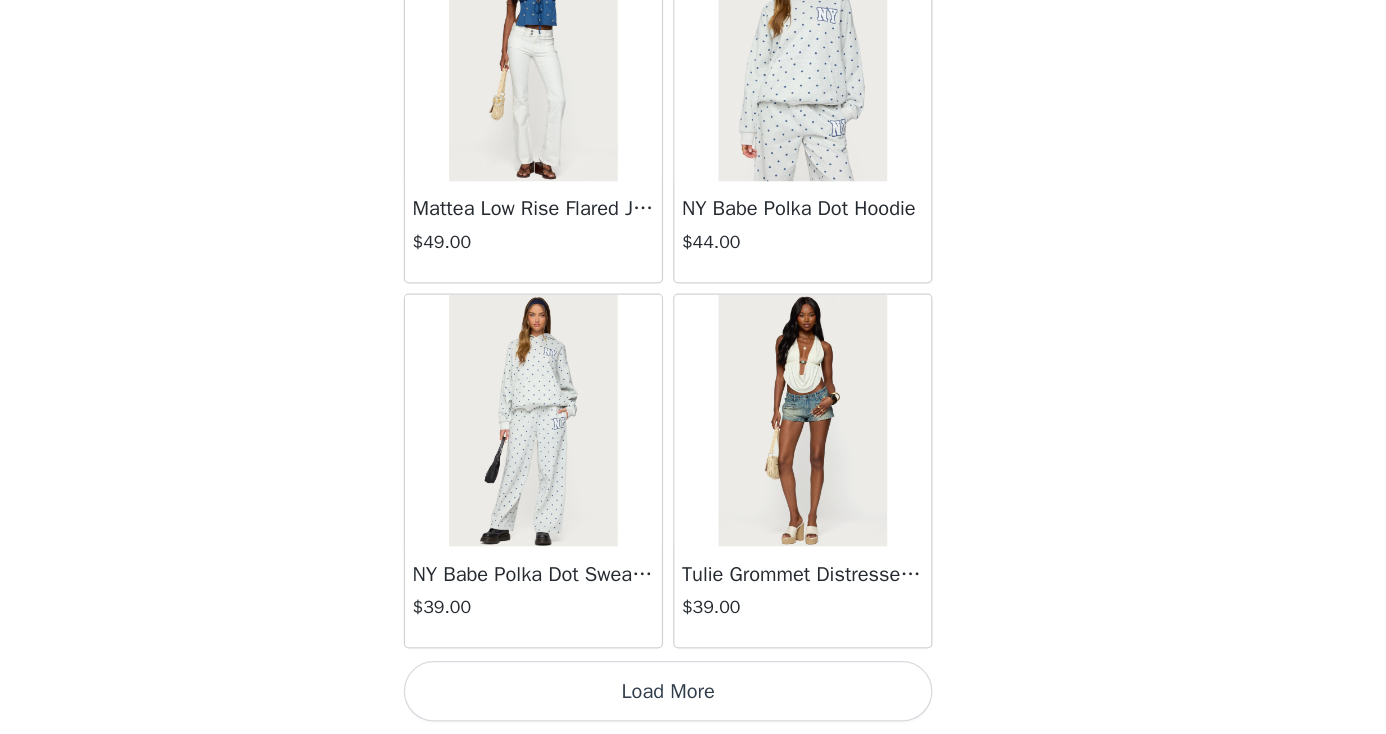 click on "Load More" at bounding box center [693, 700] 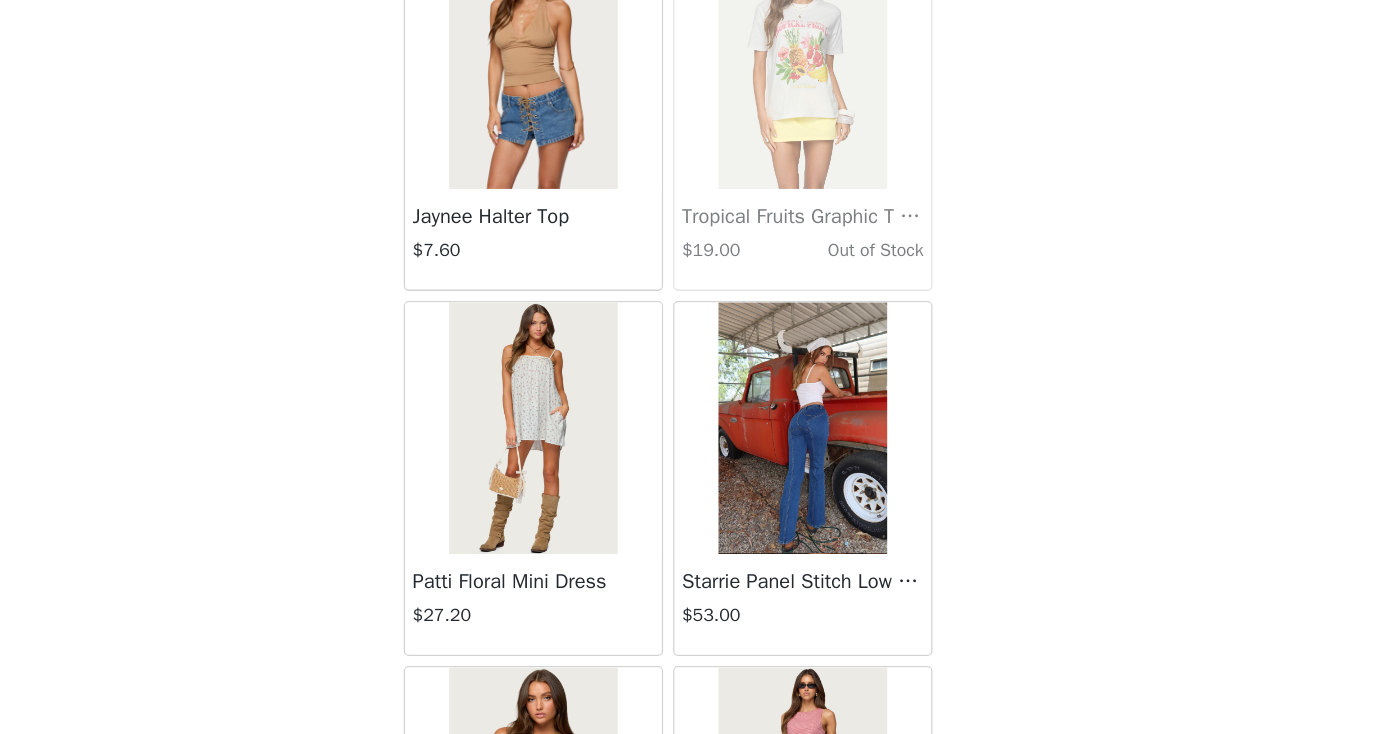 scroll, scrollTop: 0, scrollLeft: 0, axis: both 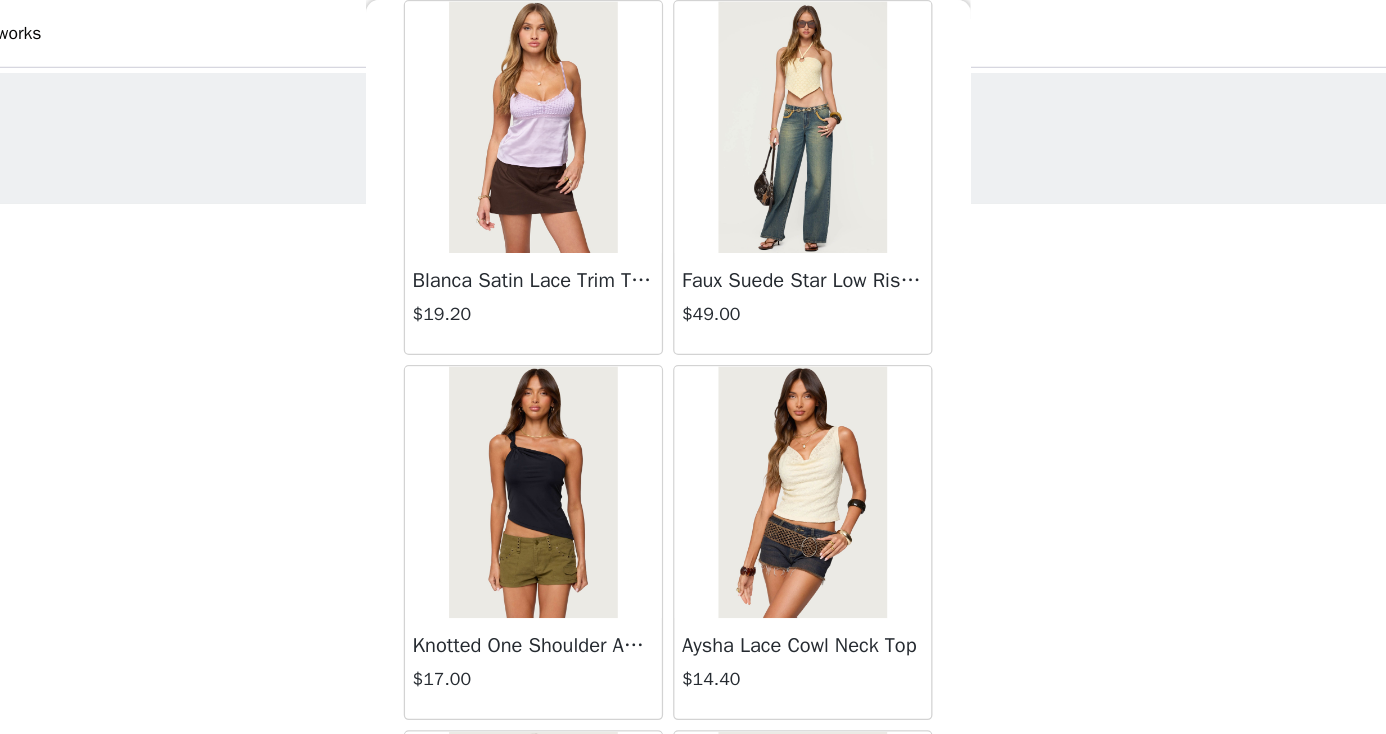 click on "Knotted One Shoulder Asymmetric Top" at bounding box center [586, 513] 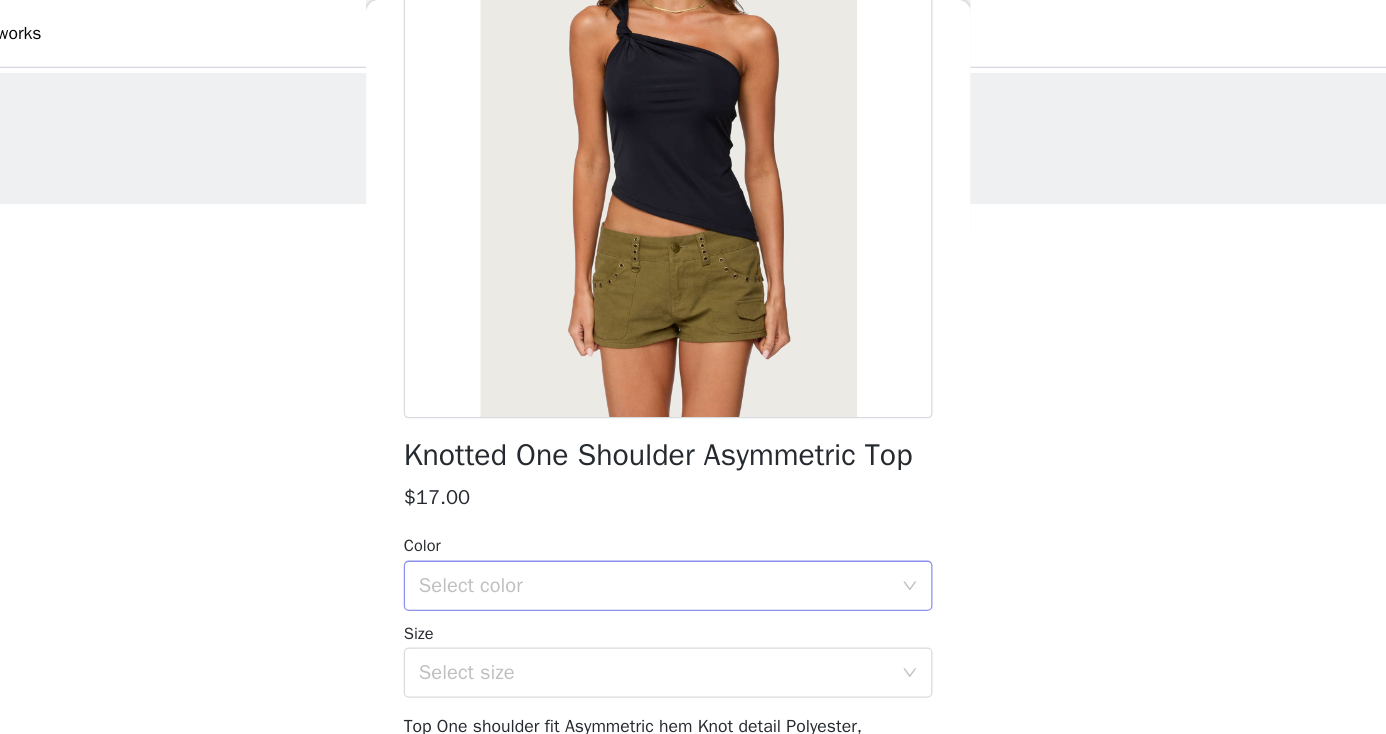 scroll, scrollTop: 244, scrollLeft: 0, axis: vertical 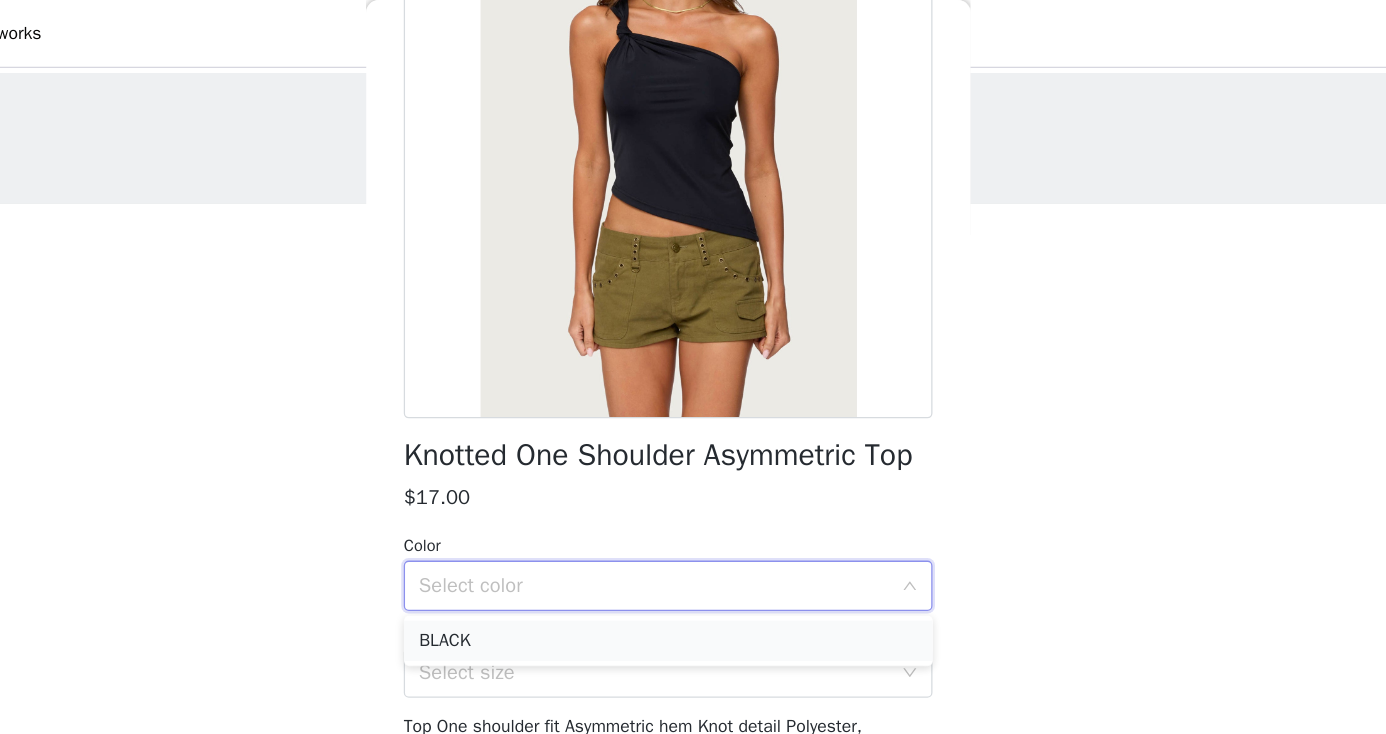 click on "BLACK" at bounding box center [693, 509] 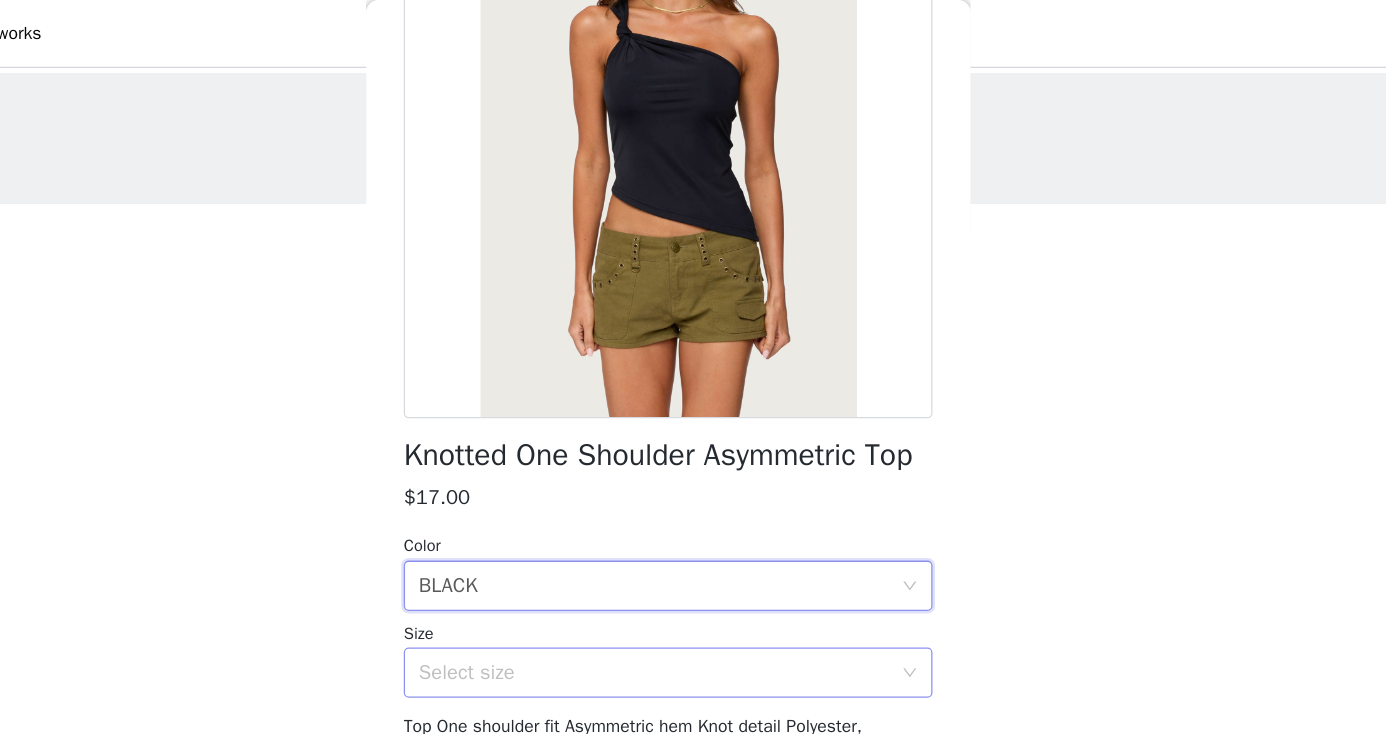 click on "Select size" at bounding box center (682, 534) 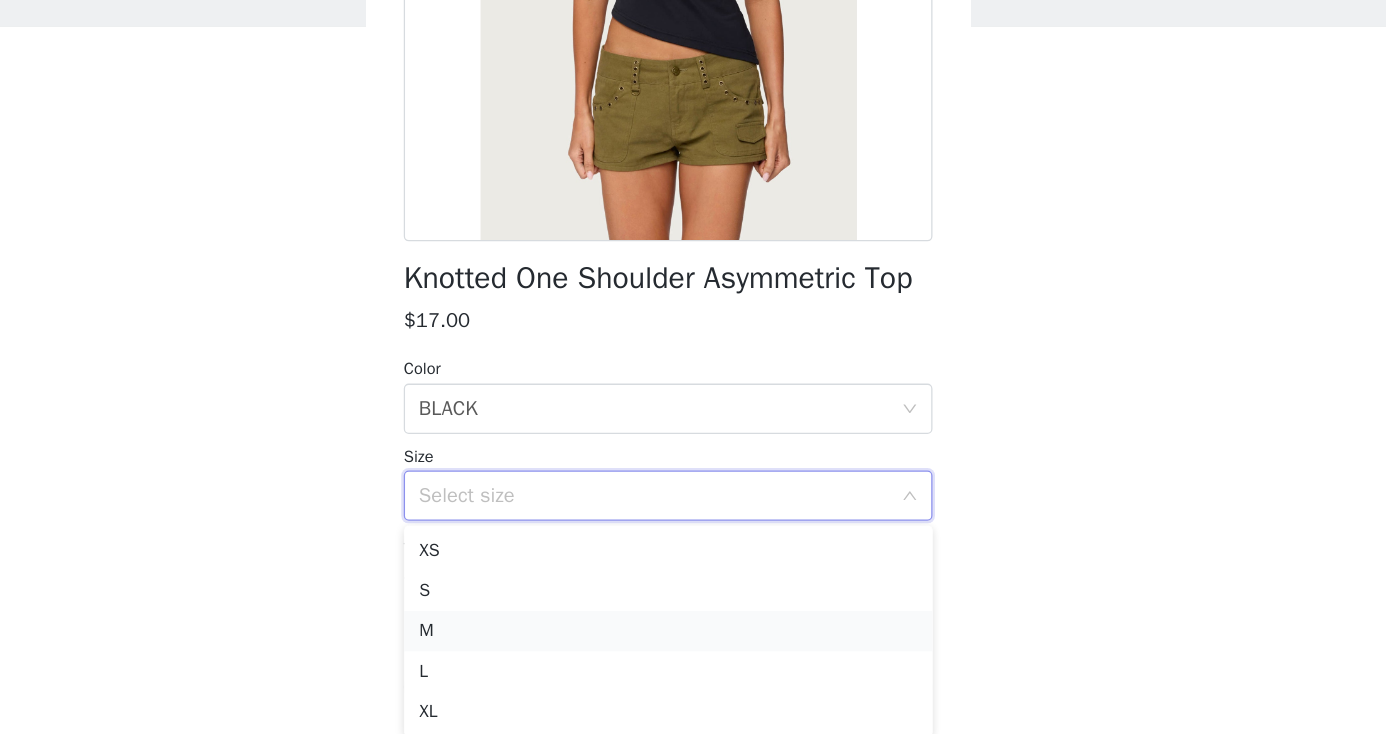 click on "M" at bounding box center (693, 642) 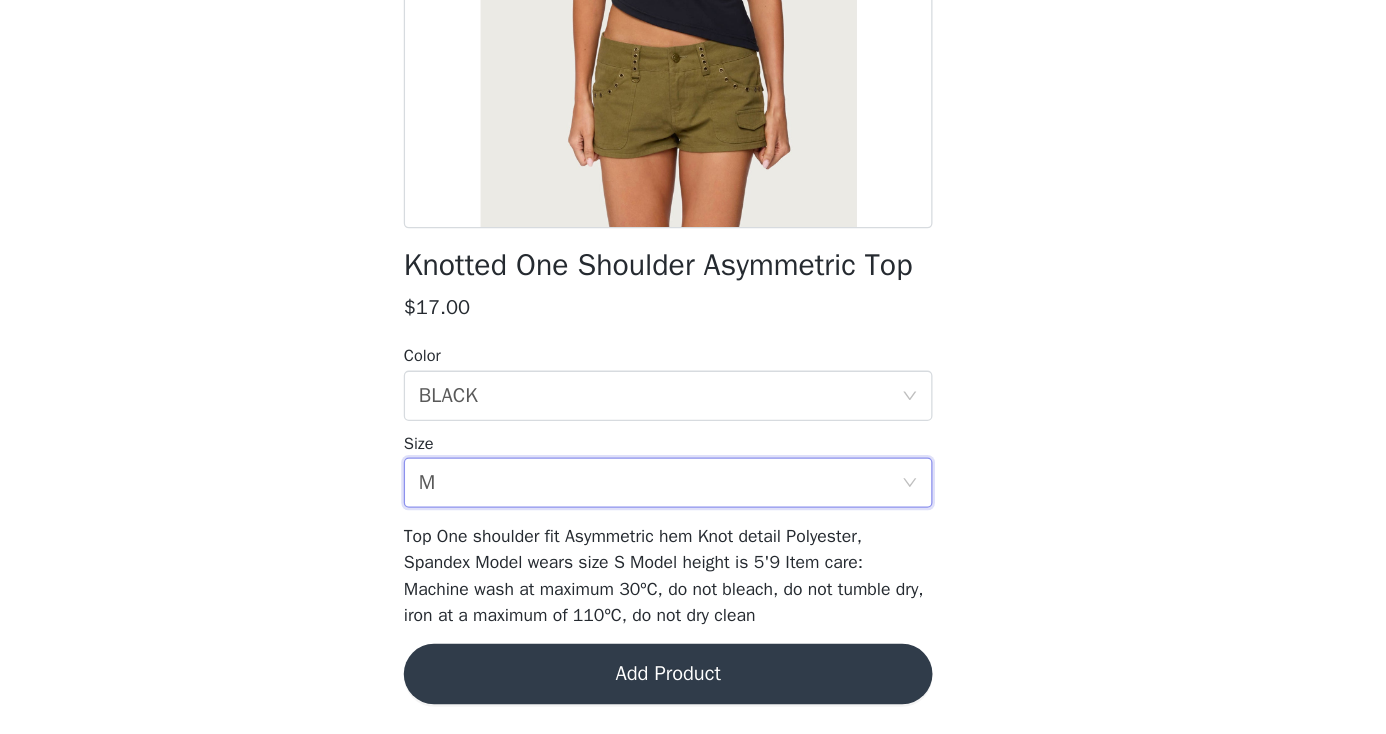 scroll, scrollTop: 177, scrollLeft: 0, axis: vertical 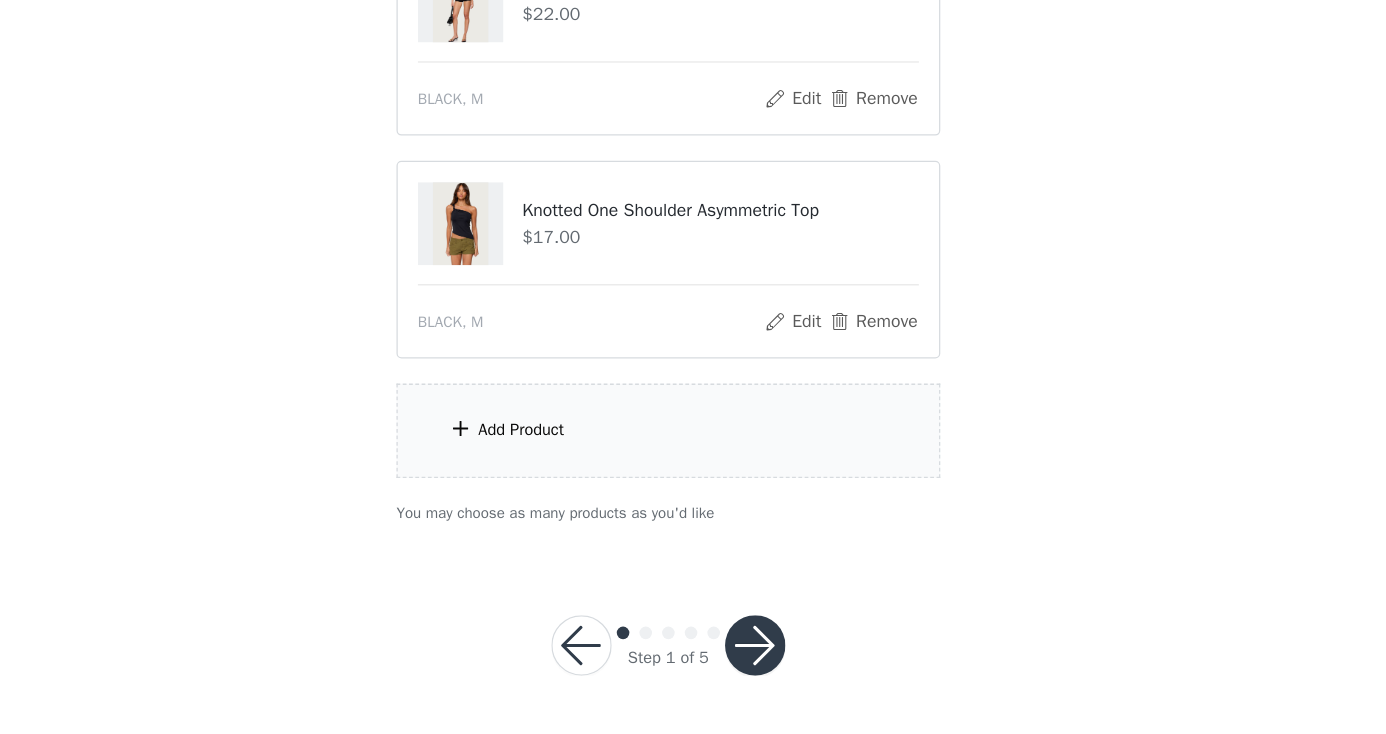 click at bounding box center (762, 663) 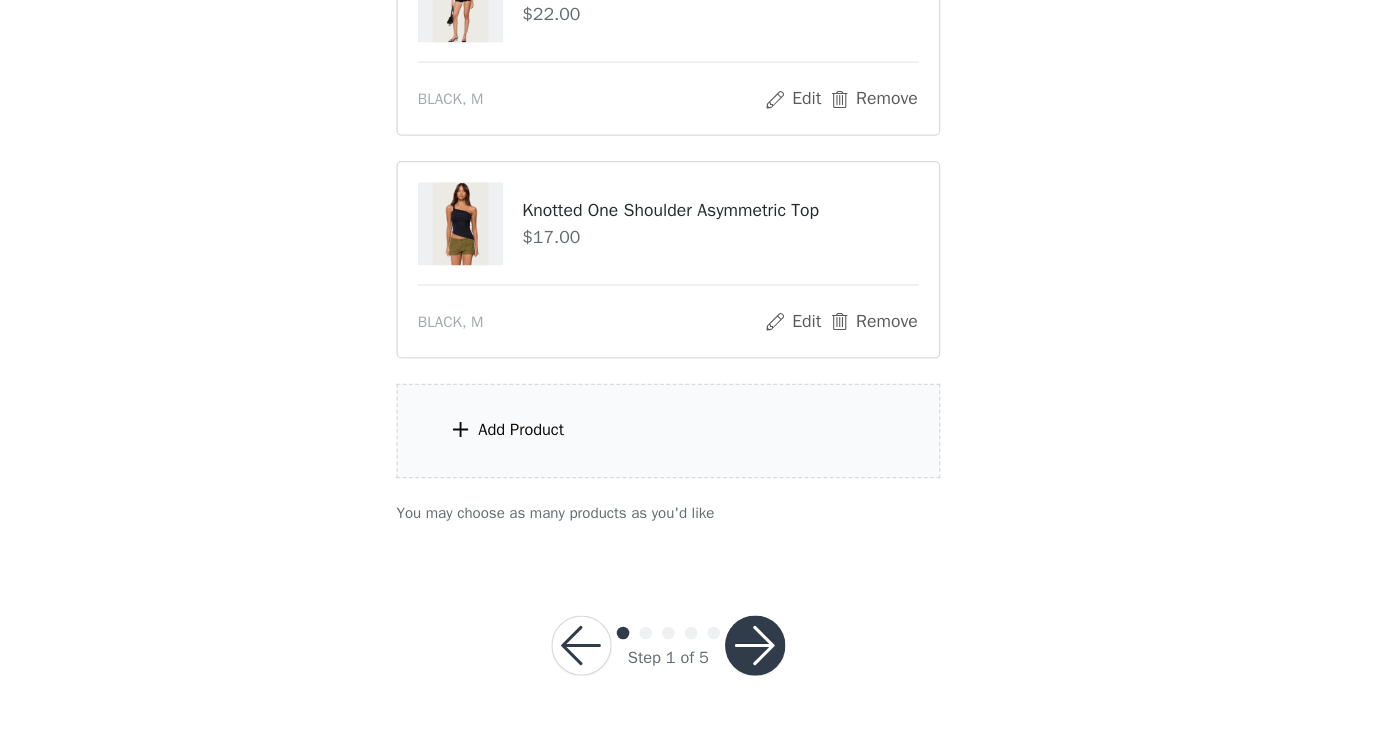 click at bounding box center [762, 663] 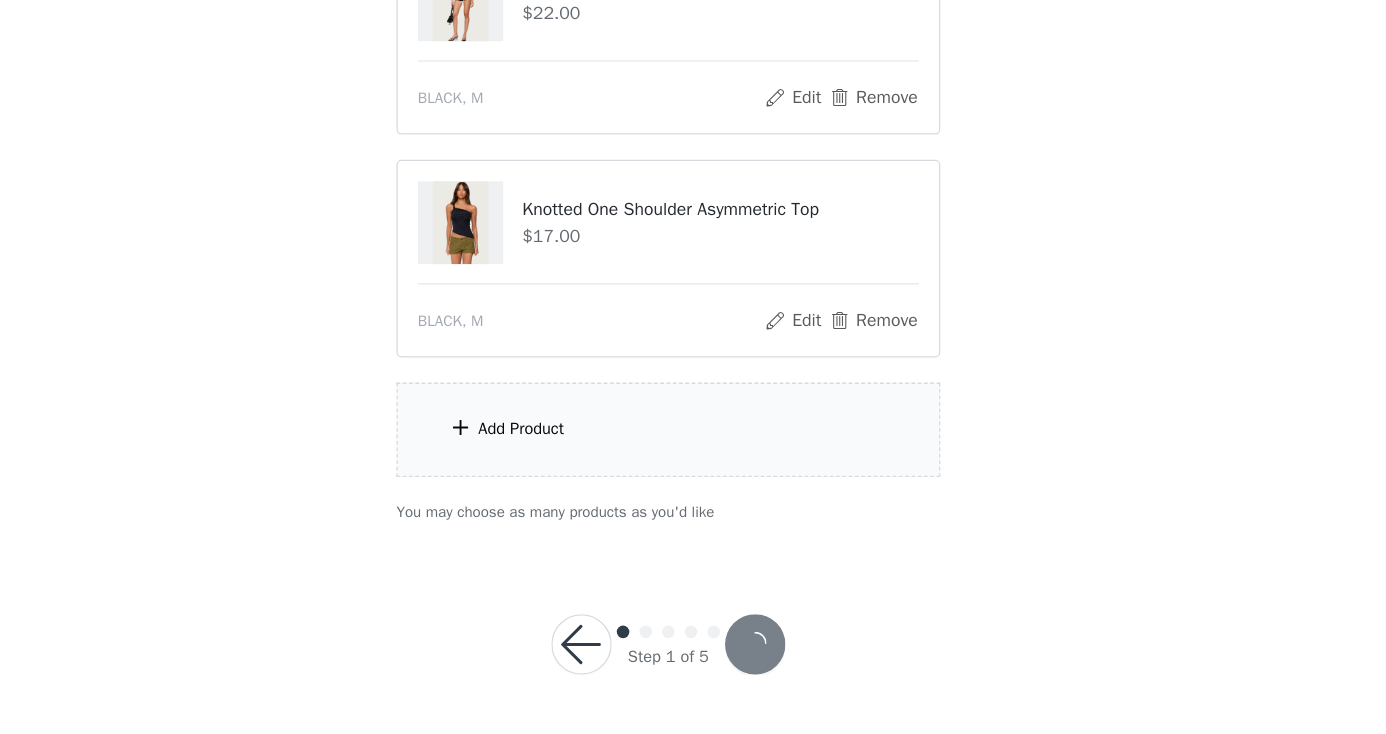 scroll, scrollTop: 1591, scrollLeft: 0, axis: vertical 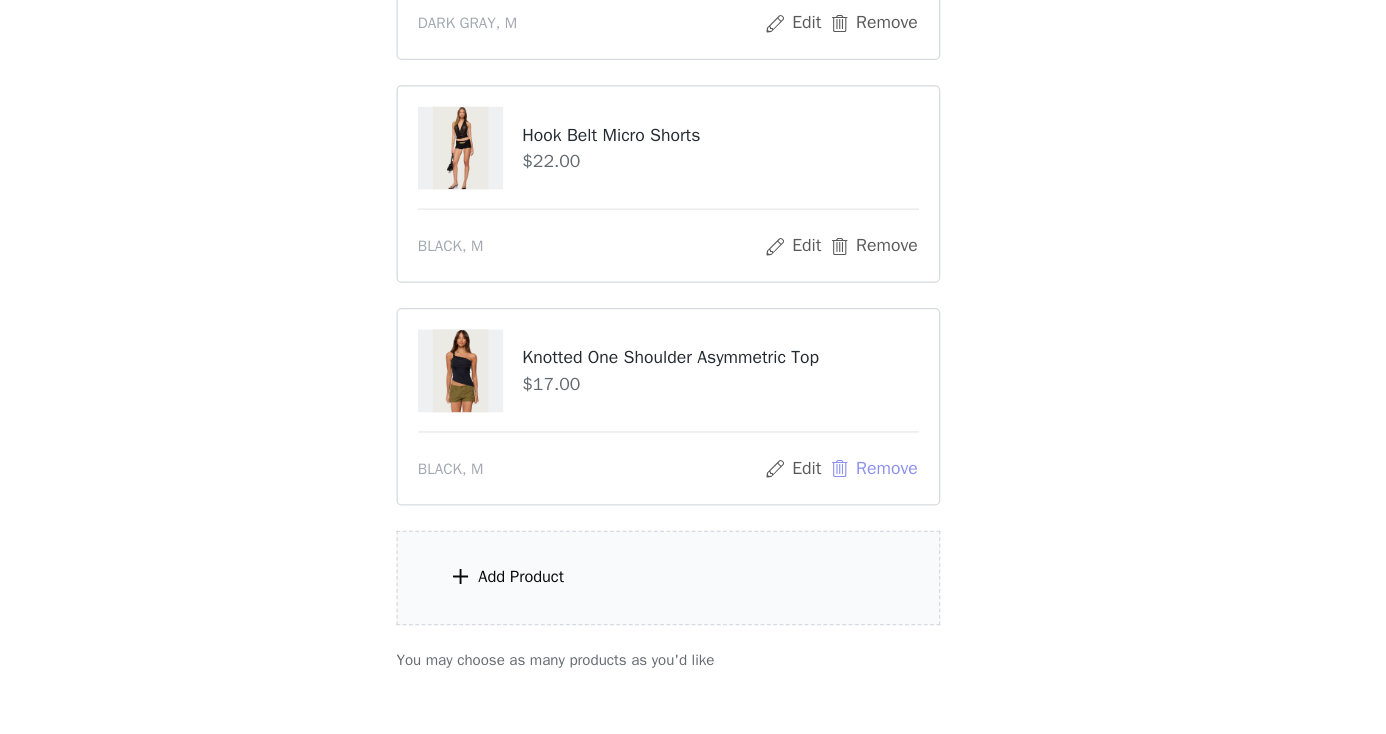 click on "Remove" at bounding box center [856, 480] 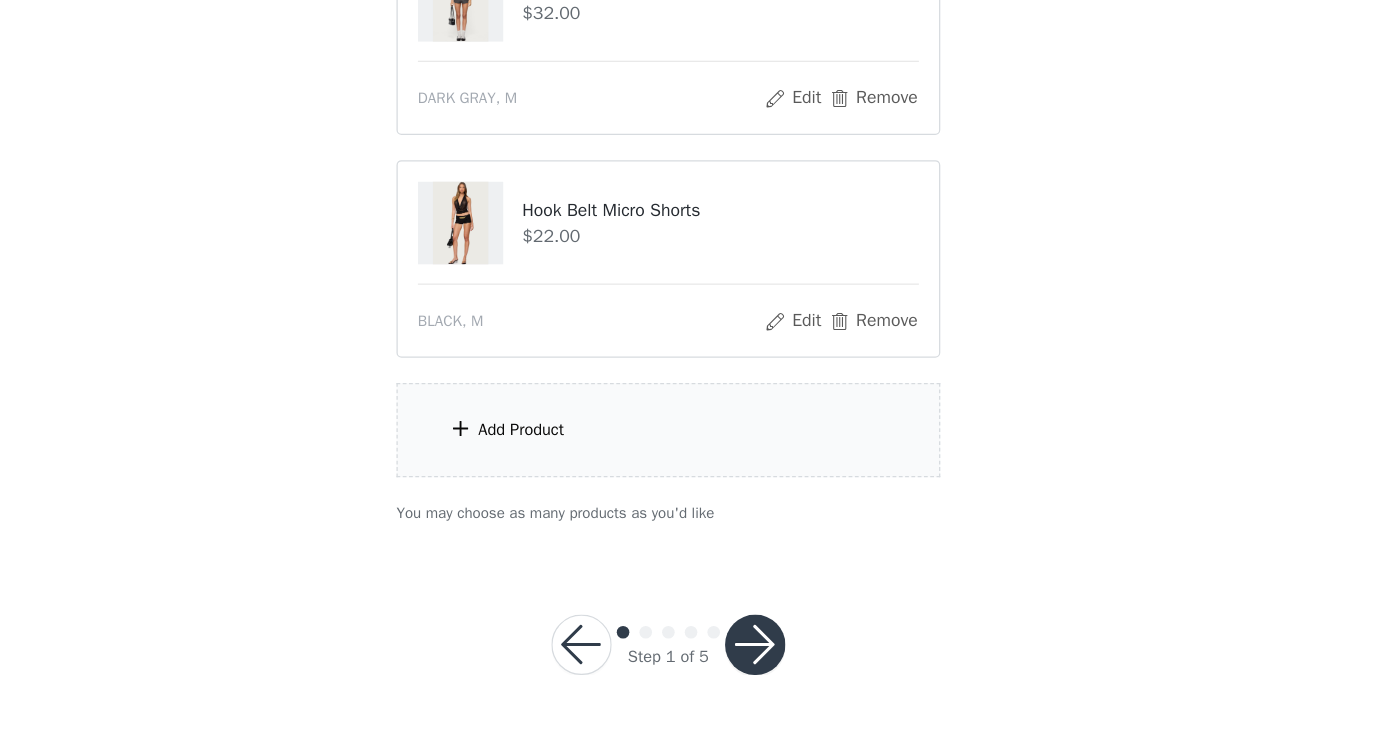 click on "Add Product" at bounding box center [693, 492] 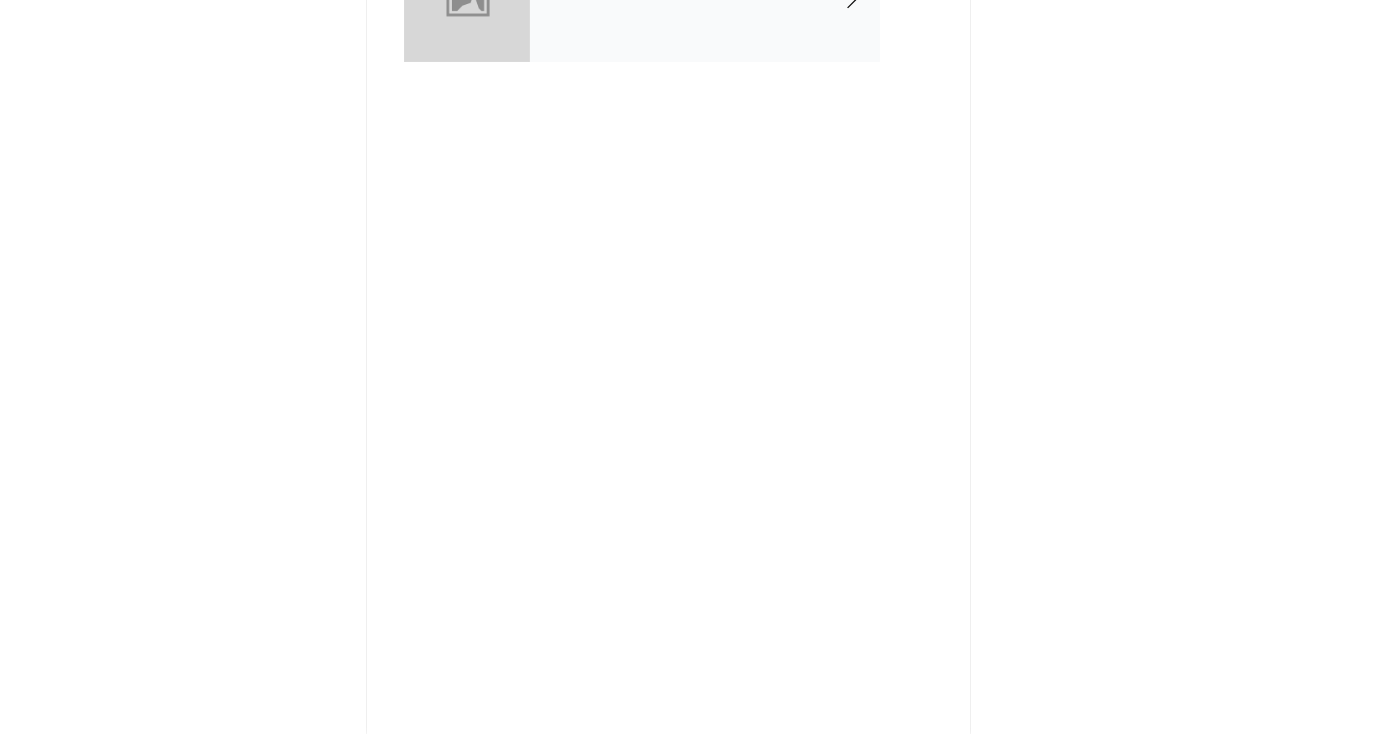 click on "collabs" at bounding box center [722, 150] 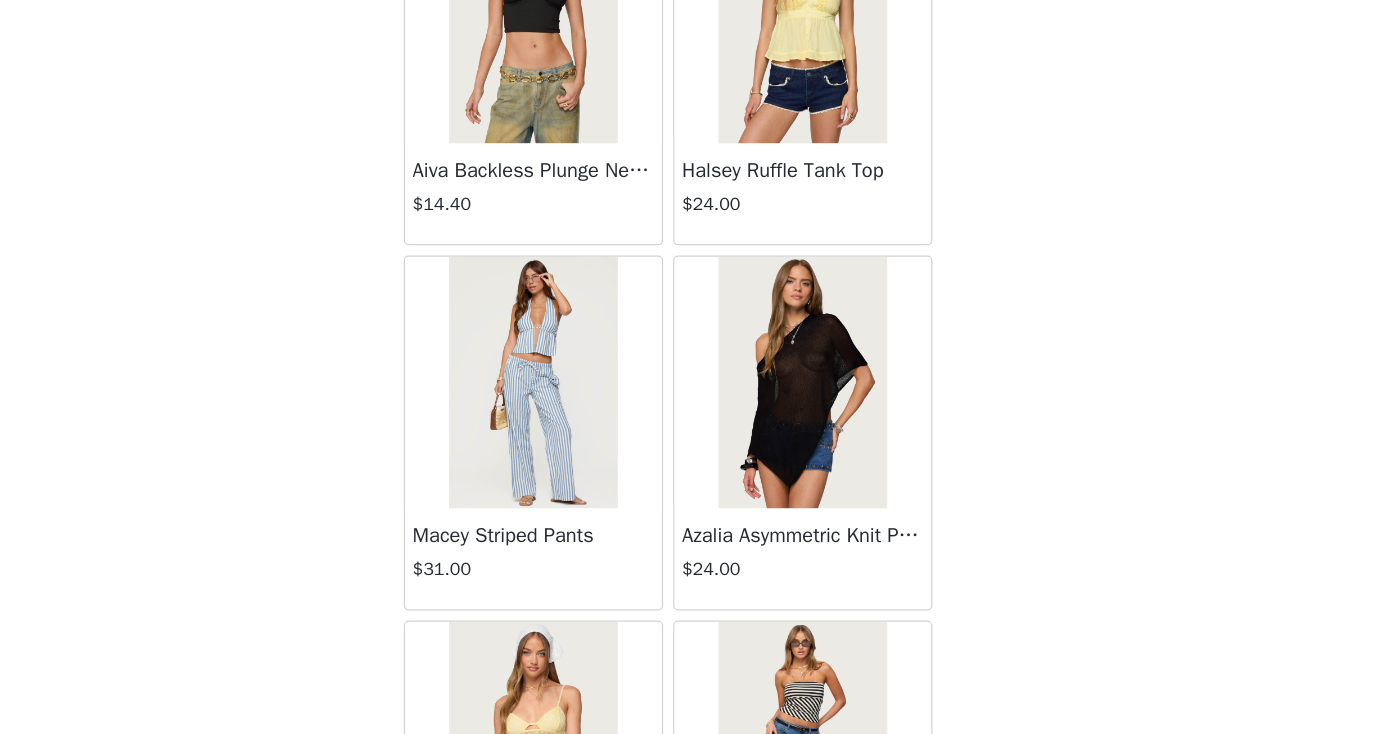 scroll, scrollTop: 2285, scrollLeft: 0, axis: vertical 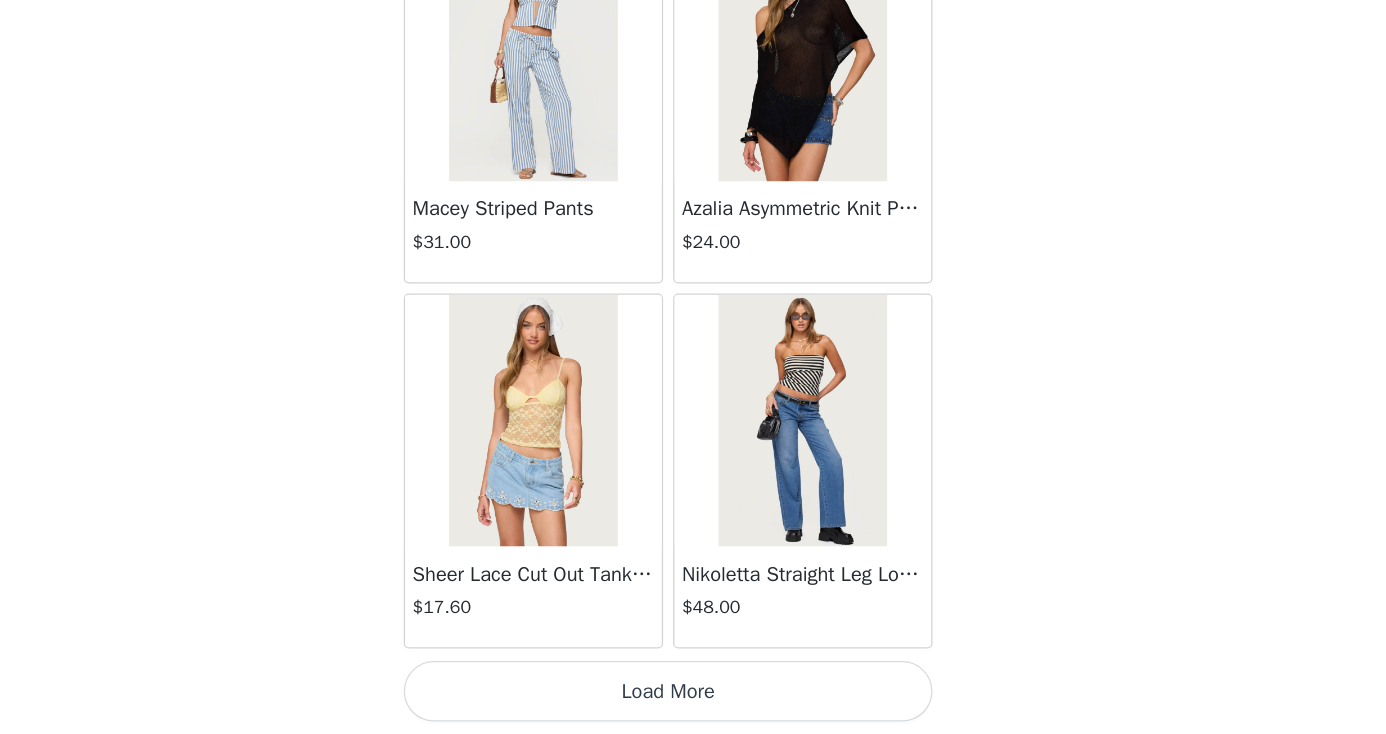 click on "Load More" at bounding box center [693, 700] 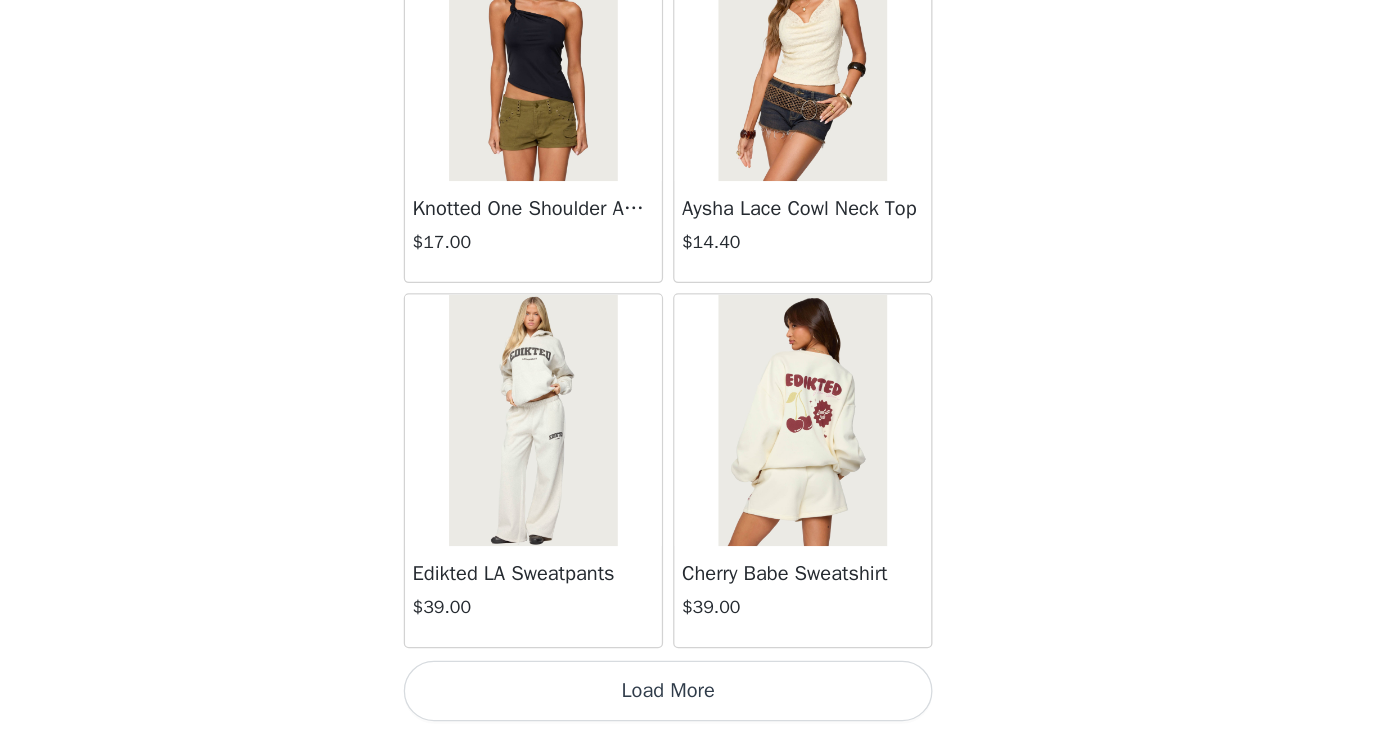 scroll, scrollTop: 5226, scrollLeft: 0, axis: vertical 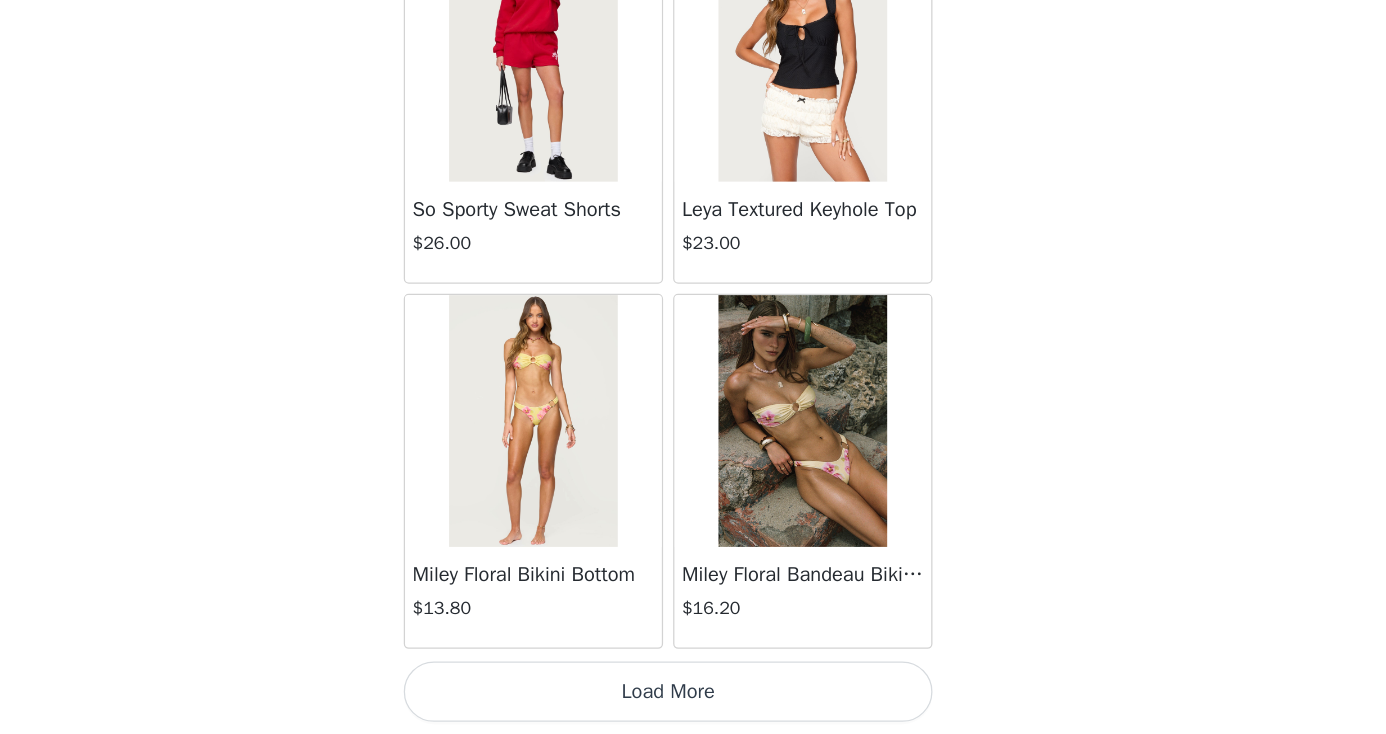 click on "Load More" at bounding box center (693, 700) 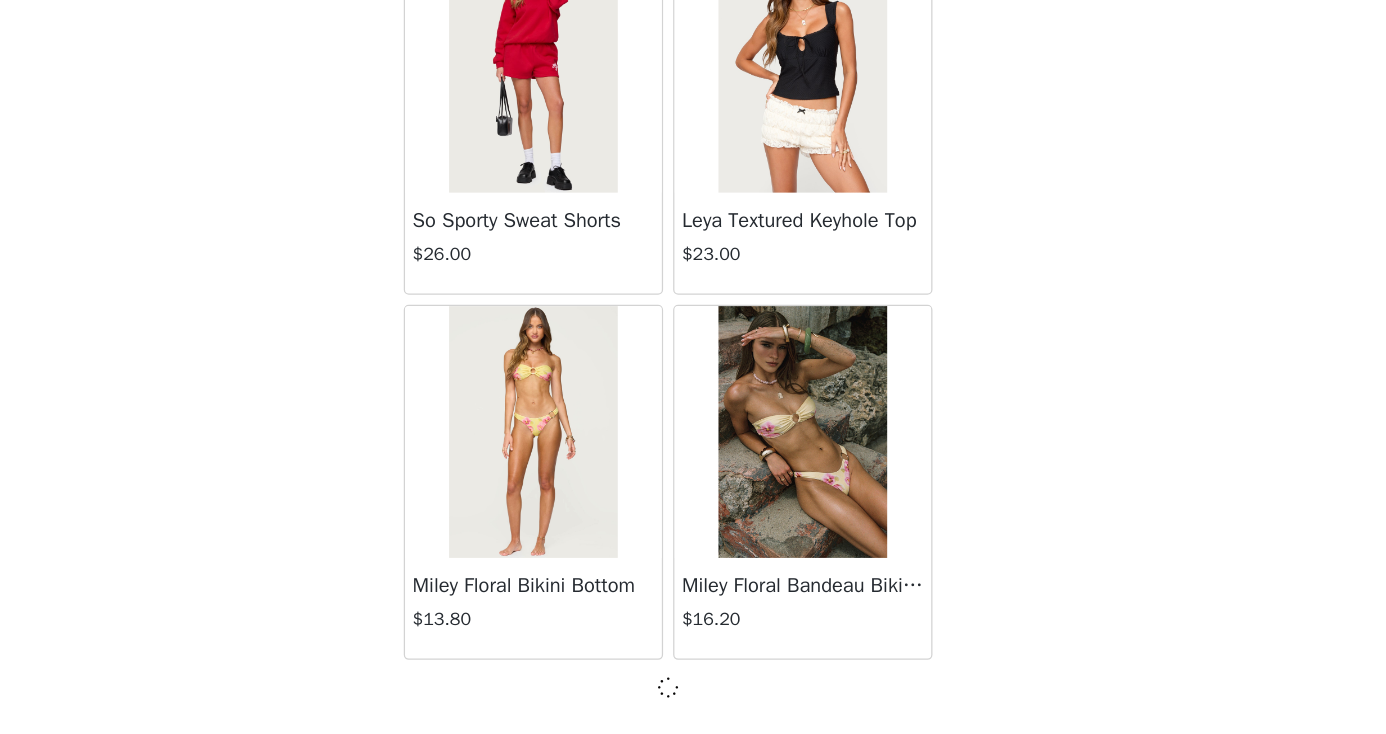 scroll, scrollTop: 8117, scrollLeft: 0, axis: vertical 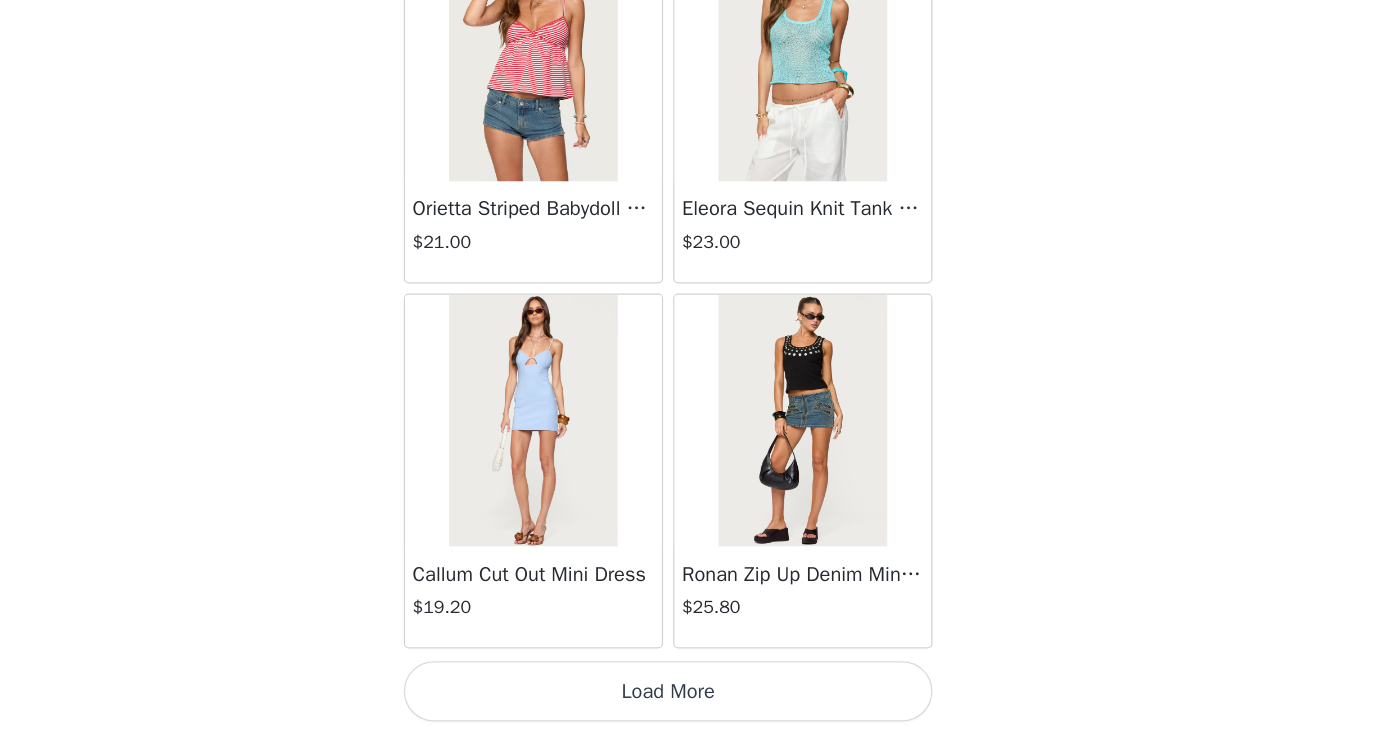 click on "Load More" at bounding box center (693, 700) 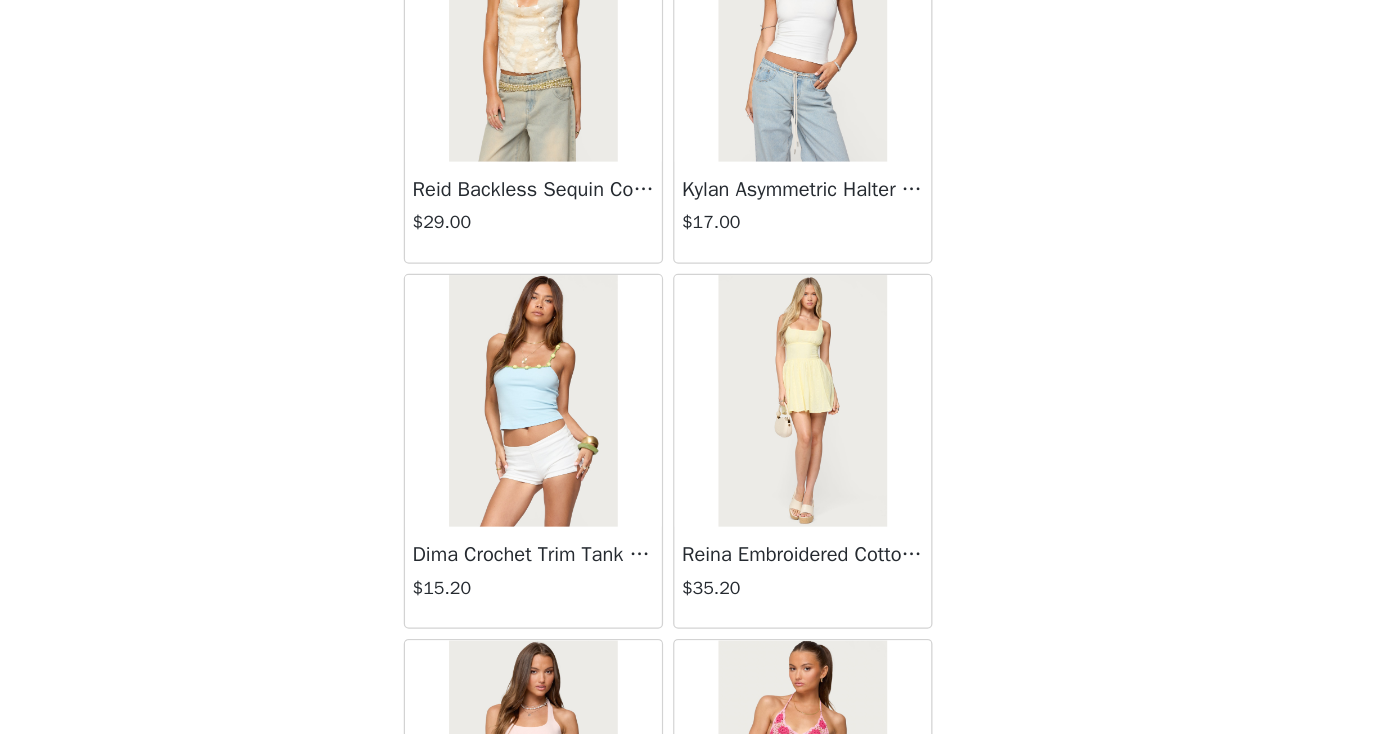 scroll, scrollTop: 12233, scrollLeft: 0, axis: vertical 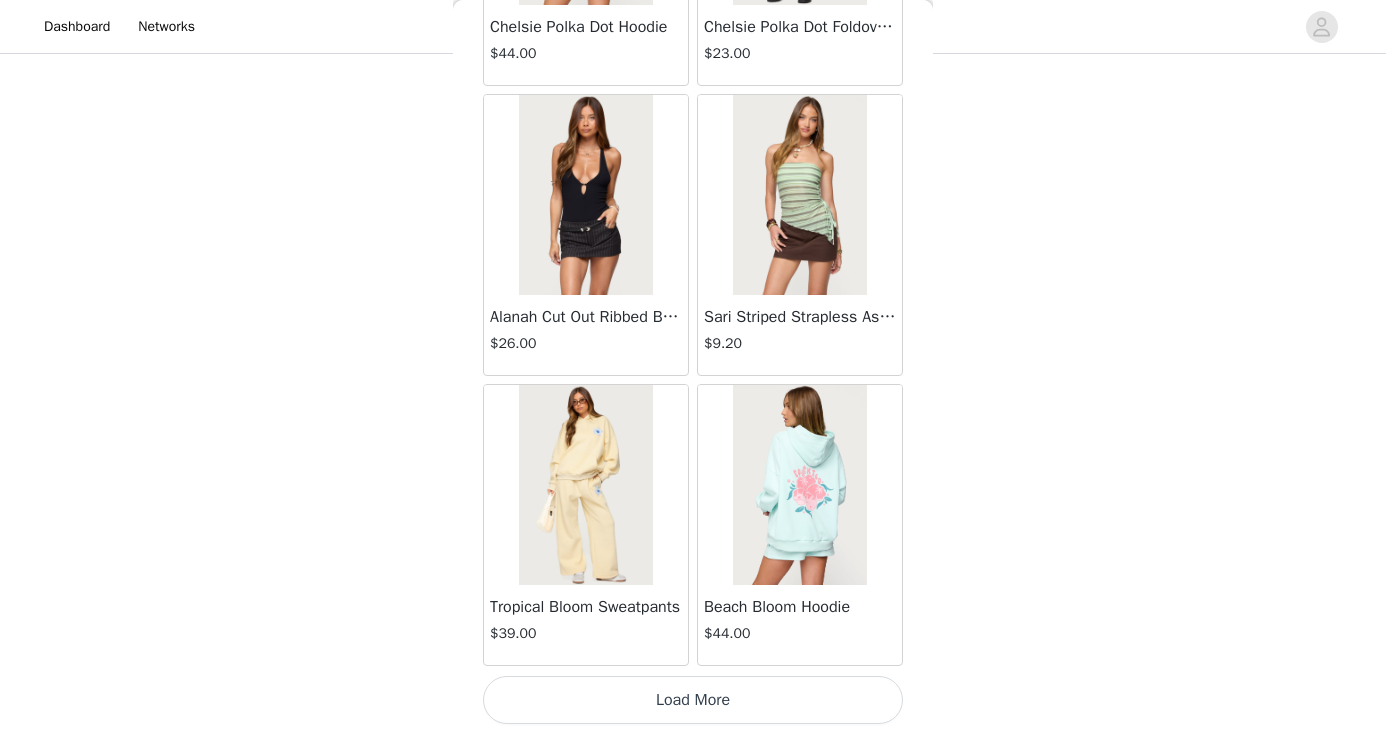 click on "Load More" at bounding box center [693, 700] 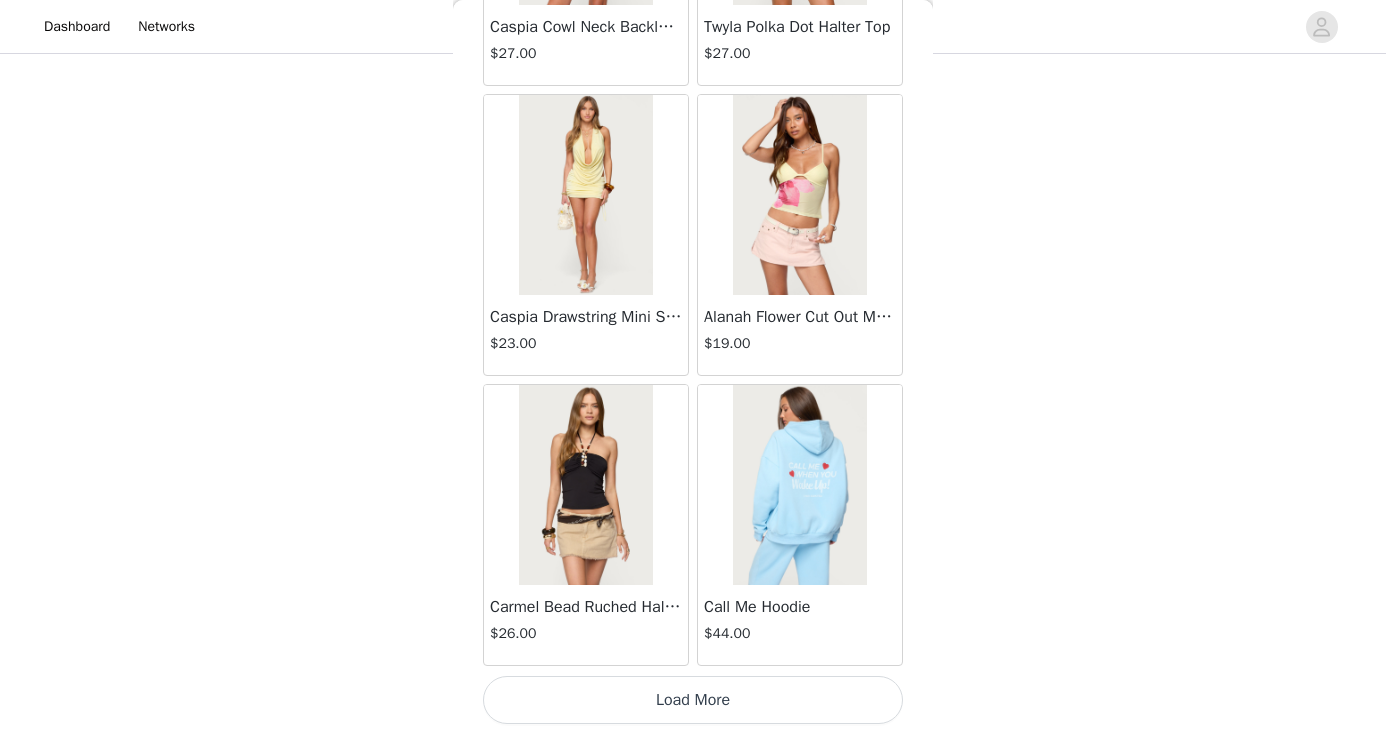 scroll, scrollTop: 16826, scrollLeft: 0, axis: vertical 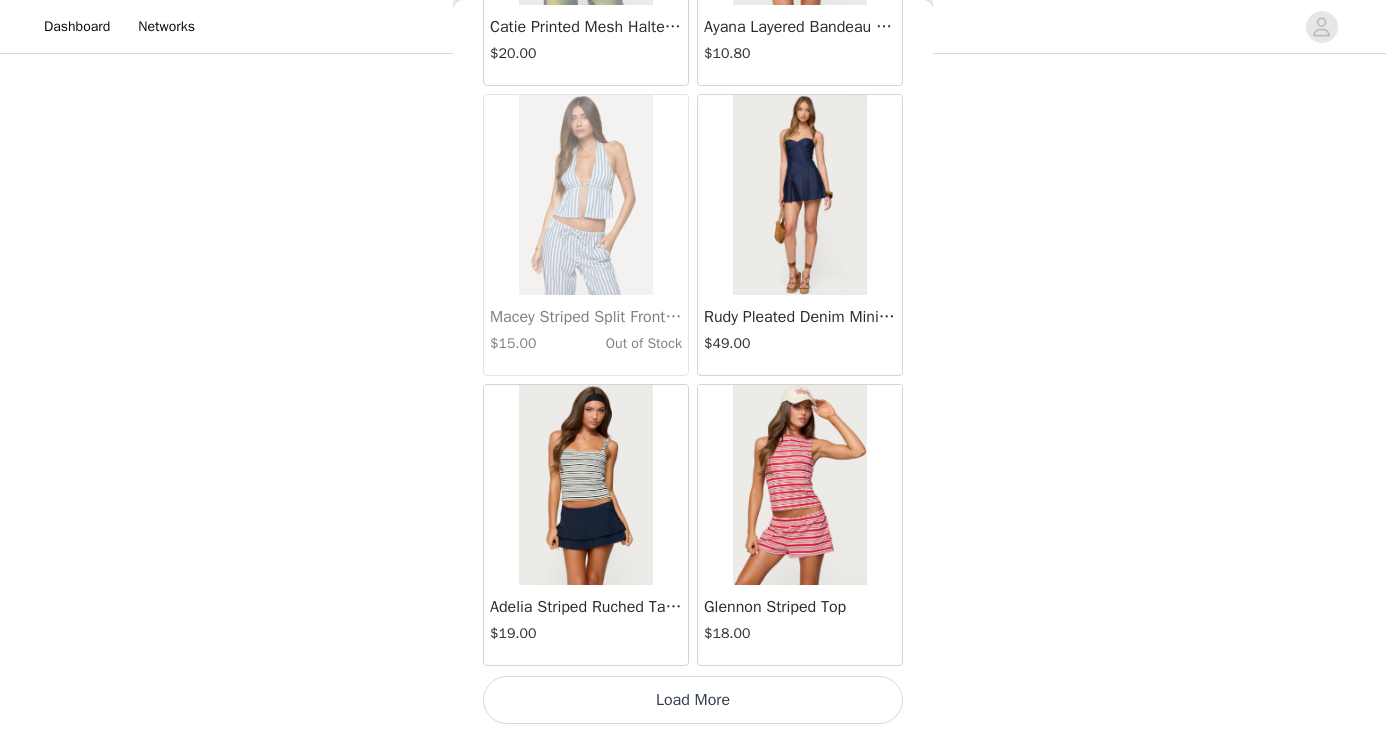 click on "Load More" at bounding box center [693, 700] 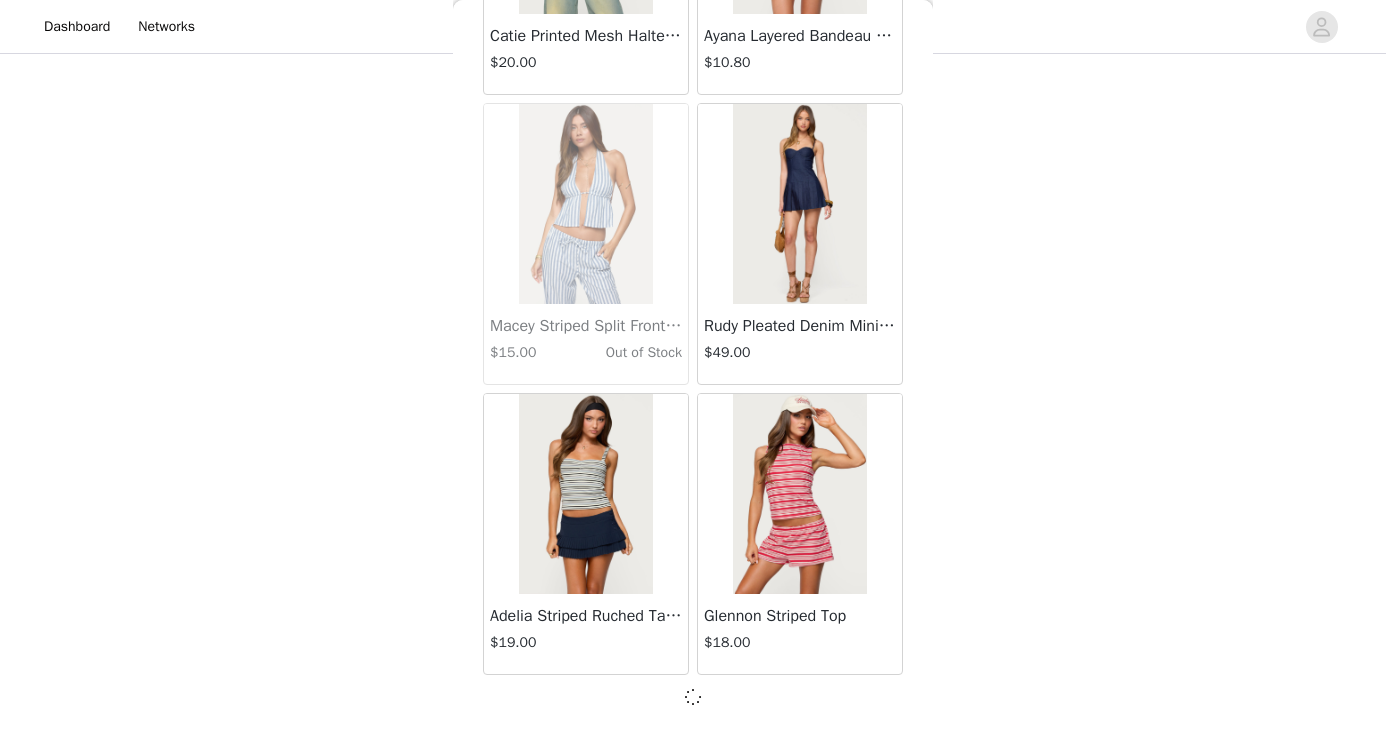 click at bounding box center (692, 696) 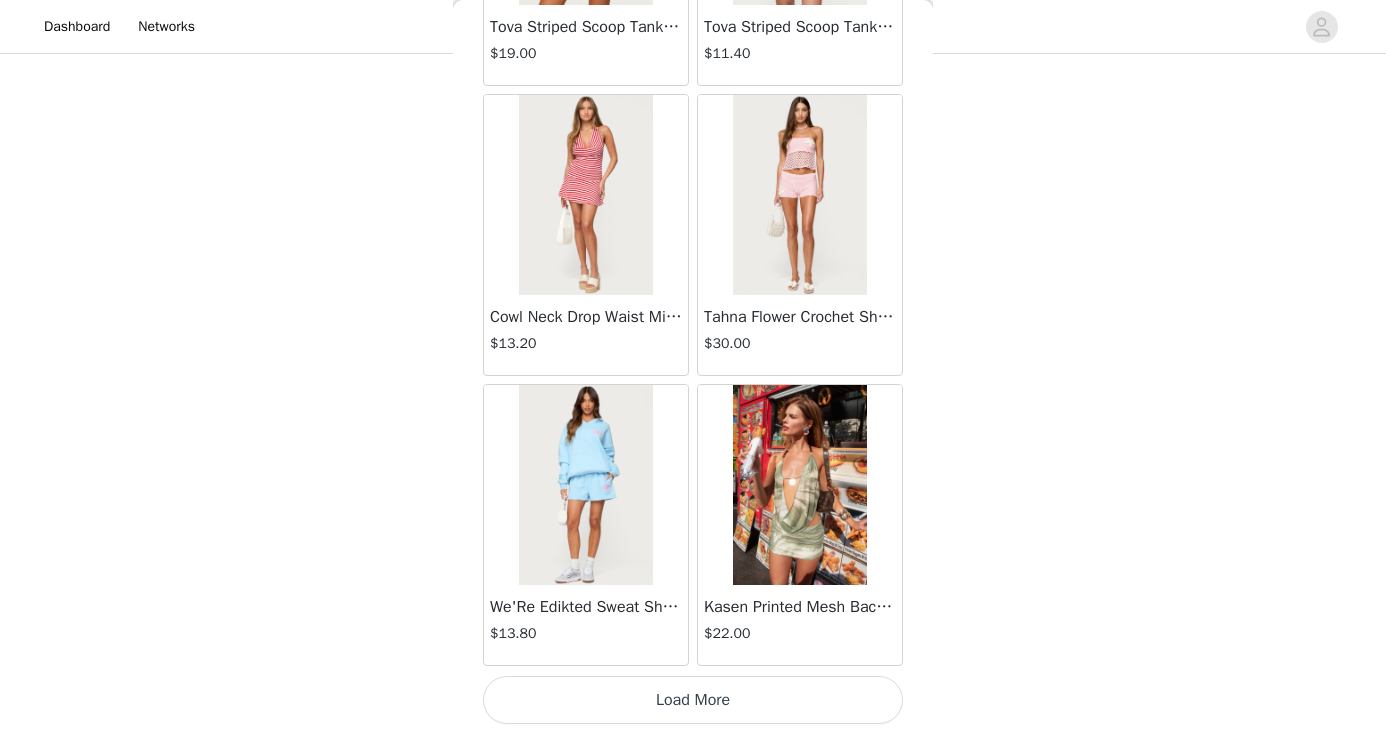 scroll, scrollTop: 22634, scrollLeft: 0, axis: vertical 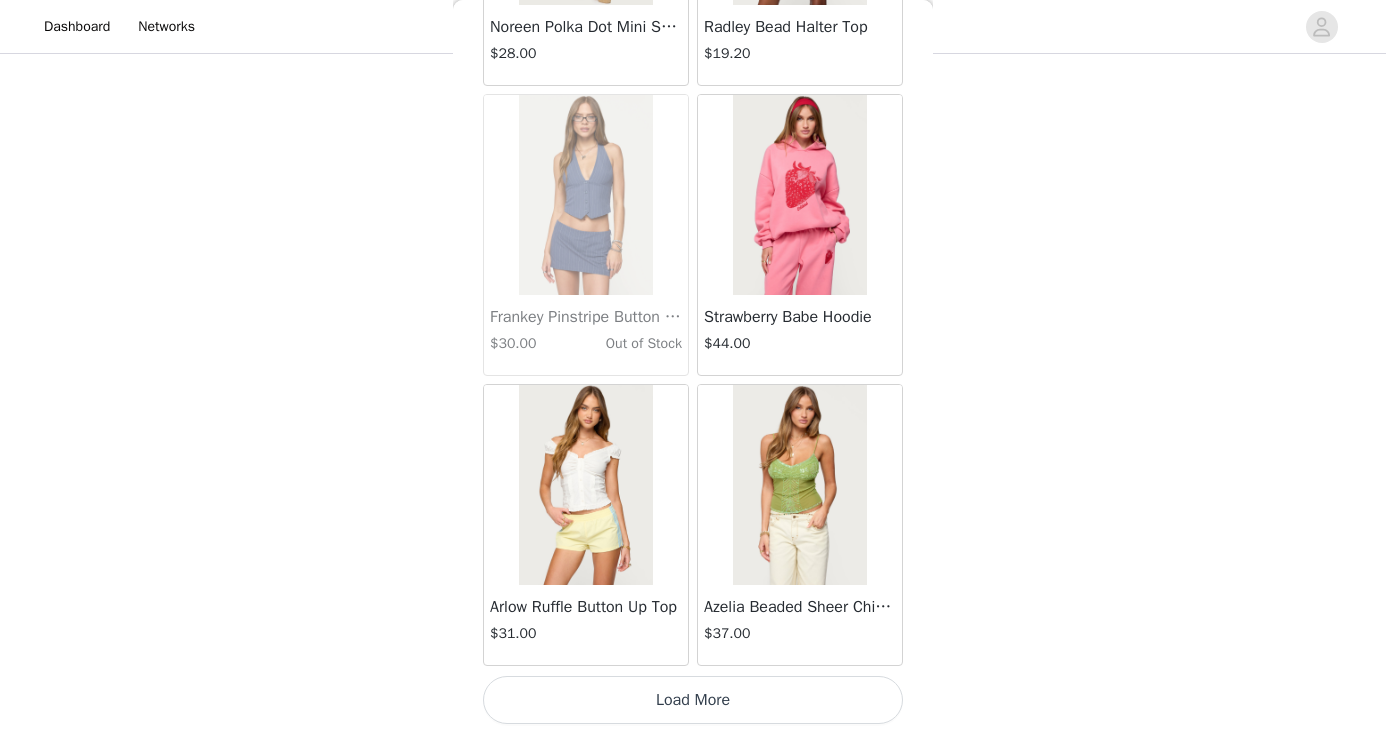 click on "Load More" at bounding box center (693, 700) 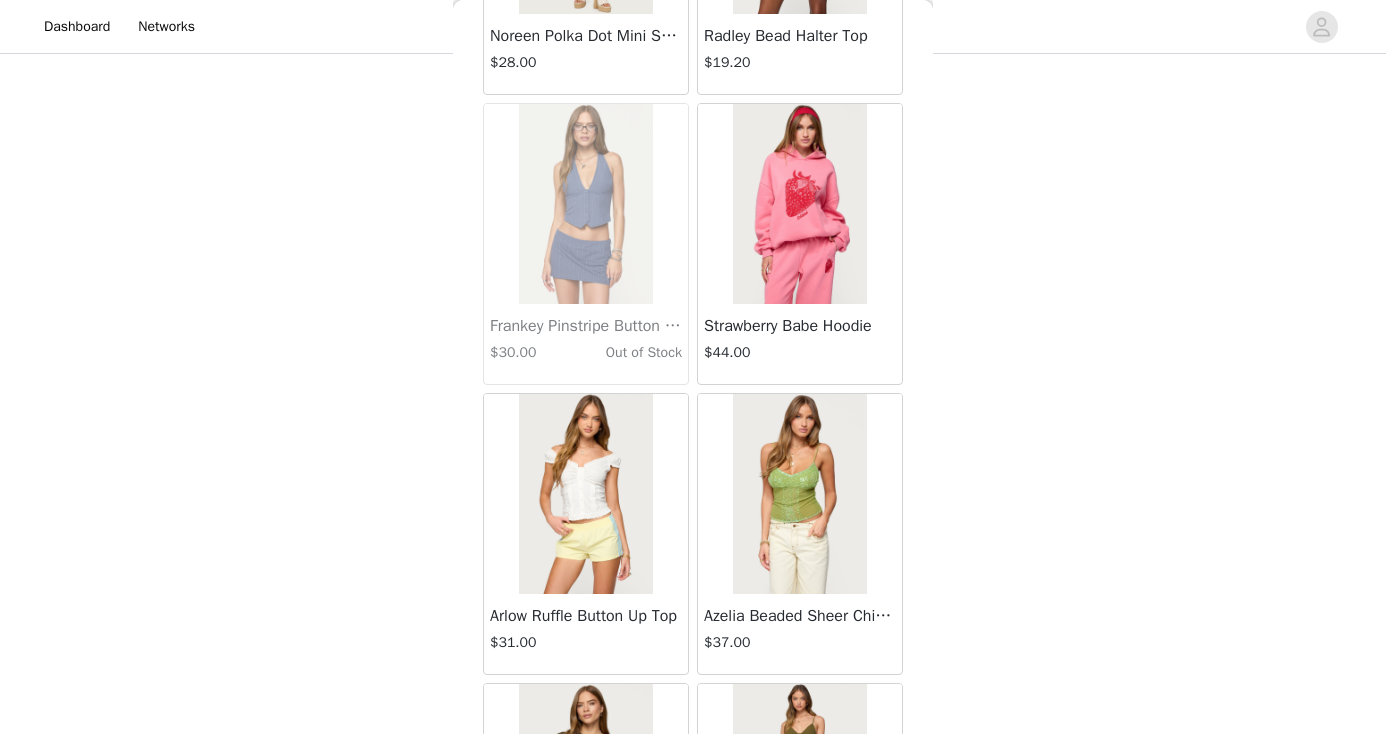 scroll, scrollTop: 1489, scrollLeft: 0, axis: vertical 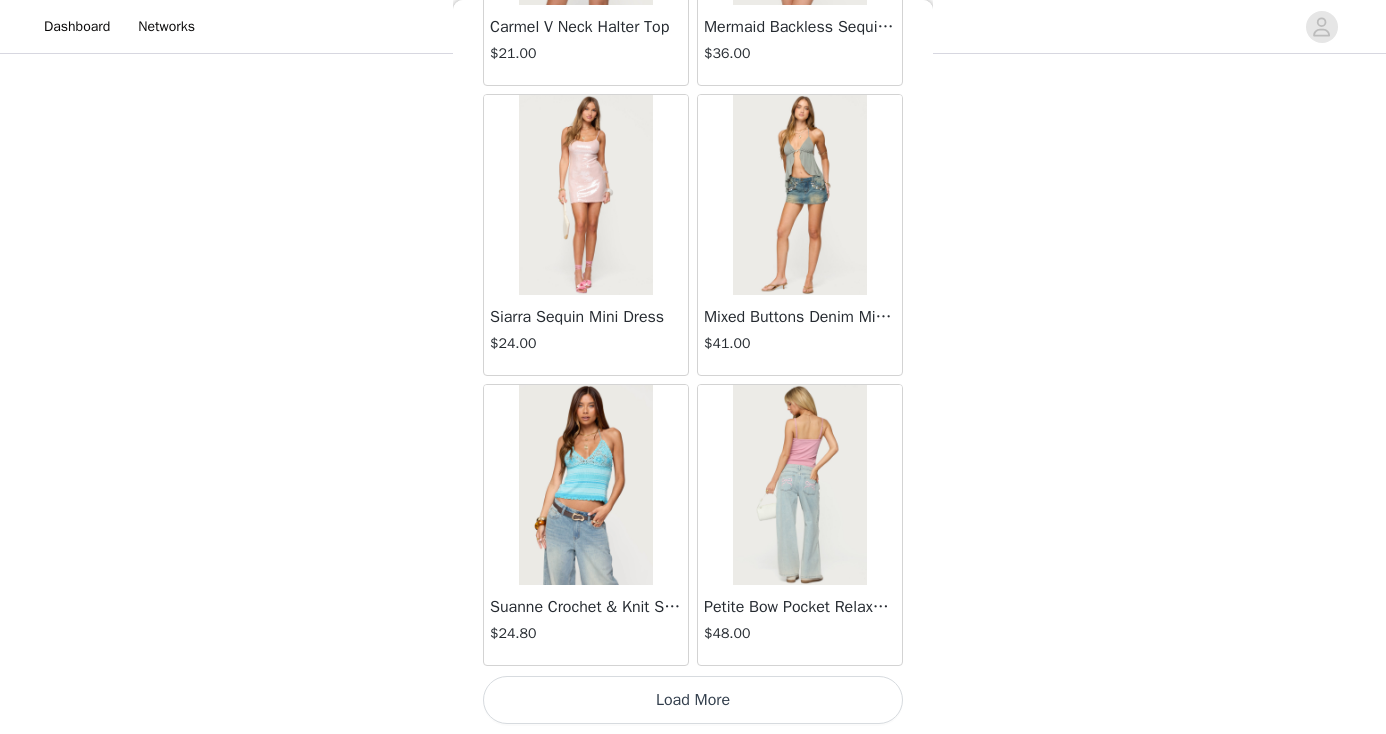 click on "Load More" at bounding box center [693, 700] 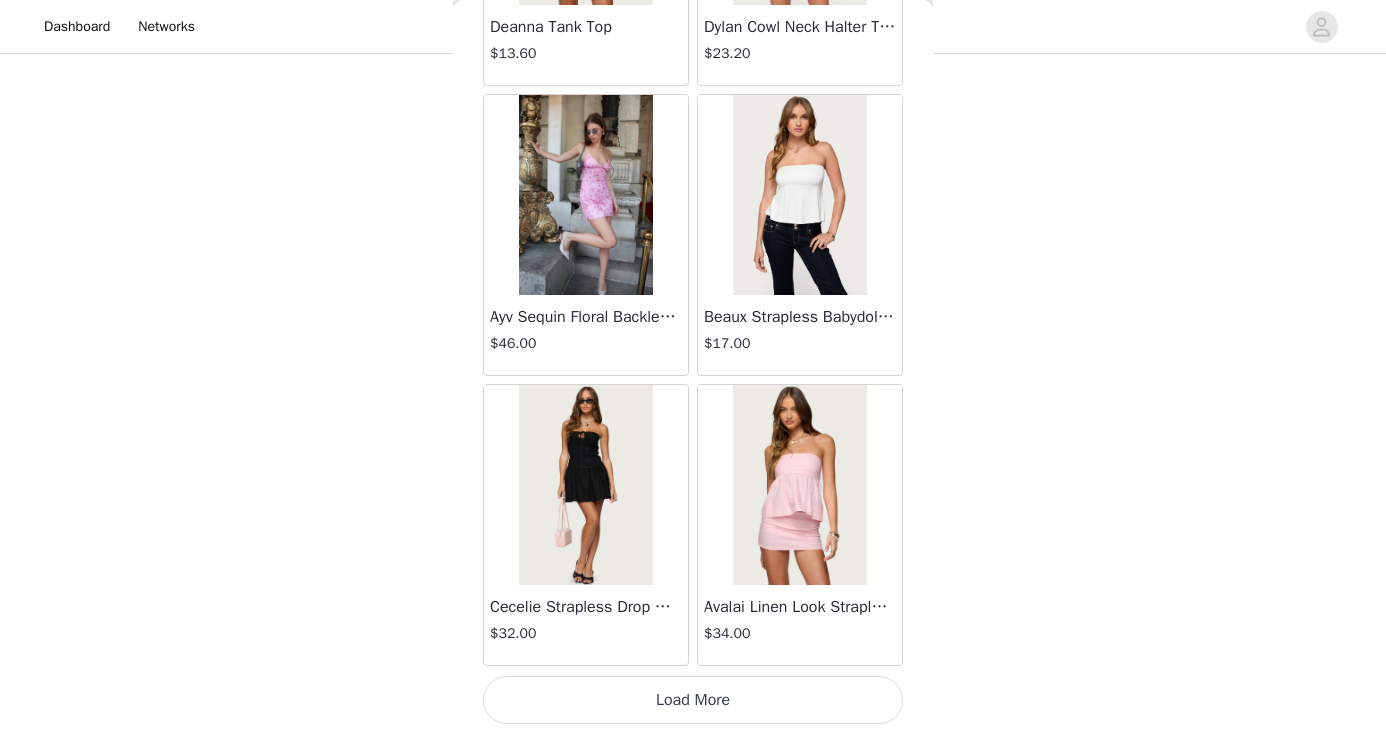 scroll, scrollTop: 31326, scrollLeft: 0, axis: vertical 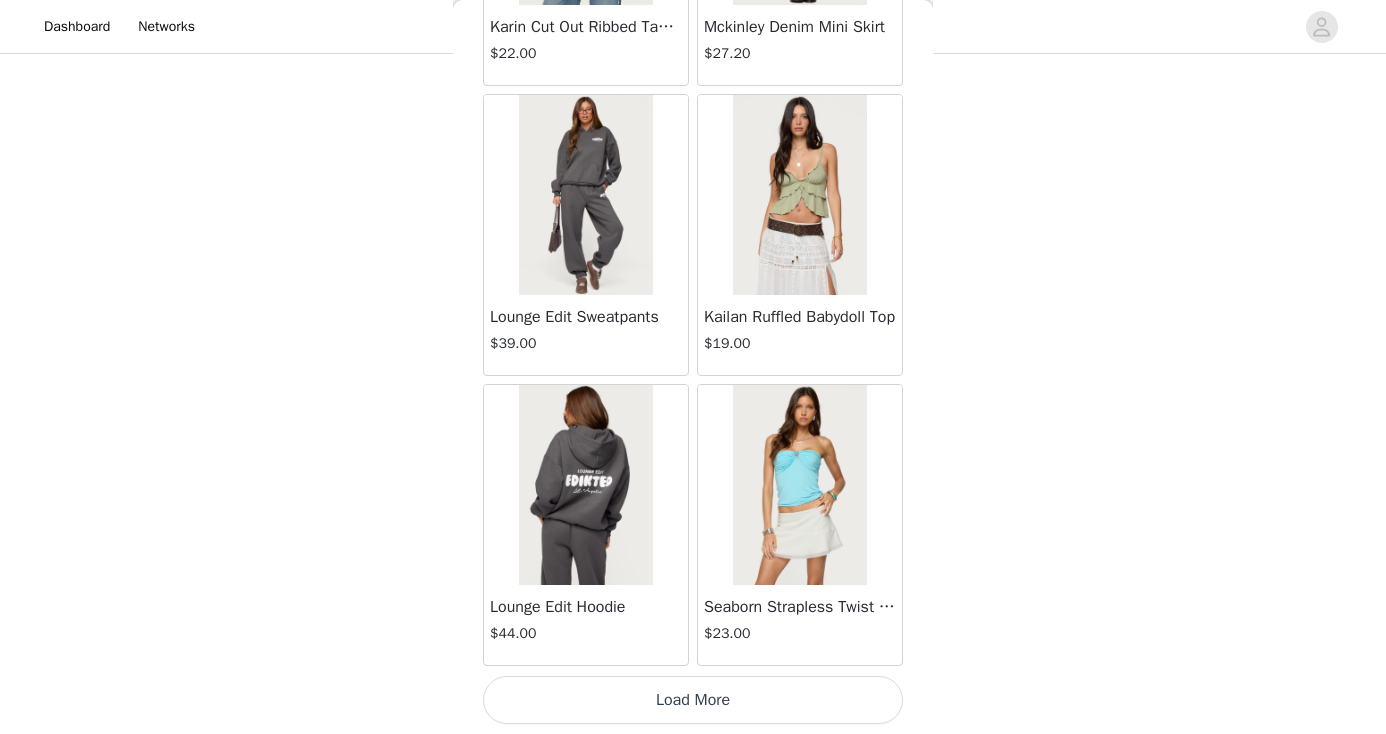 click on "Load More" at bounding box center [693, 700] 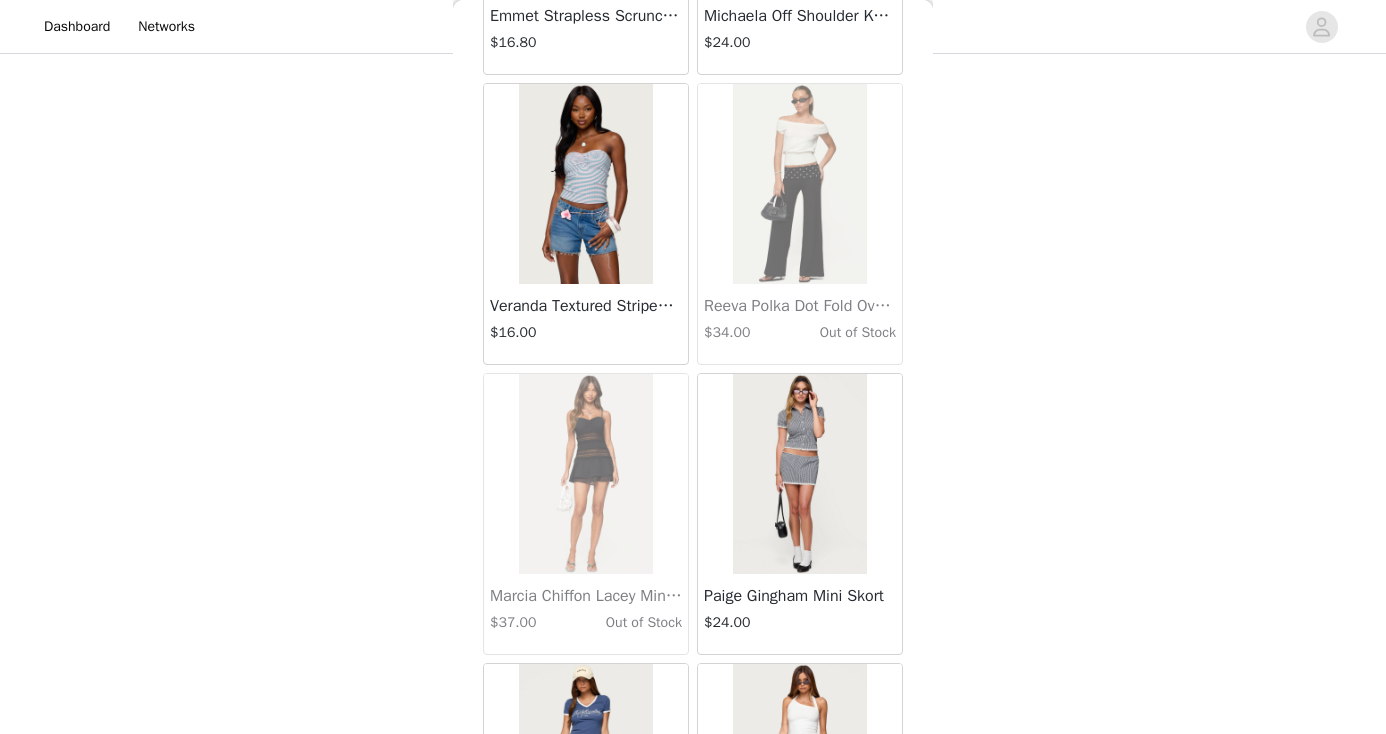 scroll, scrollTop: 36919, scrollLeft: 0, axis: vertical 